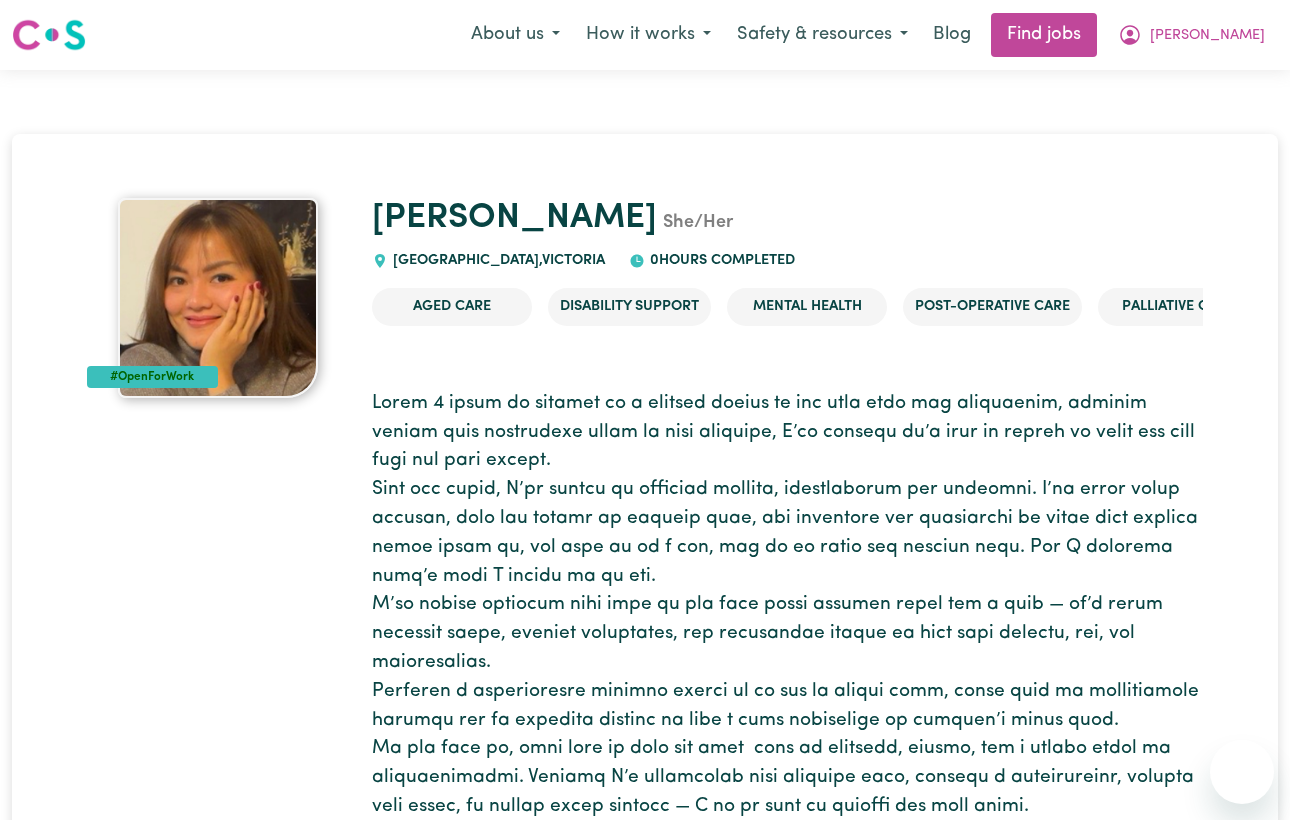 scroll, scrollTop: 0, scrollLeft: 0, axis: both 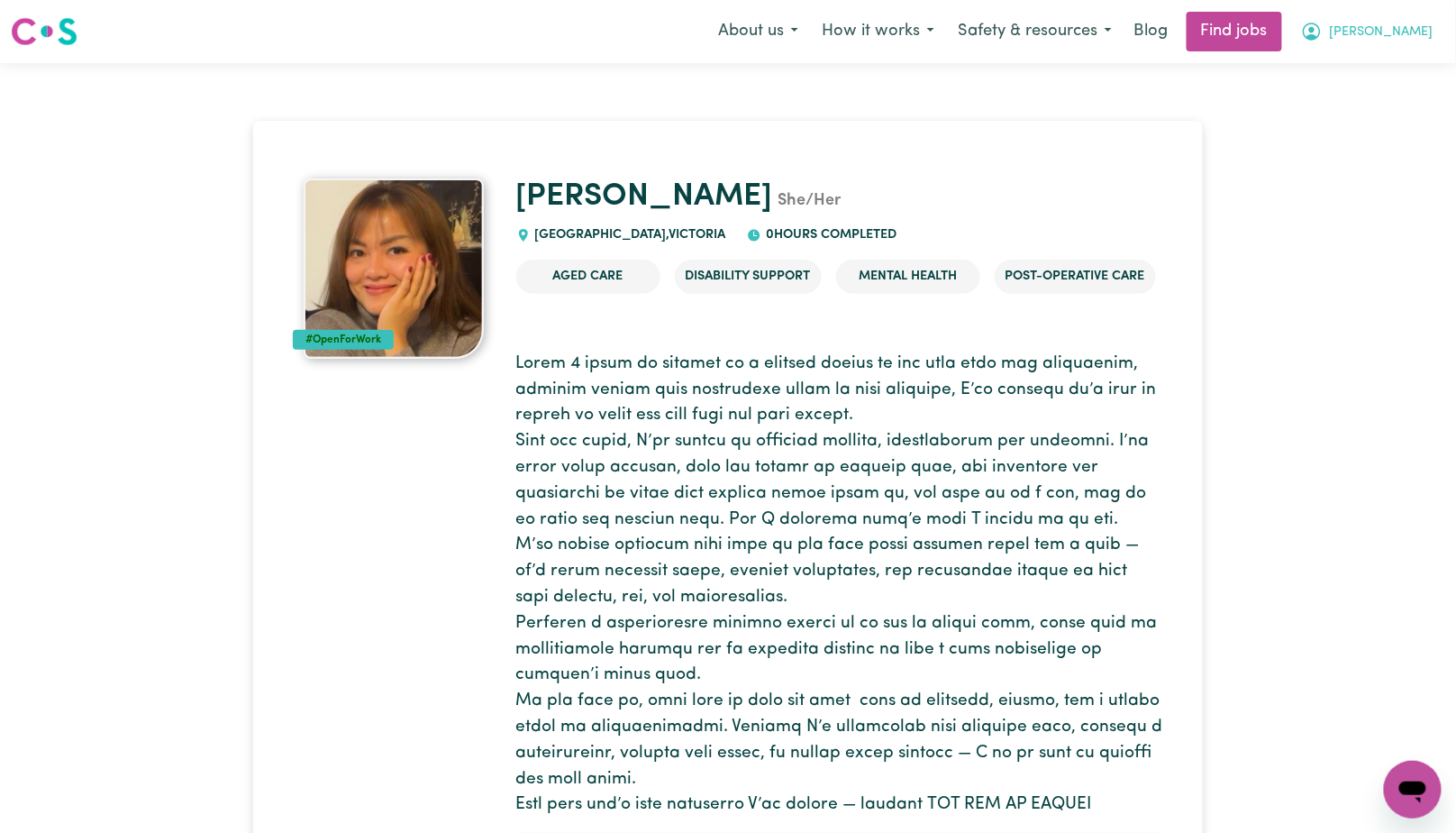 click on "[PERSON_NAME]" at bounding box center (1381, 32) 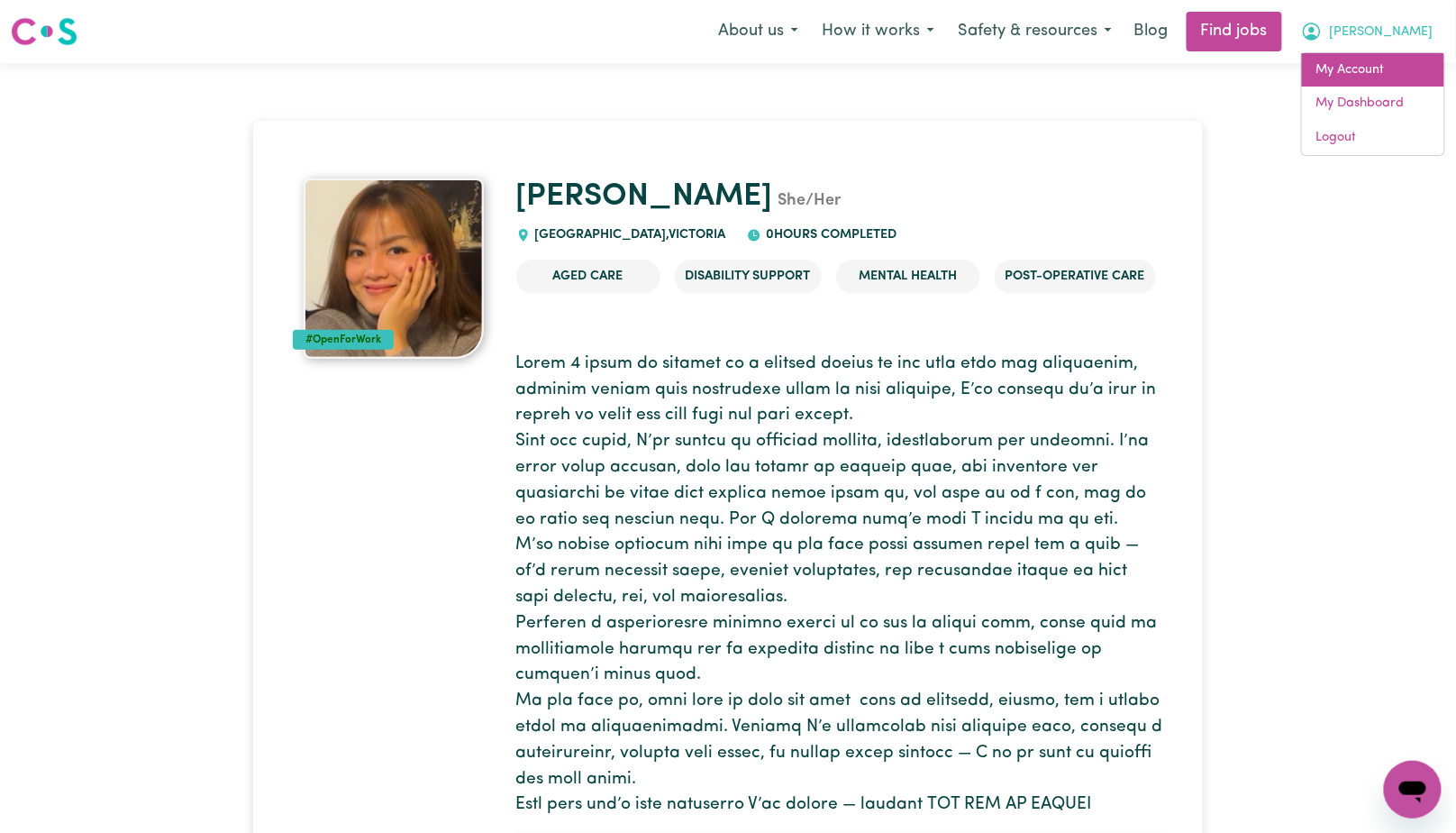 click on "My Account" at bounding box center (1373, 70) 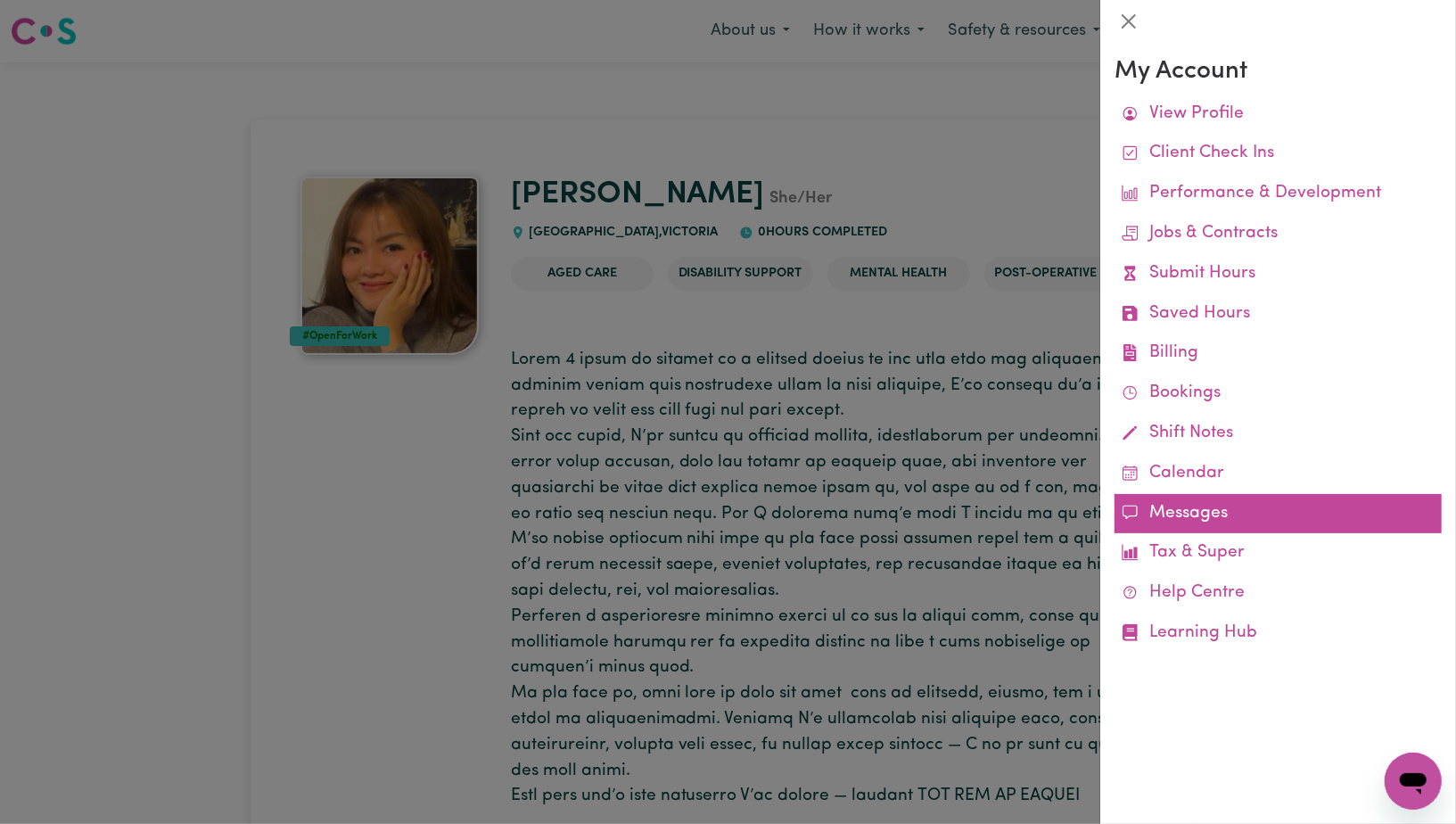 click on "Messages" at bounding box center [1278, 514] 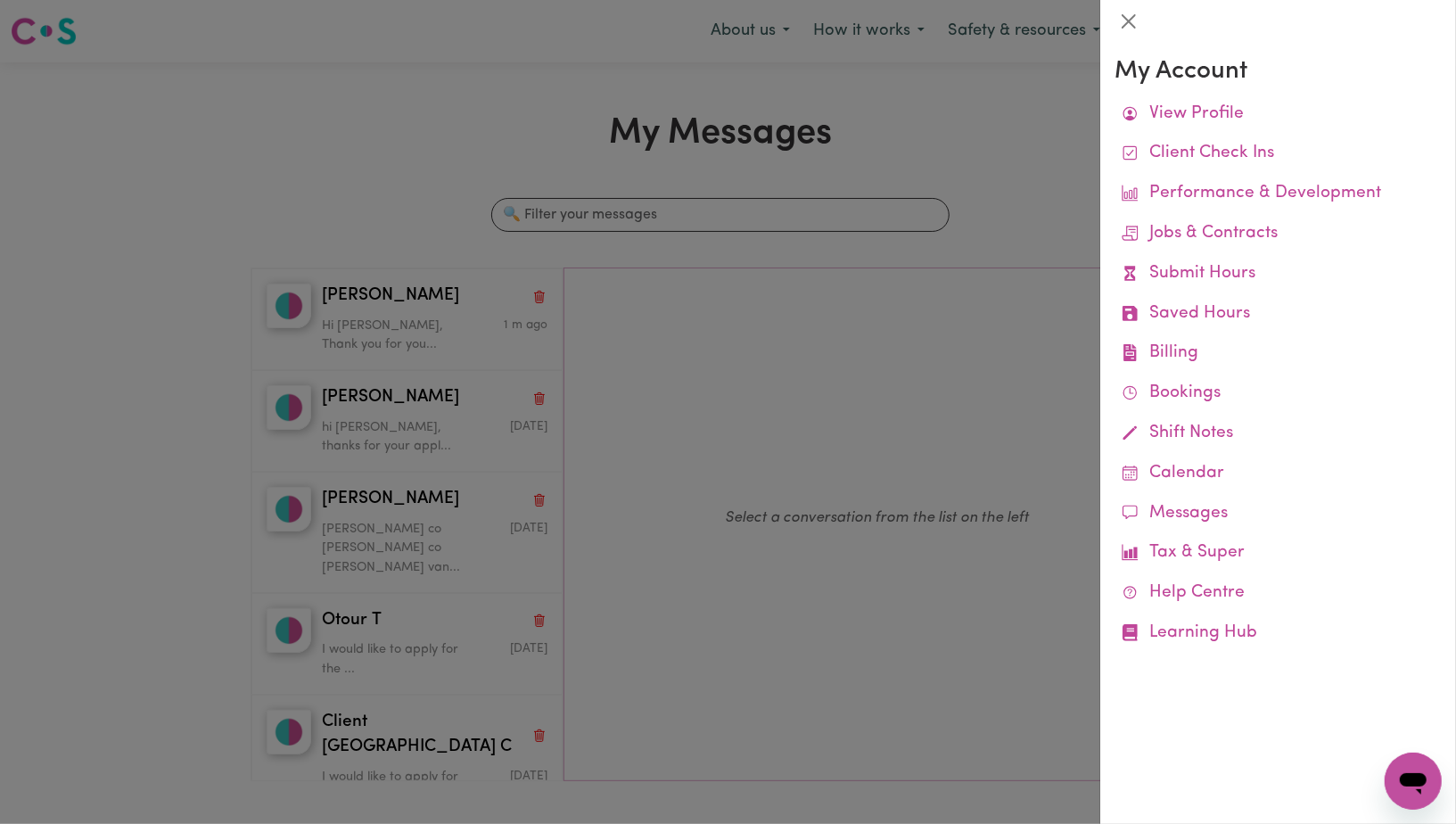 click at bounding box center (728, 412) 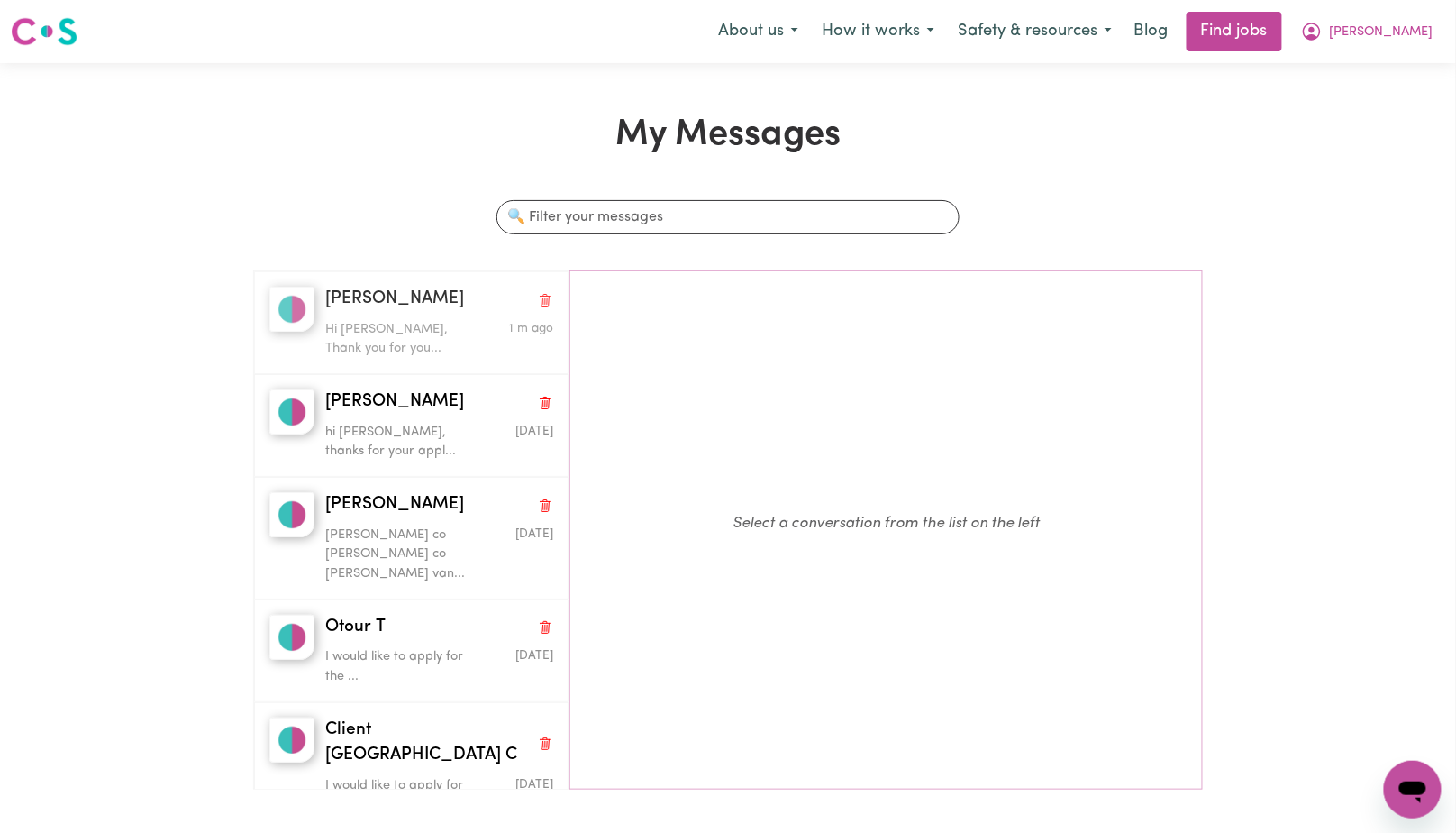 click on "Hi Vivienne,
Thank you for you..." at bounding box center [401, 339] 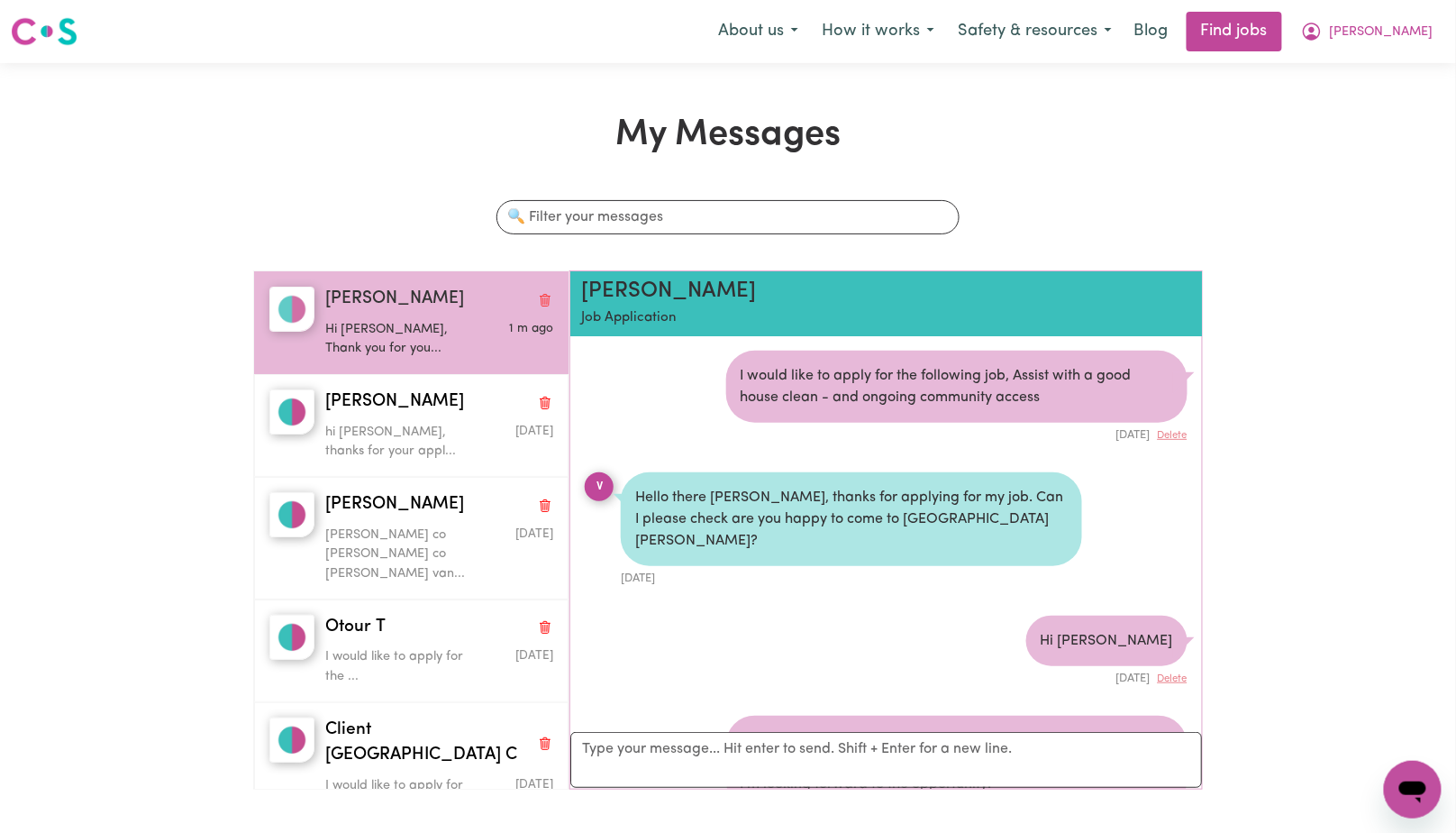 scroll, scrollTop: 1002, scrollLeft: 0, axis: vertical 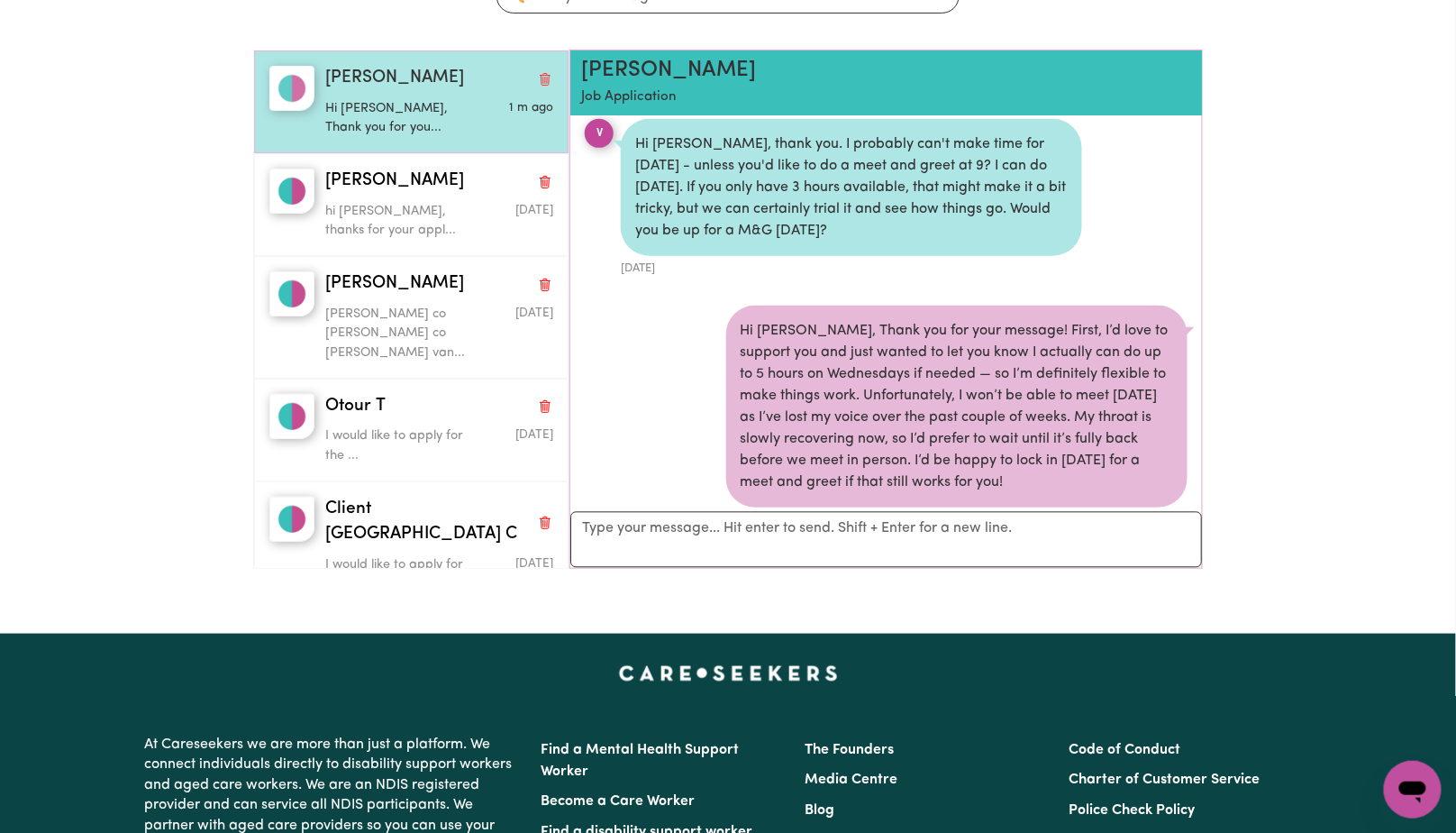 click on "Hi Vivienne,
Thank you for you..." at bounding box center (401, 114) 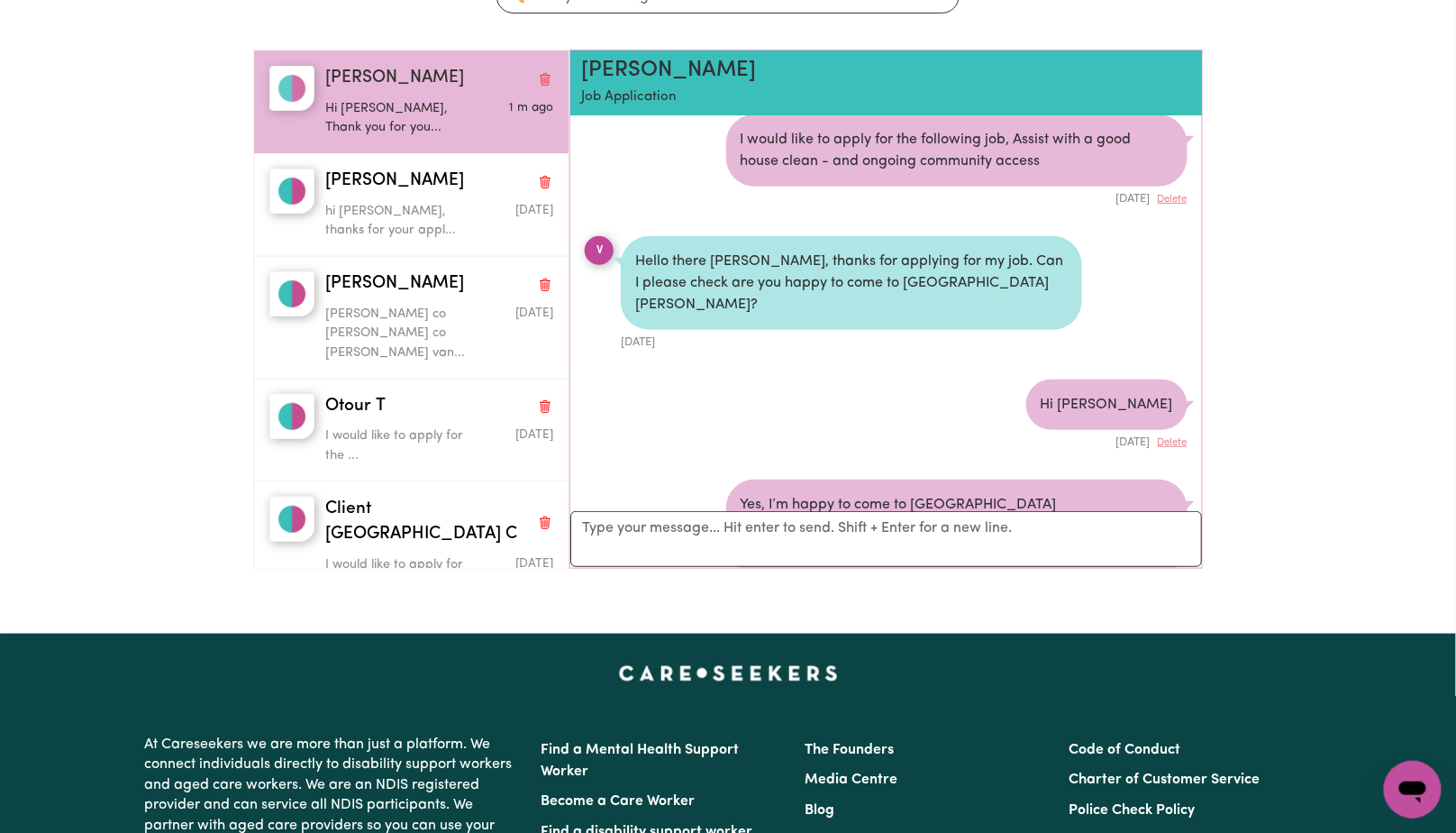 scroll, scrollTop: 0, scrollLeft: 0, axis: both 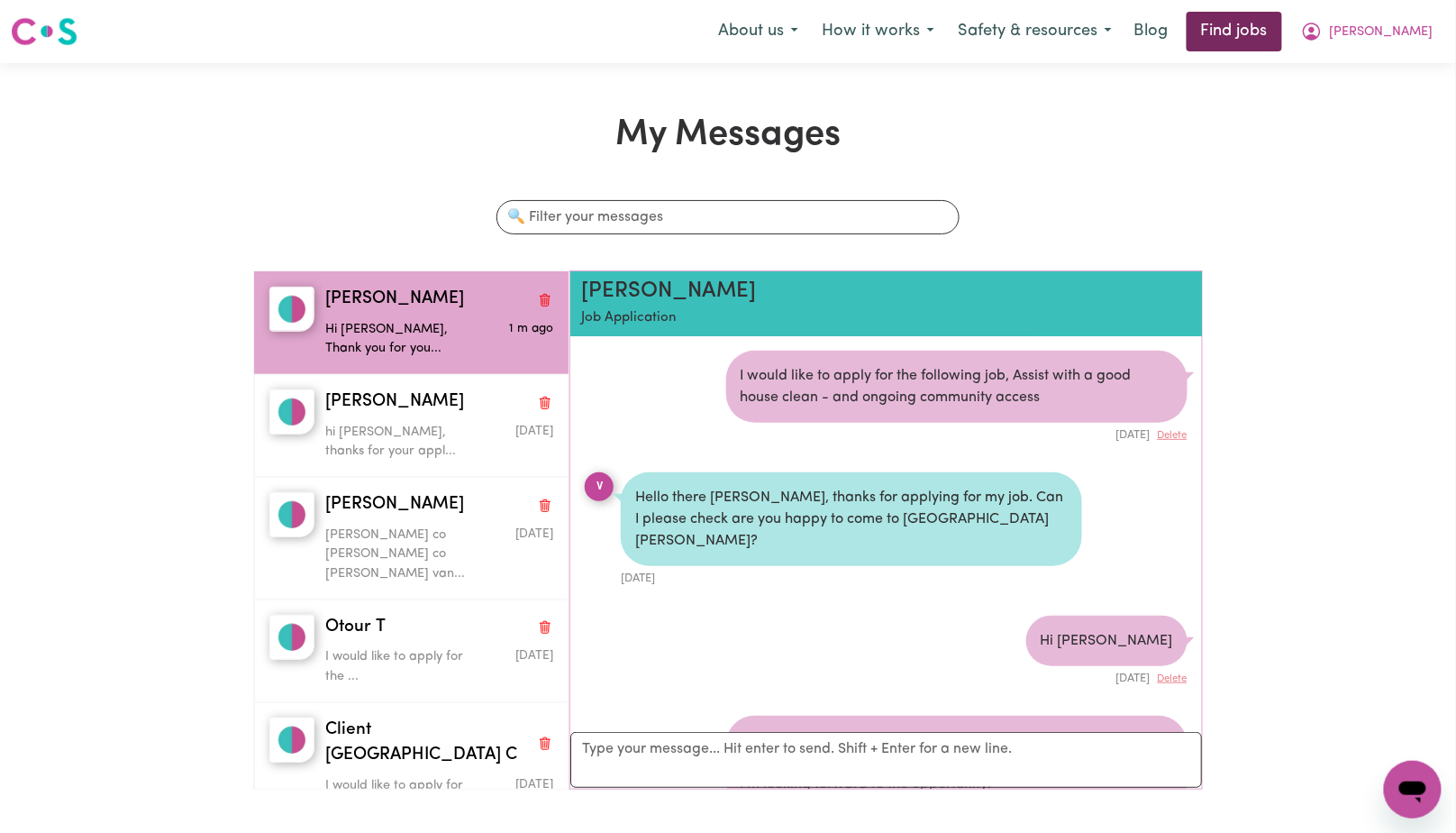 click on "Find jobs" at bounding box center (1234, 32) 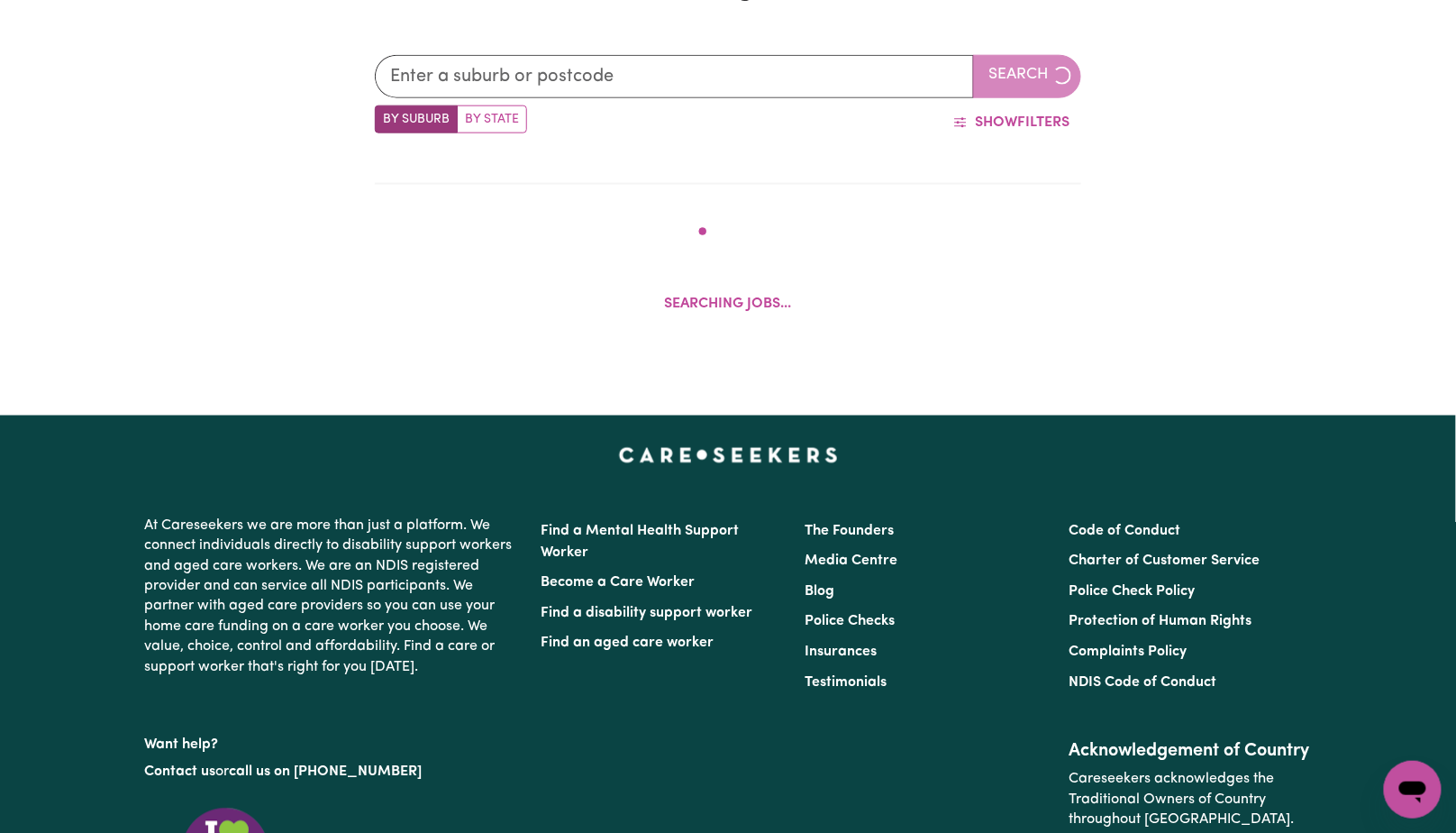 scroll, scrollTop: 735, scrollLeft: 0, axis: vertical 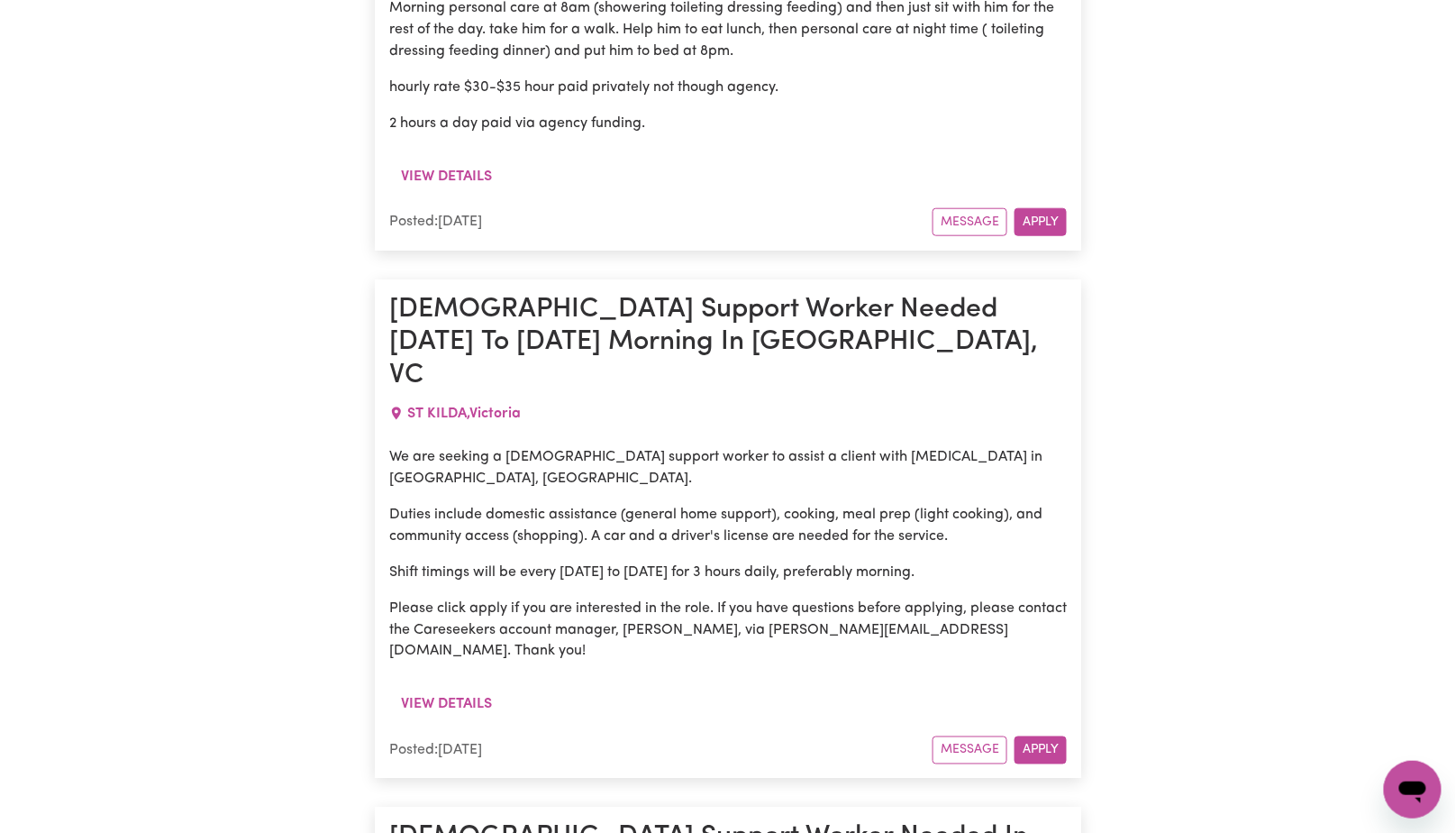 click on "At Careseekers we are more than just a platform. We connect individuals directly to disability support workers and aged care workers. We are an NDIS registered provider and can service all NDIS participants. We partner with aged care providers so you can use your home care funding on a care worker you choose. We value, choice, control and affordability. Find a care or support worker that's right for you today. Want help? Contact us  or  call us on 1300 765 465 Find a Mental Health Support Worker Become a Care Worker Find a disability support worker Find an aged care worker The Founders Media Centre Blog Police Checks Insurances Testimonials Code of Conduct Charter of Customer Service Police Check Policy Protection of Human Rights Complaints Policy NDIS Code of Conduct Acknowledgement of Country Careseekers acknowledges the Traditional Owners of Country throughout Australia. We pay our respects to Elders past, present and emerging. Sign up to our newsletter Your email address Sign Up Care Seeker Care Worker" at bounding box center [728, 2202] 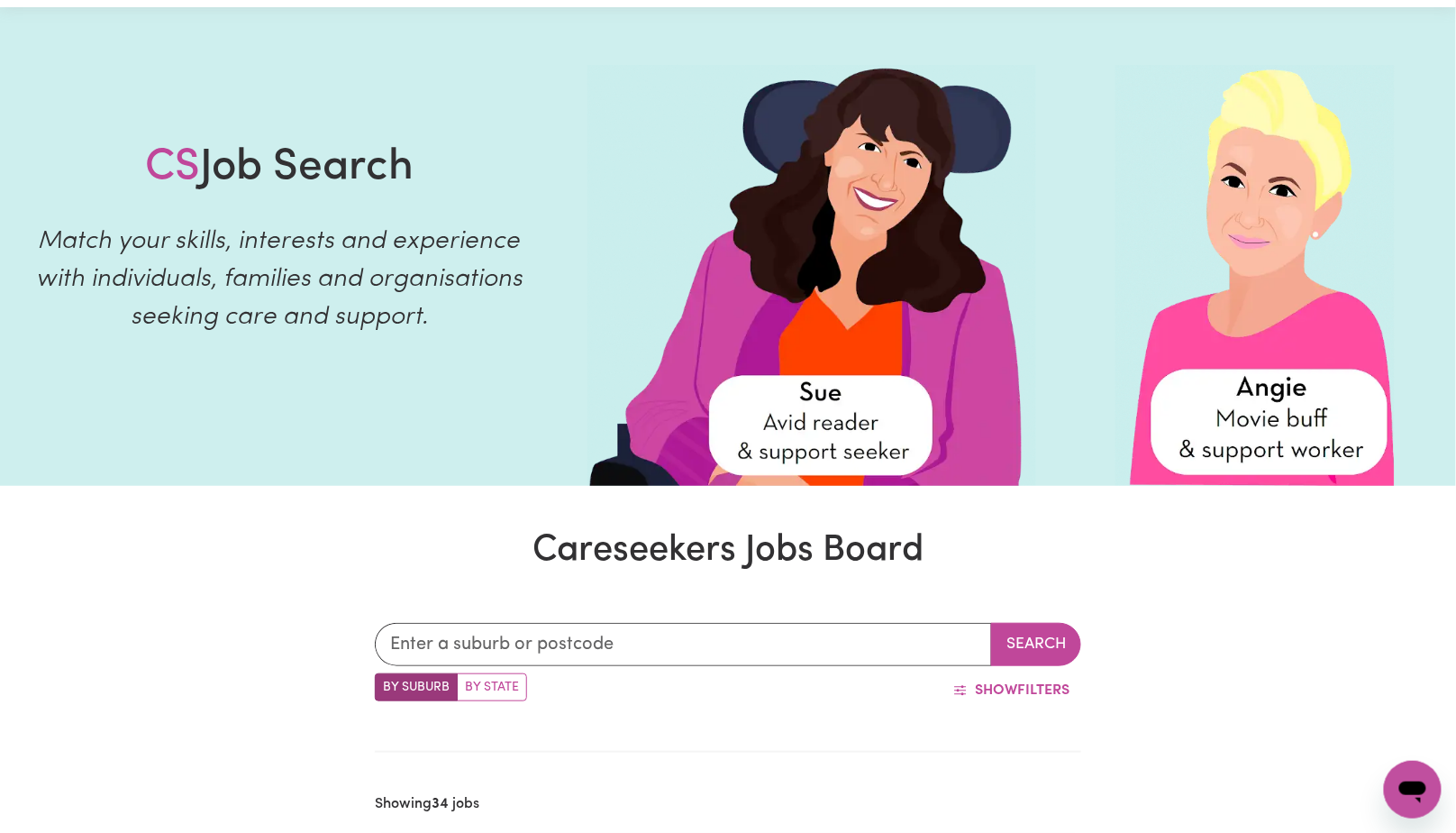 scroll, scrollTop: 0, scrollLeft: 0, axis: both 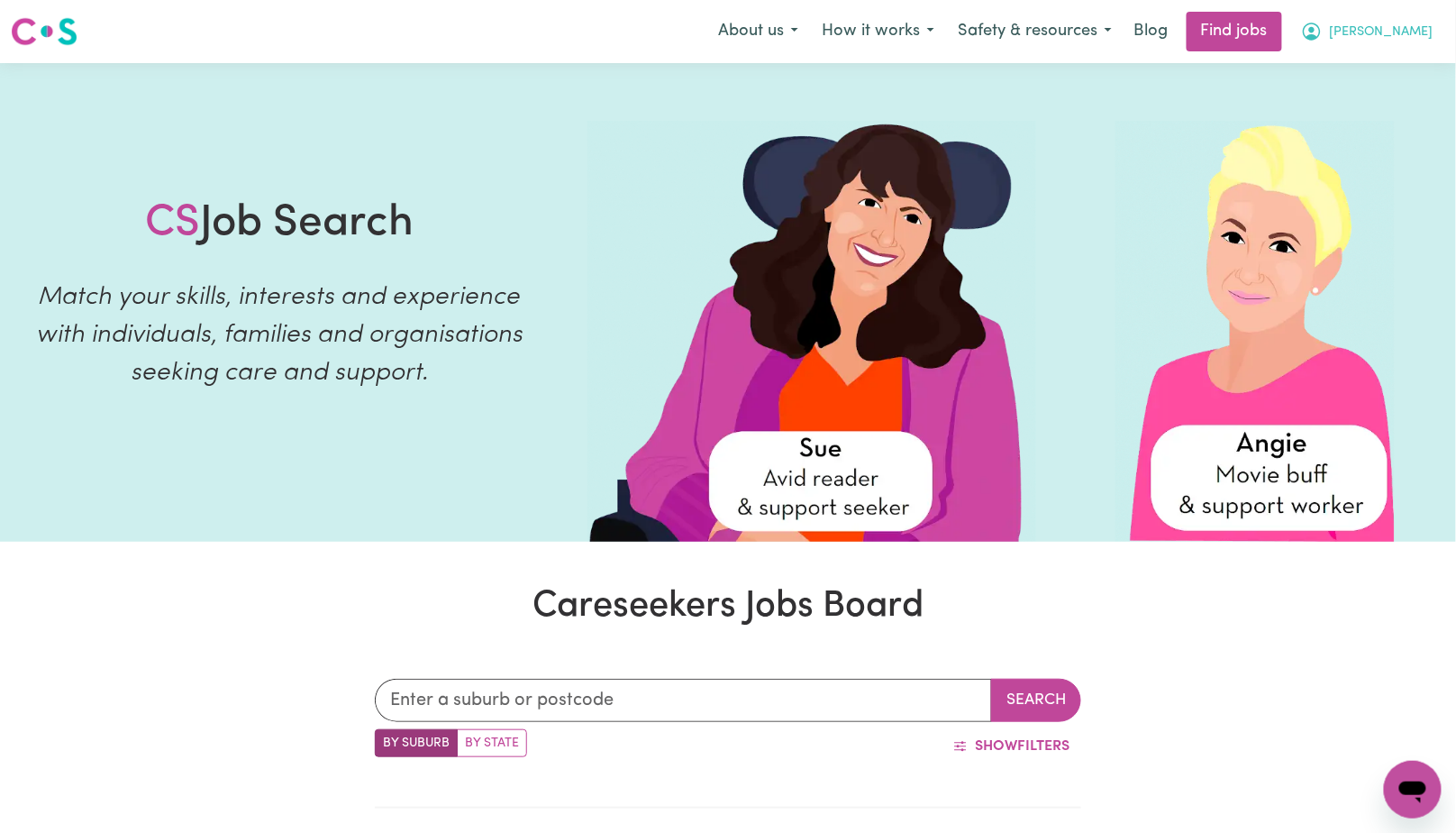 click on "[PERSON_NAME]" at bounding box center (1367, 32) 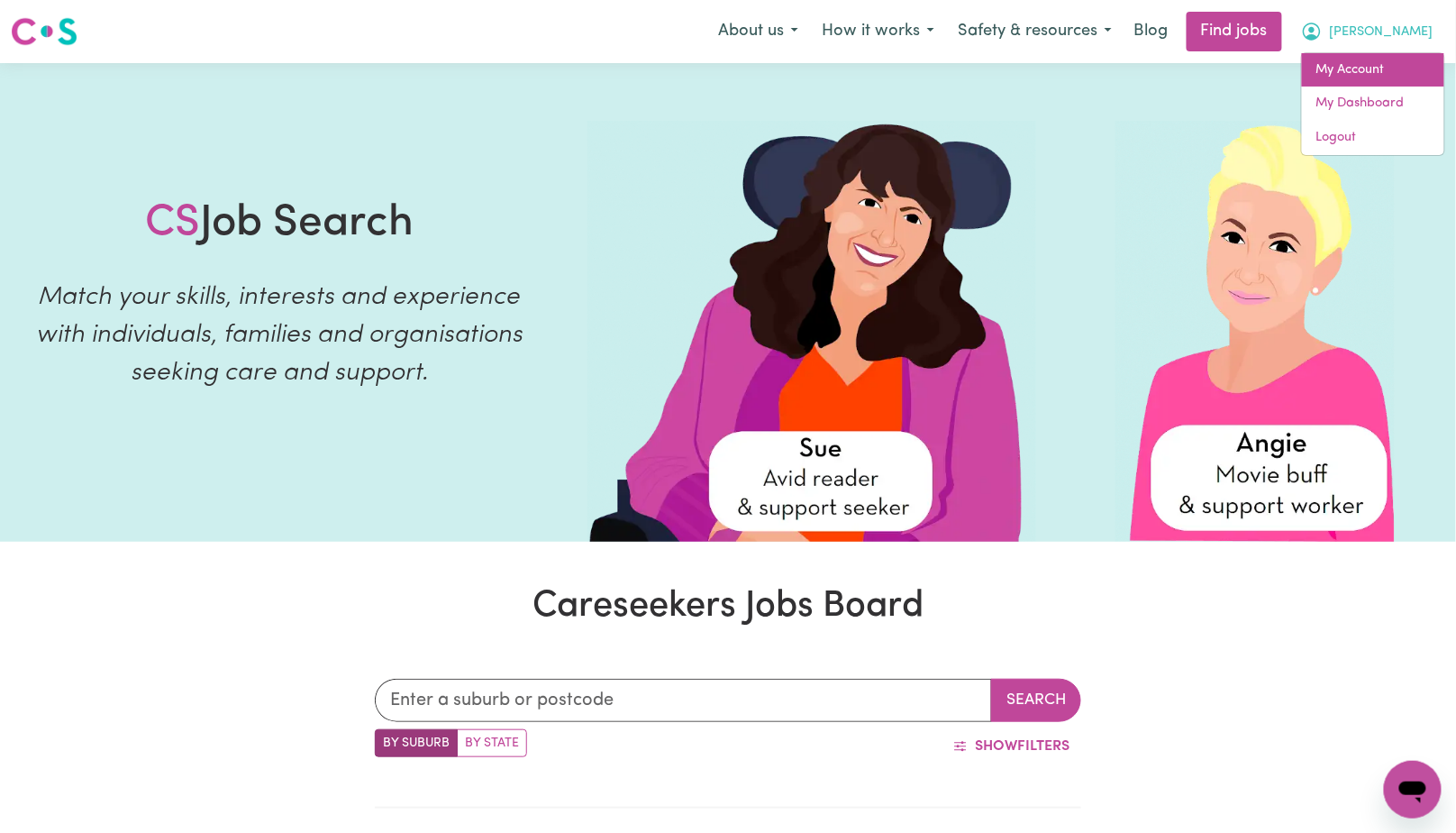 click on "My Account" at bounding box center (1373, 70) 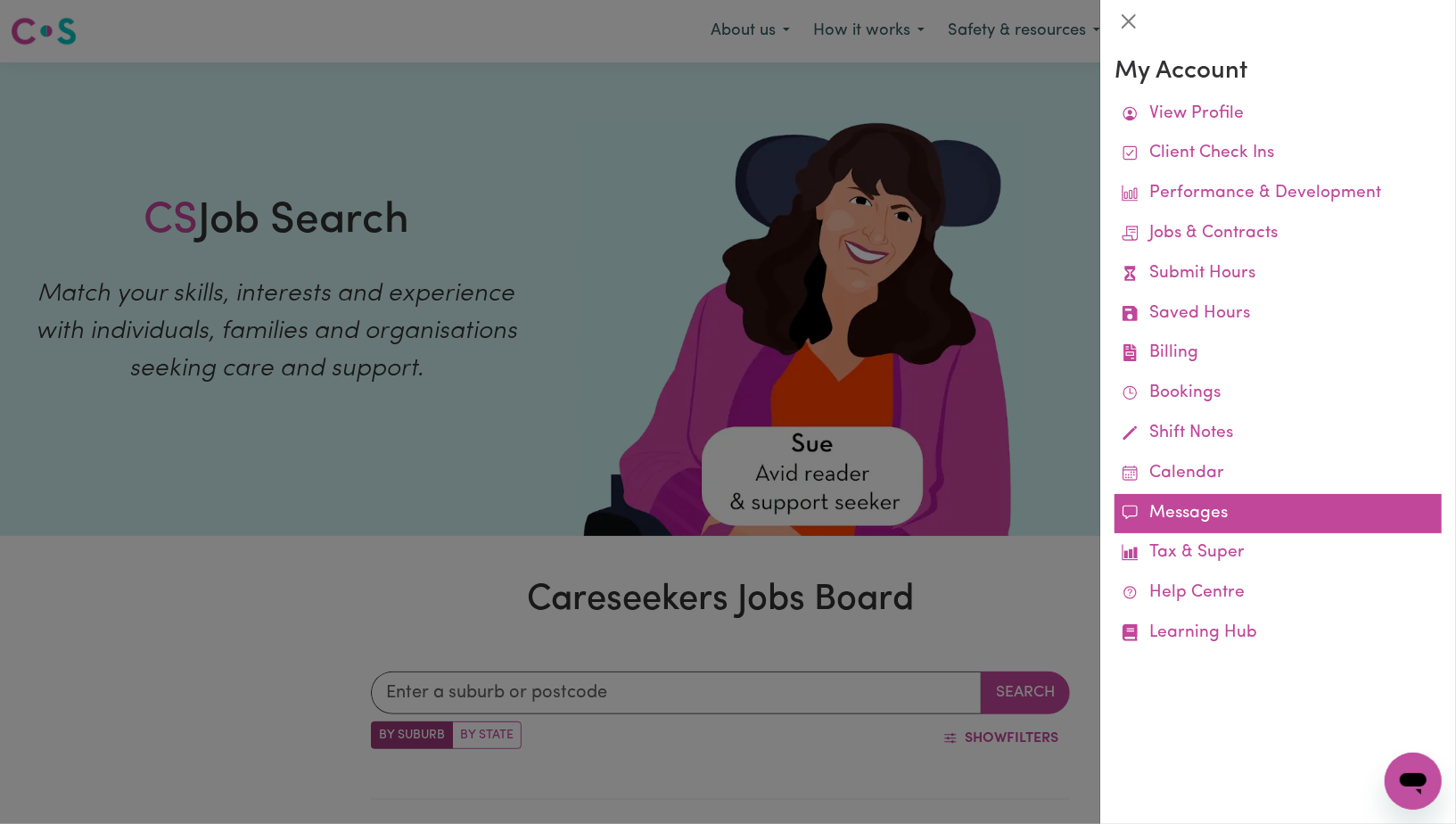 click on "Messages" at bounding box center [1278, 514] 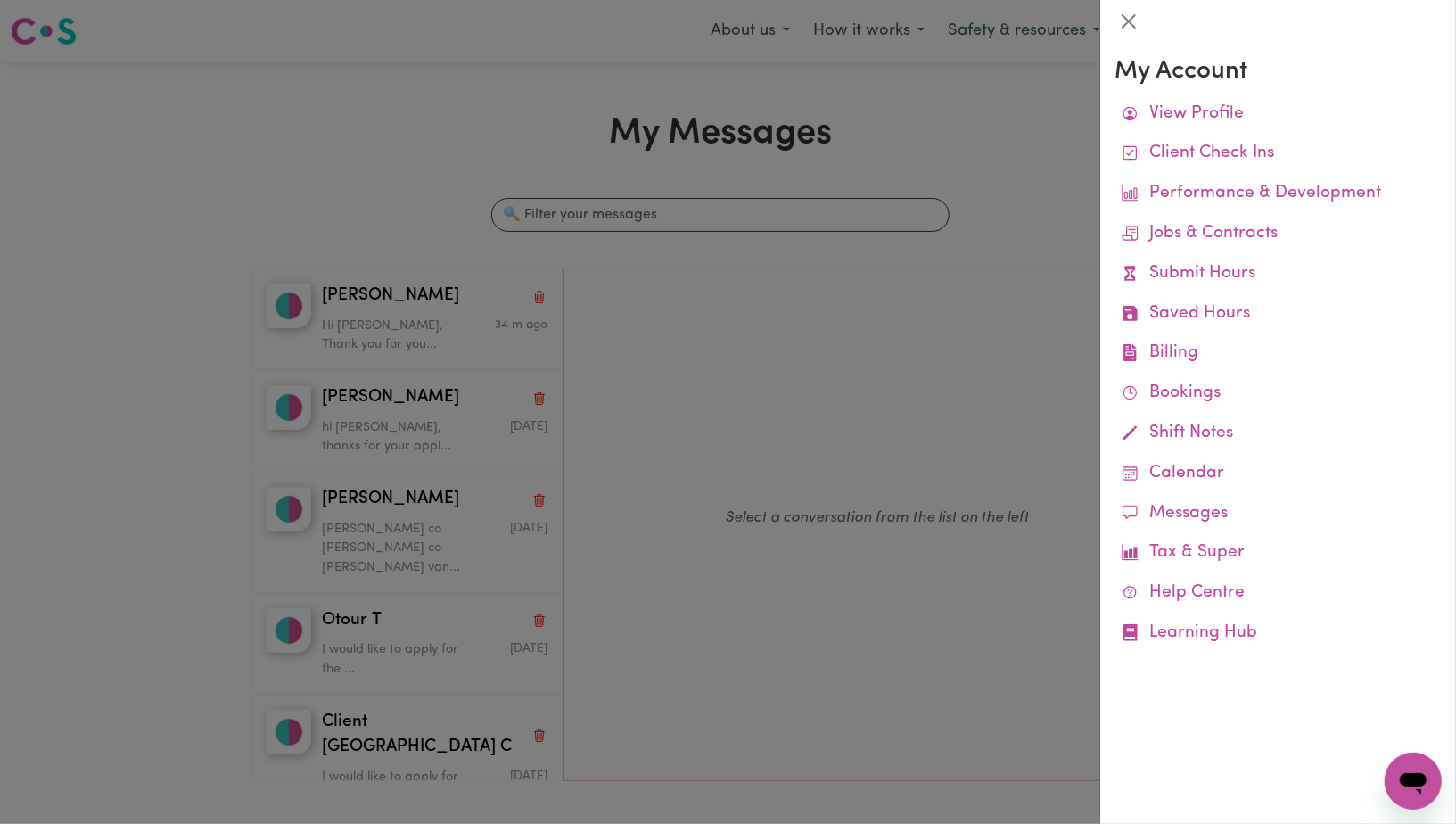 click at bounding box center [728, 412] 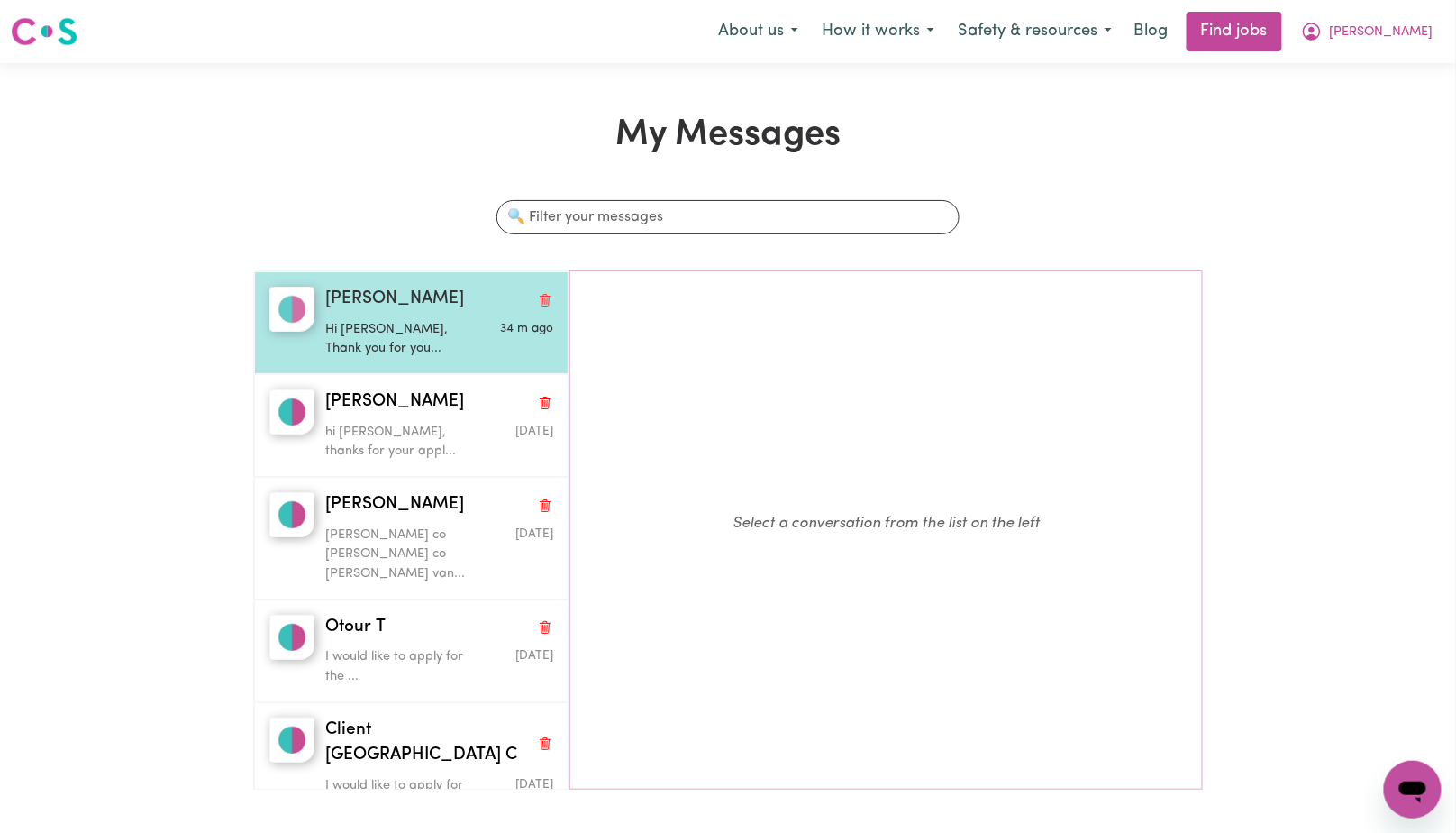 click on "Hi Vivienne,
Thank you for you..." at bounding box center (401, 339) 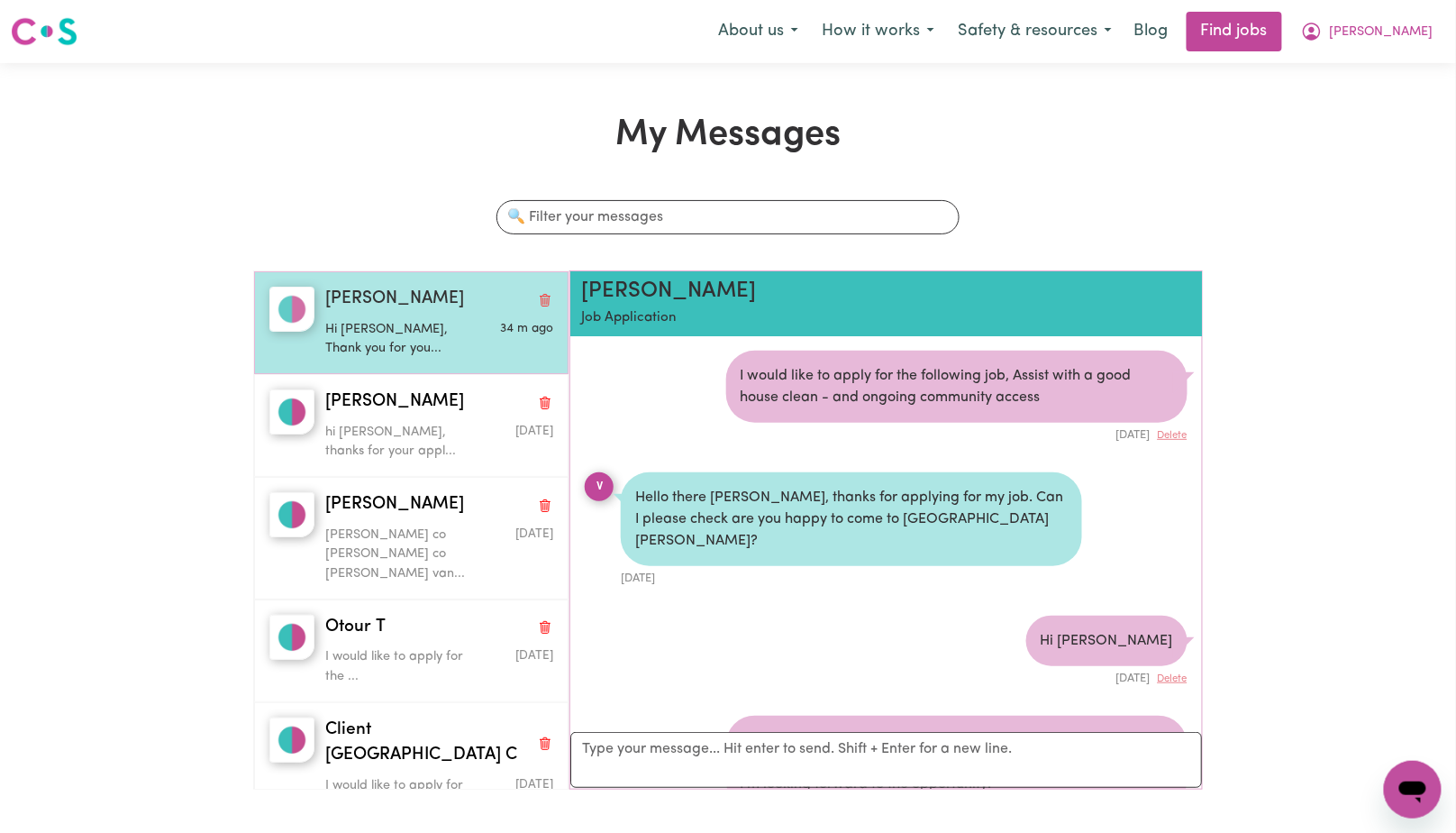 scroll, scrollTop: 1002, scrollLeft: 0, axis: vertical 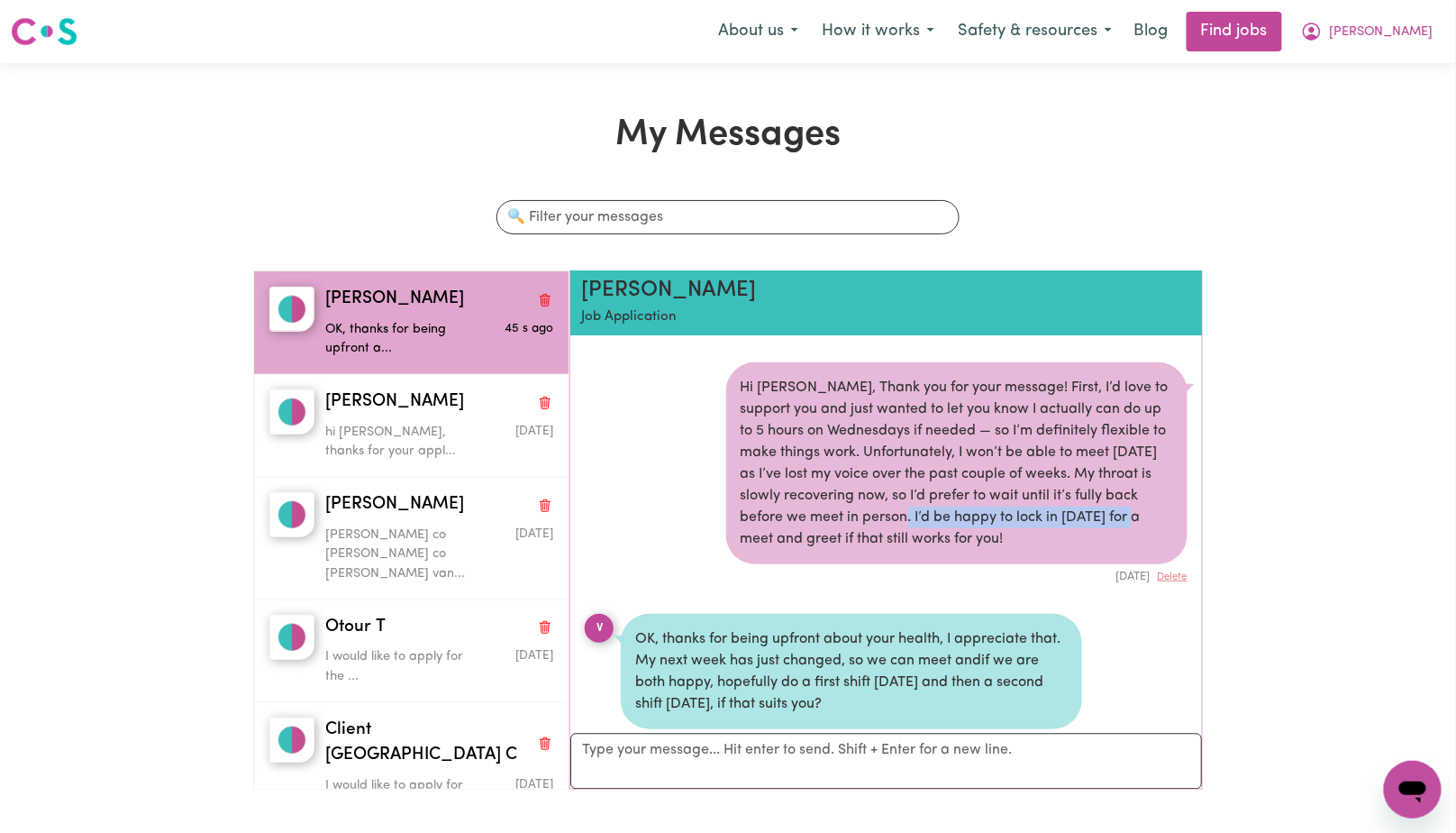 drag, startPoint x: 941, startPoint y: 471, endPoint x: 807, endPoint y: 488, distance: 135.07405 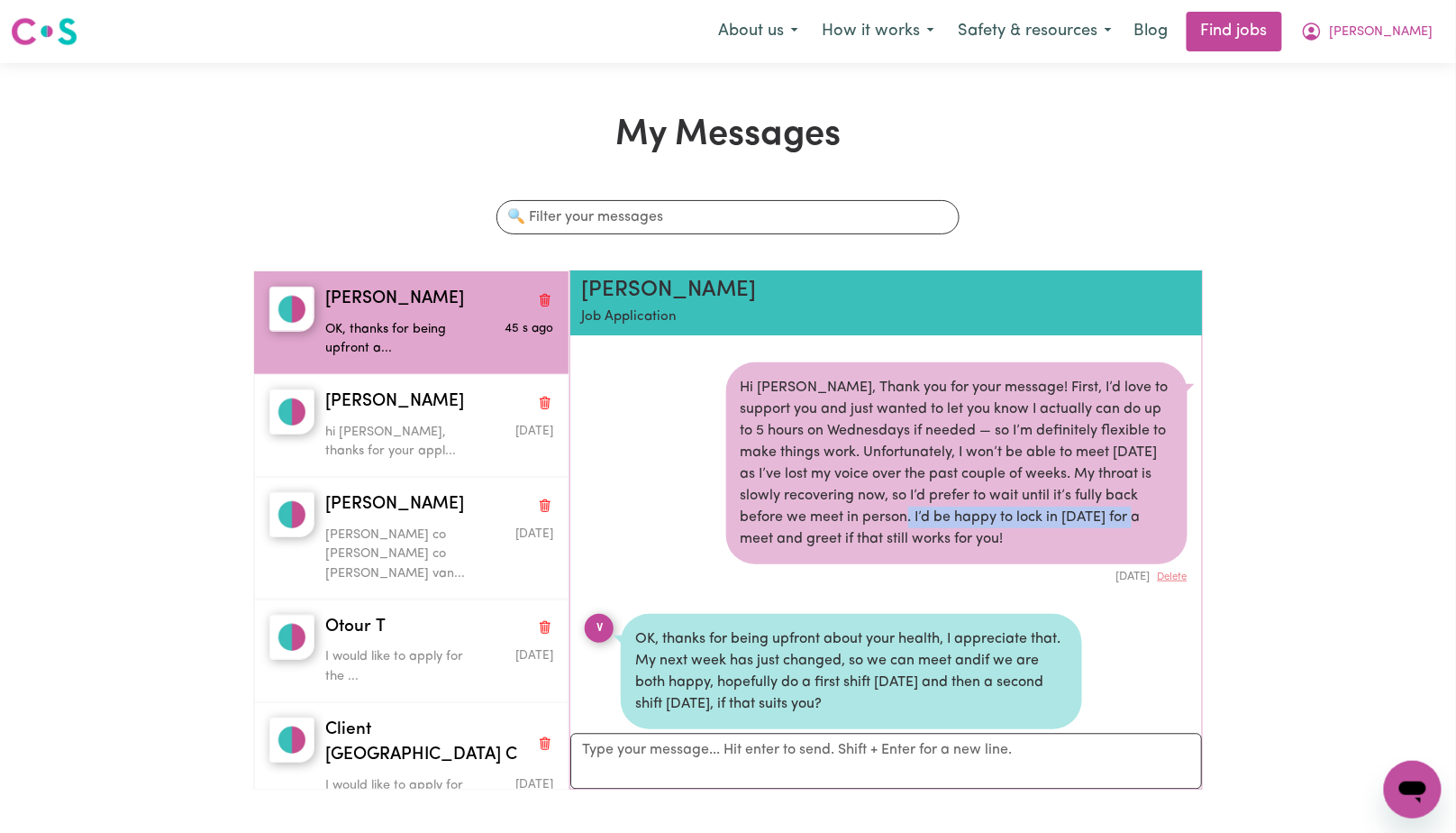 click on "Hi [PERSON_NAME],
Thank you for your message!
First, I’d love to support you and just wanted to let you know I actually can do up to 5 hours on Wednesdays if needed — so I’m definitely flexible to make things work.
Unfortunately, I won’t be able to meet [DATE] as I’ve lost my voice over the past couple of weeks. My throat is slowly recovering now, so I’d prefer to wait until it’s fully back before we meet in person.
I’d be happy to lock in [DATE] for a meet and greet if that still works for you!" at bounding box center [957, 463] 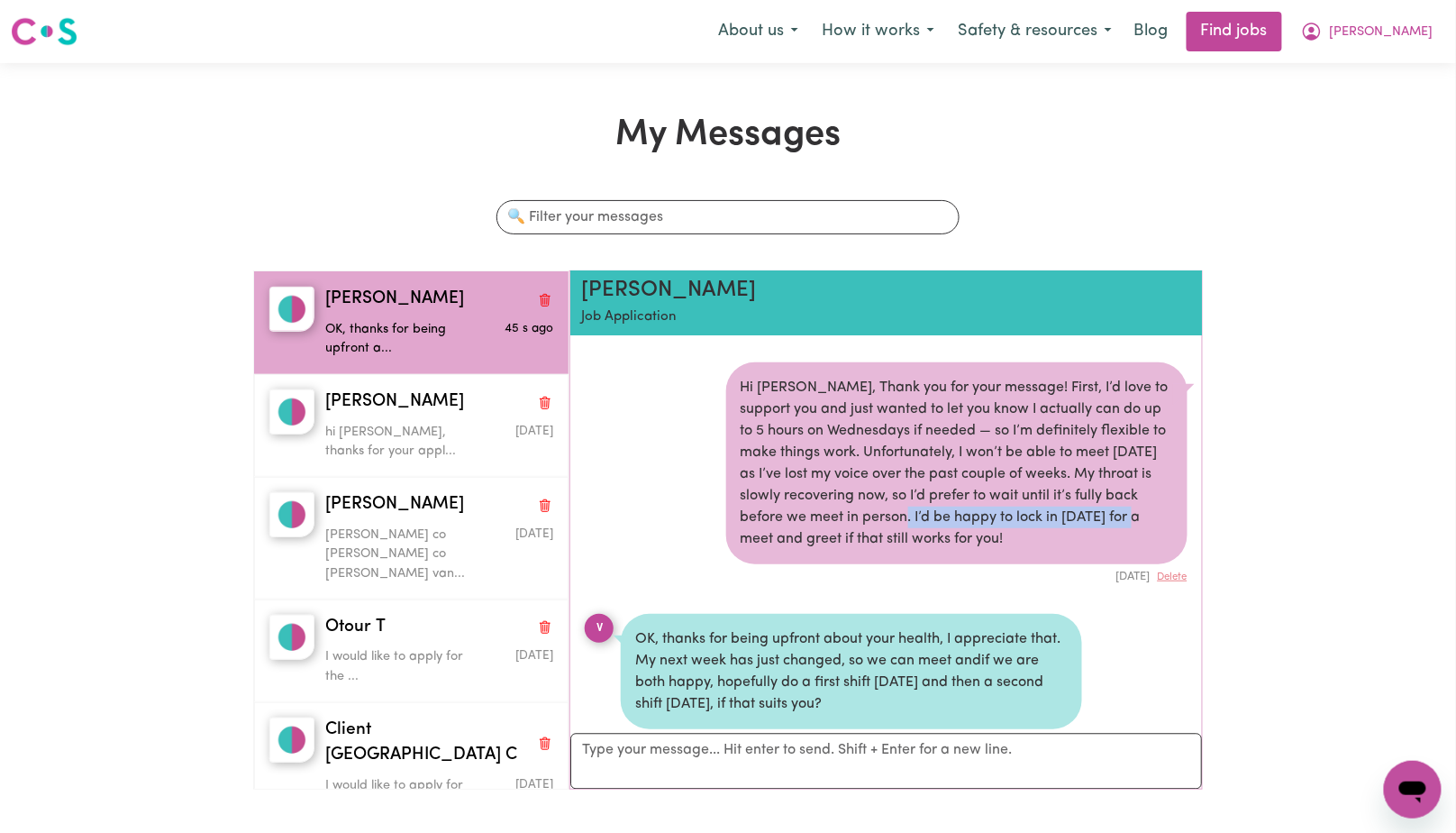 copy on "I’d be happy to lock in [DATE]" 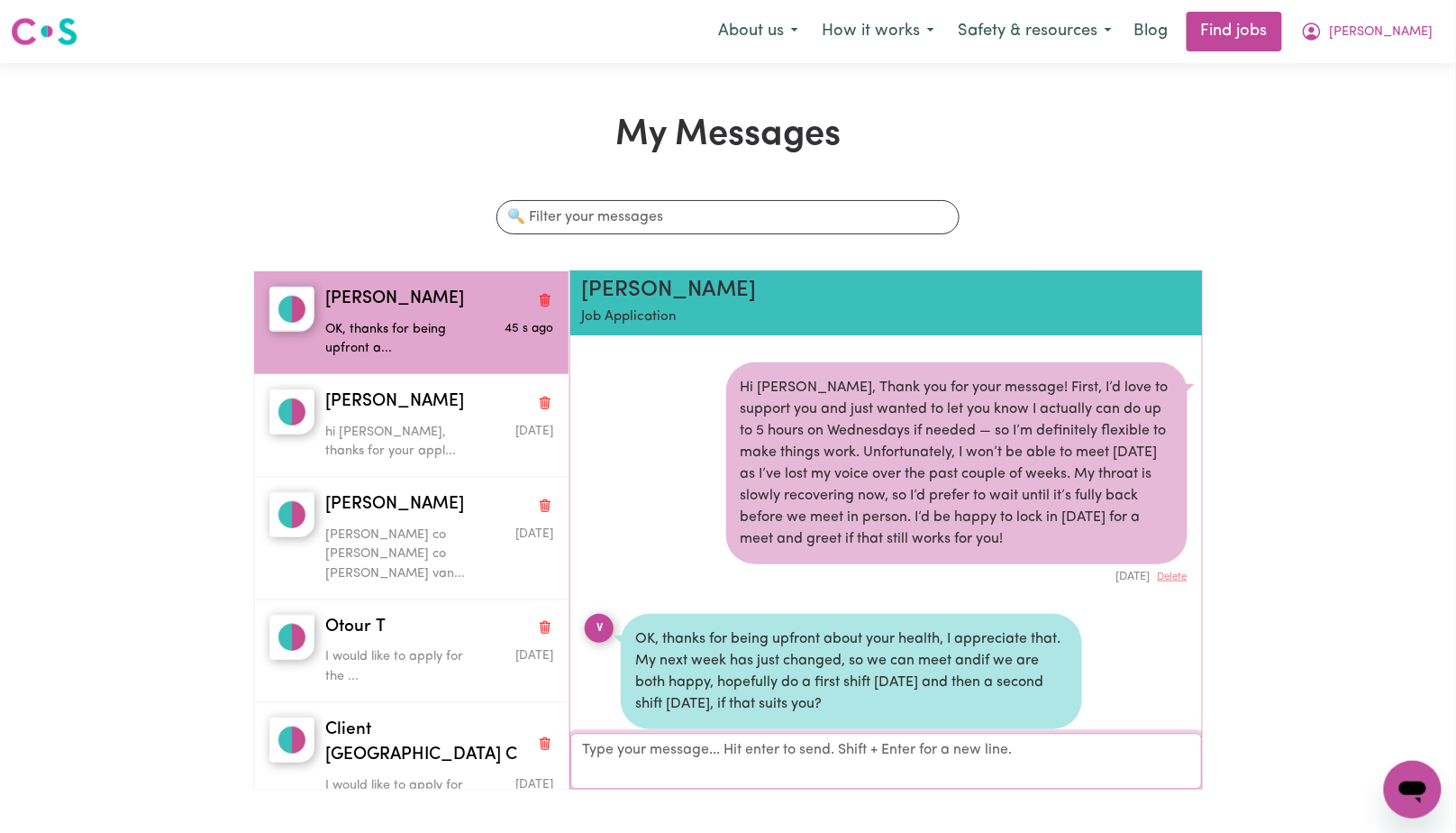click on "Your reply" at bounding box center [886, 761] 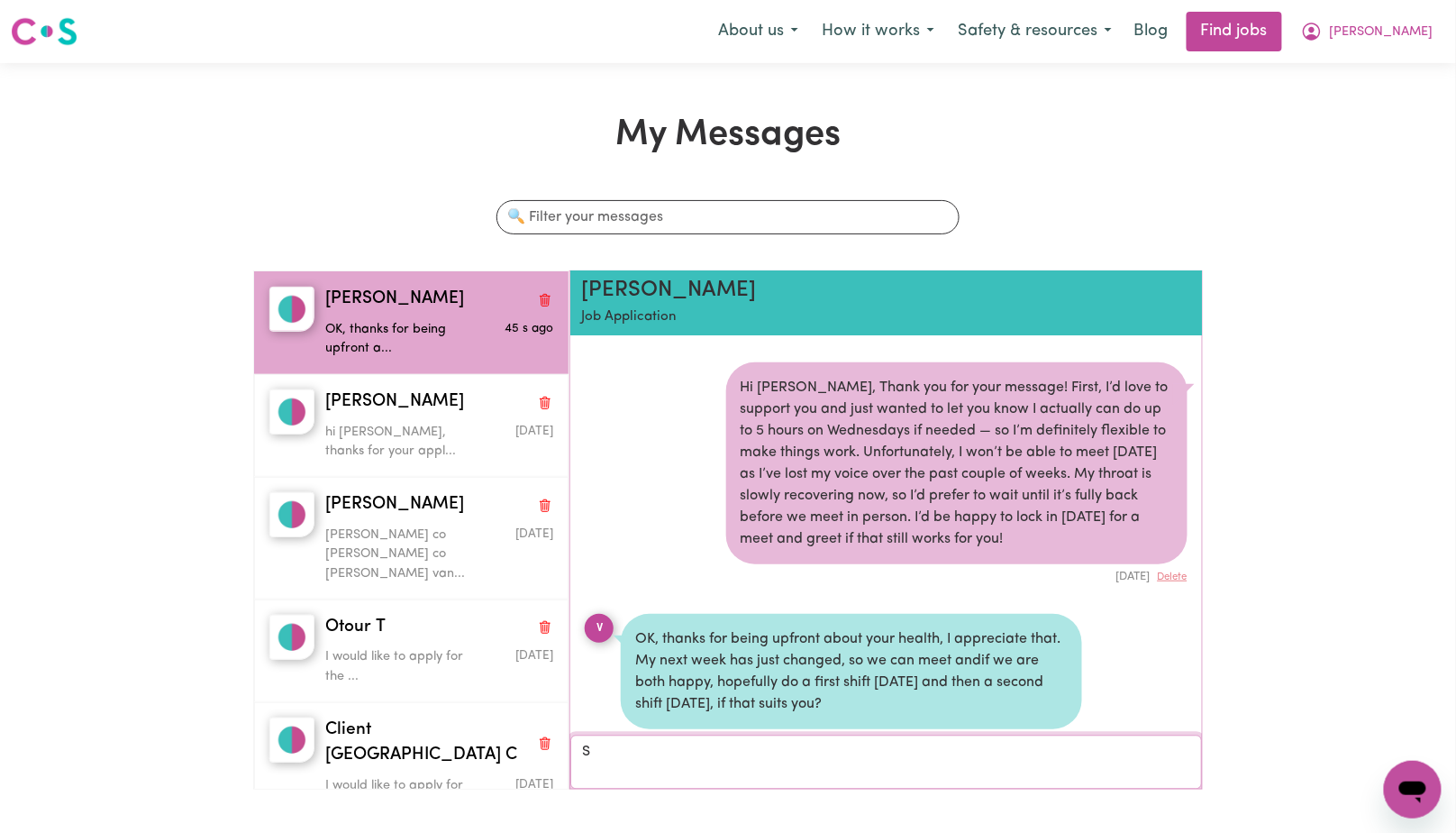 scroll, scrollTop: 1165, scrollLeft: 0, axis: vertical 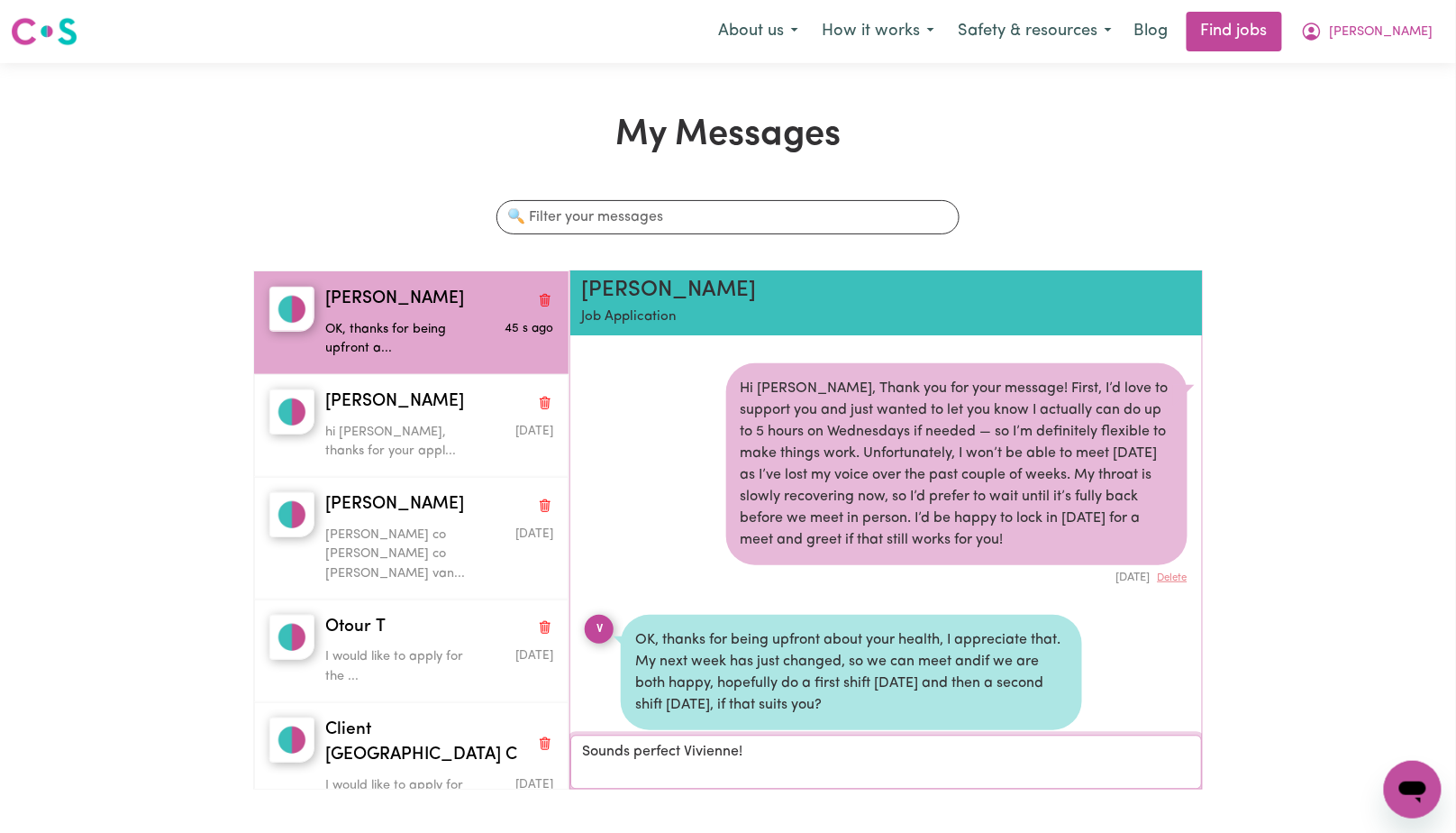 paste on "I’d be happy to lock in [DATE]" 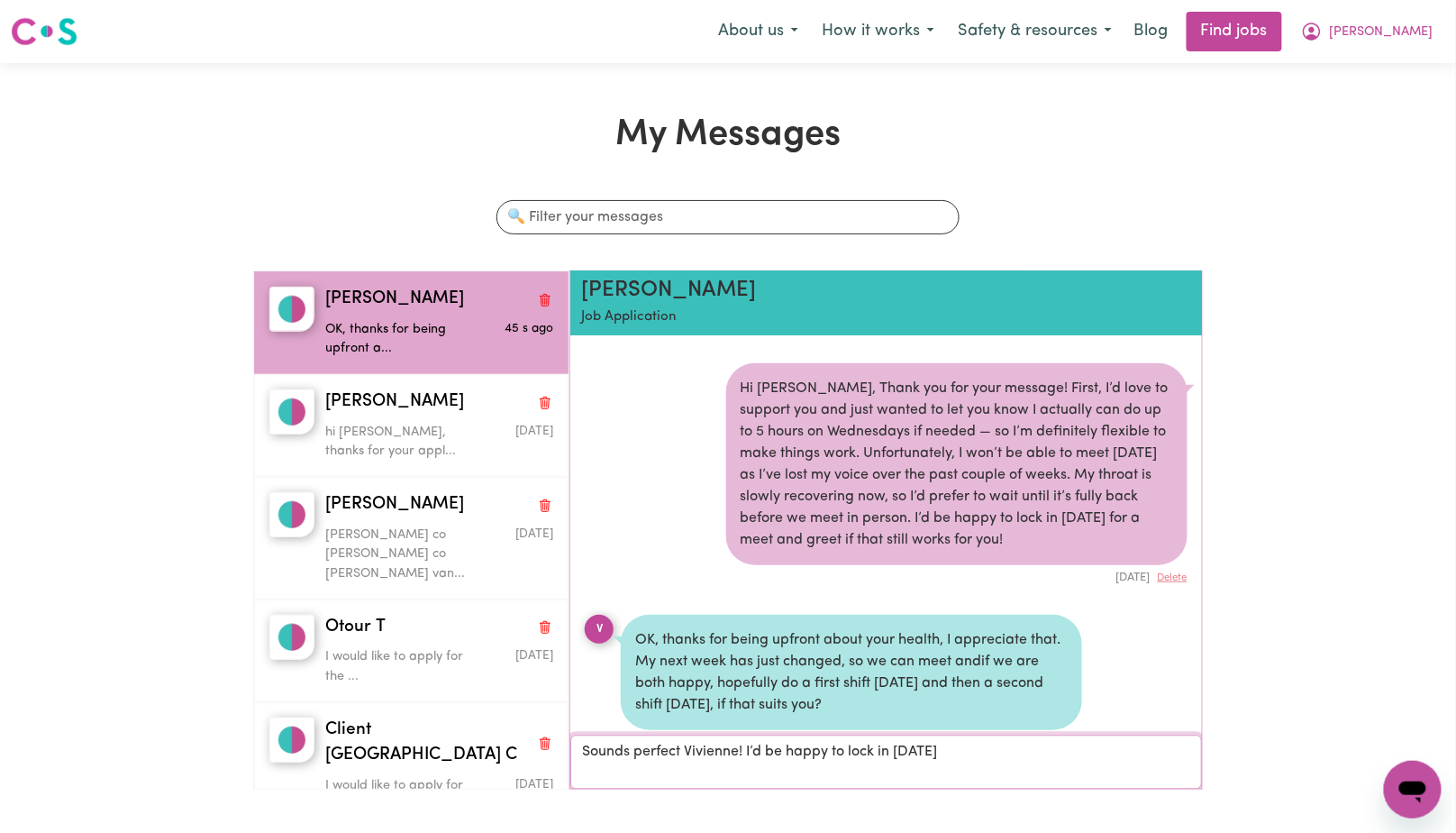 drag, startPoint x: 748, startPoint y: 751, endPoint x: 854, endPoint y: 755, distance: 106.07544 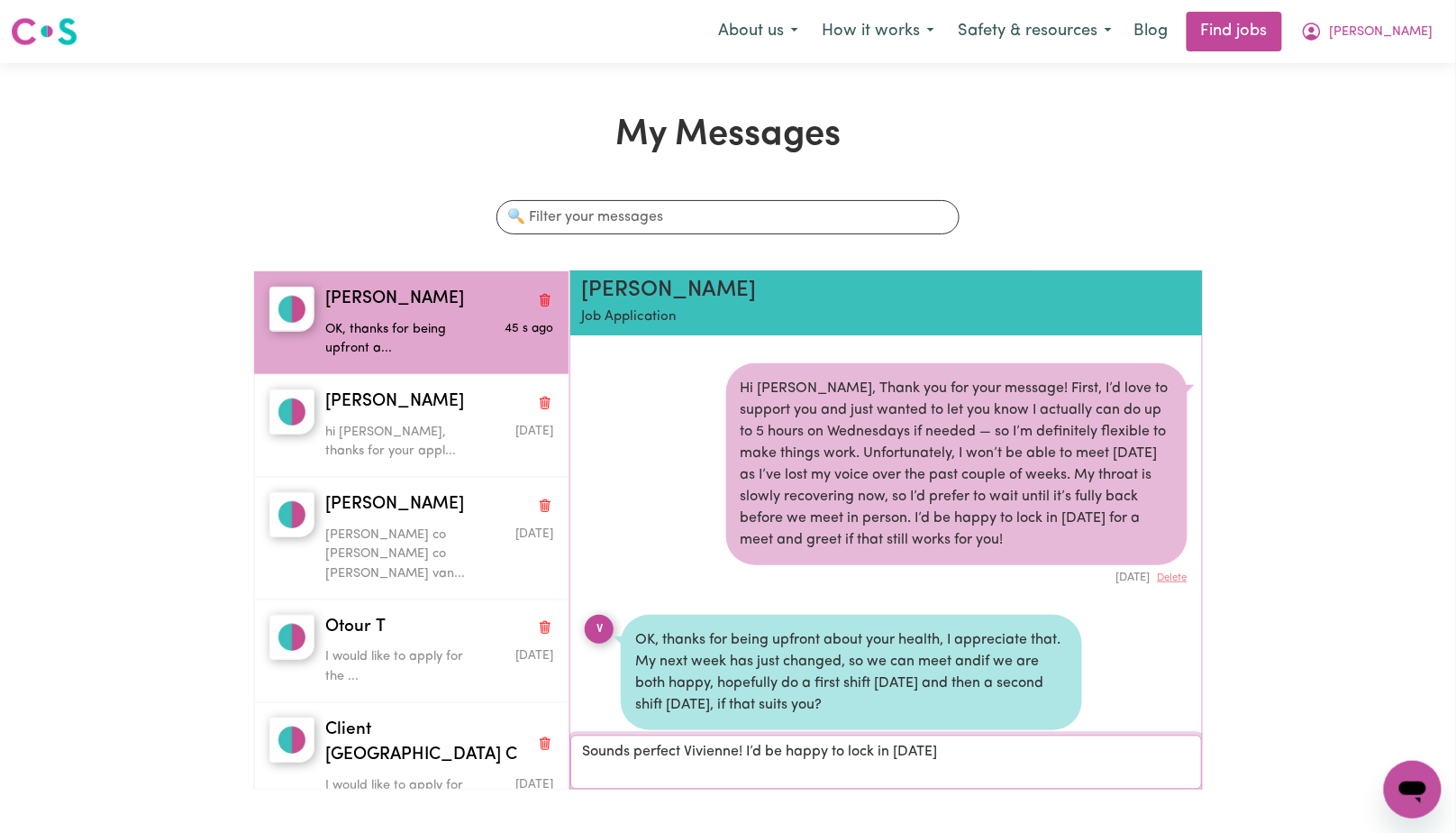 click on "Sounds perfect Vivienne! I’d be happy to lock in [DATE]" at bounding box center [886, 762] 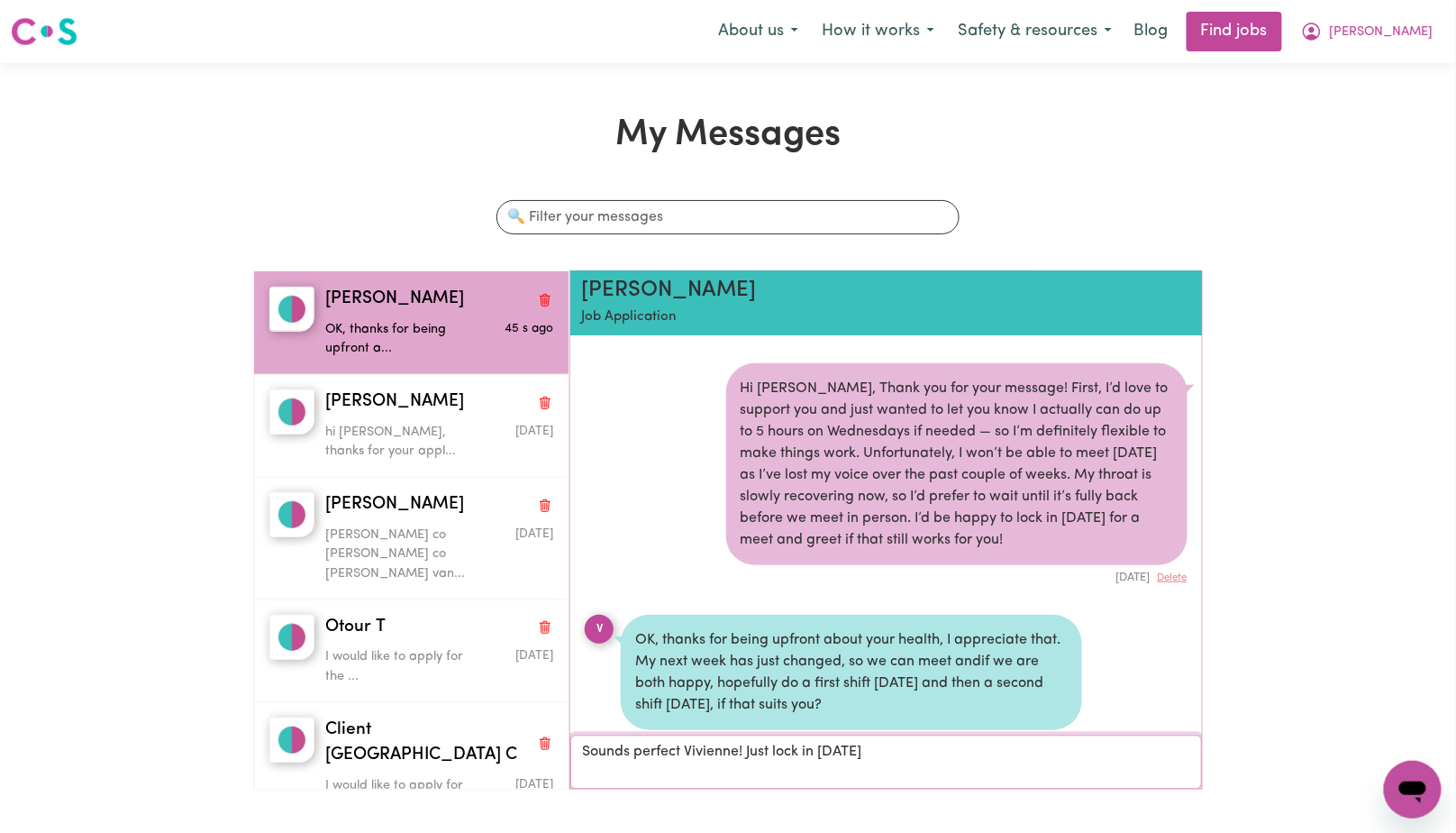 click on "Sounds perfect Vivienne! Just lock in [DATE]" at bounding box center (886, 762) 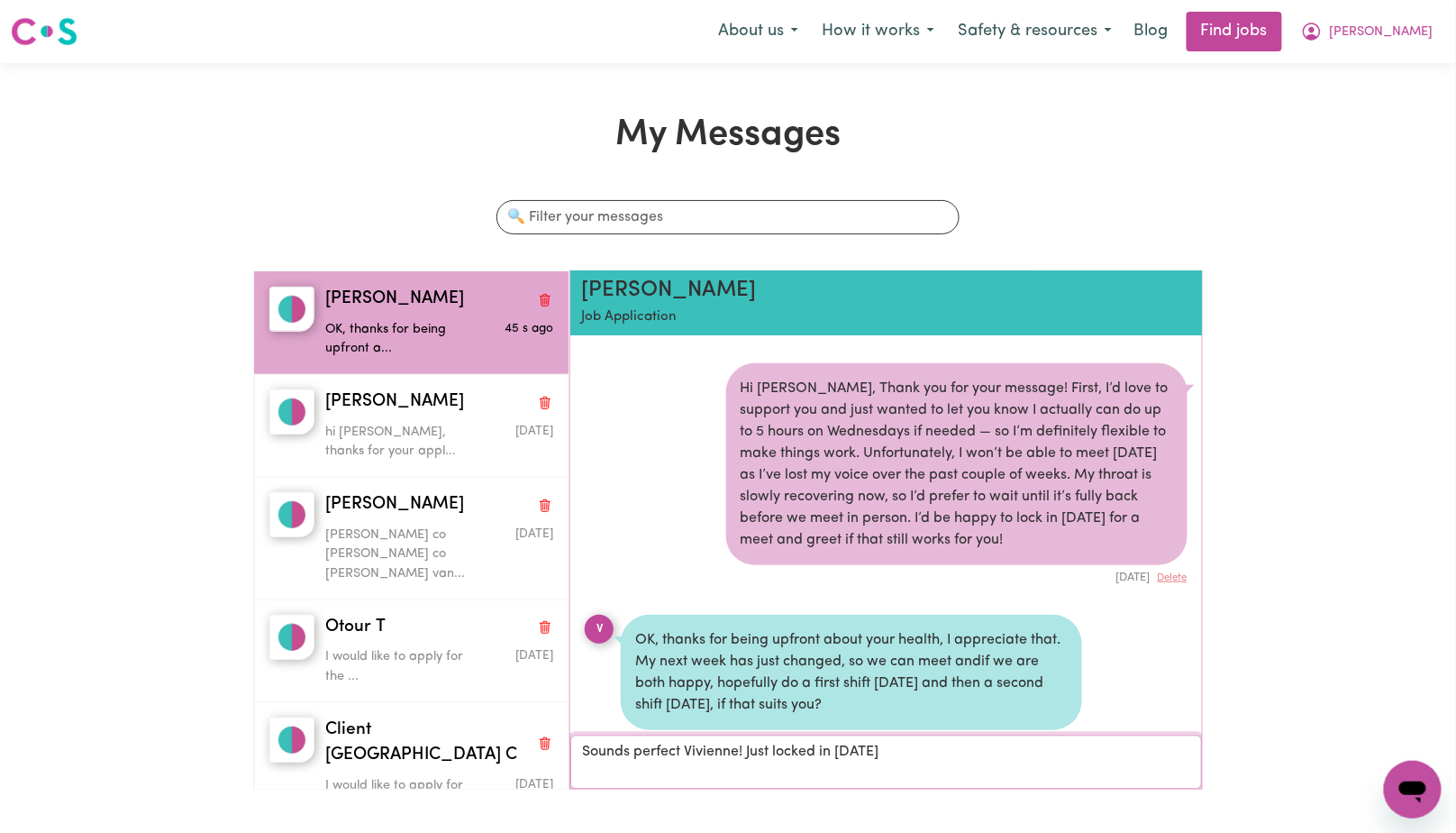 click on "Sounds perfect Vivienne! Just locked in [DATE]" at bounding box center (886, 762) 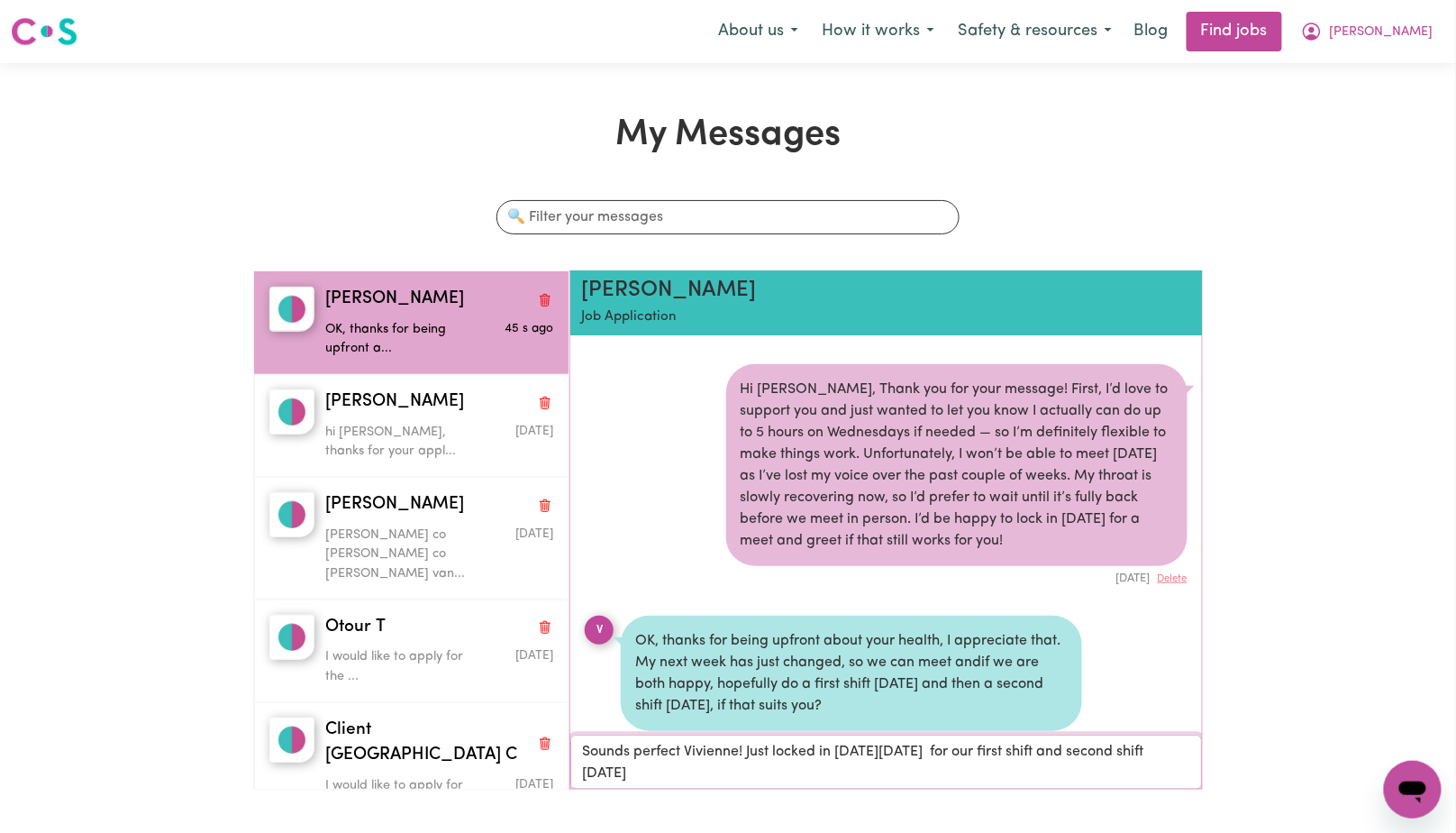 scroll, scrollTop: 1165, scrollLeft: 0, axis: vertical 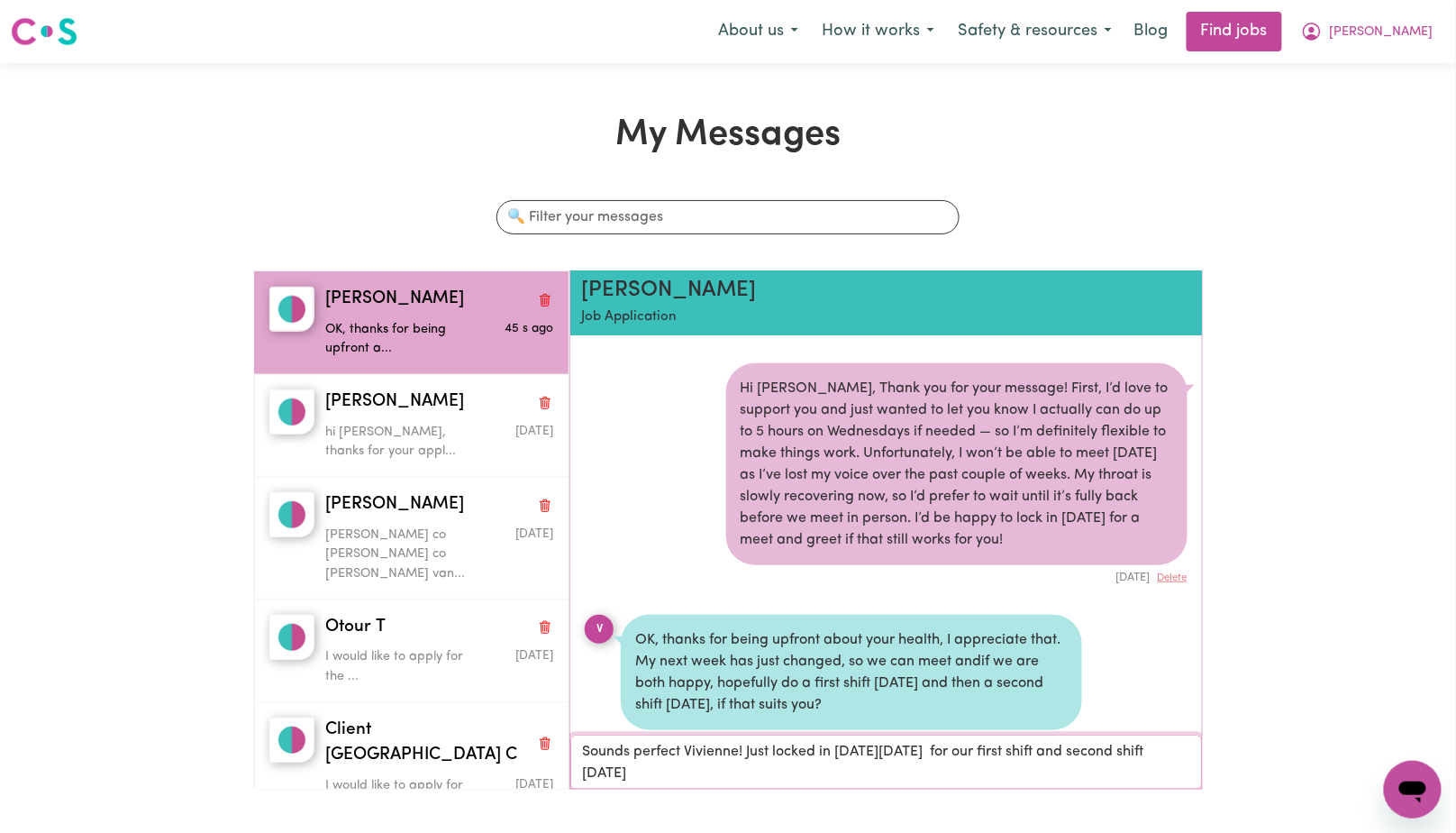 click on "Sounds perfect Vivienne! Just locked in [DATE][DATE]  for our first shift and second shift [DATE]" at bounding box center [886, 762] 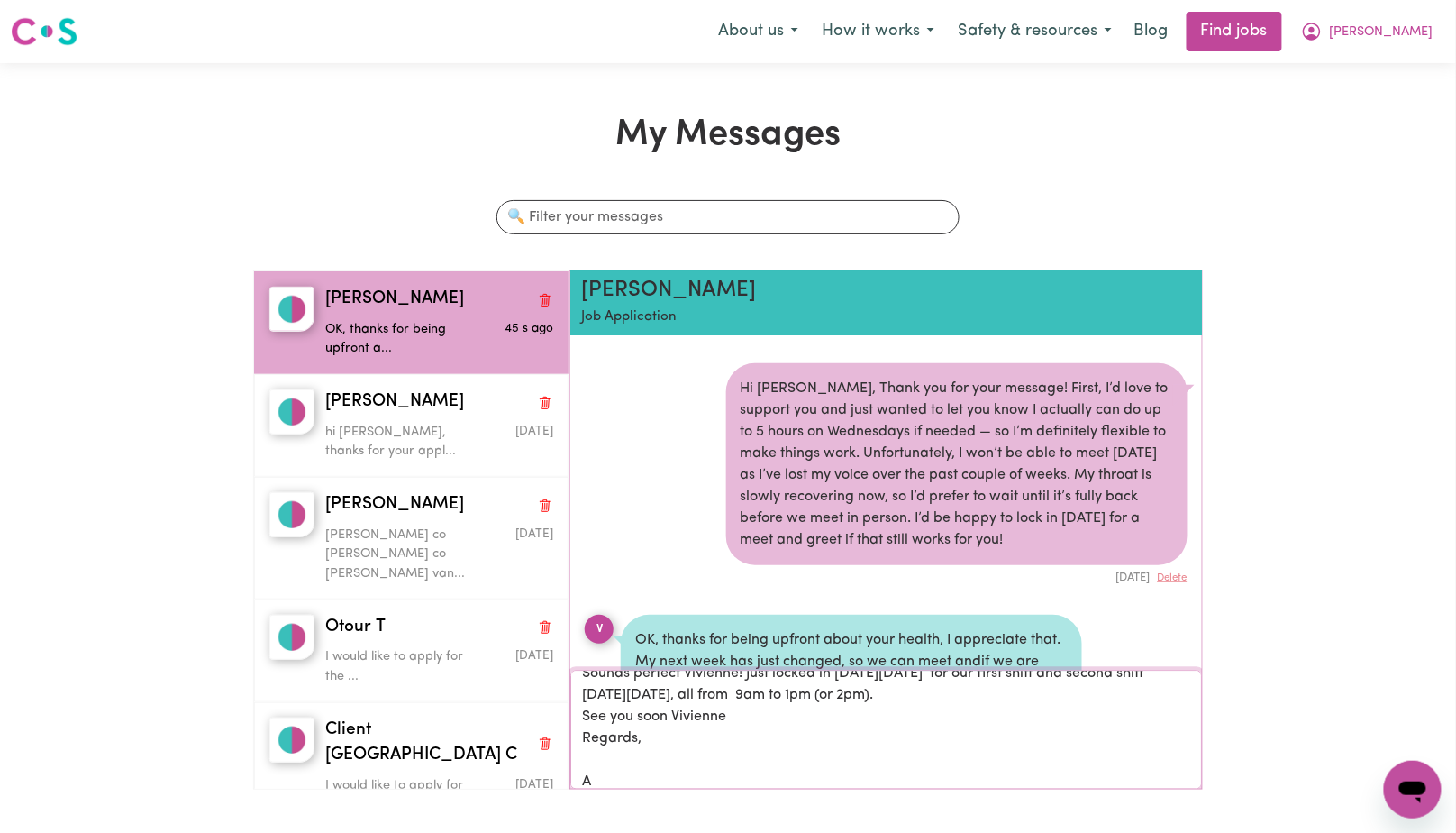 scroll, scrollTop: 1, scrollLeft: 0, axis: vertical 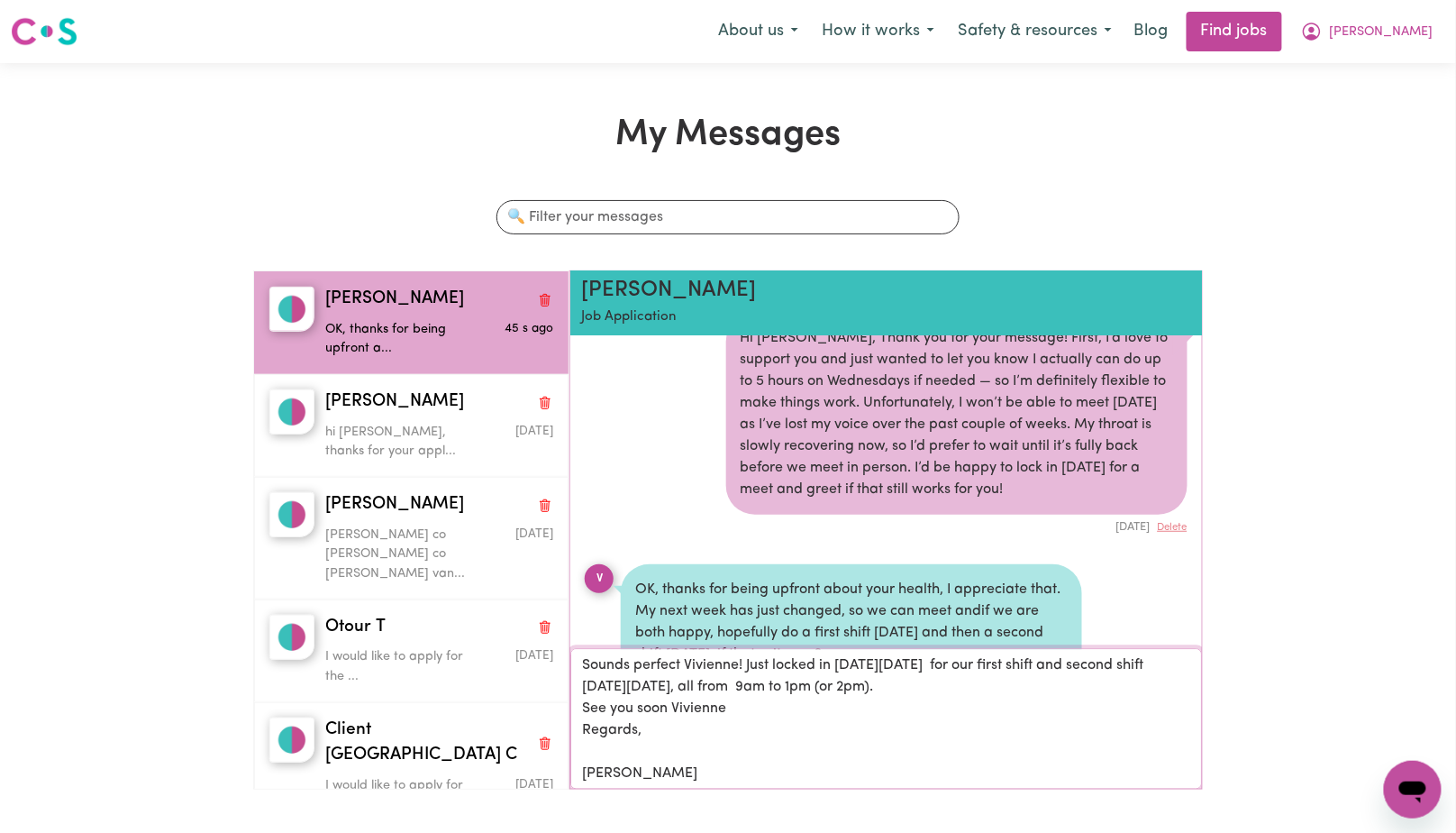 type on "Sounds perfect Vivienne! Just locked in [DATE][DATE]  for our first shift and second shift [DATE][DATE], all from  9am to 1pm (or 2pm).
See you soon Vivienne
Regards,
[PERSON_NAME]" 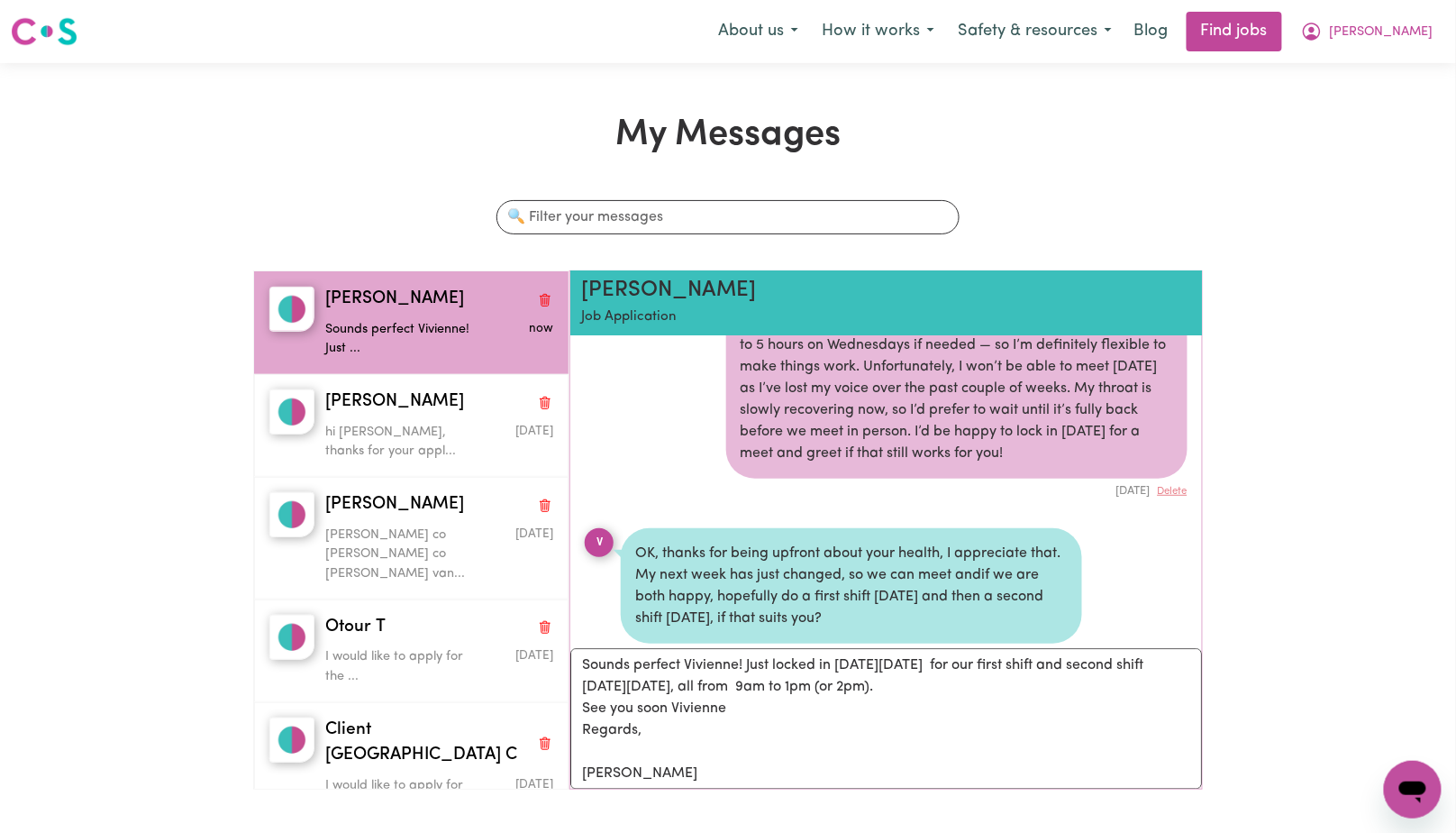 scroll, scrollTop: 1396, scrollLeft: 0, axis: vertical 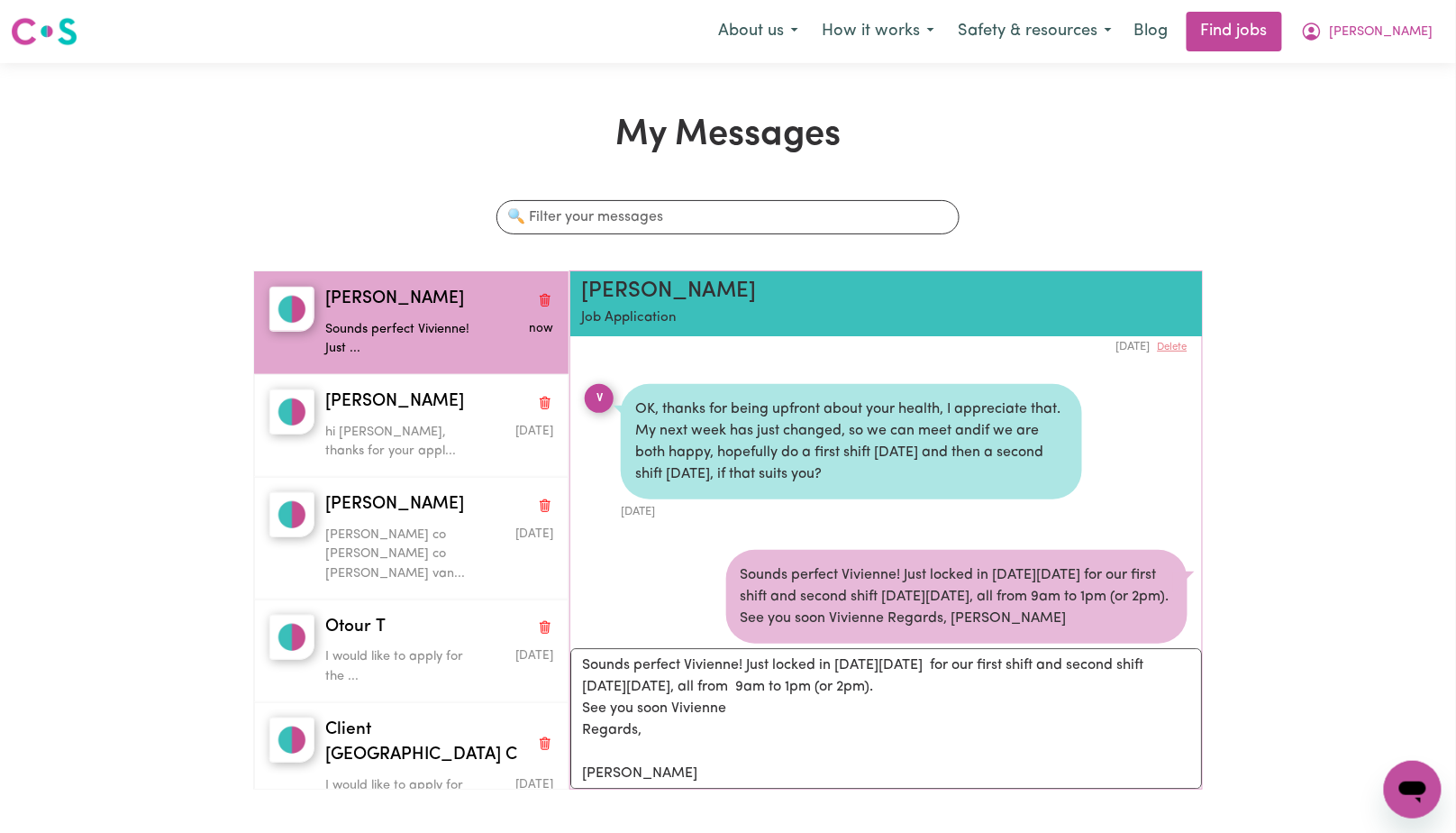 click 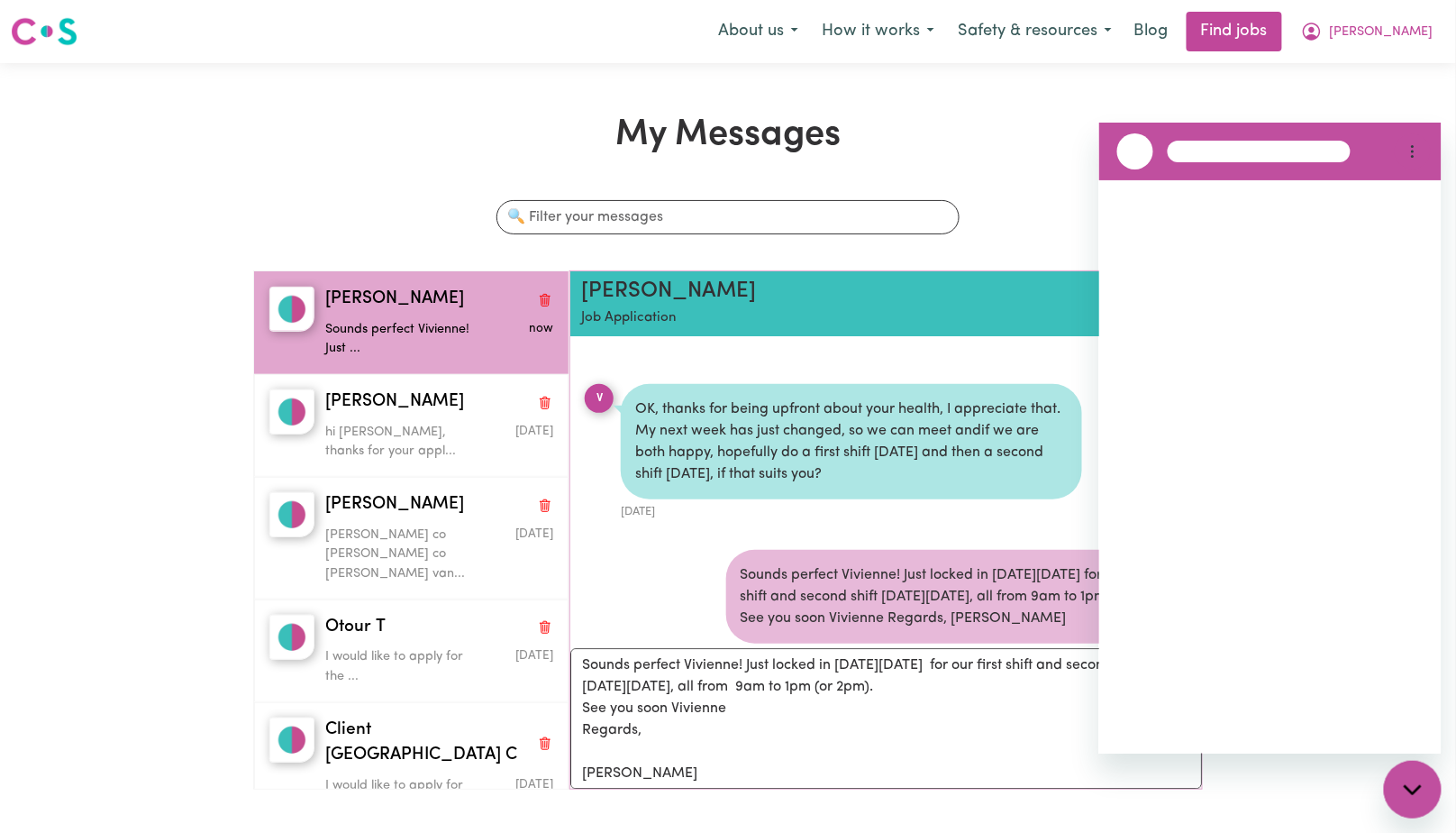 scroll, scrollTop: 0, scrollLeft: 0, axis: both 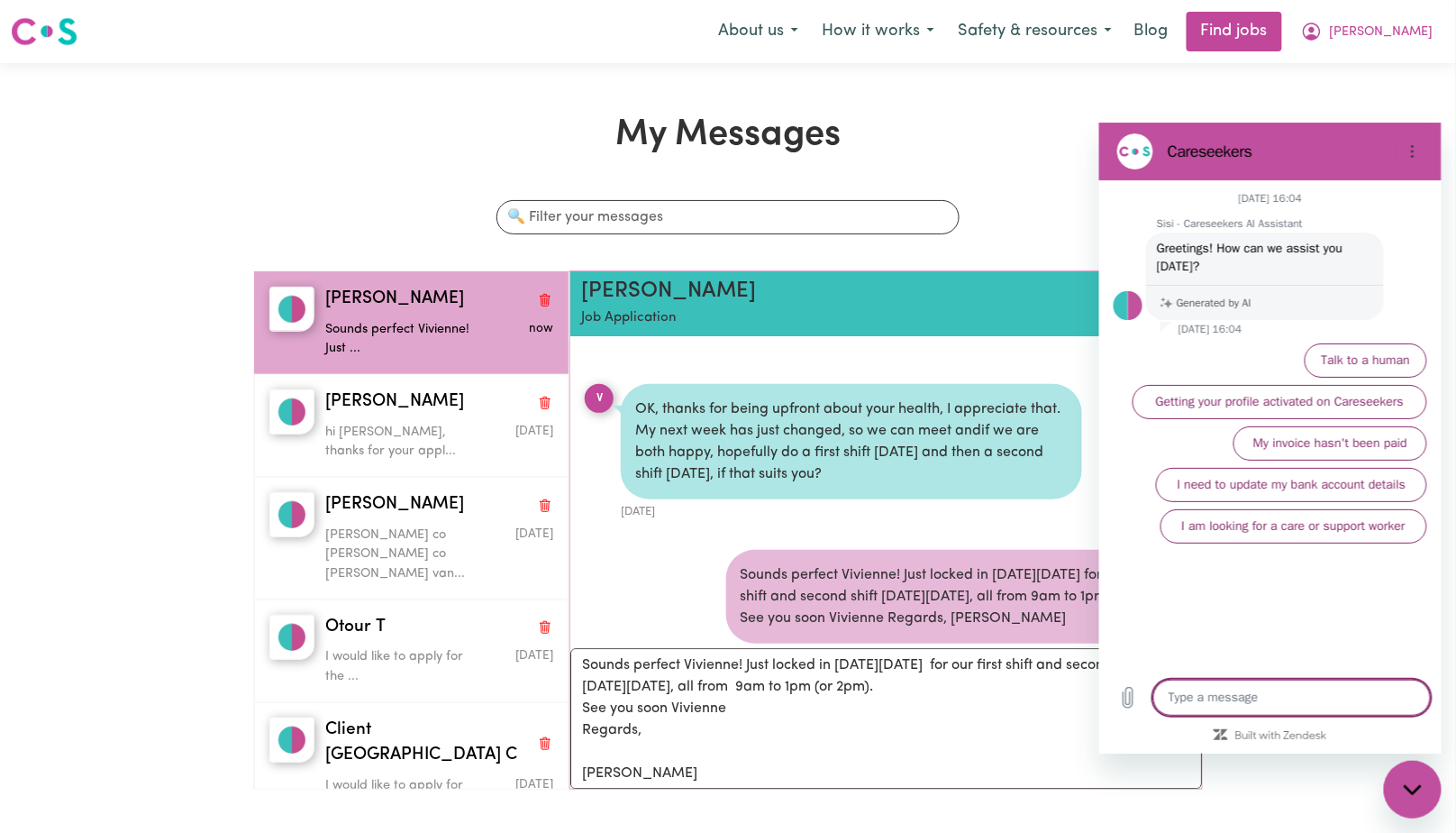 type on "M" 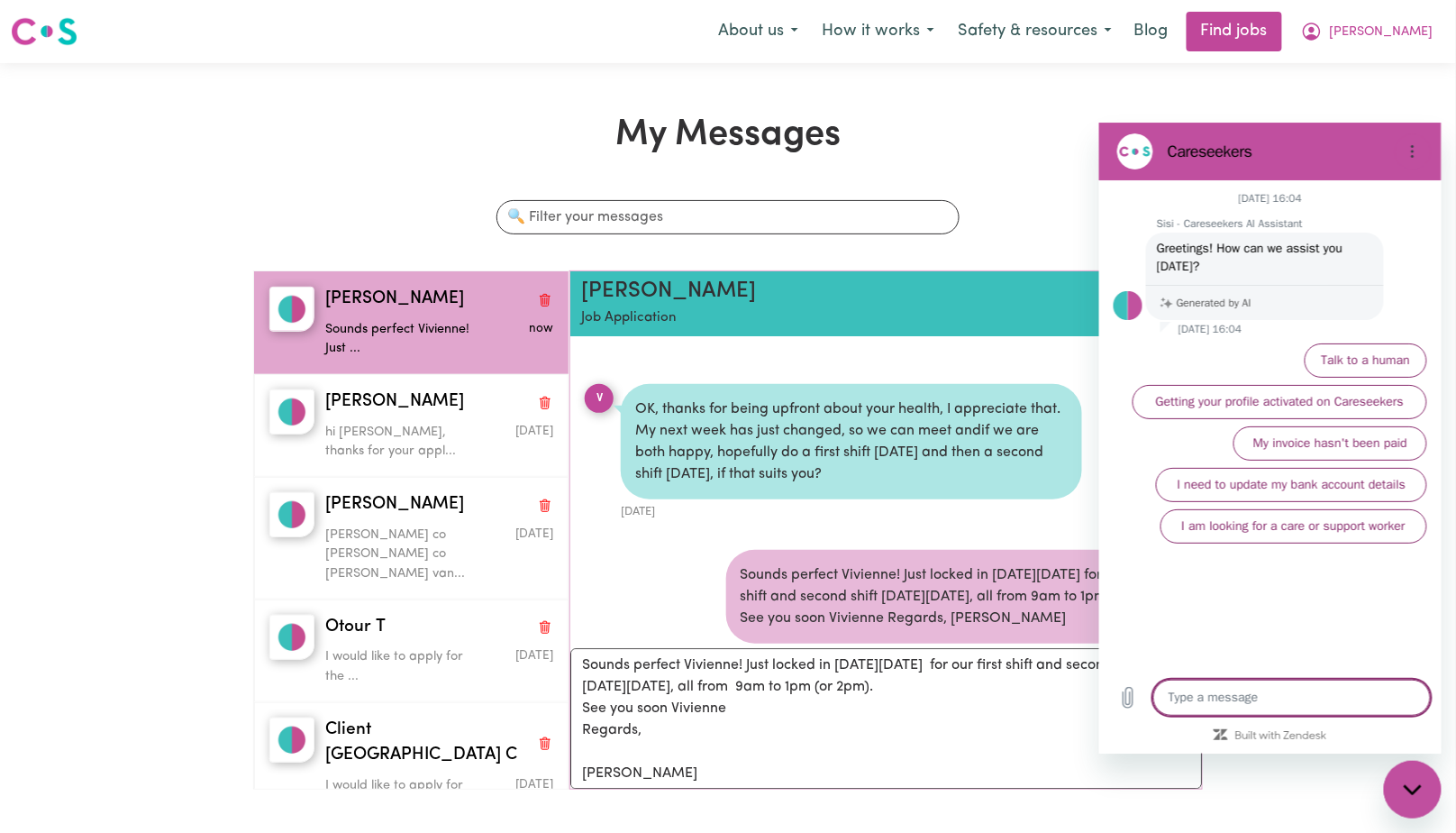 type on "x" 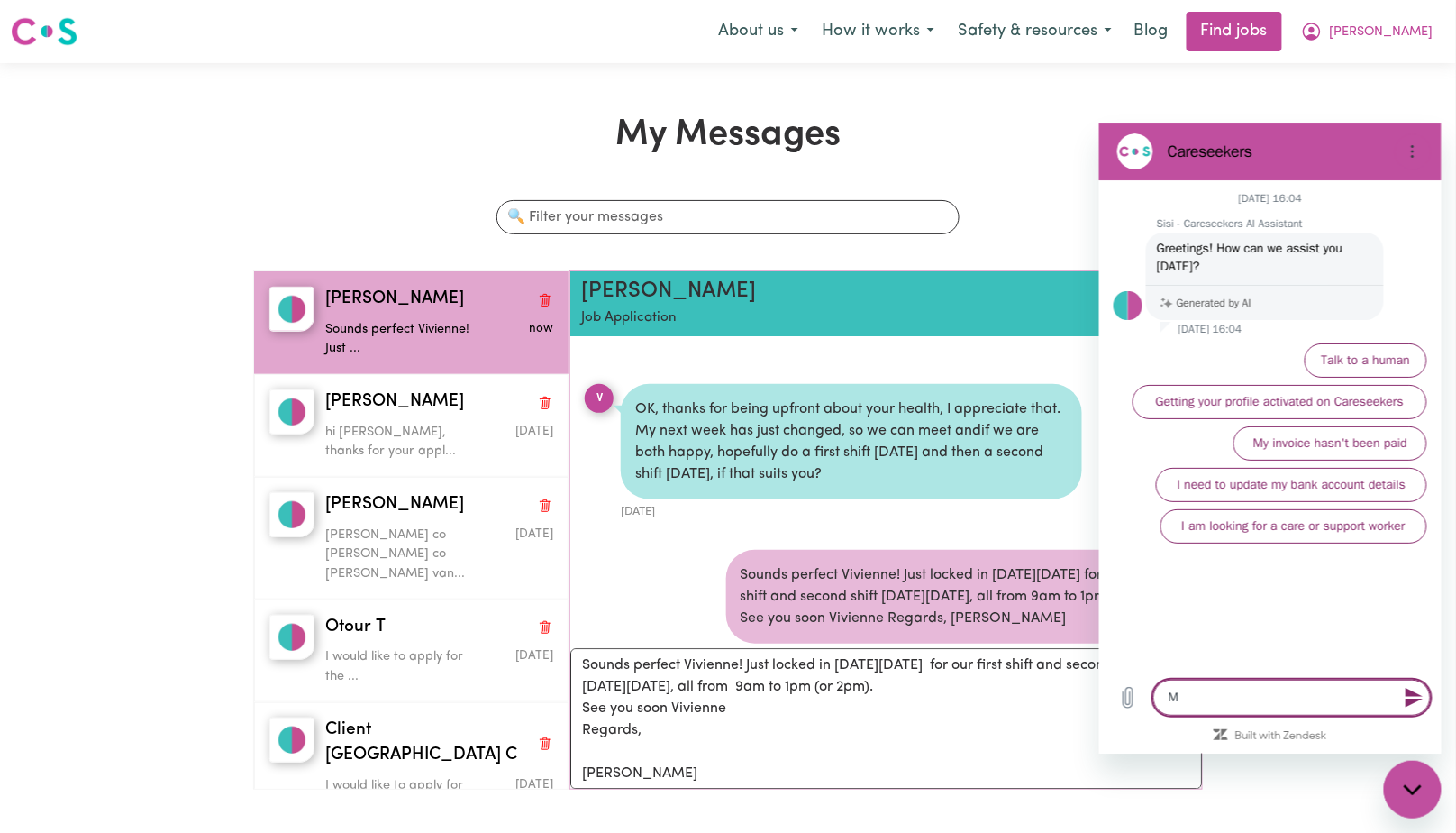 type on "My" 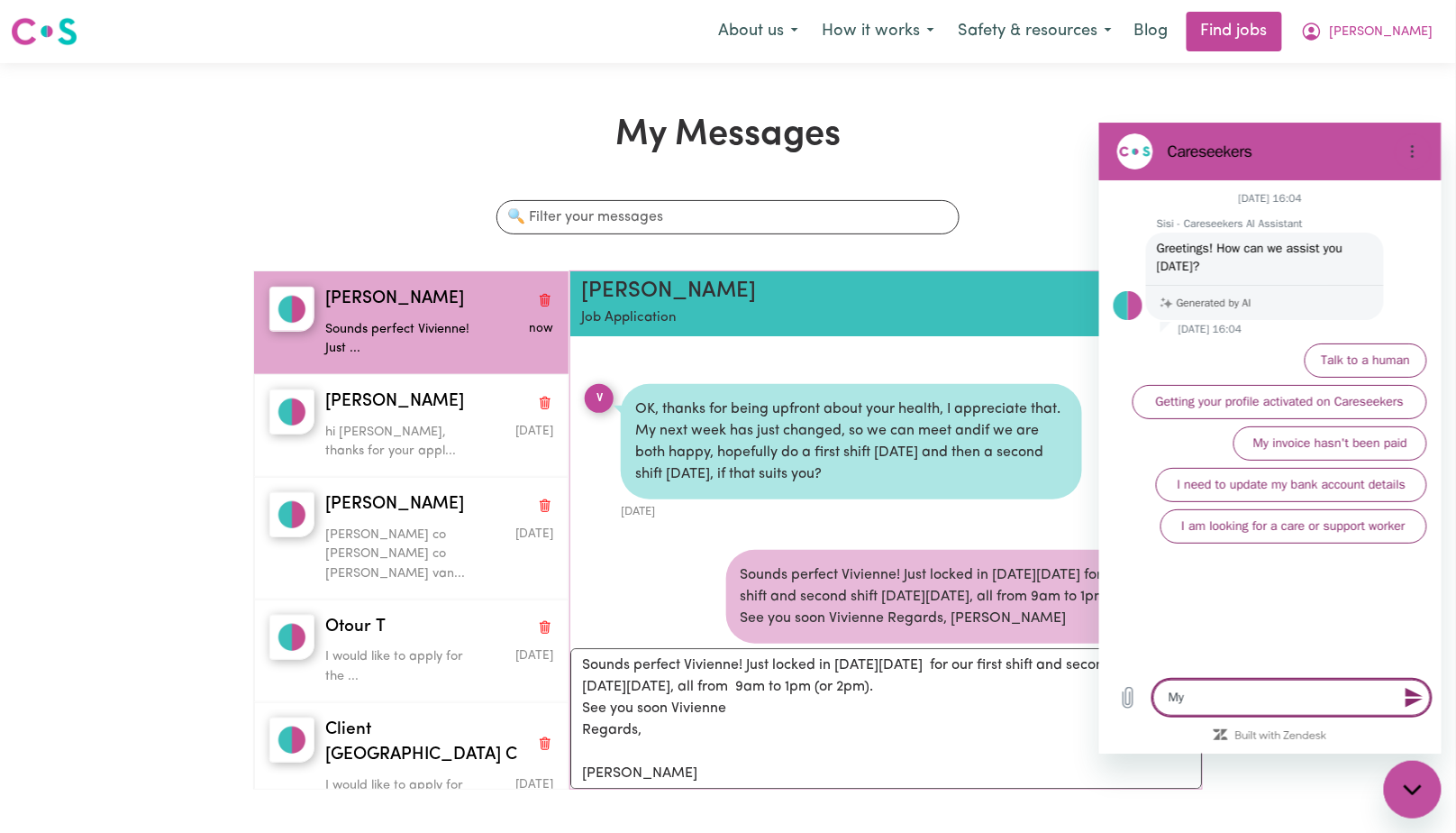 type on "My" 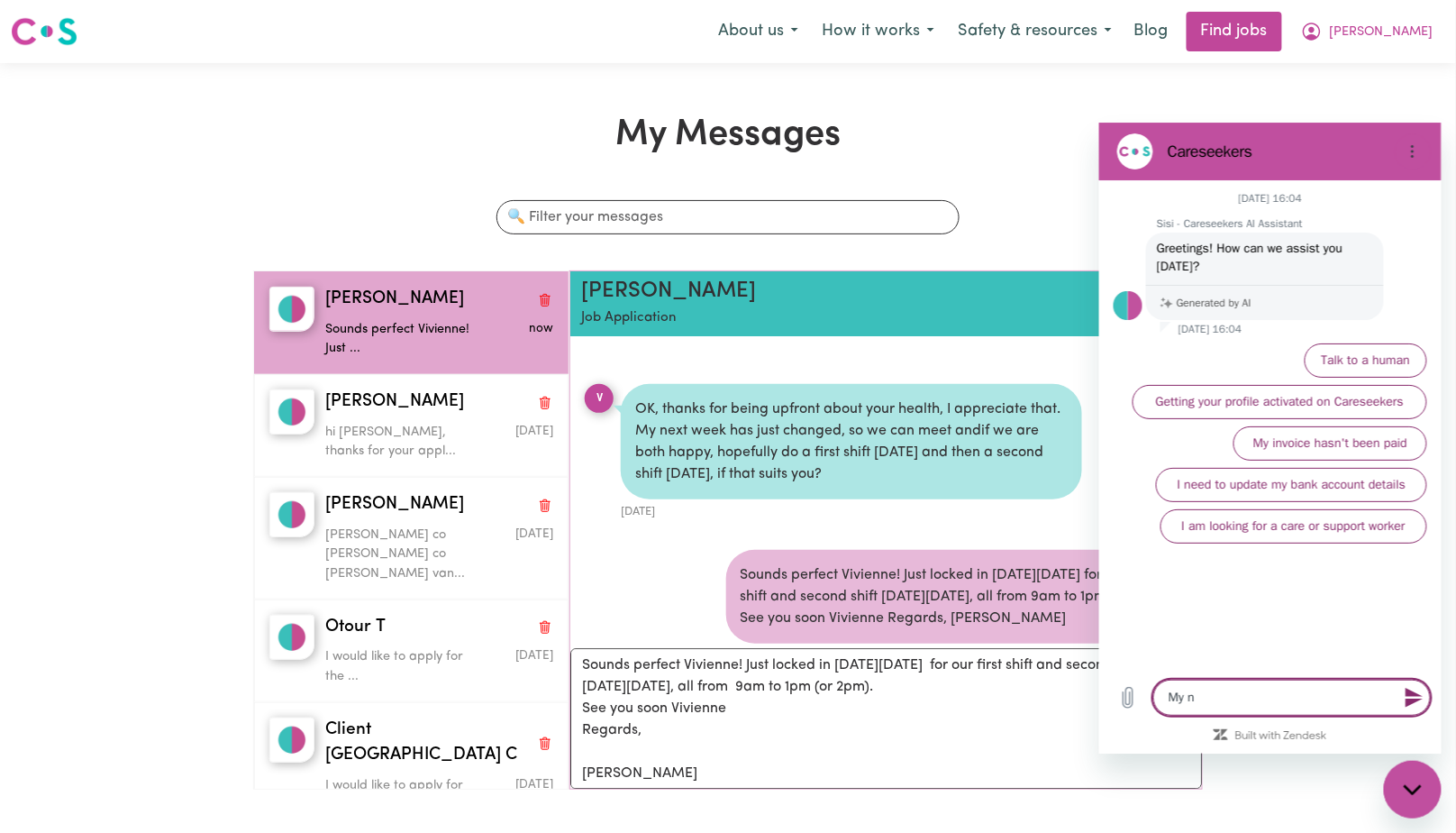 type on "My na" 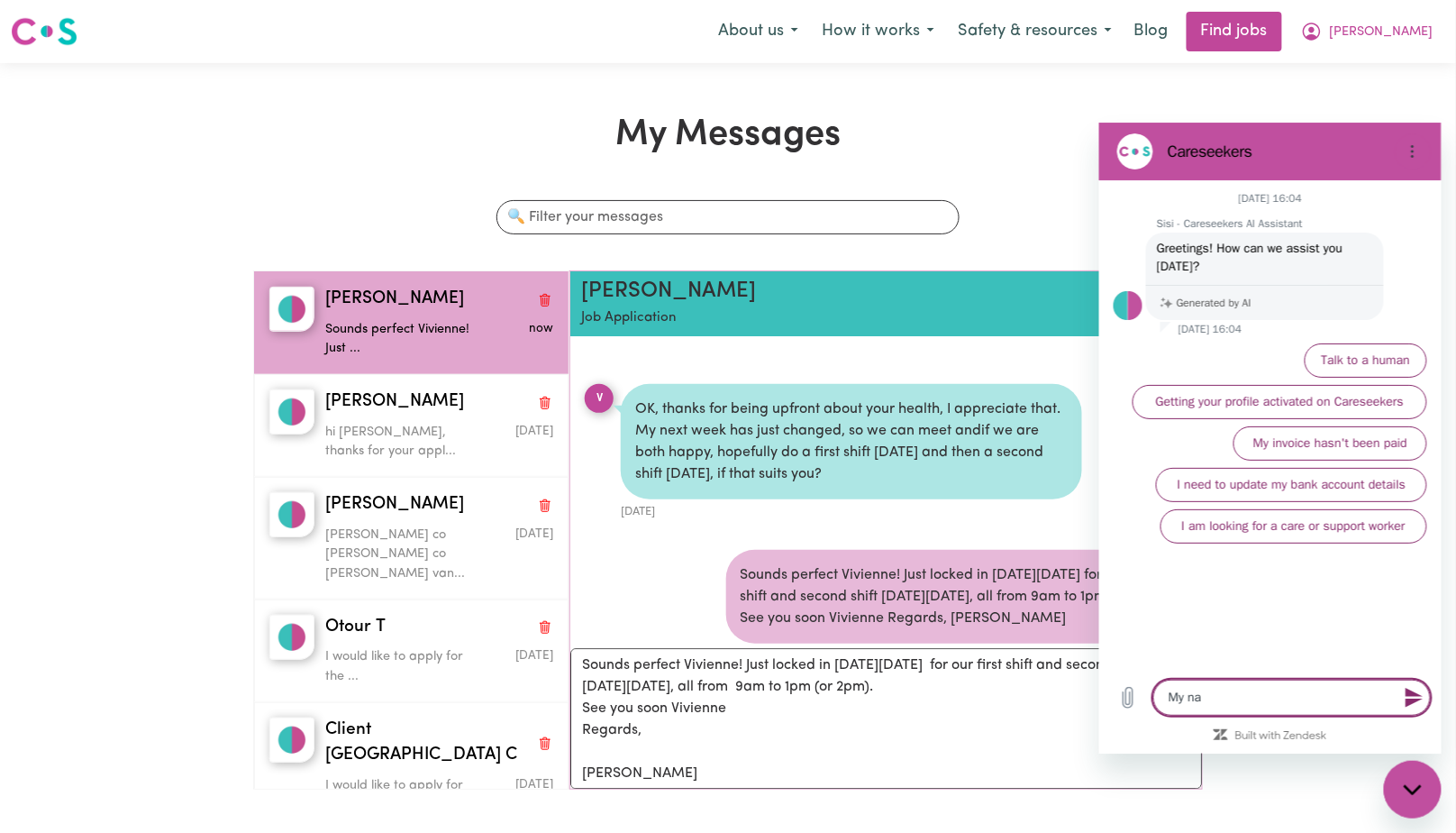 type on "My nam" 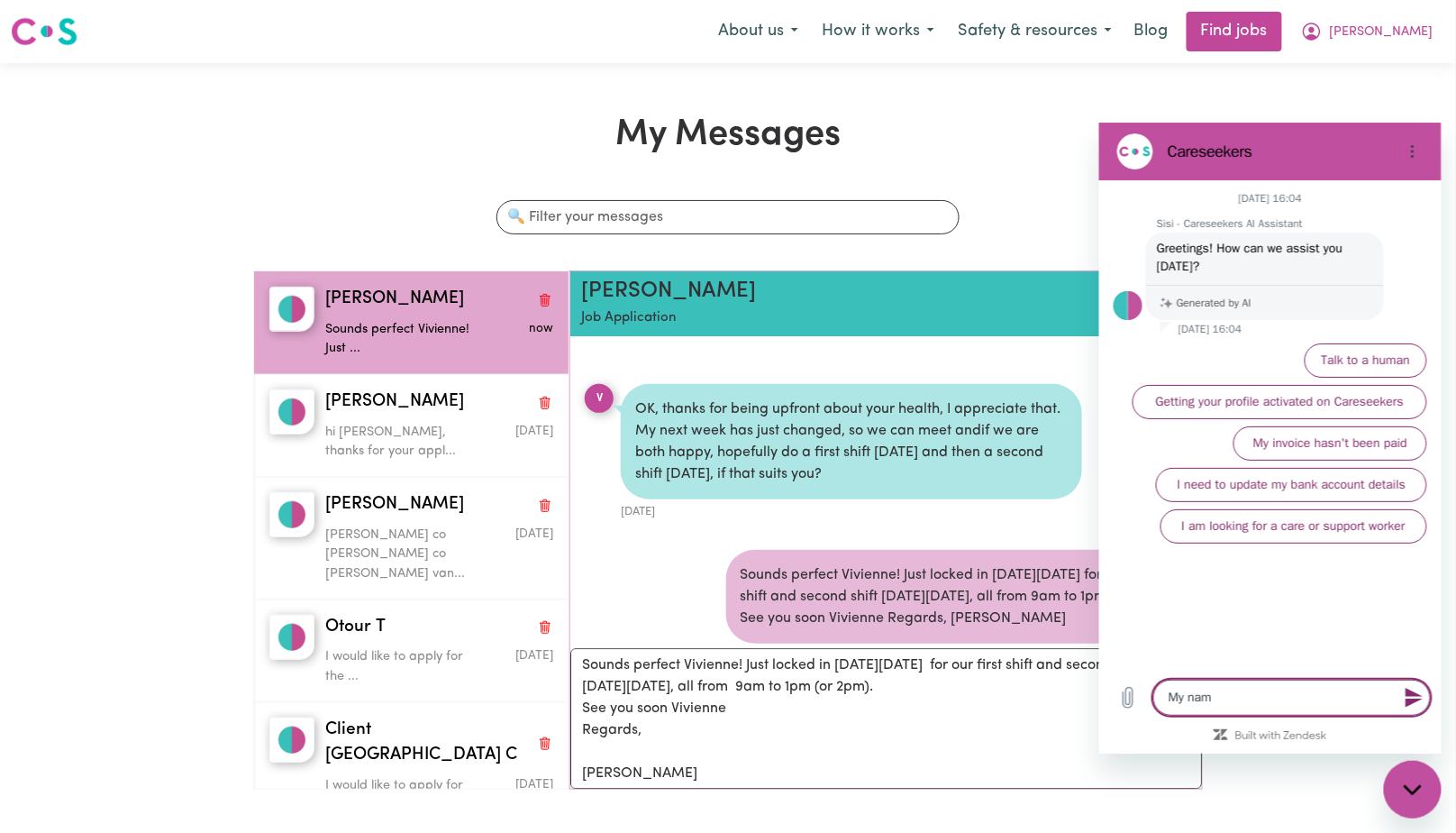 type on "My name" 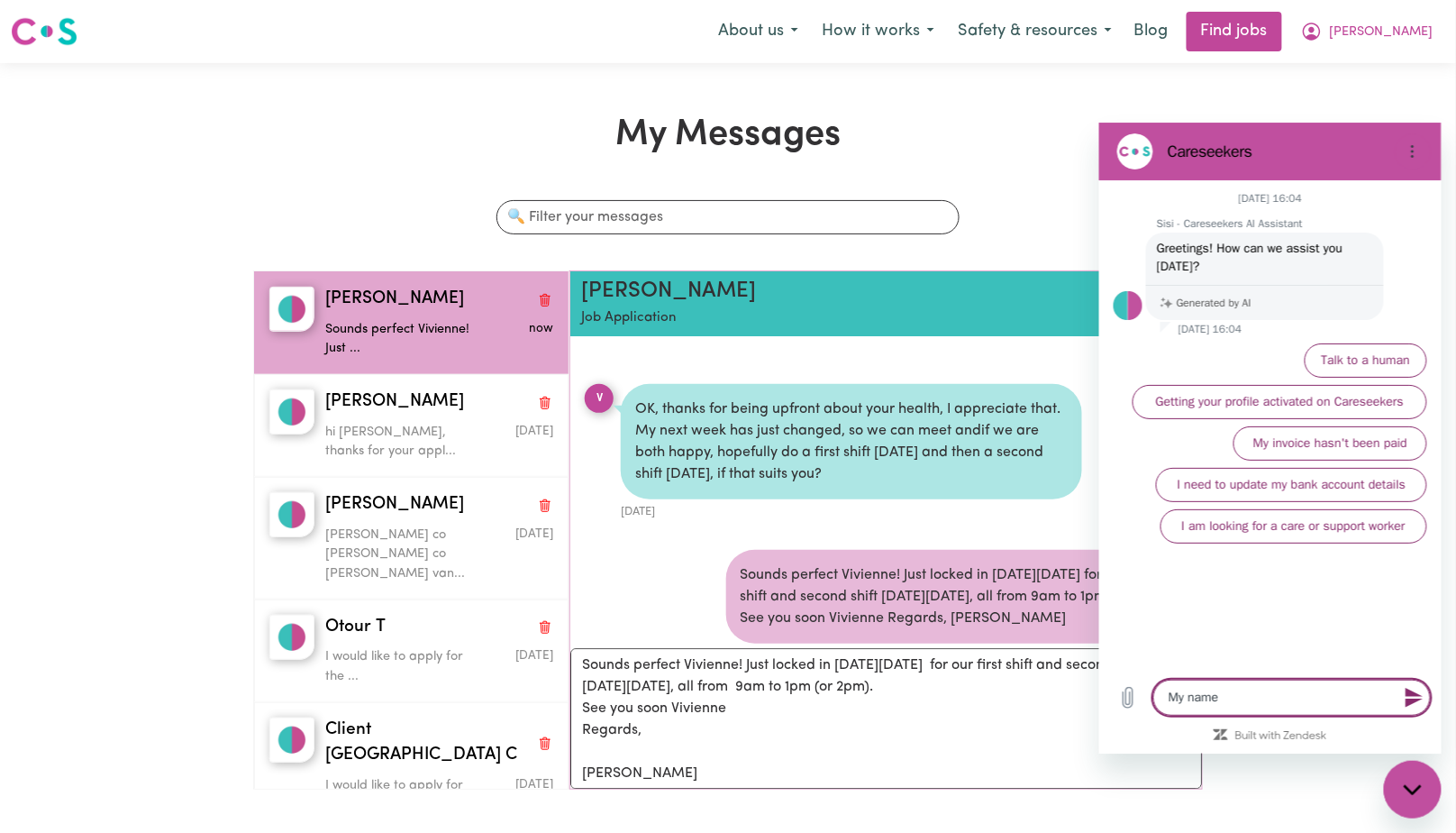 type on "My name" 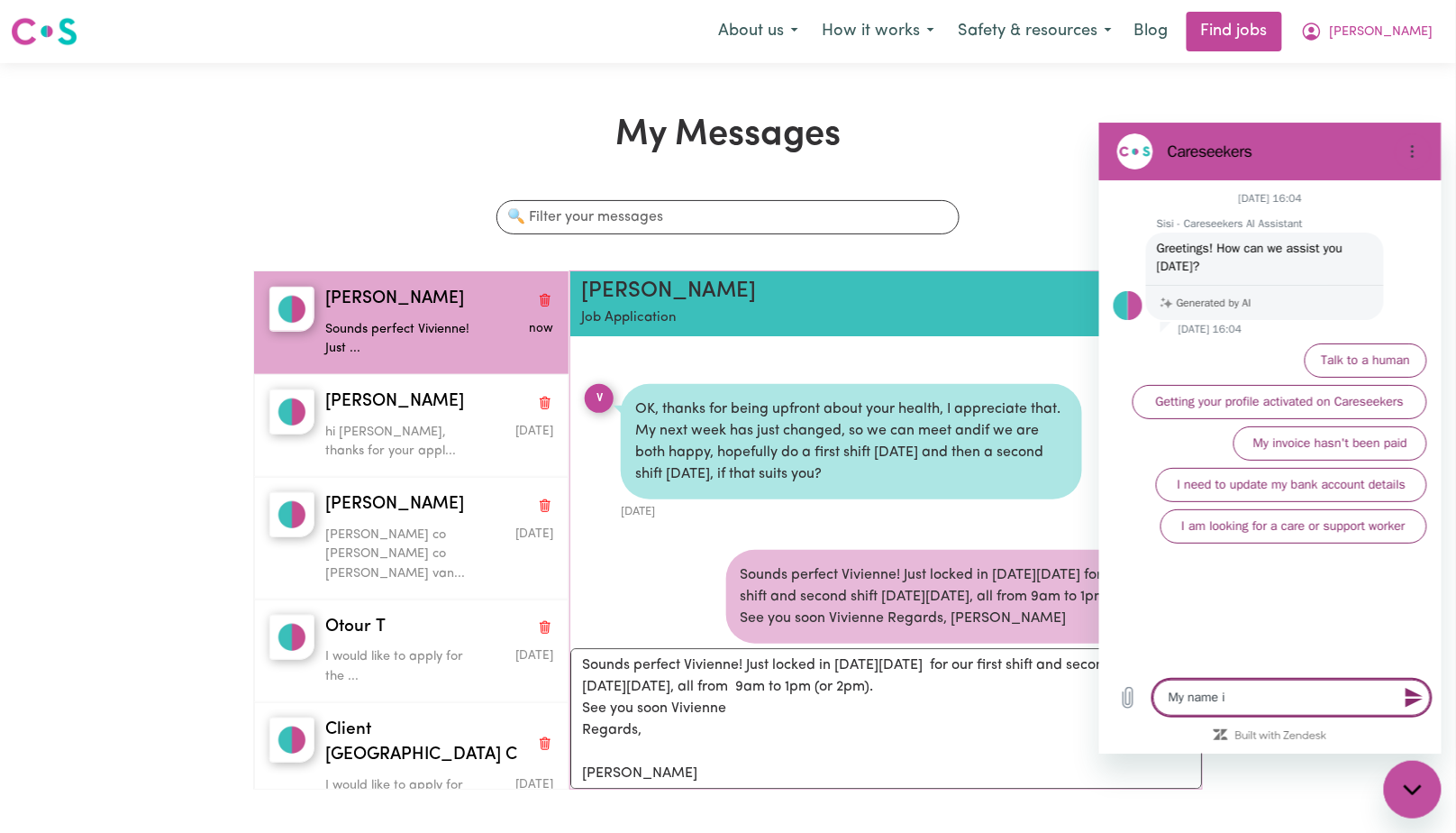 type on "My name is" 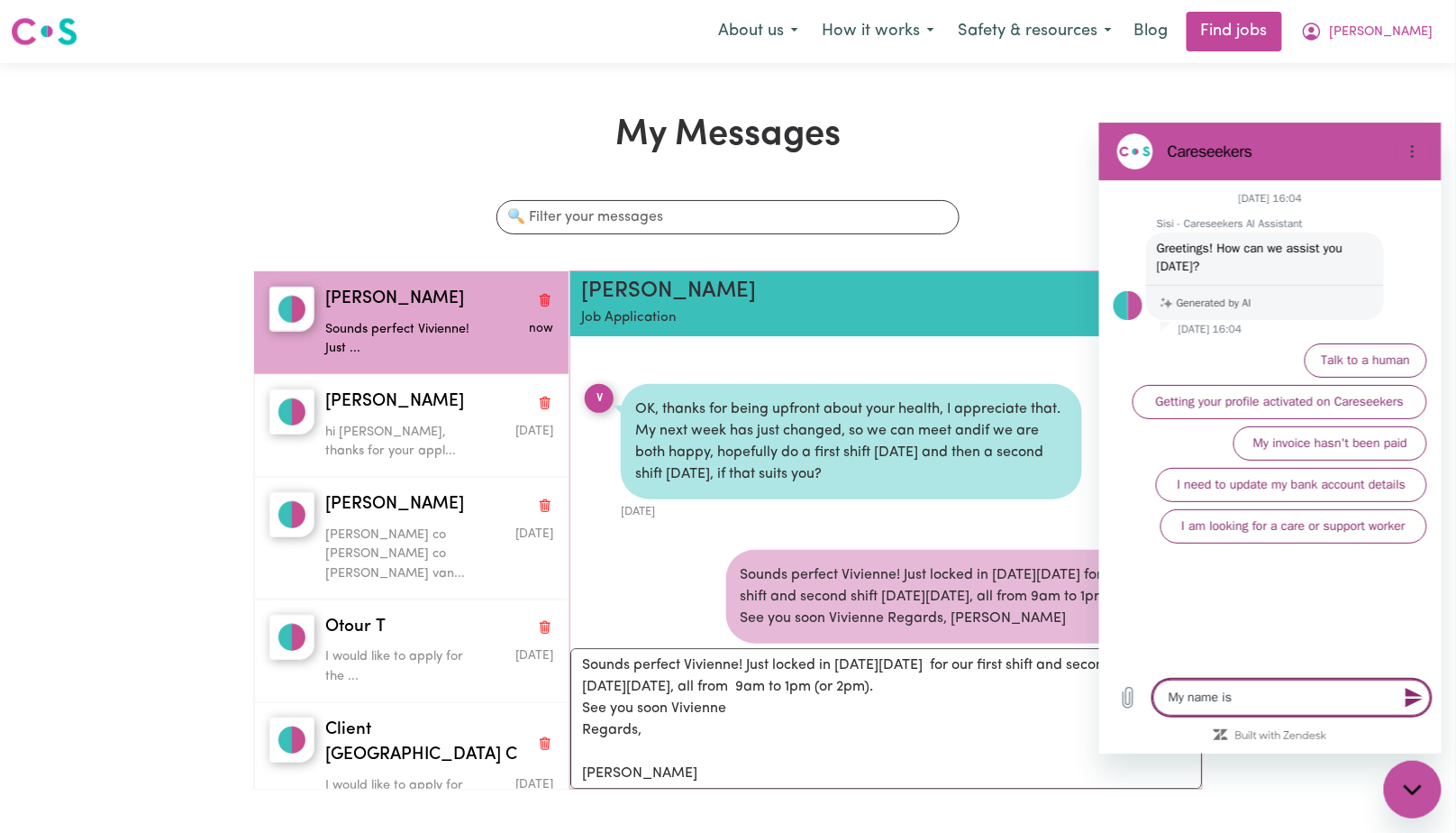type on "My name is" 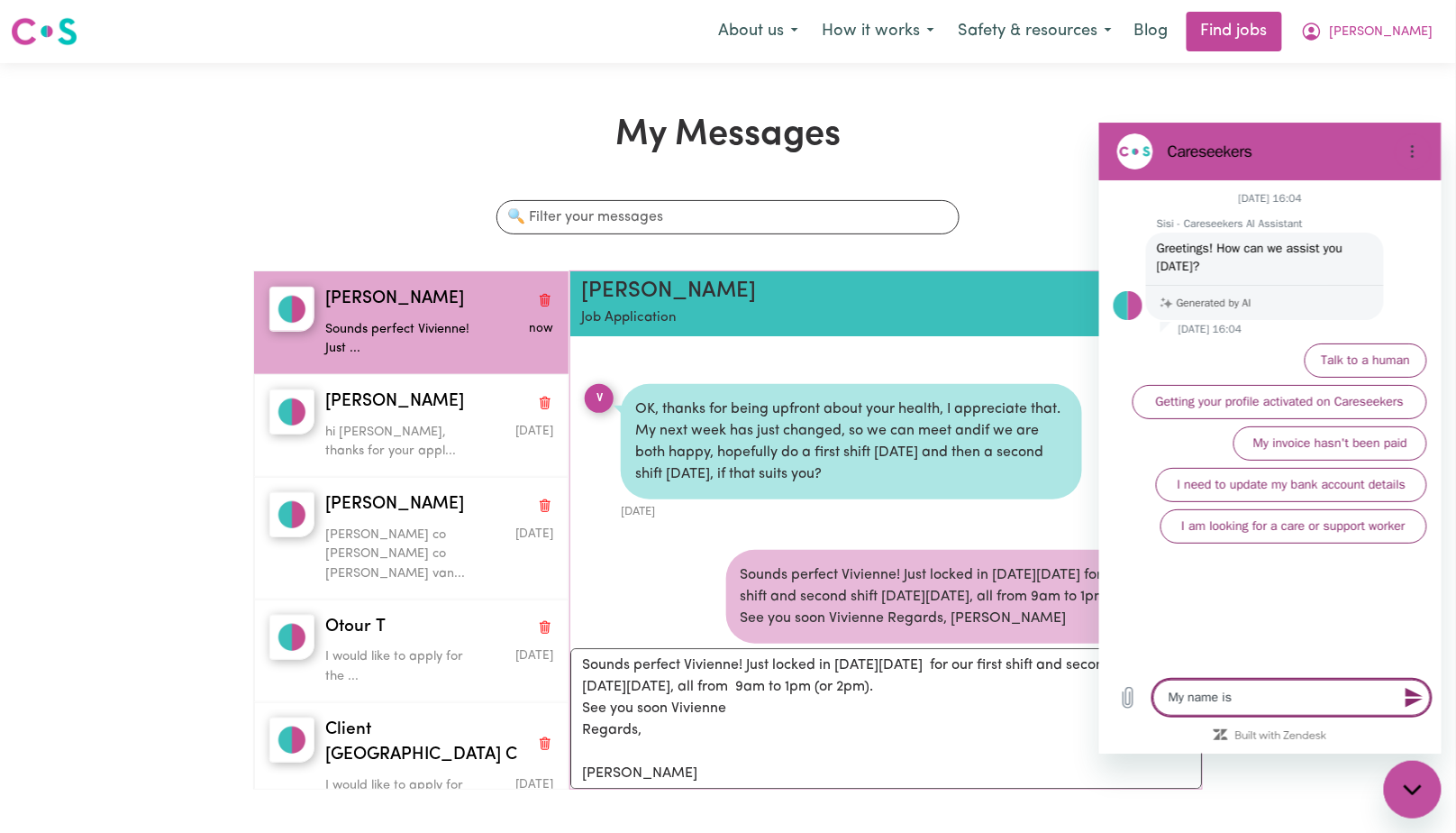 type on "My name is P" 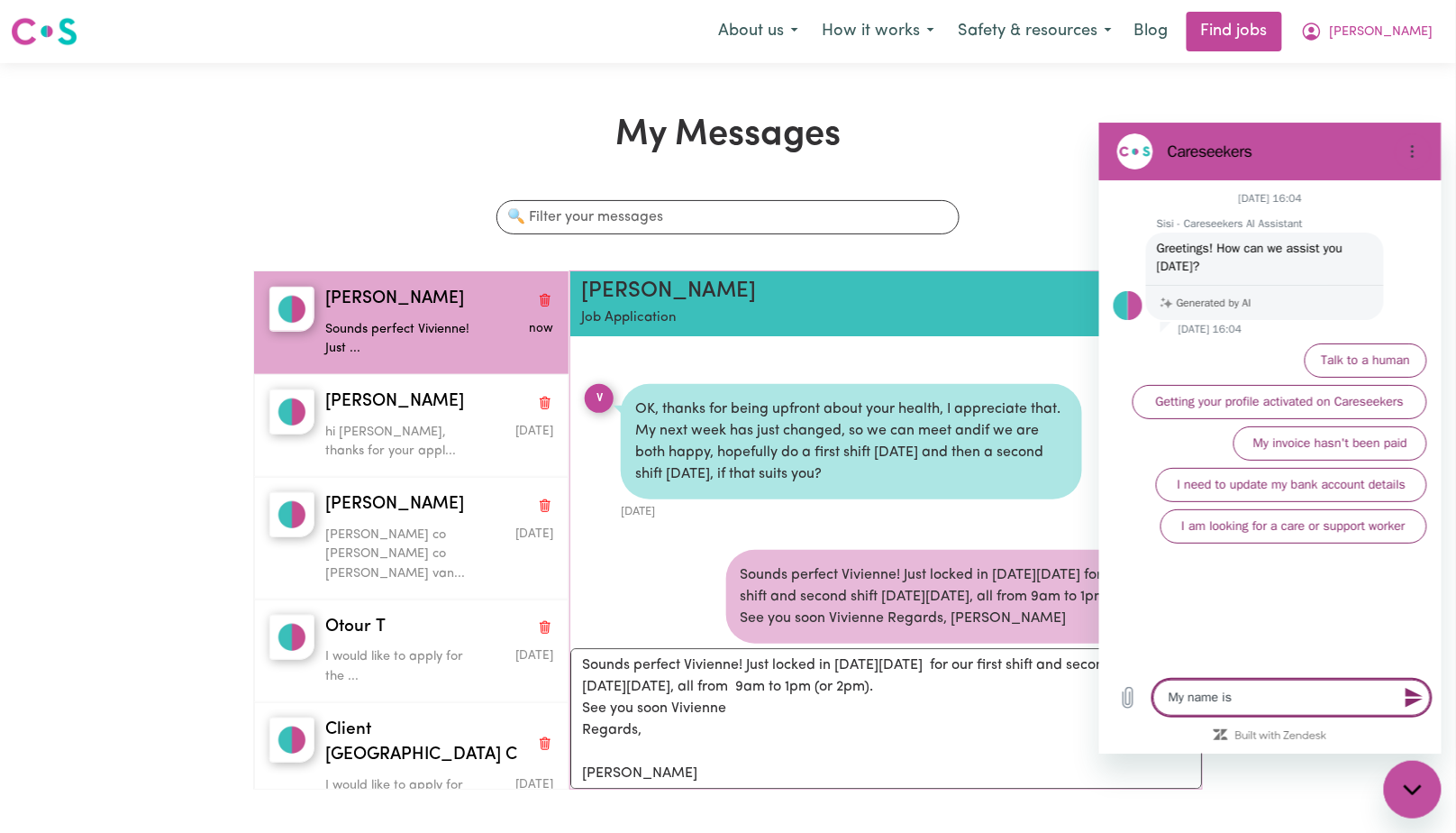 type on "x" 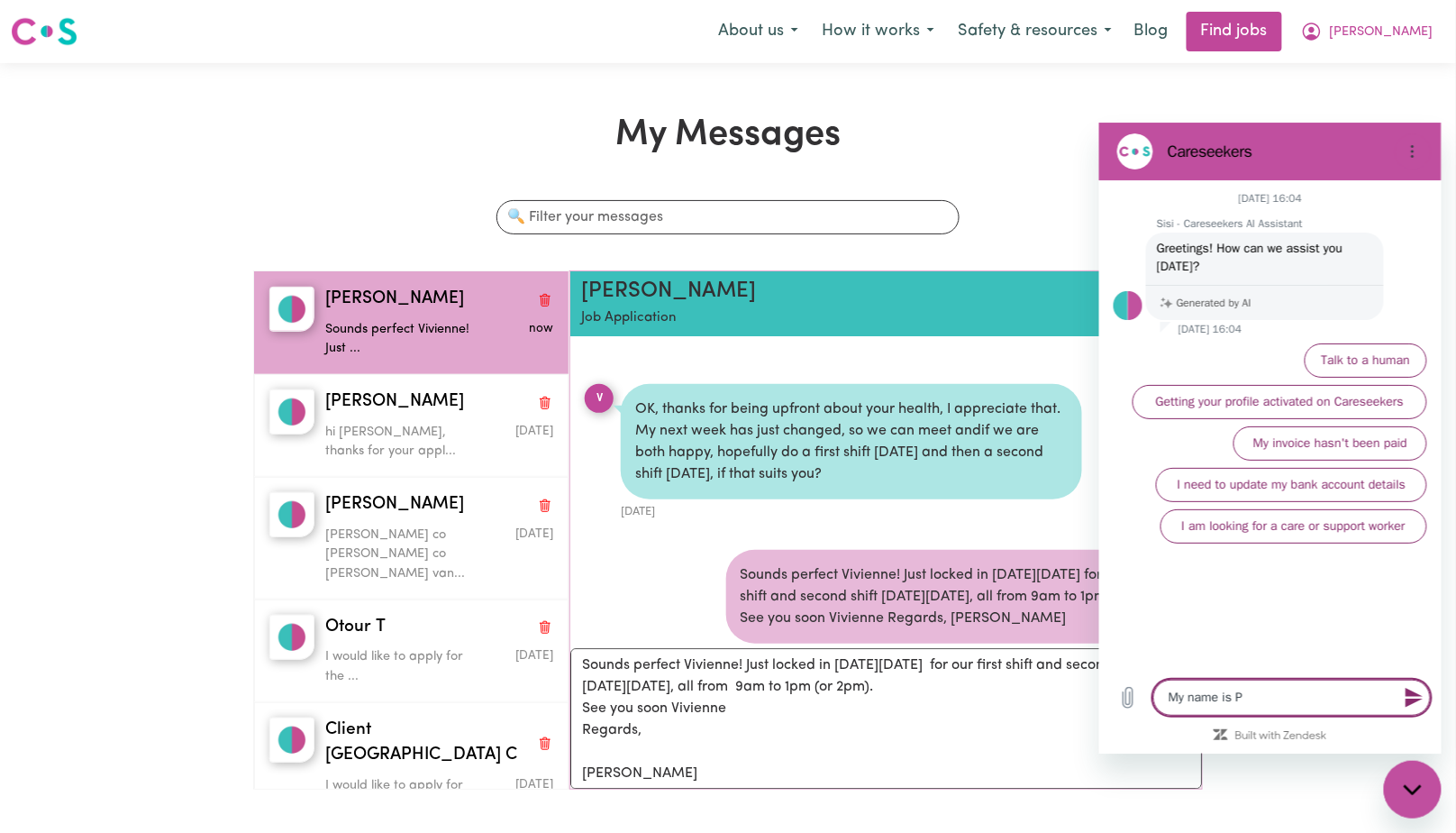 type on "My name is Ph" 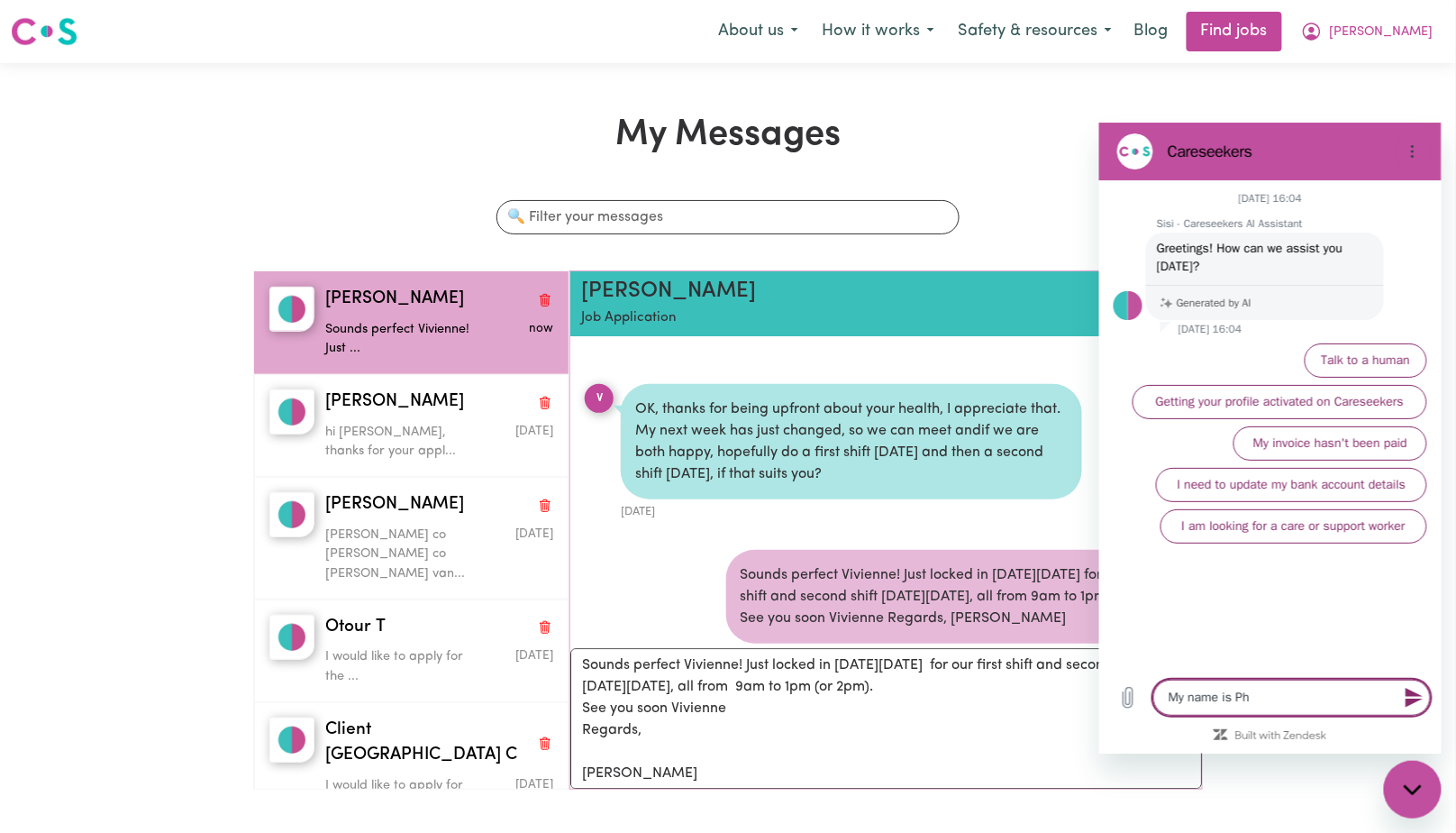 type on "My name is [PERSON_NAME]" 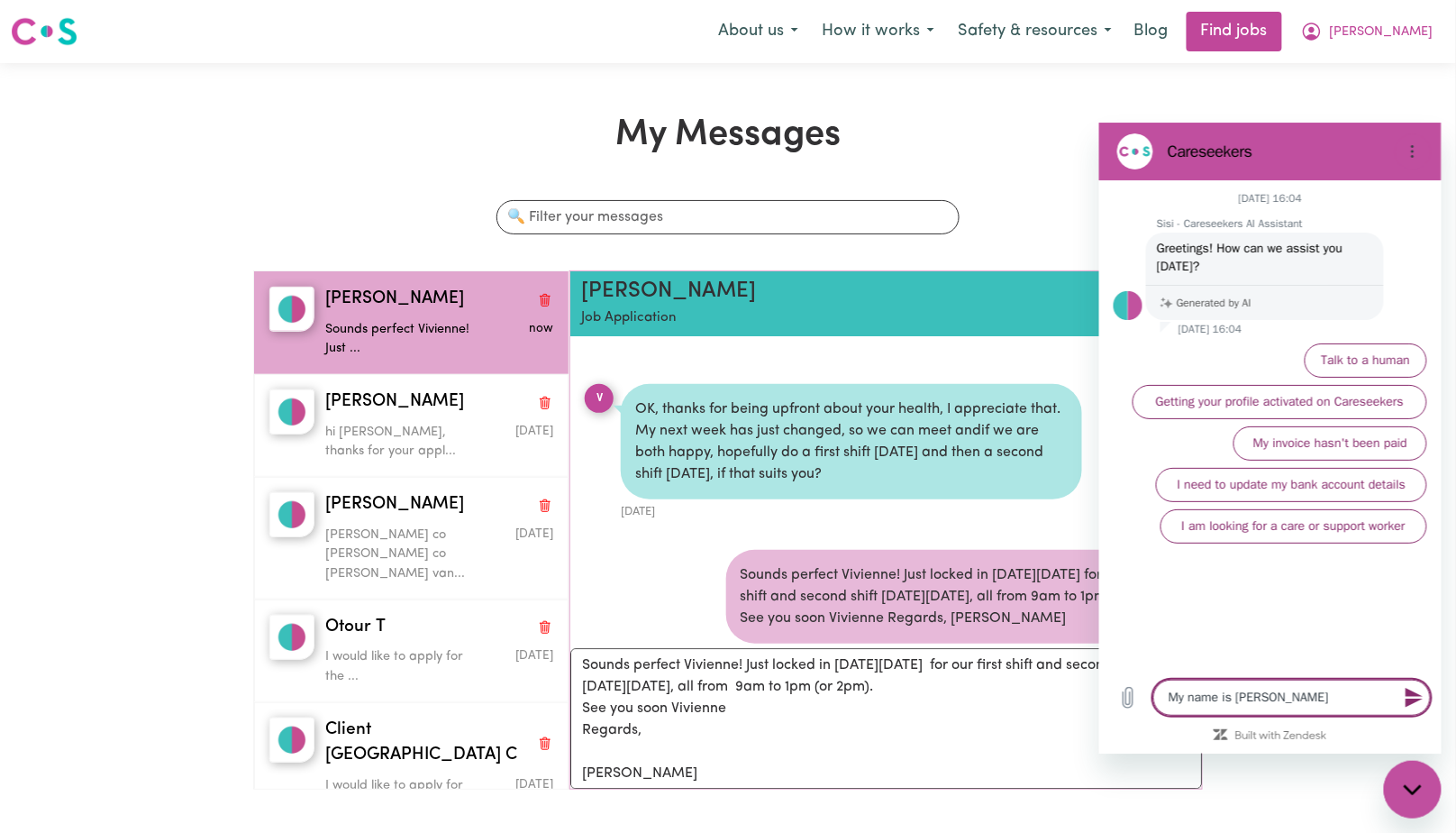 type on "My name is [PERSON_NAME]" 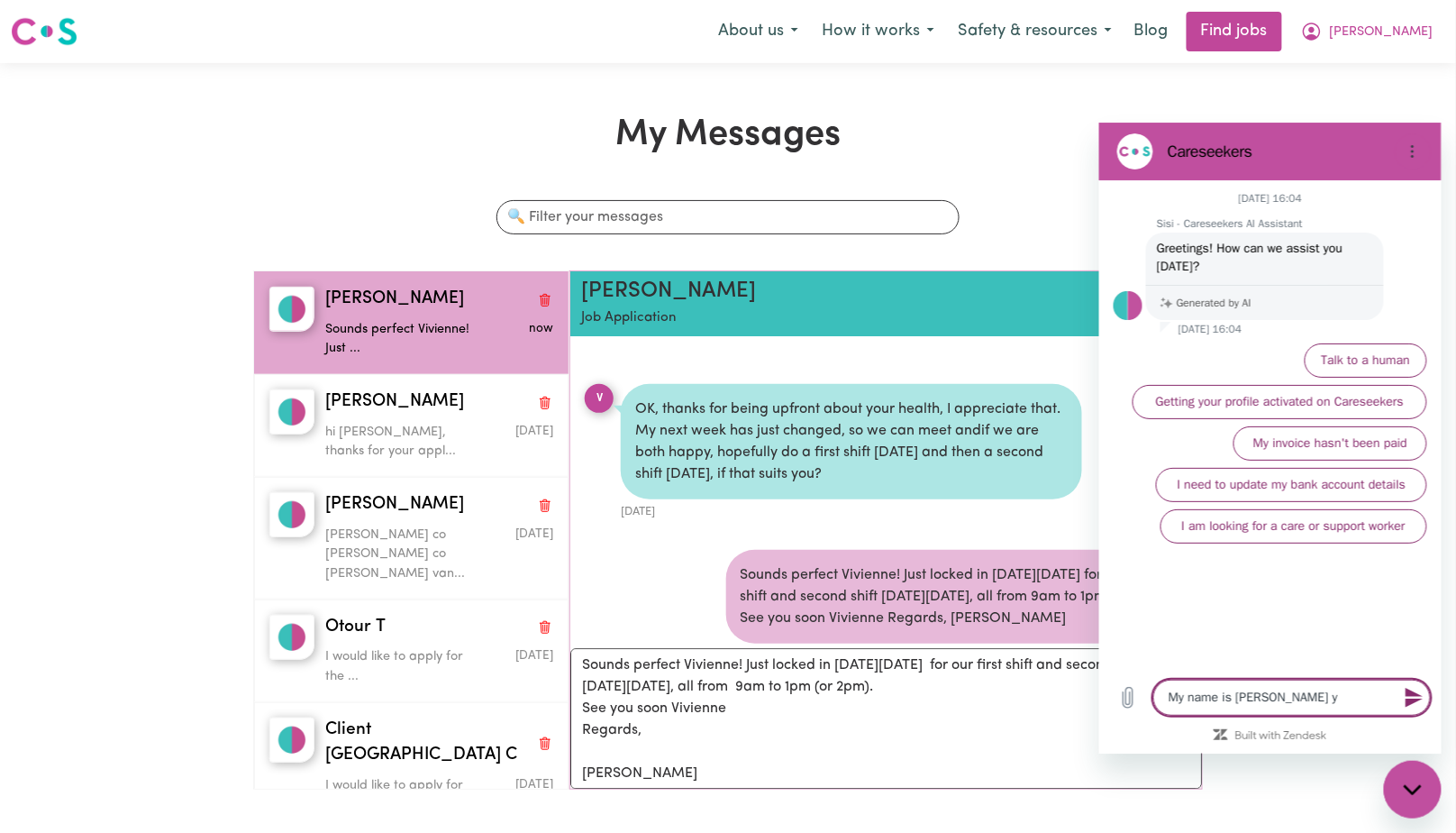 type on "My name is [PERSON_NAME] yo" 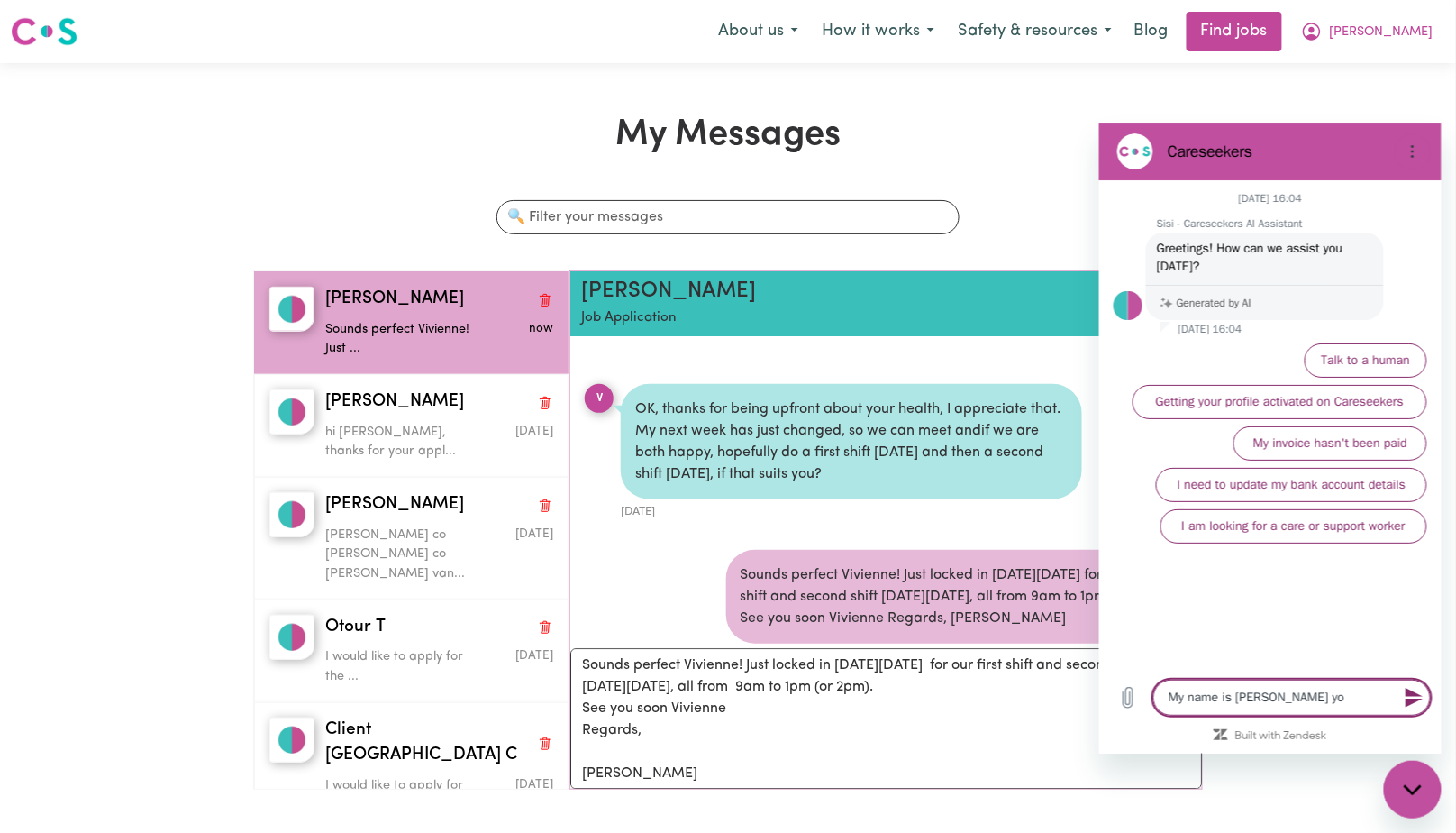 type on "My name is [PERSON_NAME] you" 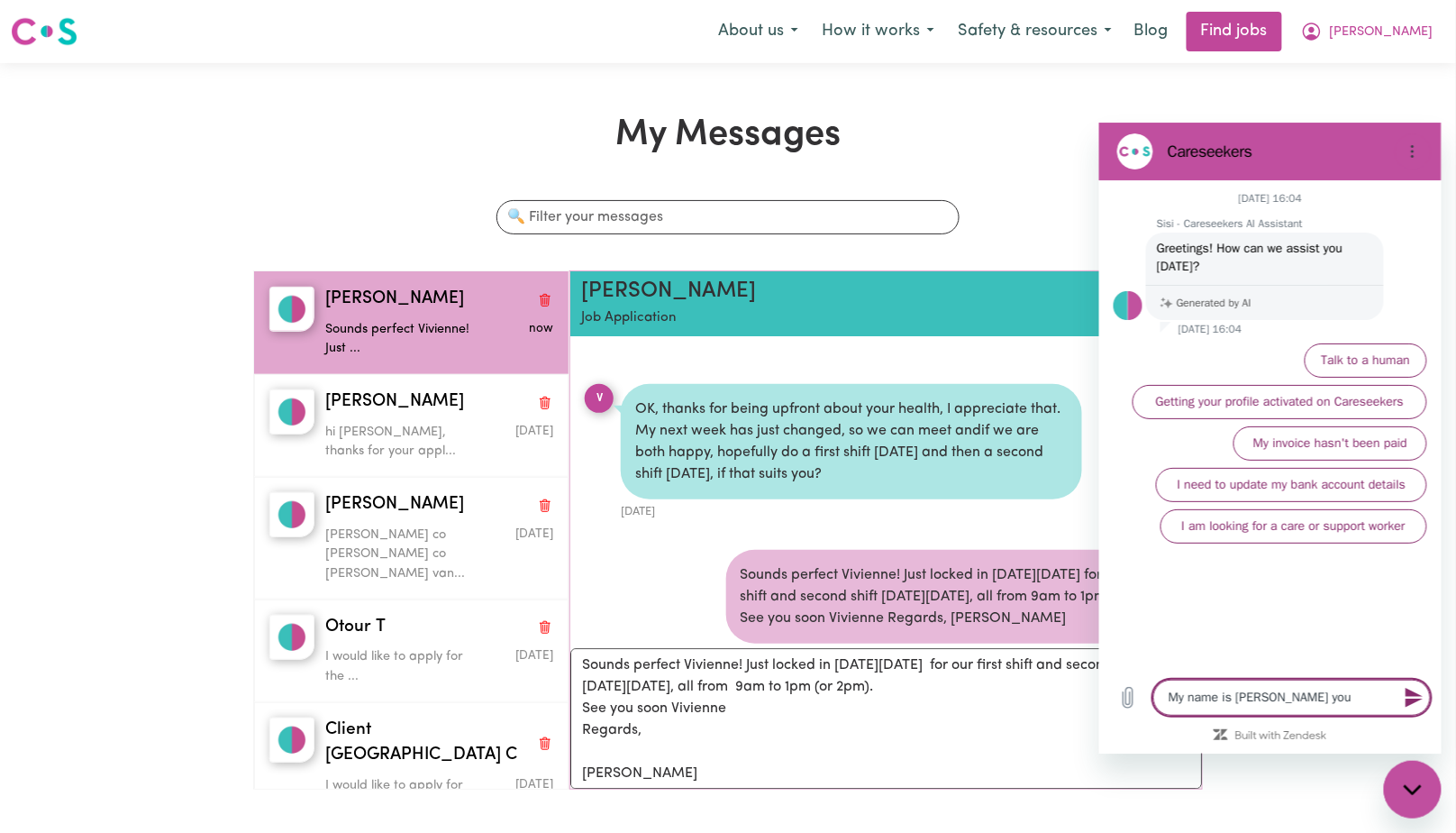 type on "My name is [PERSON_NAME] your" 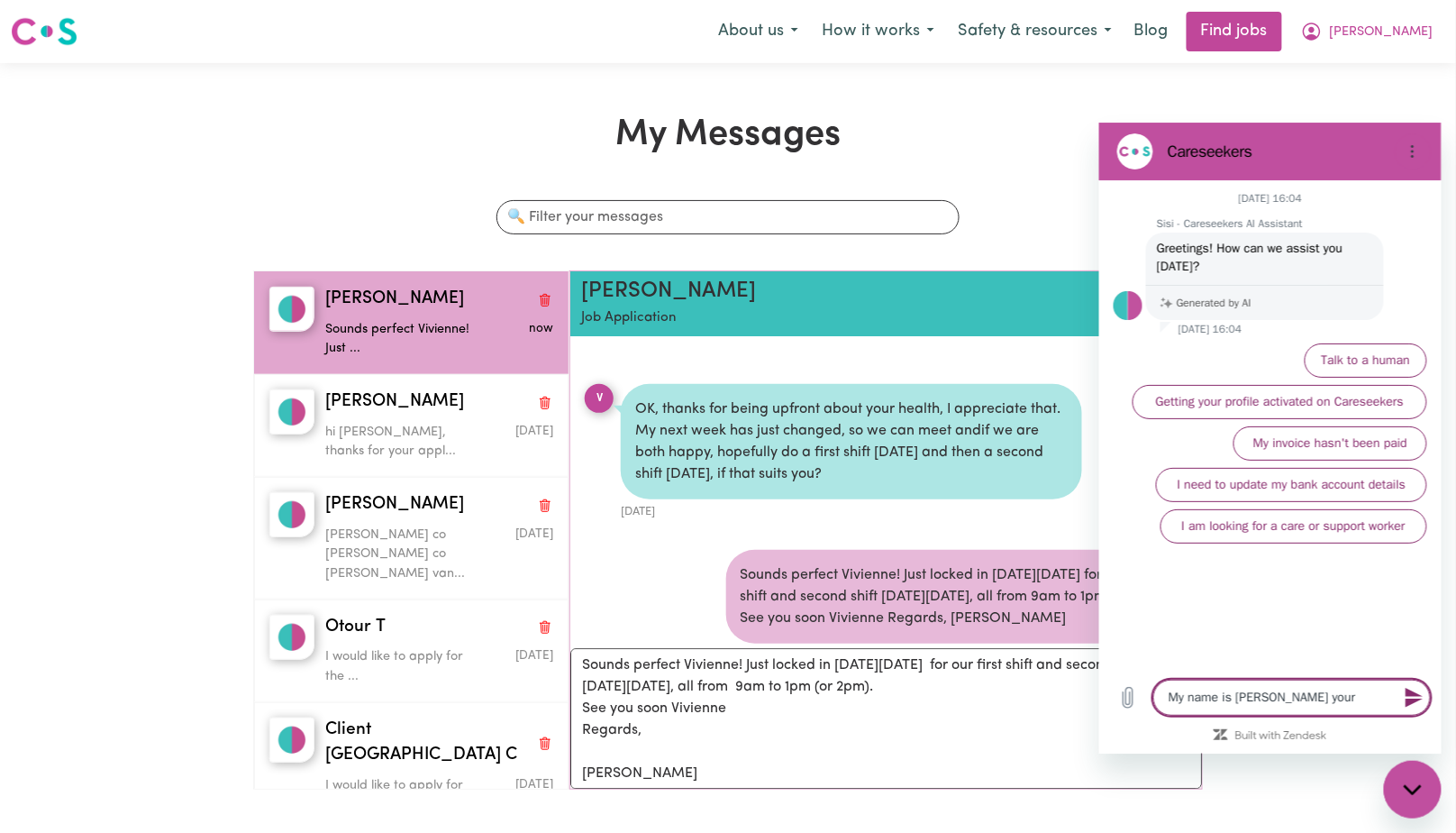 type on "My name is [PERSON_NAME] your" 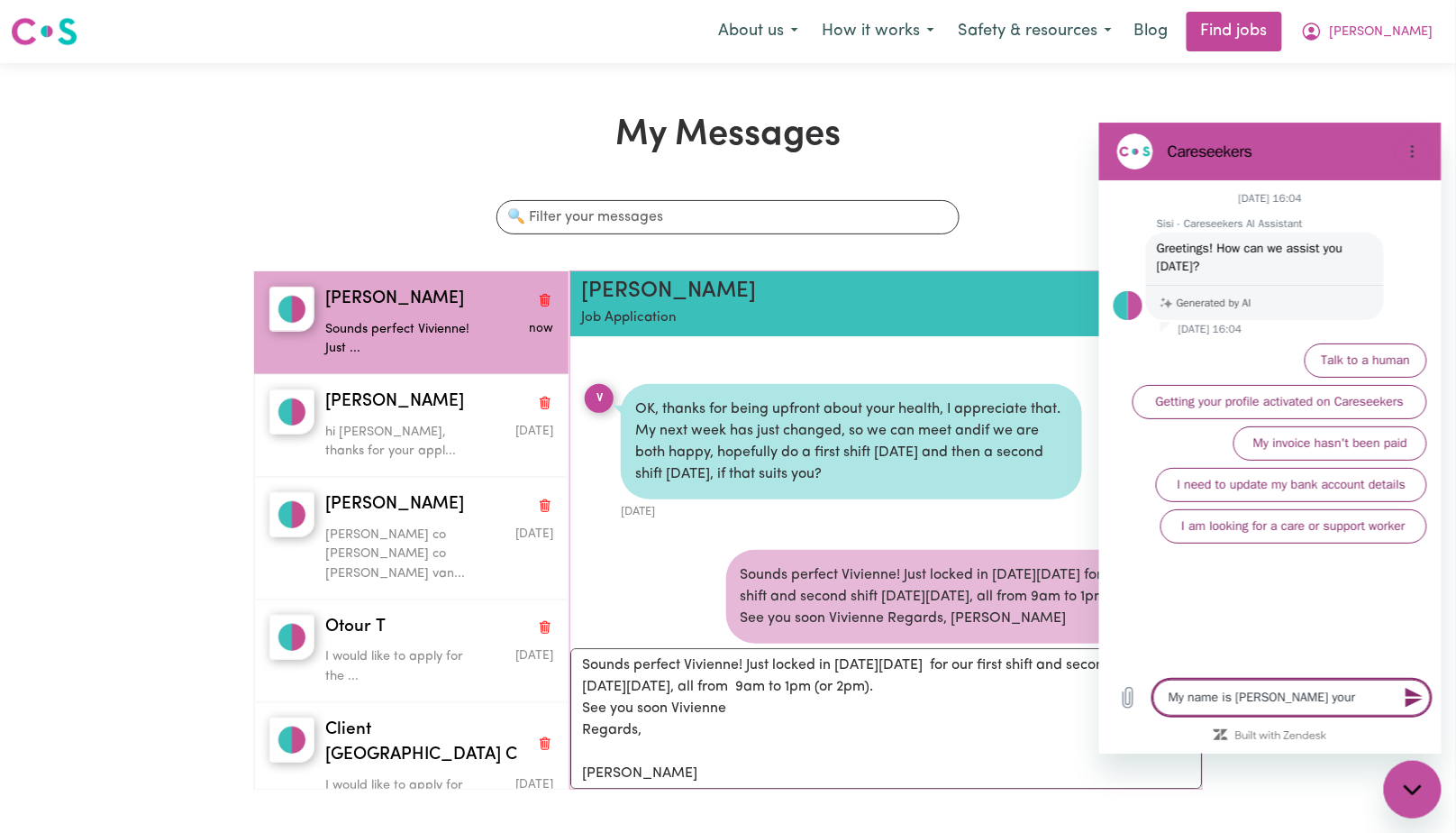 type on "x" 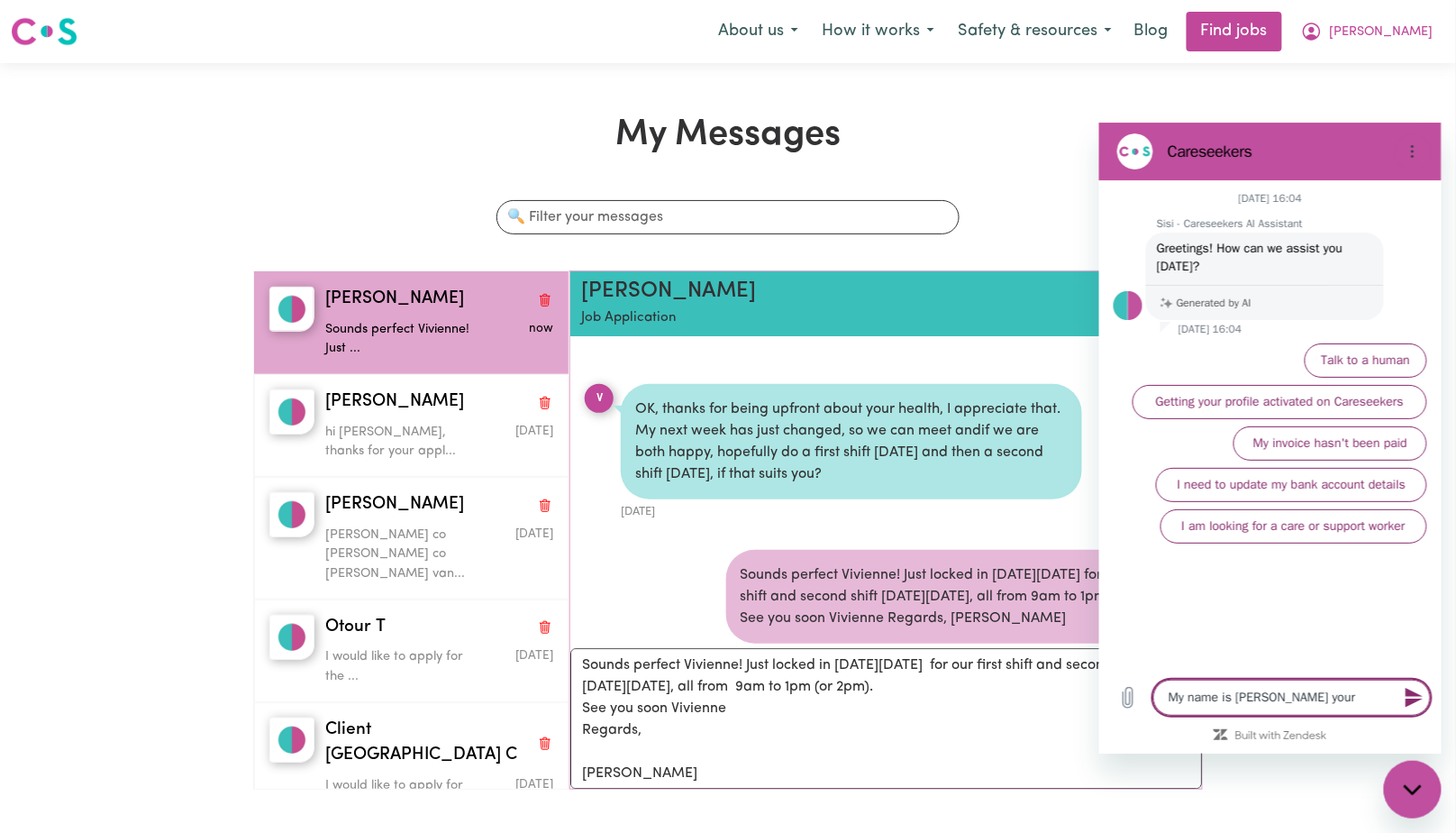 type on "My name is [PERSON_NAME] your C" 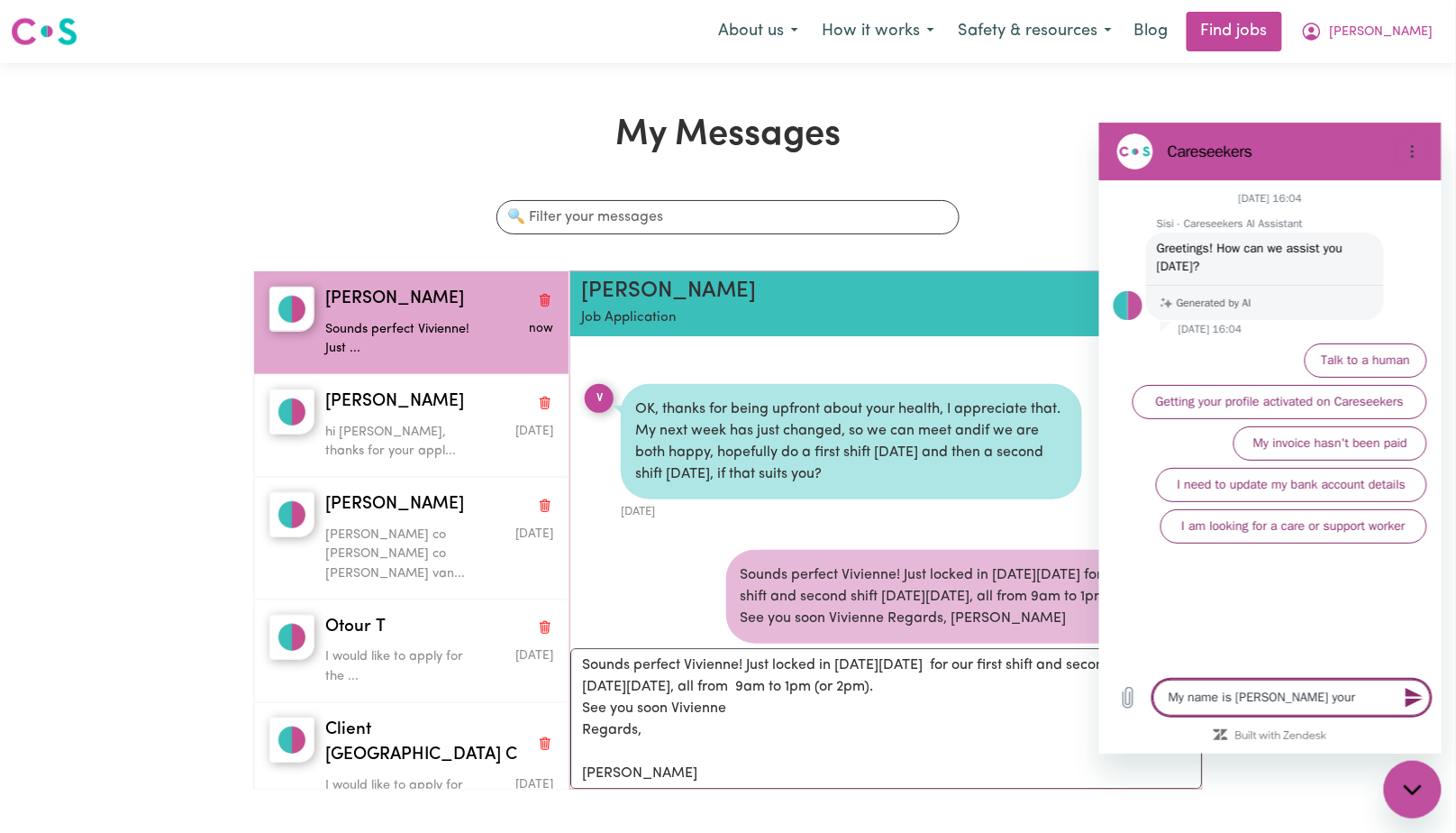 type on "x" 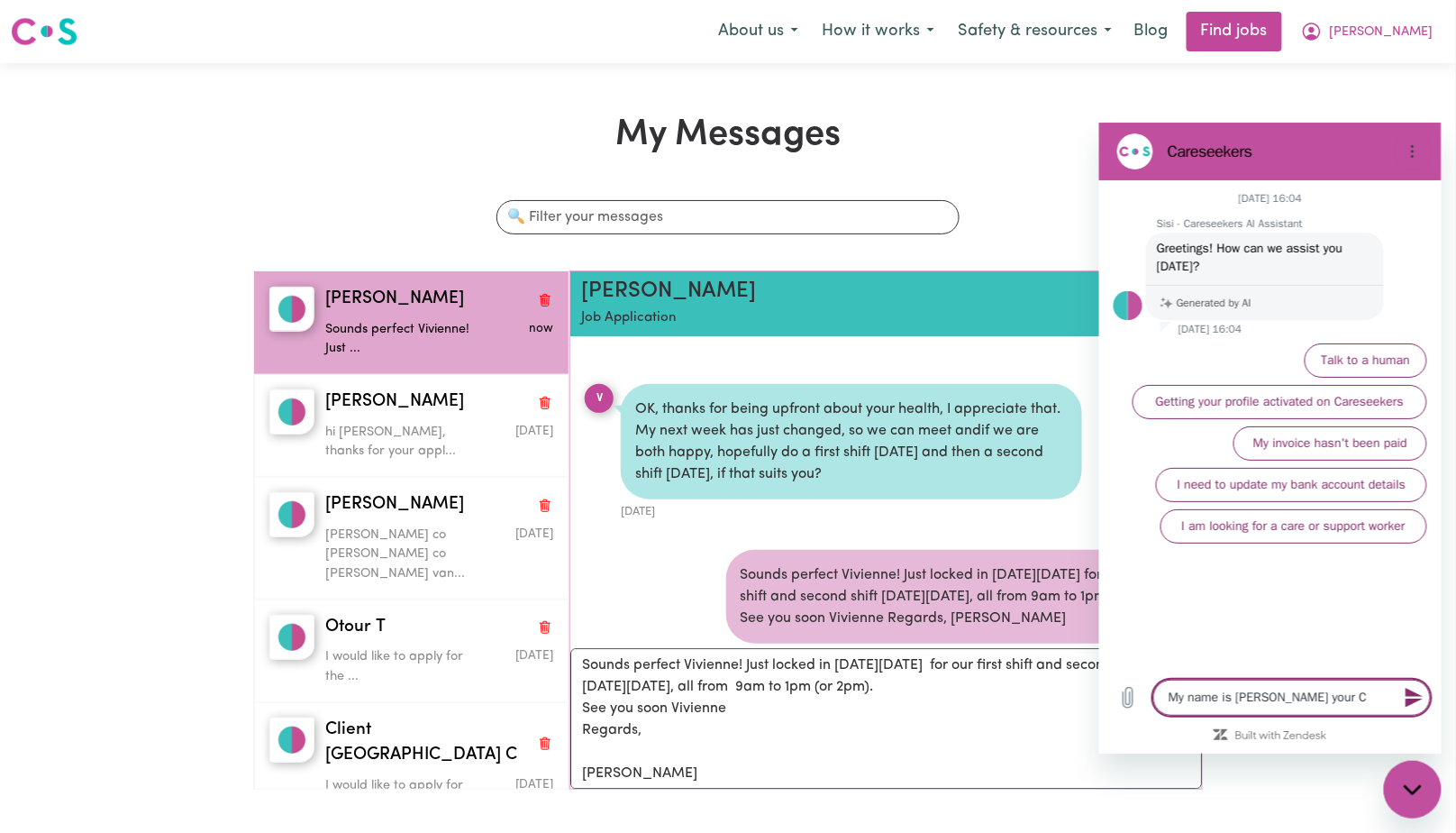 type on "My name is [PERSON_NAME] your Ca" 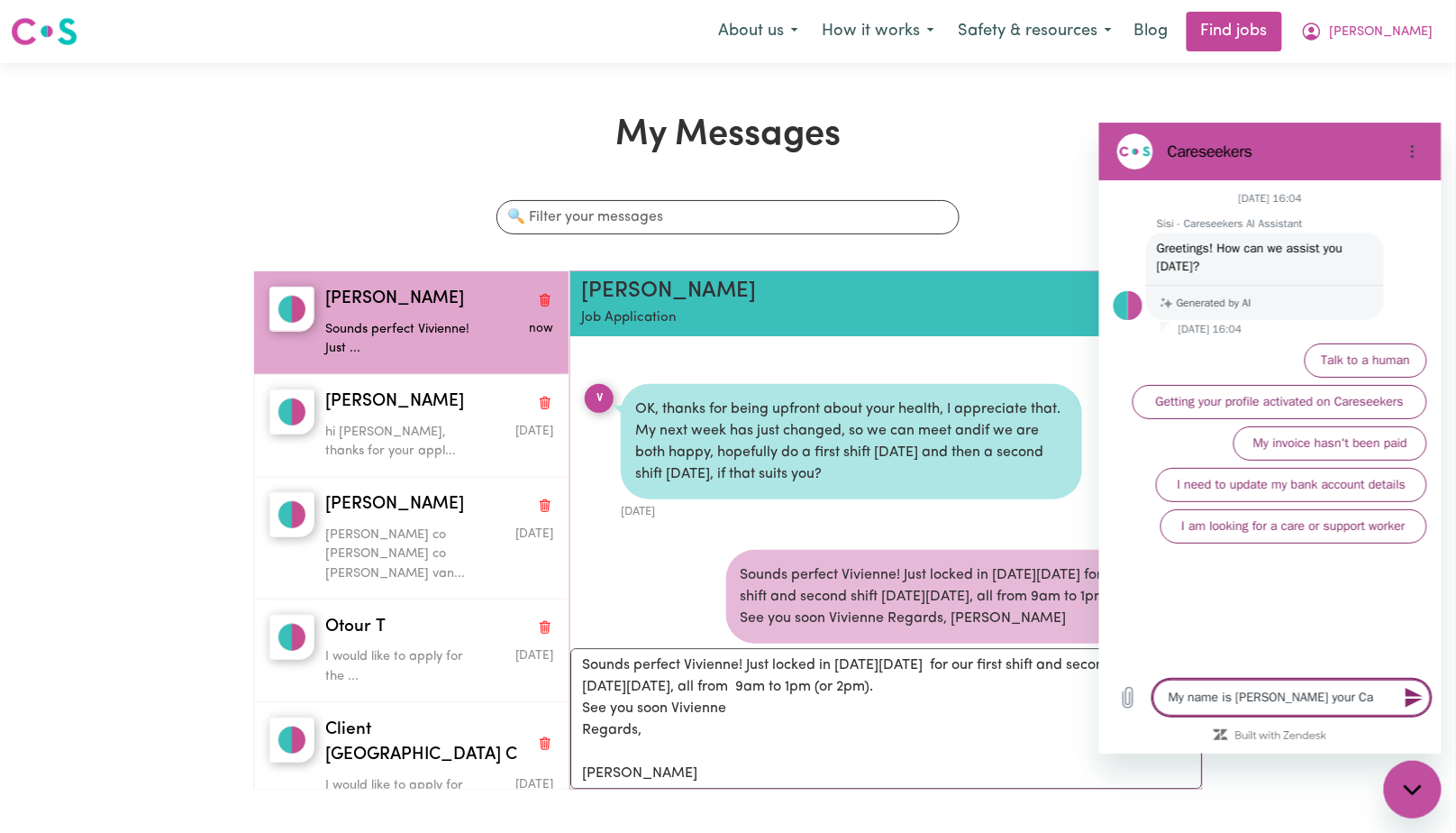 type on "My name is [PERSON_NAME] your Car" 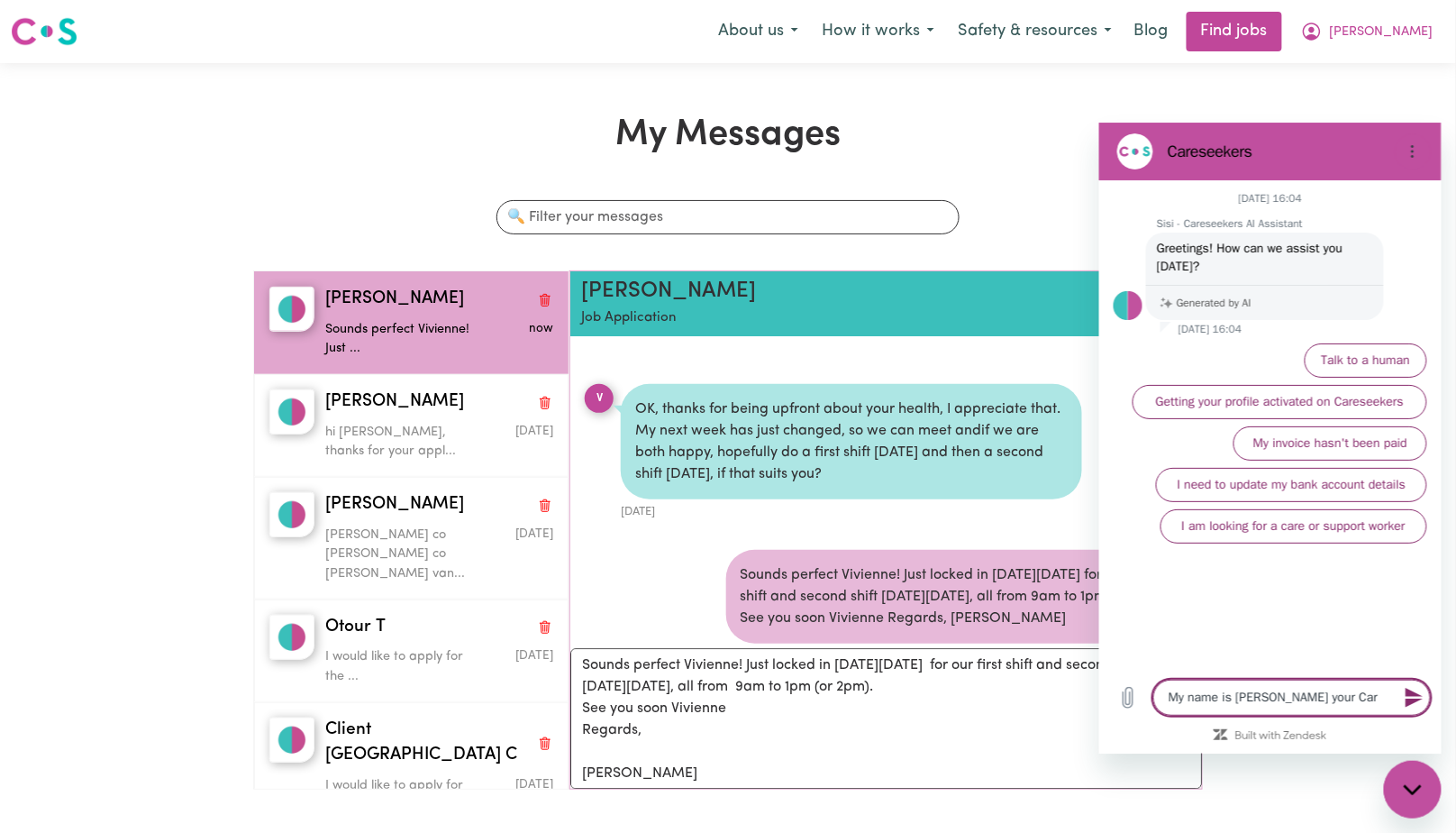 type on "My name is [PERSON_NAME] your Care" 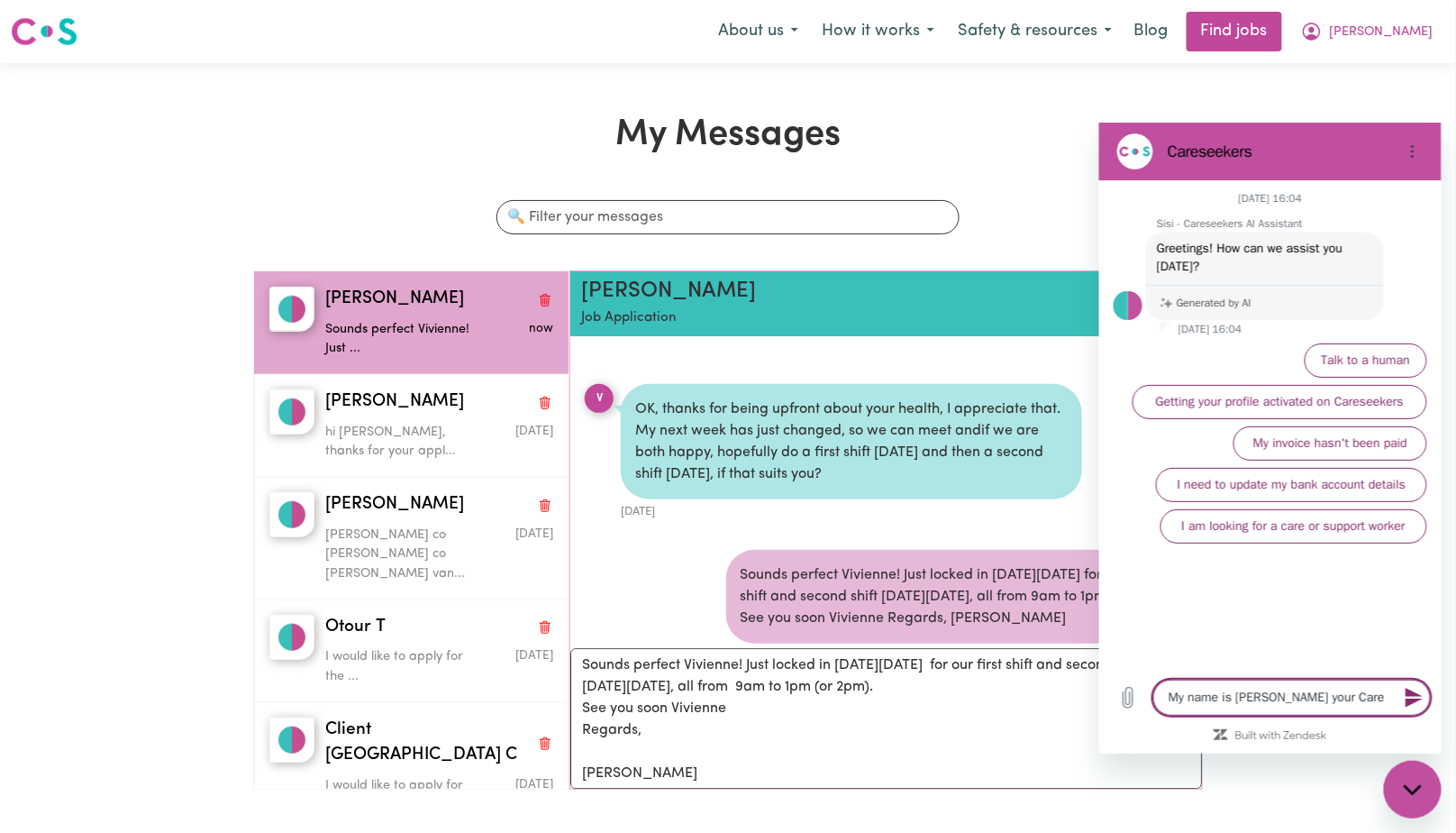 type on "My name is [PERSON_NAME] your Carer" 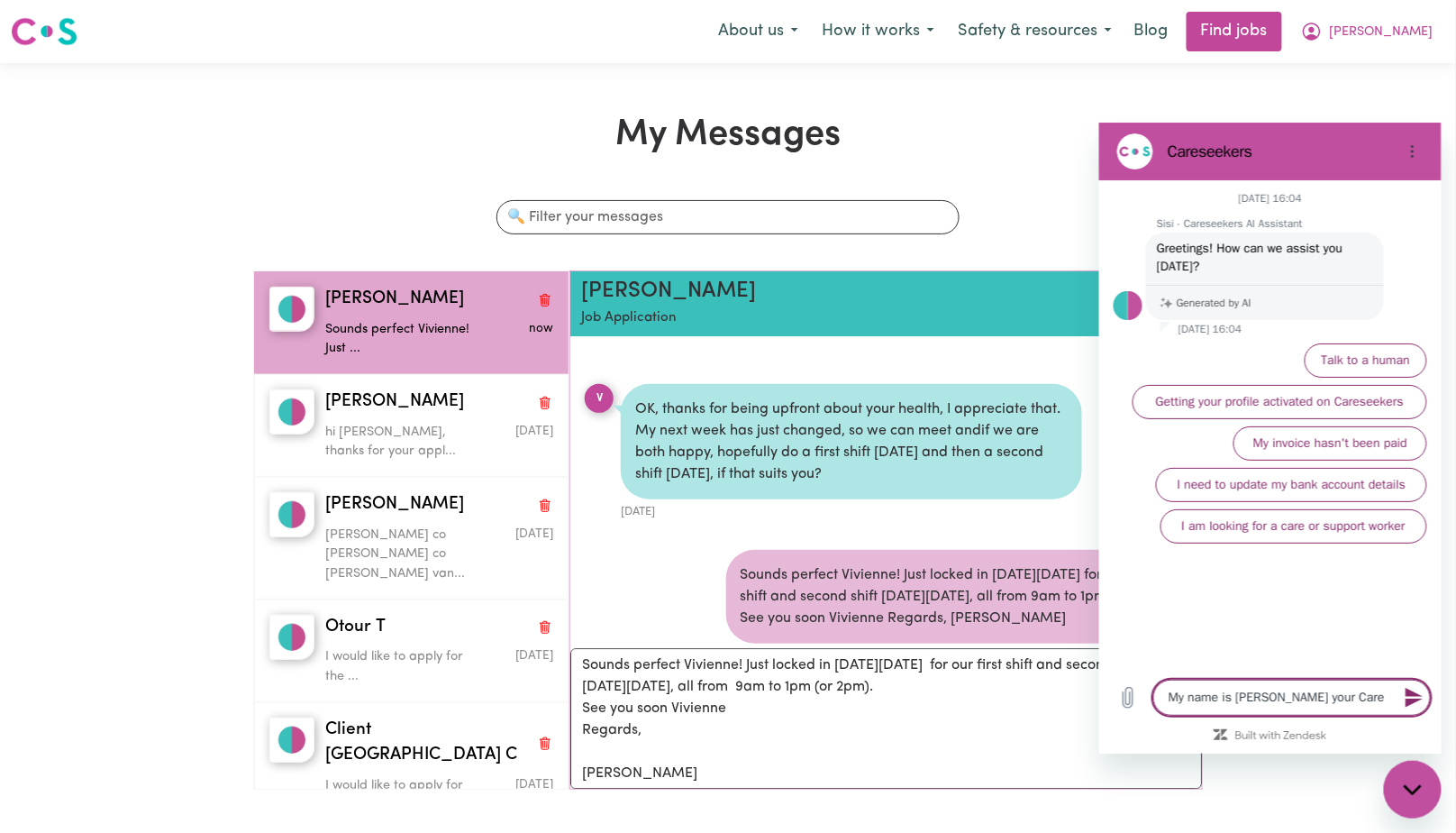 type on "x" 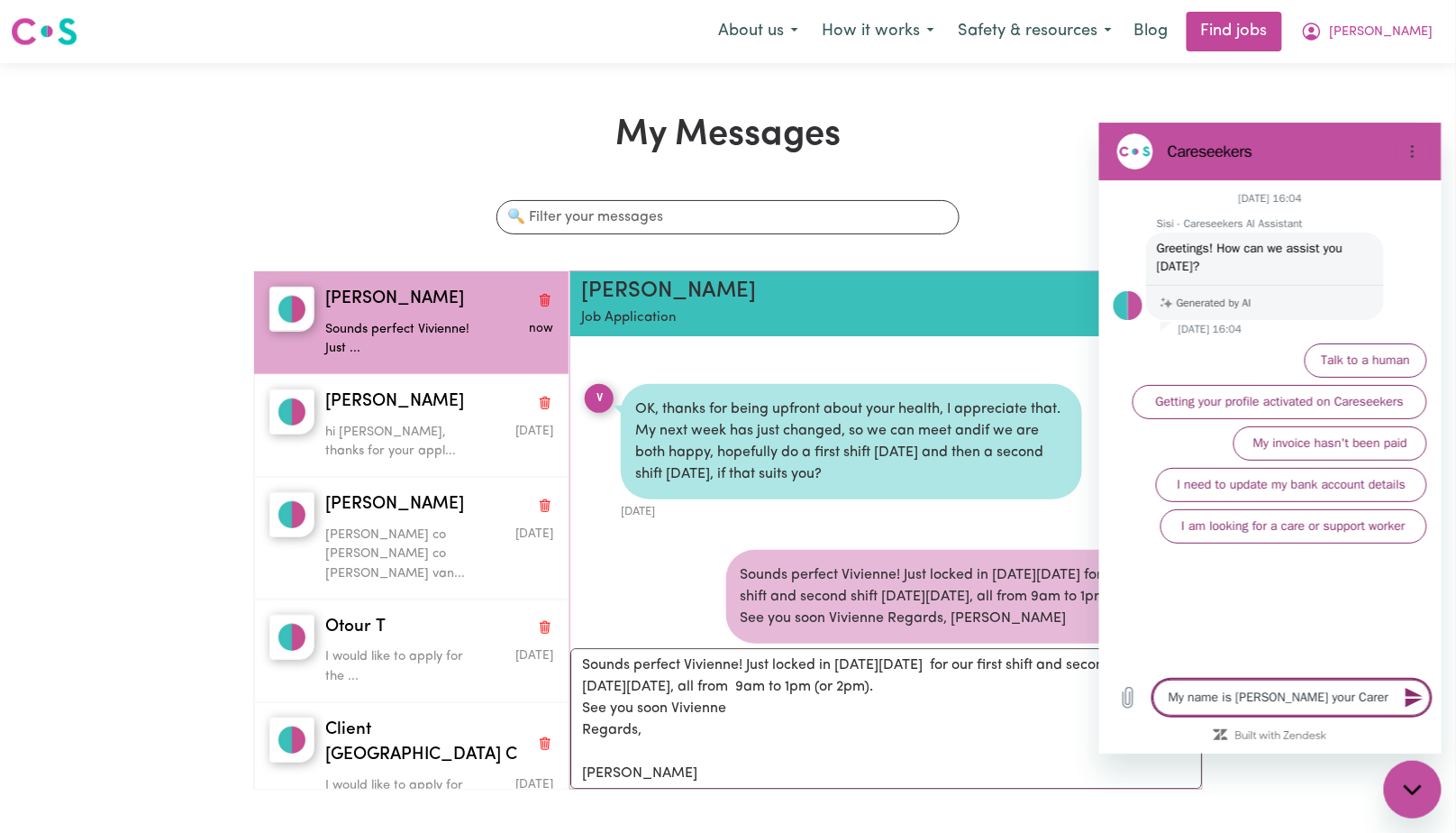 type on "My name is [PERSON_NAME] your Carer." 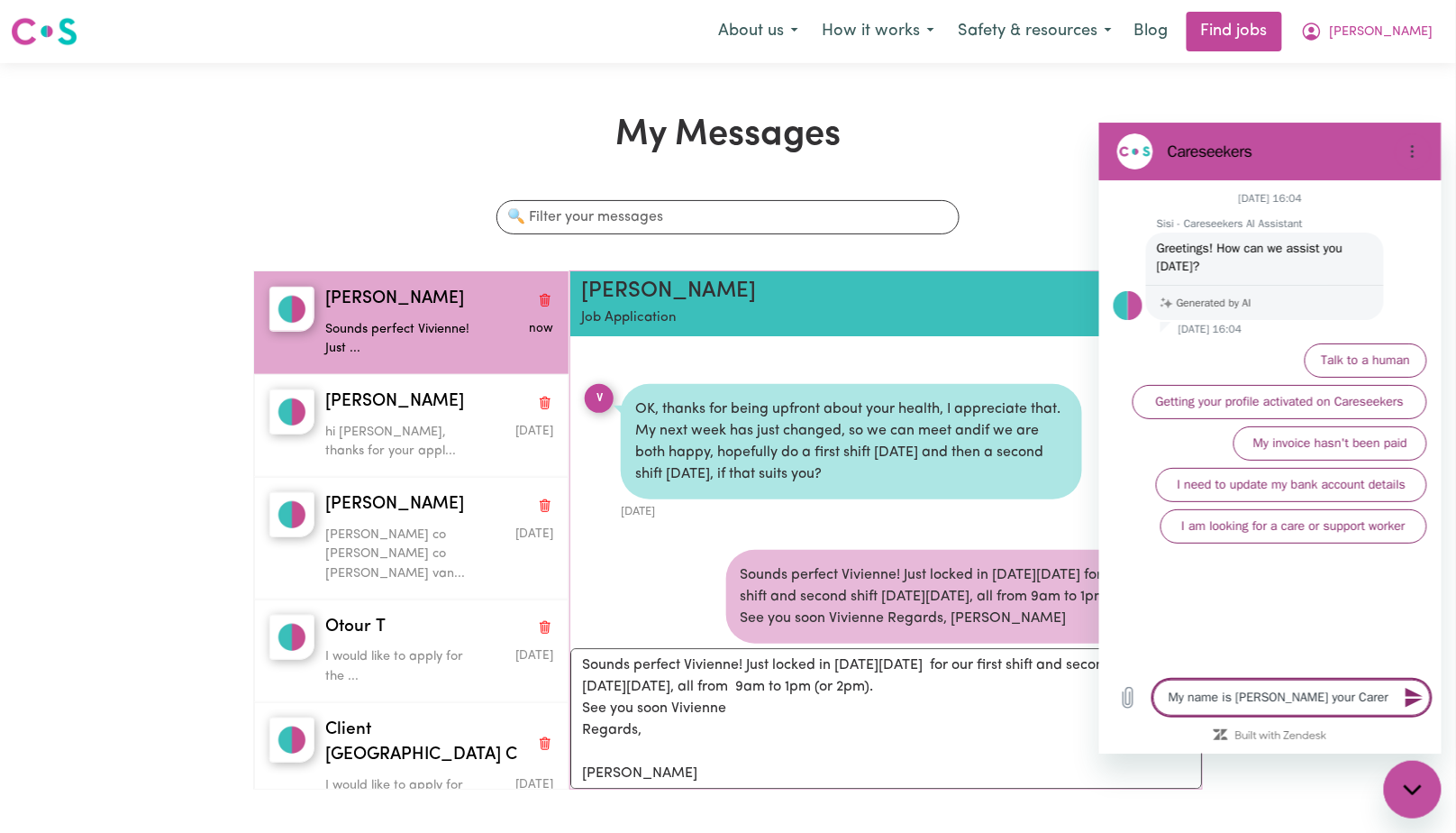 type on "x" 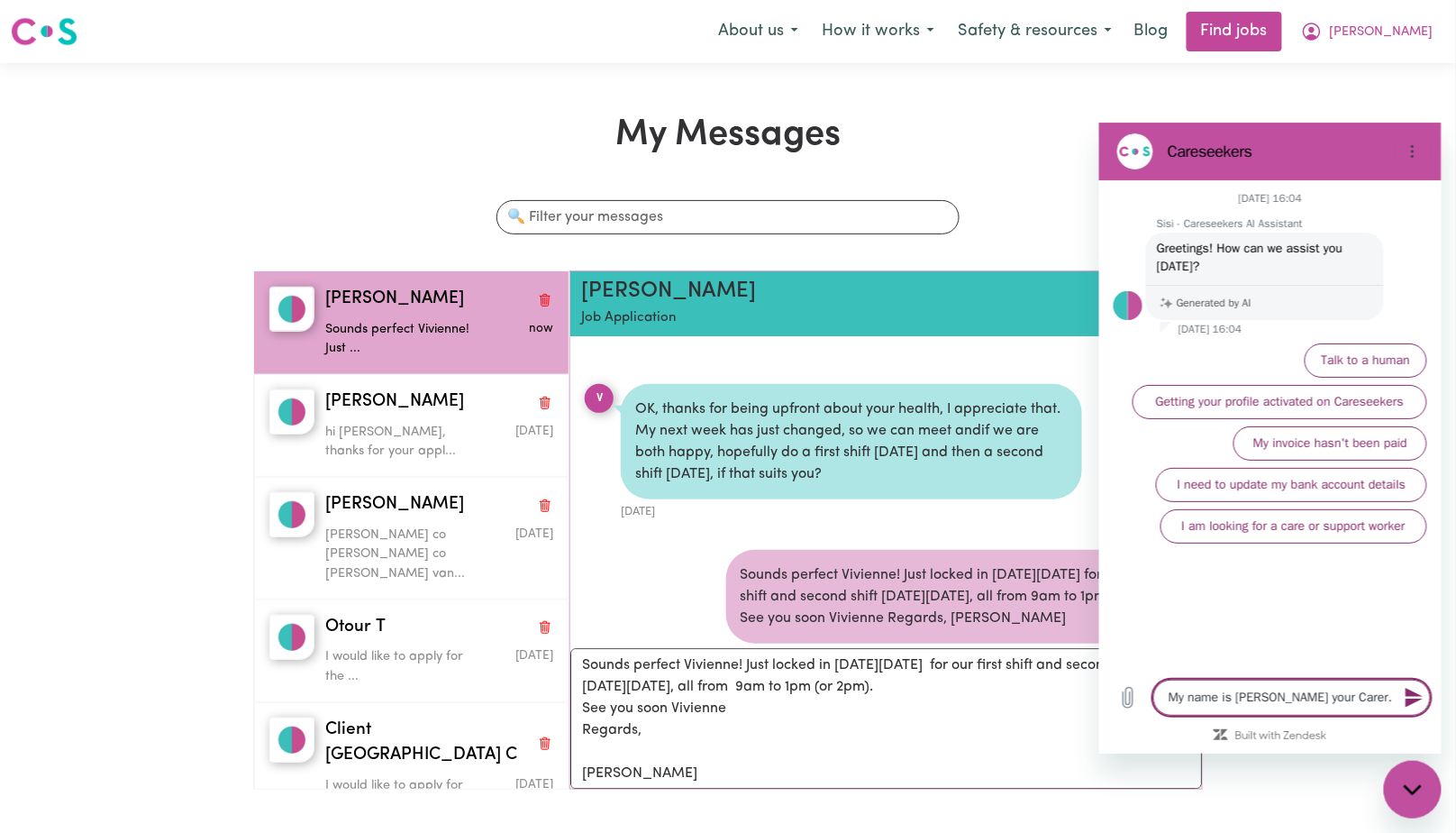 type on "My name is [PERSON_NAME] your Carer." 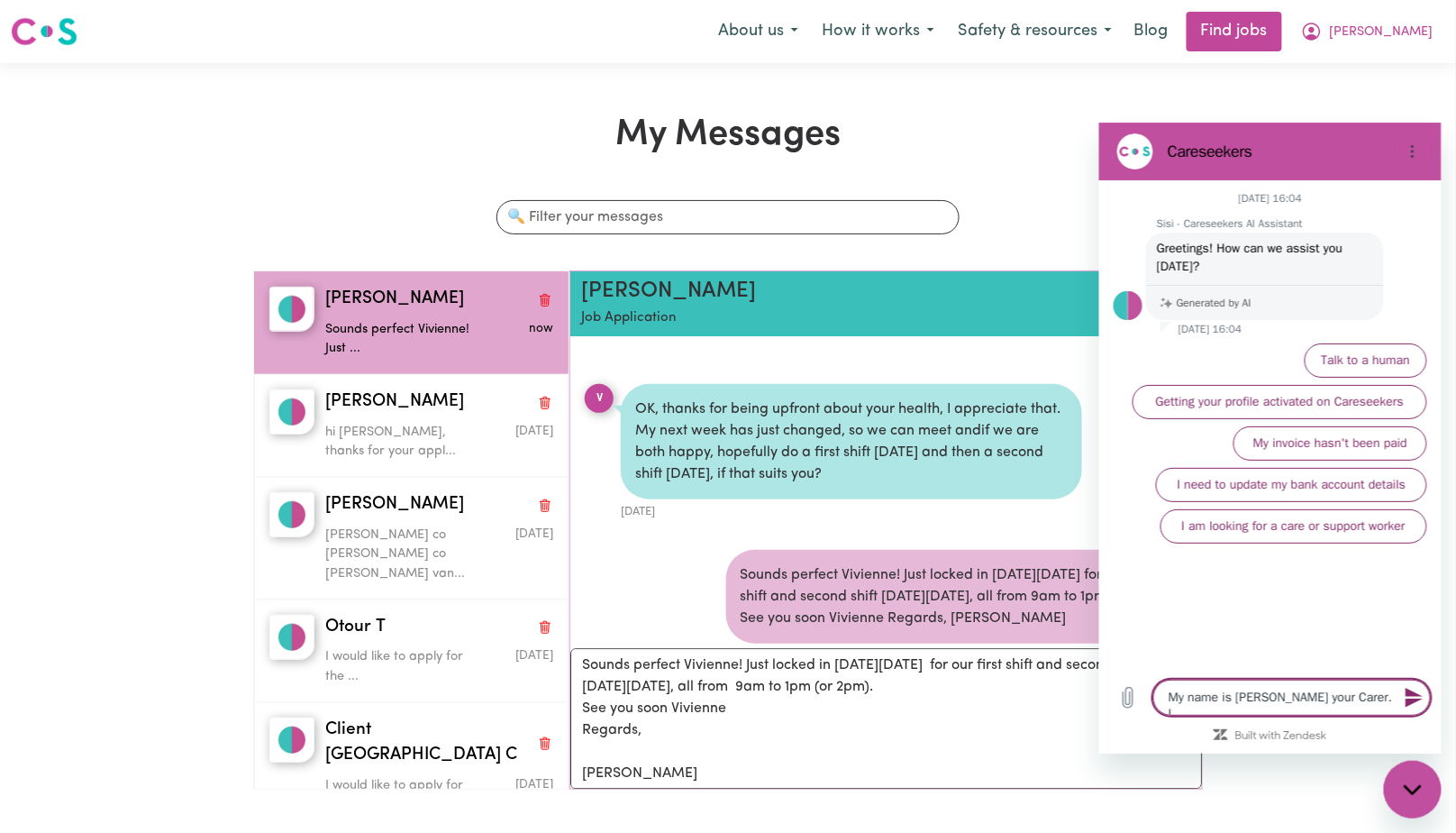 type on "My name is [PERSON_NAME] your Carer. I'" 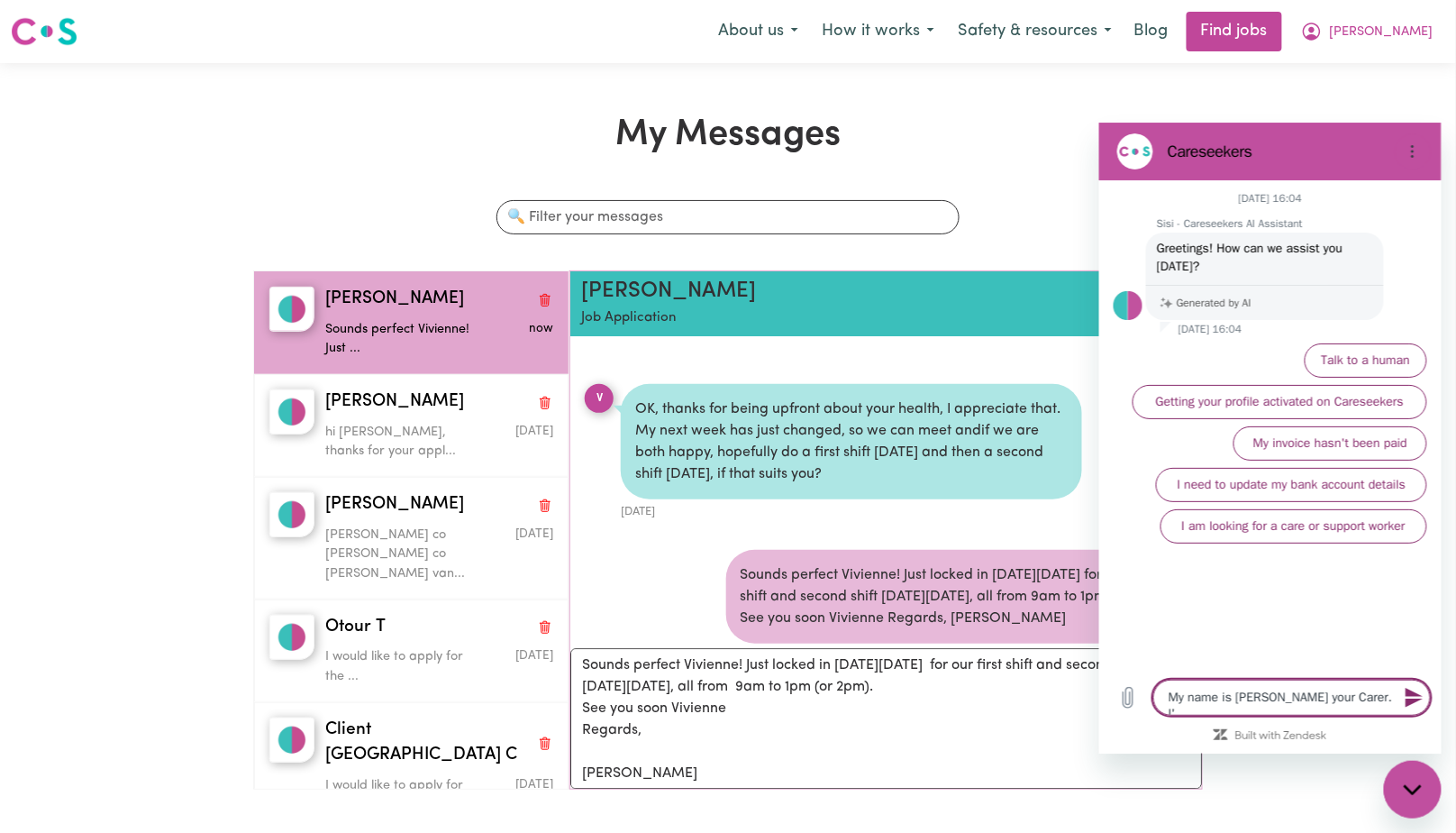 type on "My name is [PERSON_NAME] your Carer. I'v" 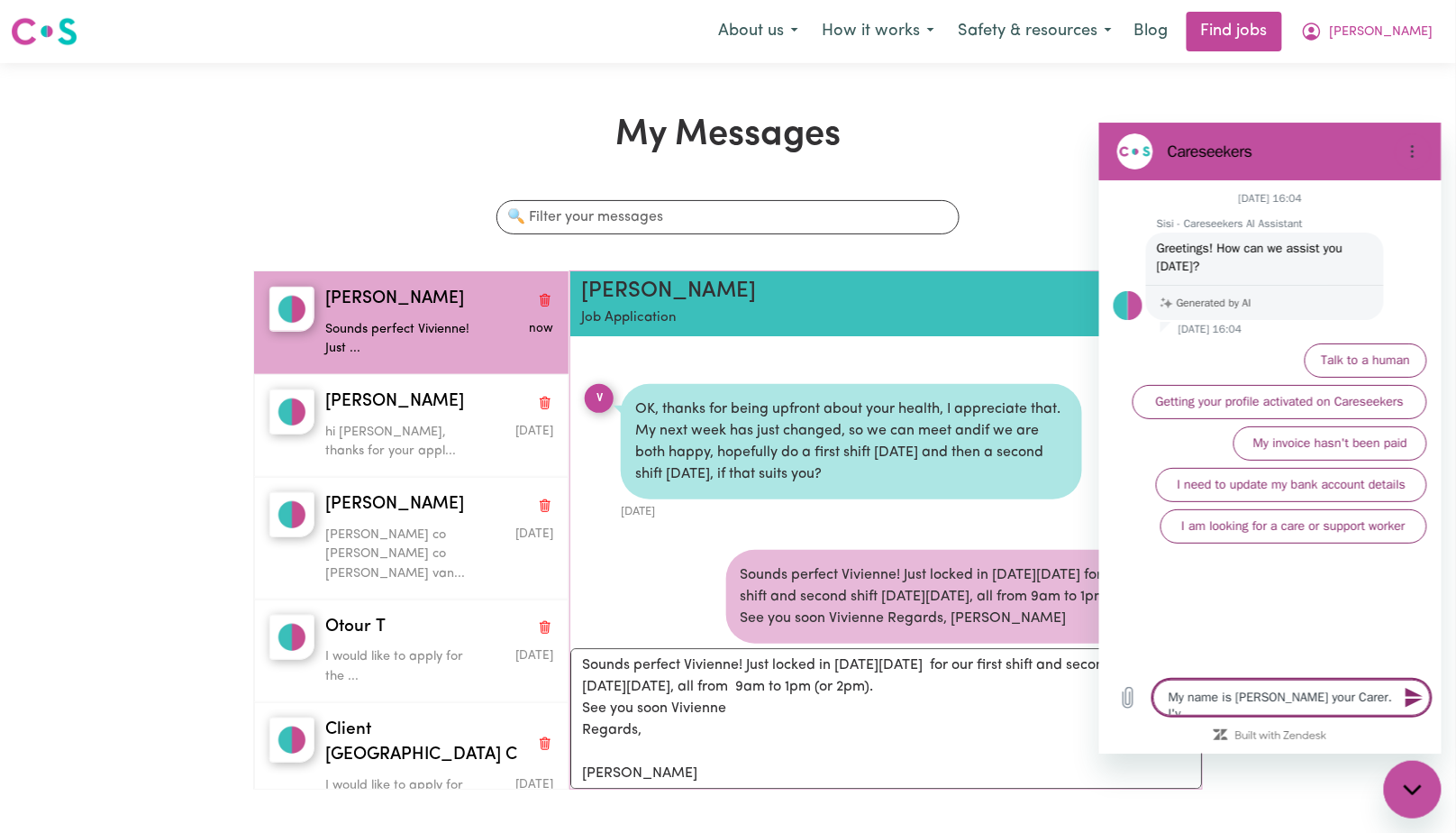 type on "My name is [PERSON_NAME] your Carer. I've" 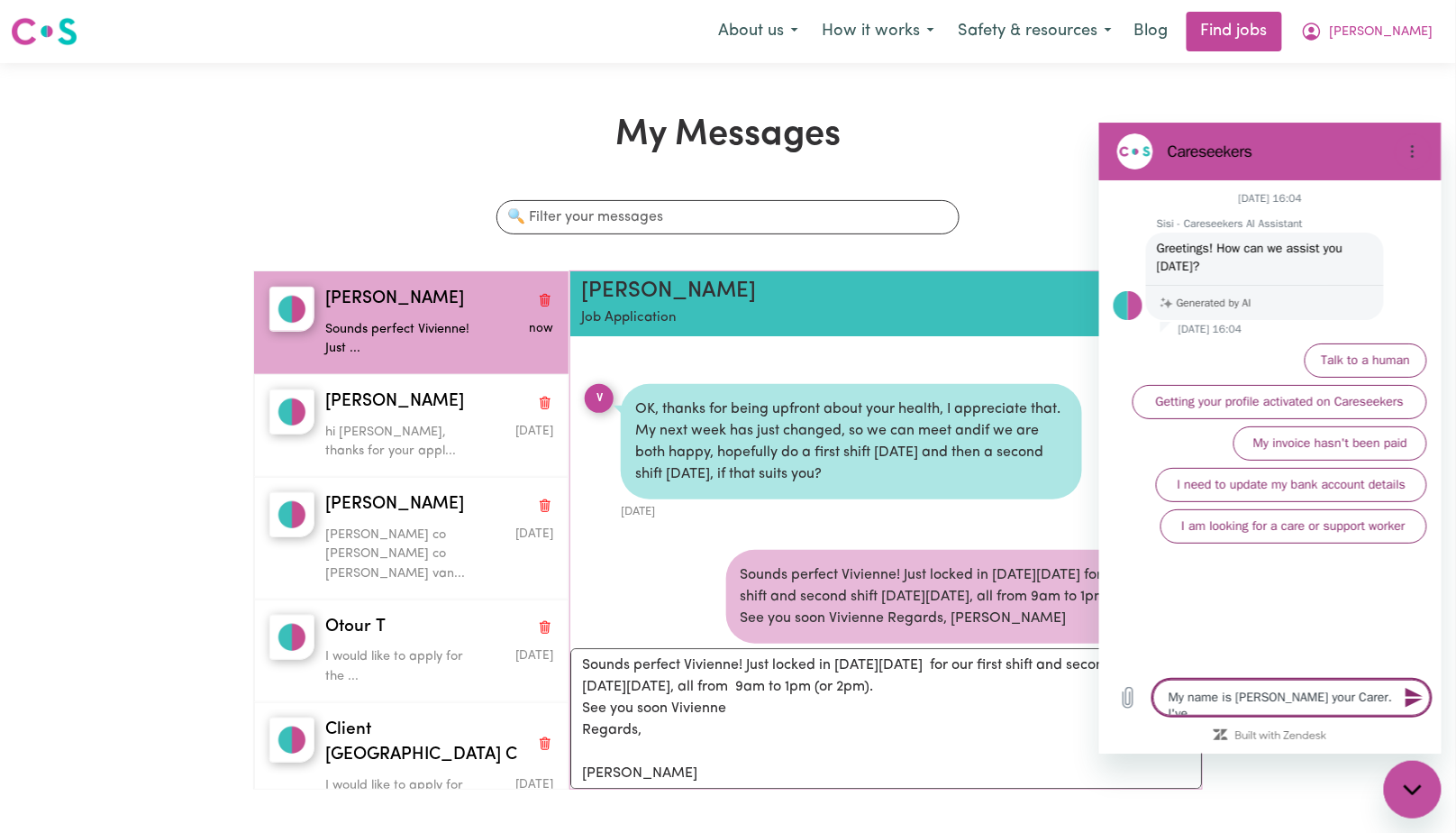 type on "My name is [PERSON_NAME] your Carer. I've" 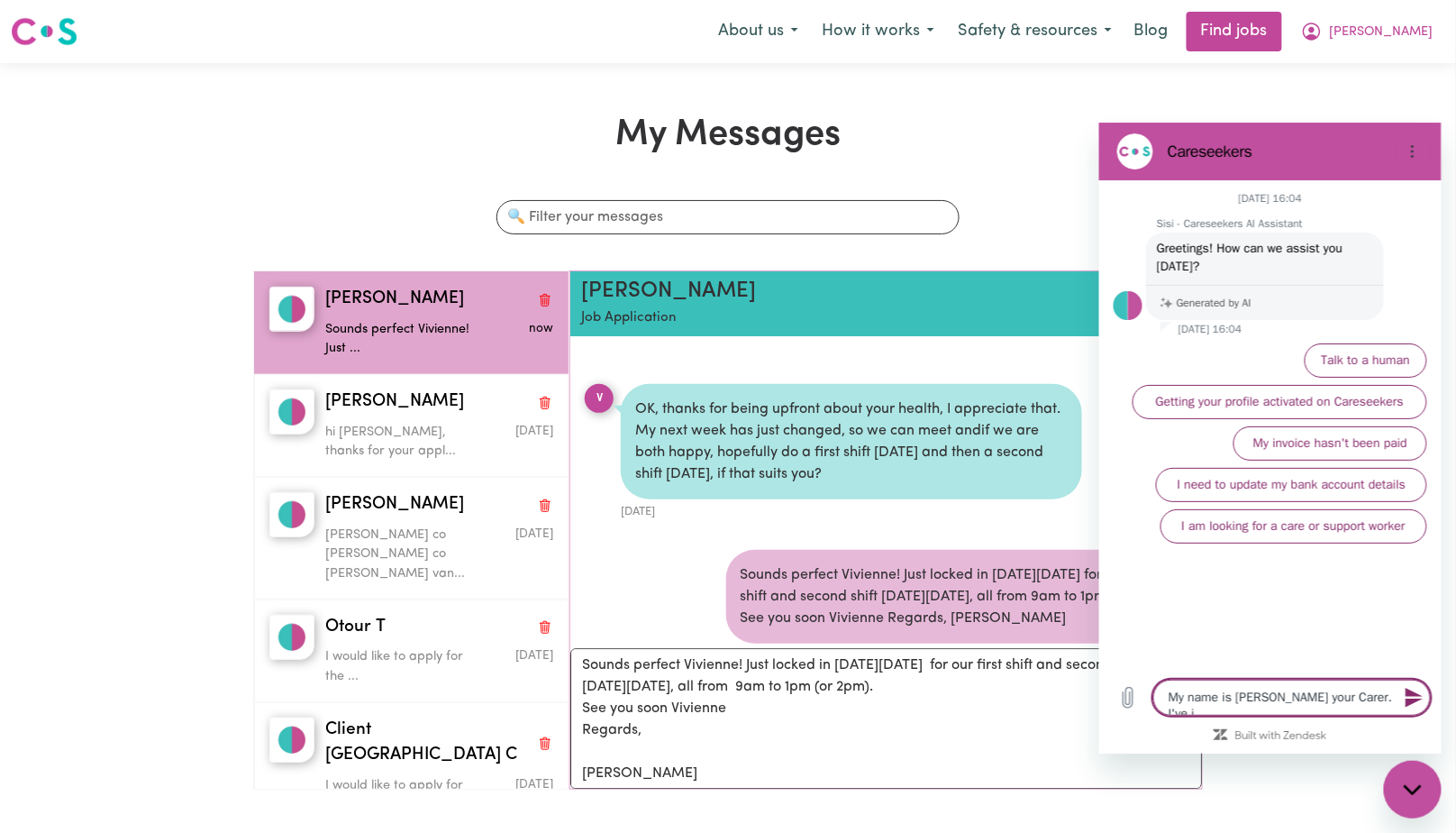 type on "My name is [PERSON_NAME] your Carer. I've ju" 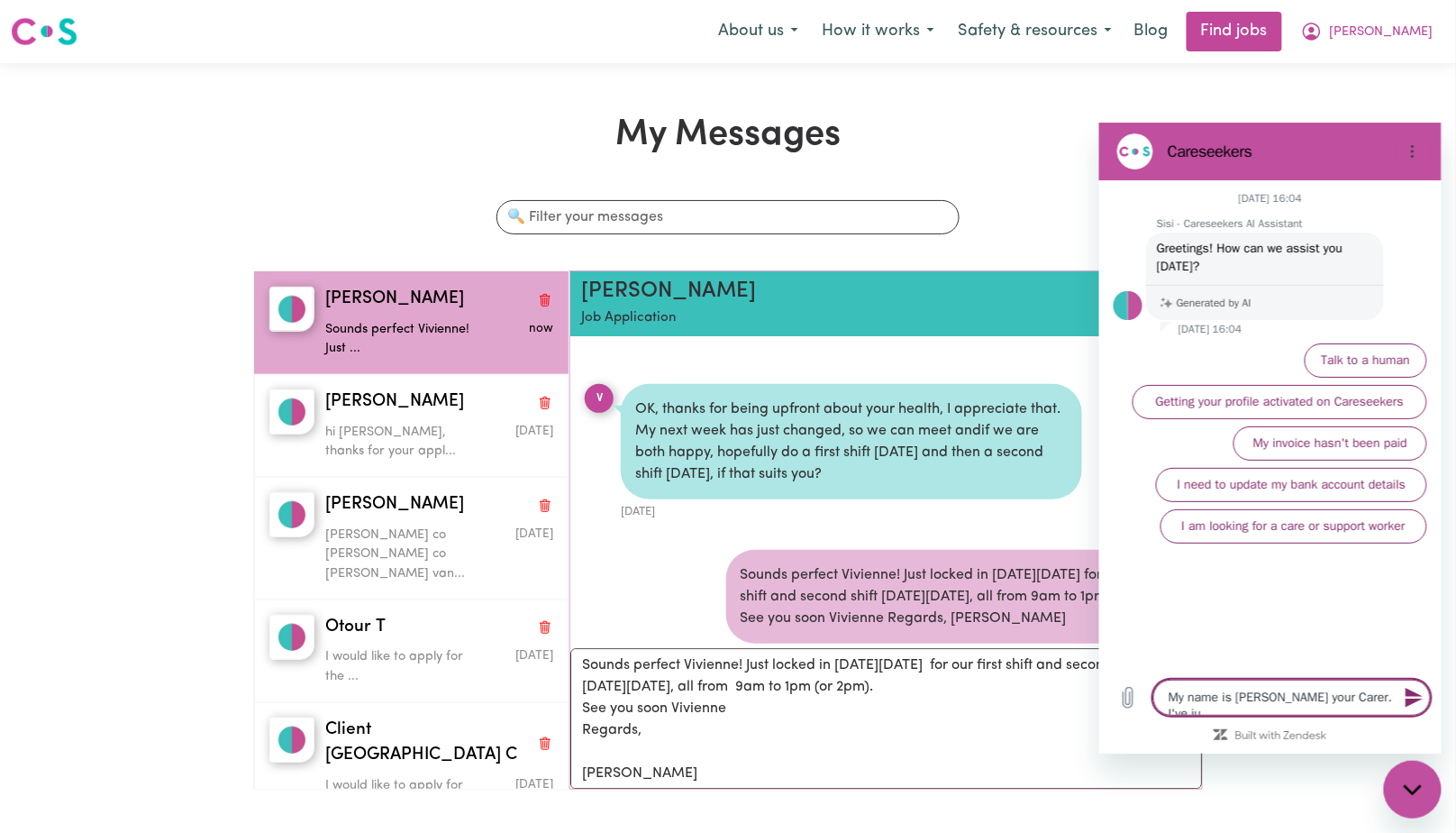 type on "My name is [PERSON_NAME] your Carer. I've jus" 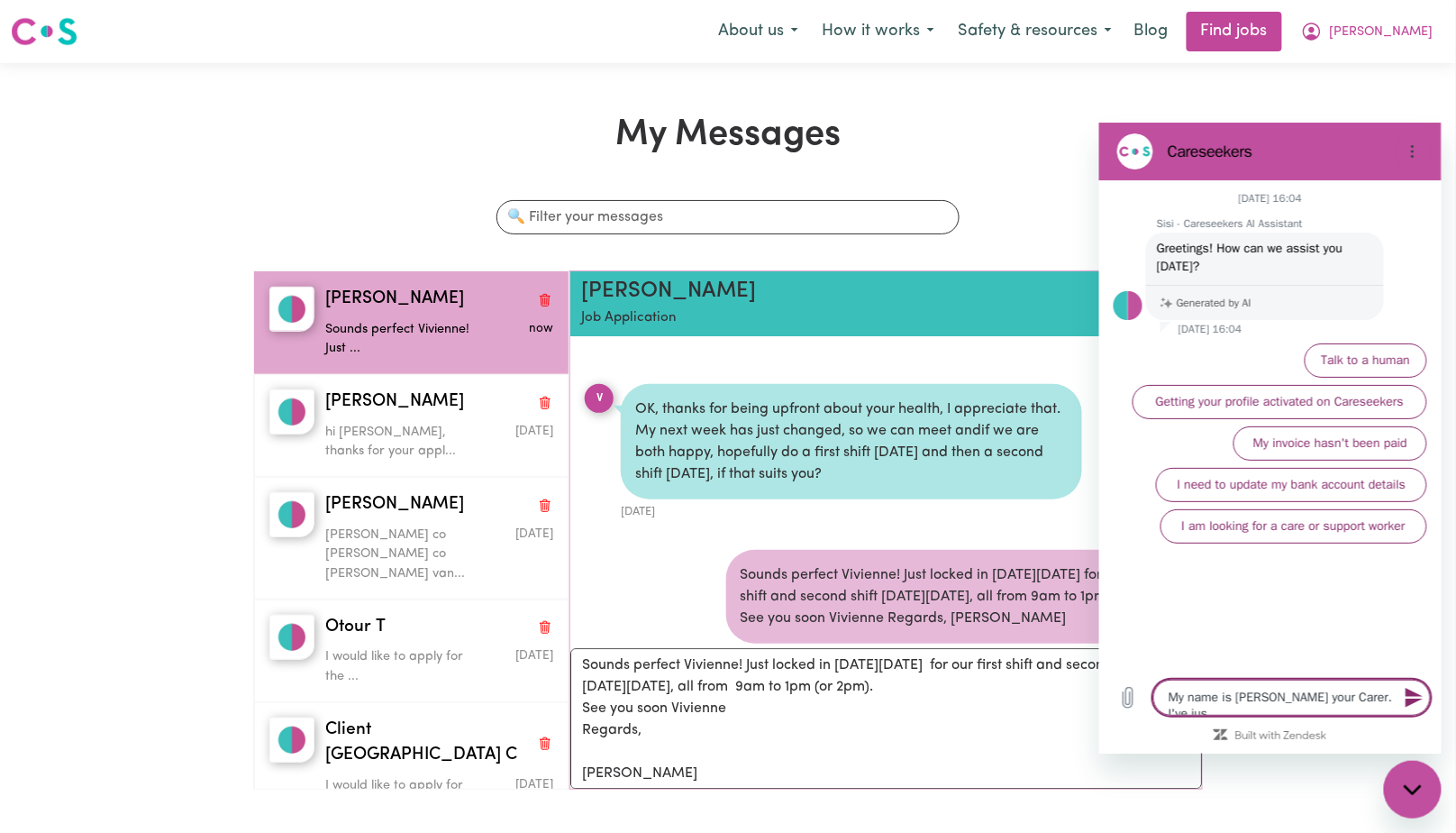 type on "My name is [PERSON_NAME] your Carer. I've just" 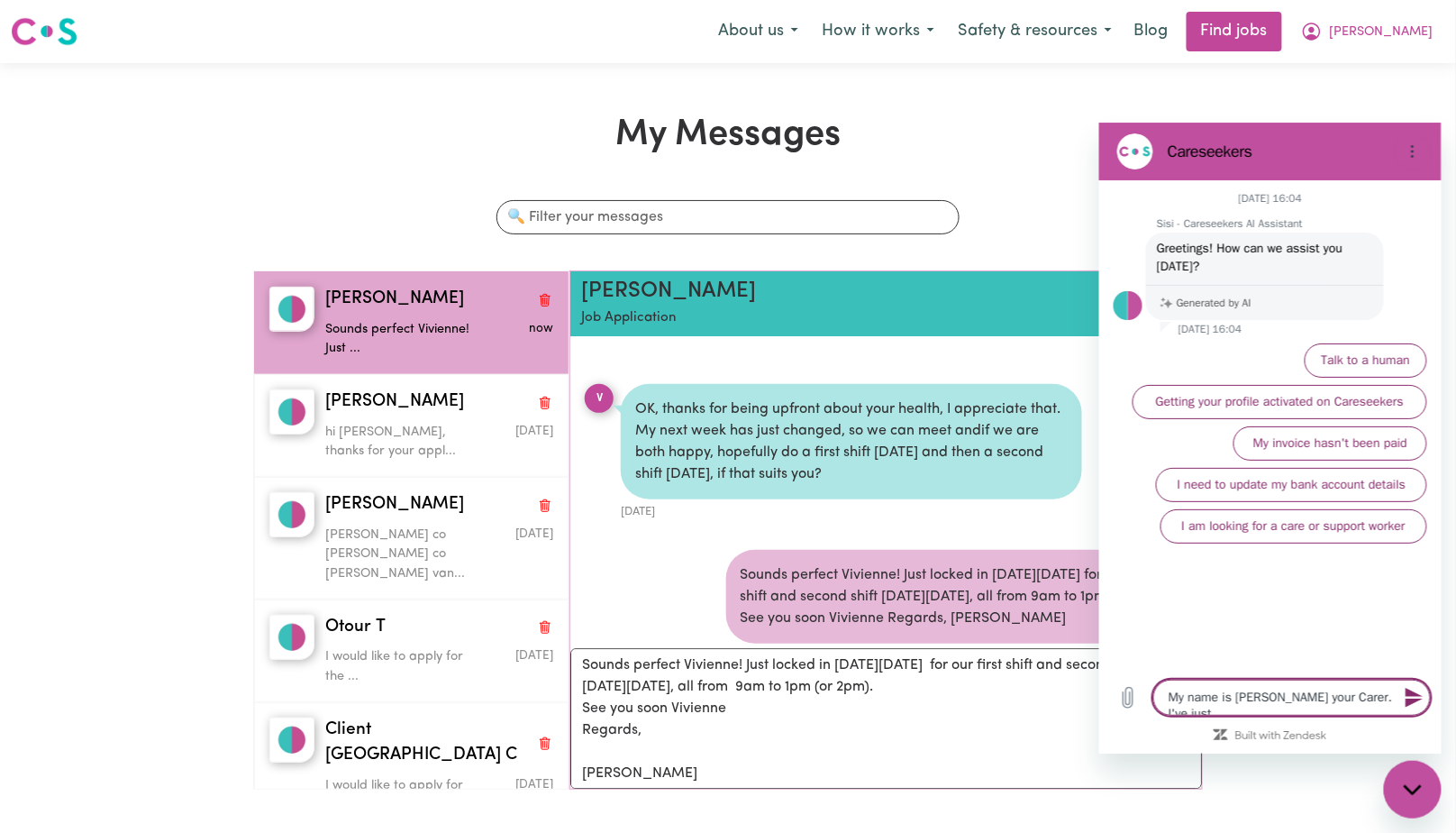 type on "My name is [PERSON_NAME] your Carer. I've just" 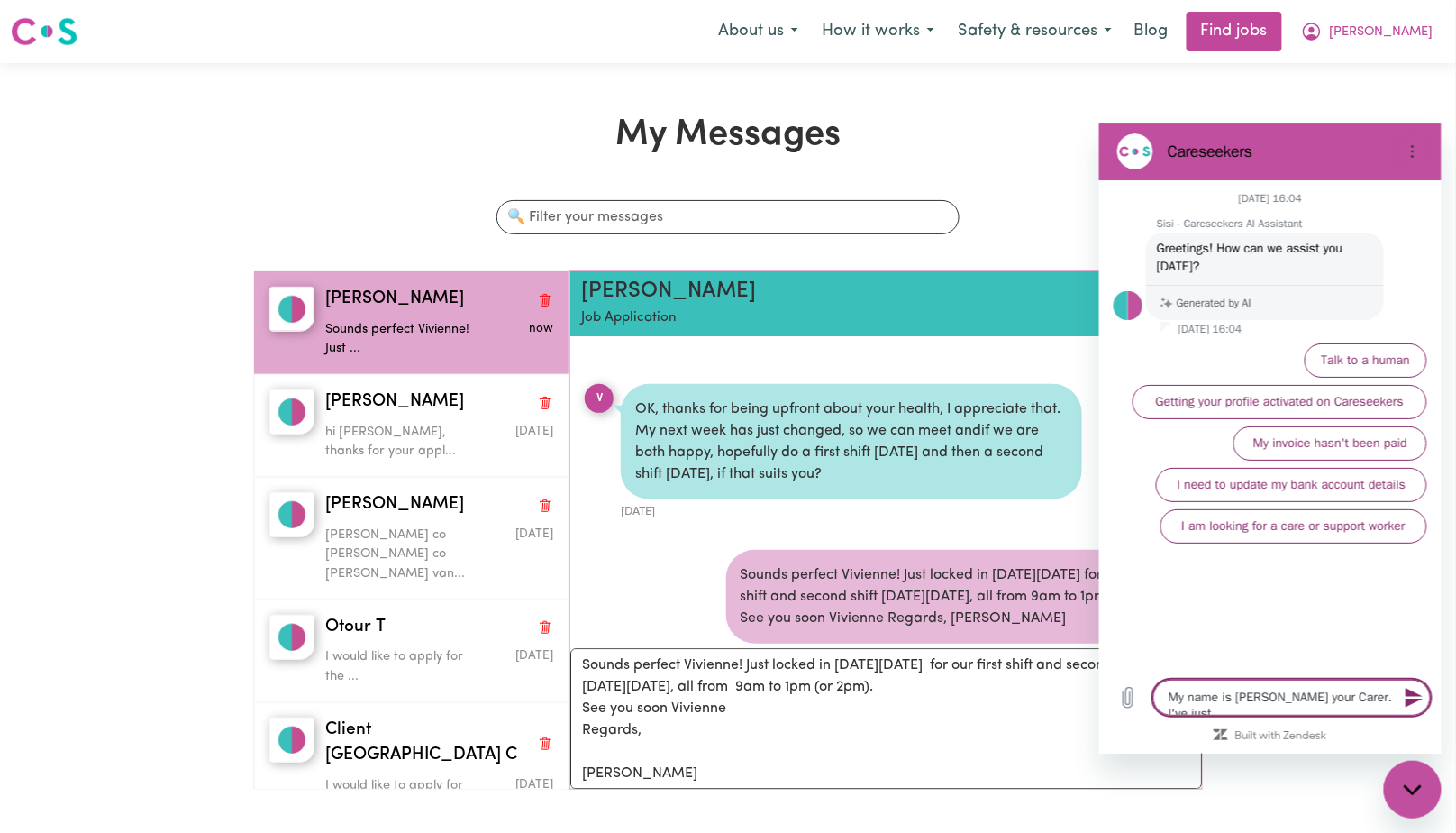 type on "My name is [PERSON_NAME] your Carer. I've just a" 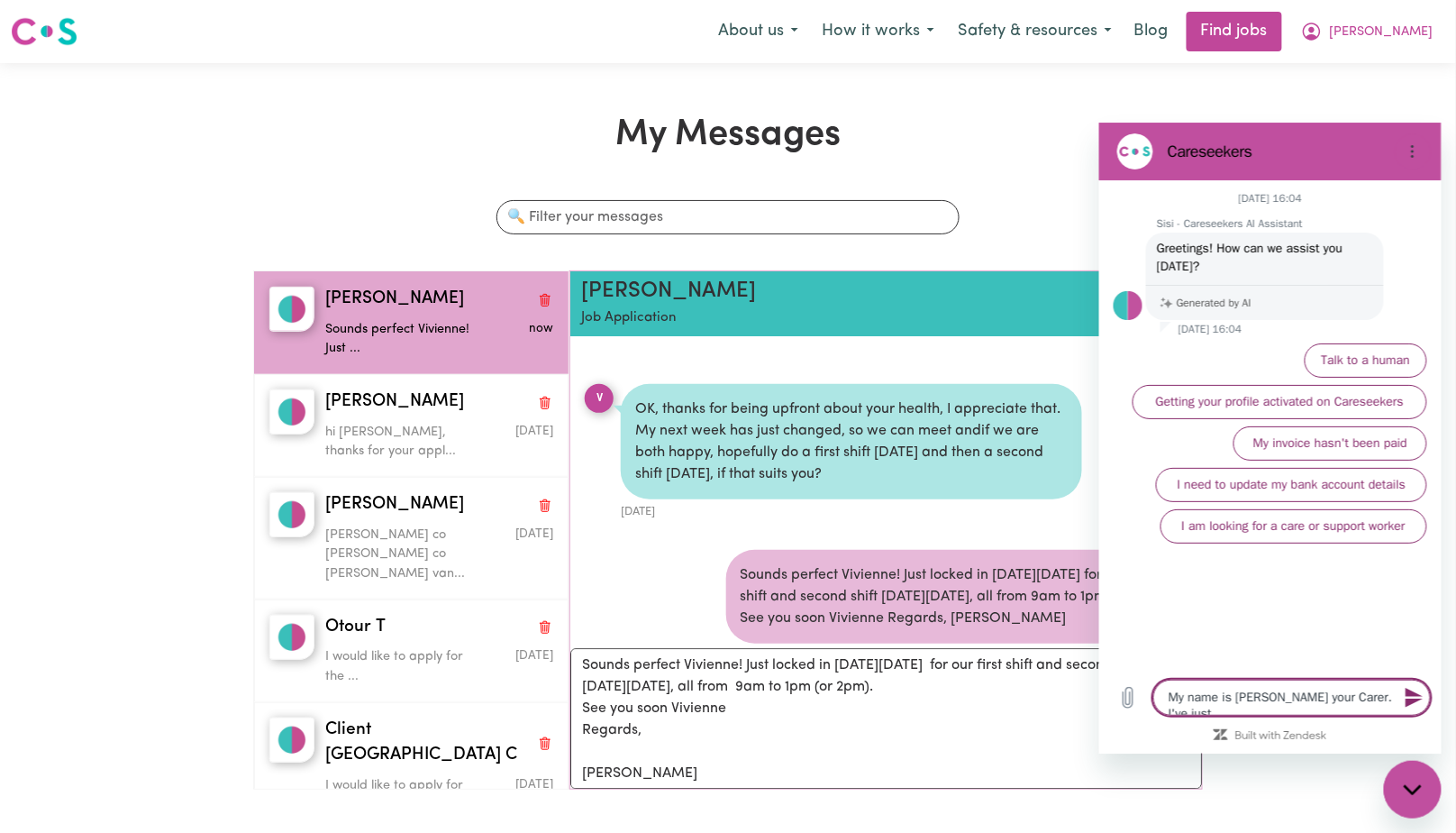 type on "x" 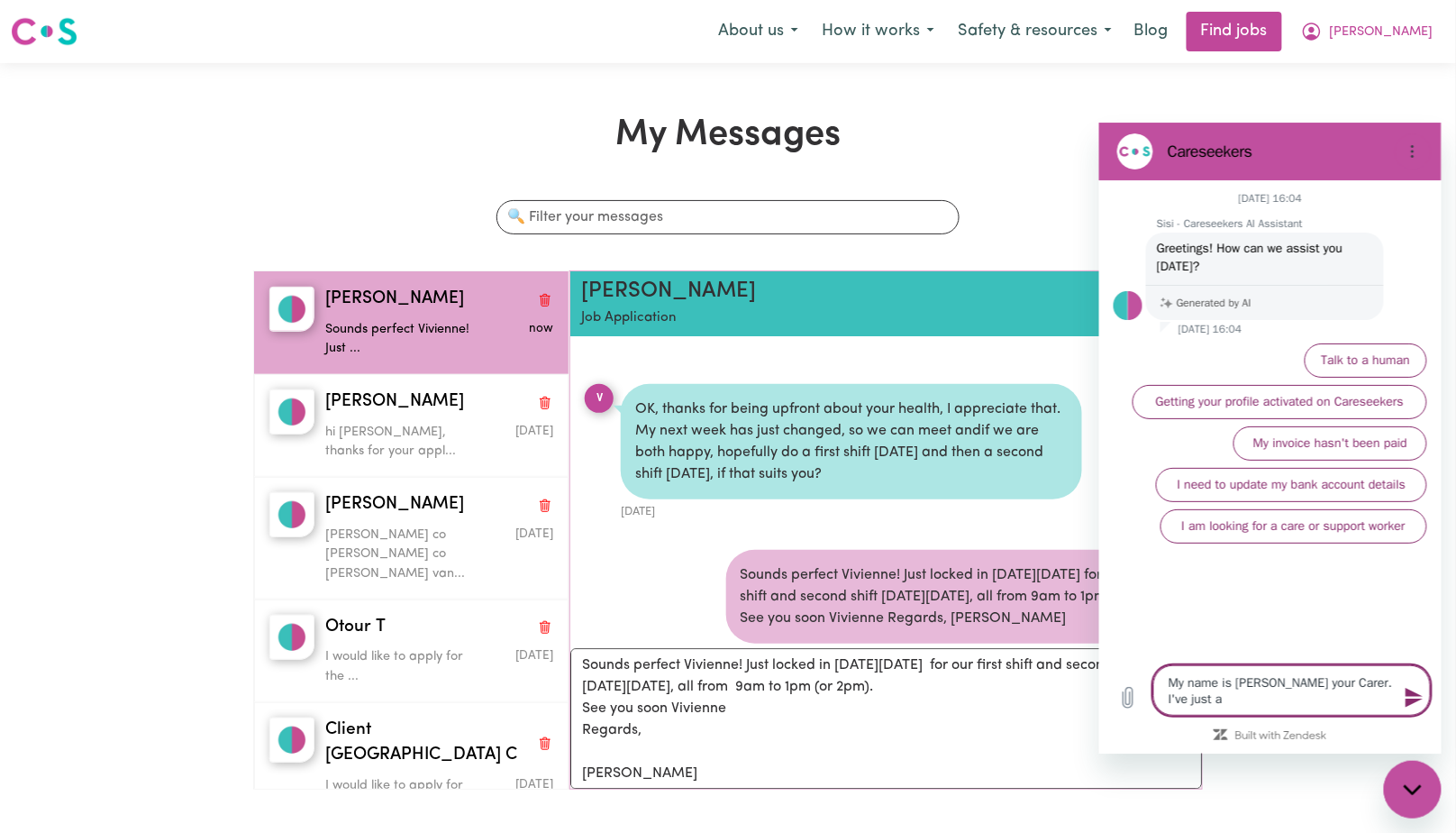 type on "My name is [PERSON_NAME] your Carer. I've just ar" 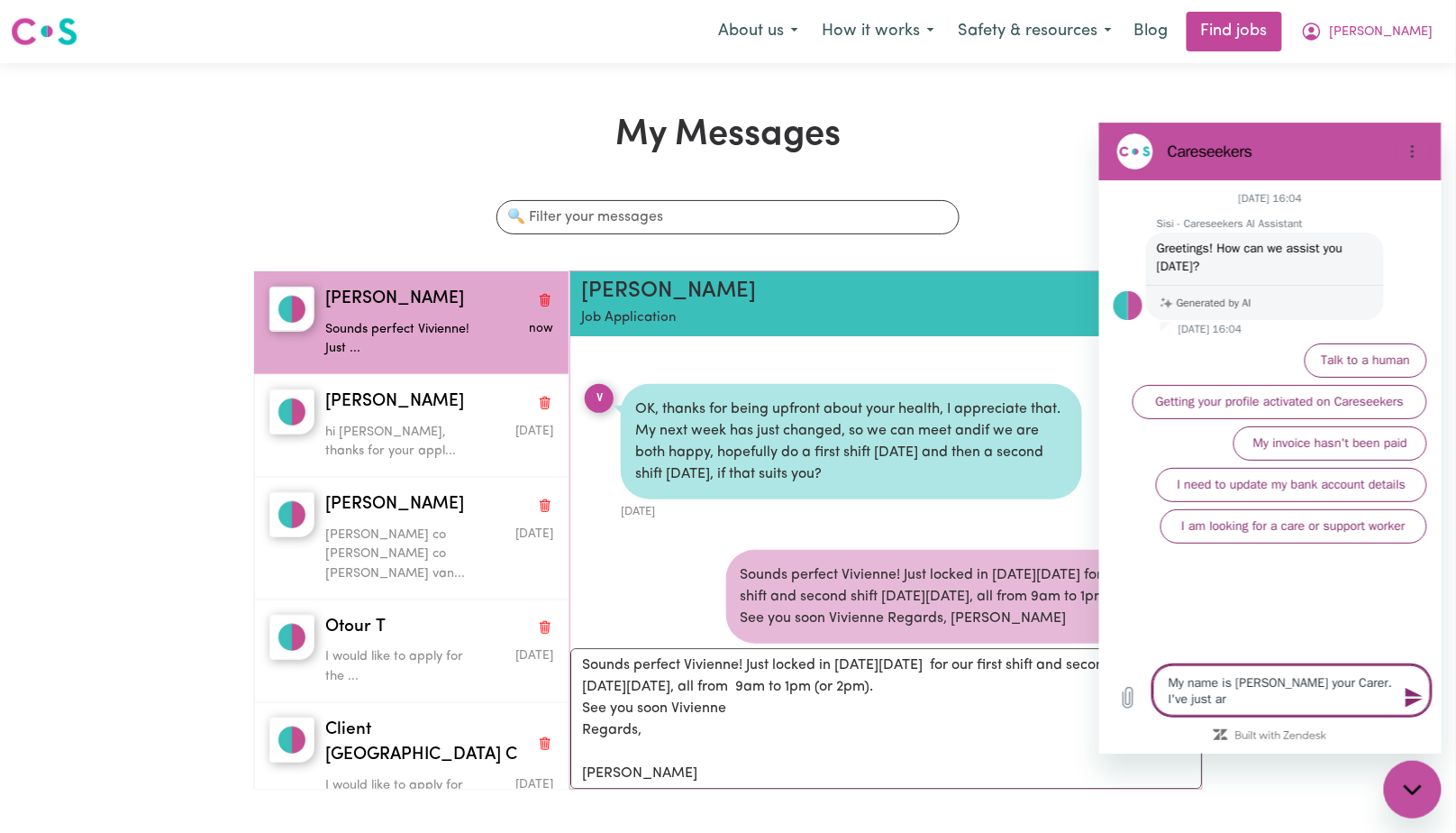 type on "My name is [PERSON_NAME] your Carer. I've just arr" 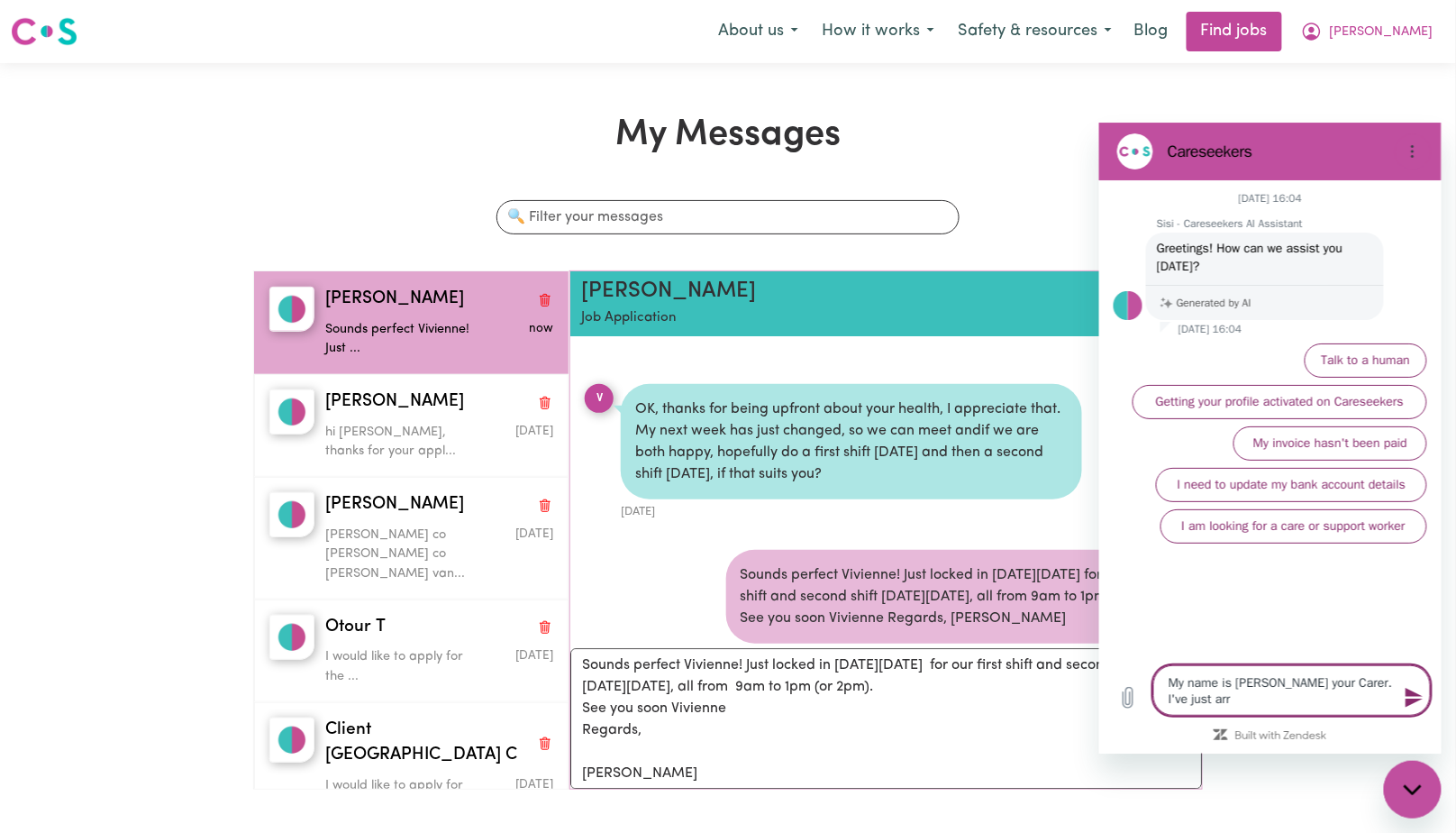 type on "My name is [PERSON_NAME] your Carer. I've just arra" 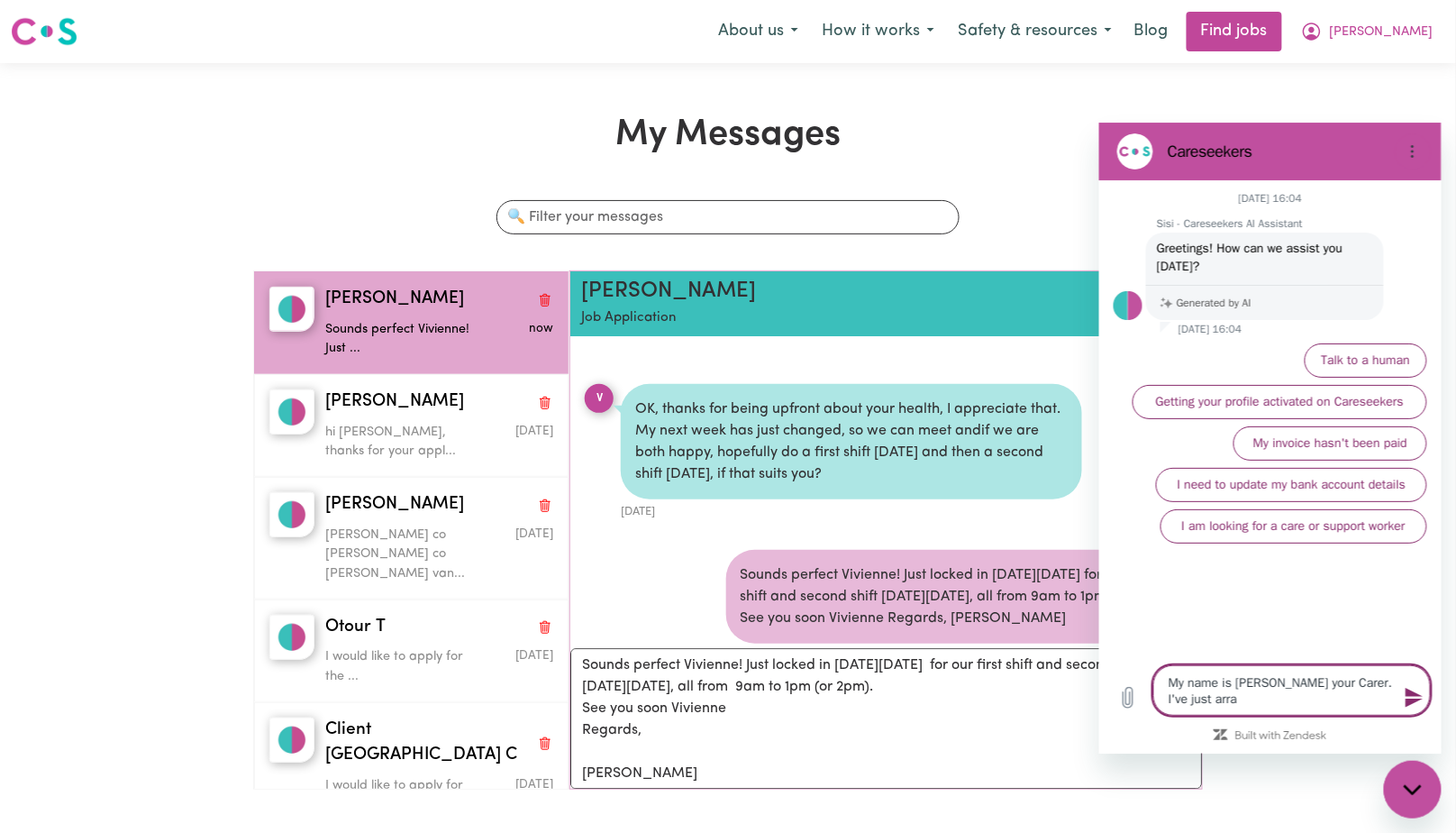 type on "My name is [PERSON_NAME] your Carer. I've just arran" 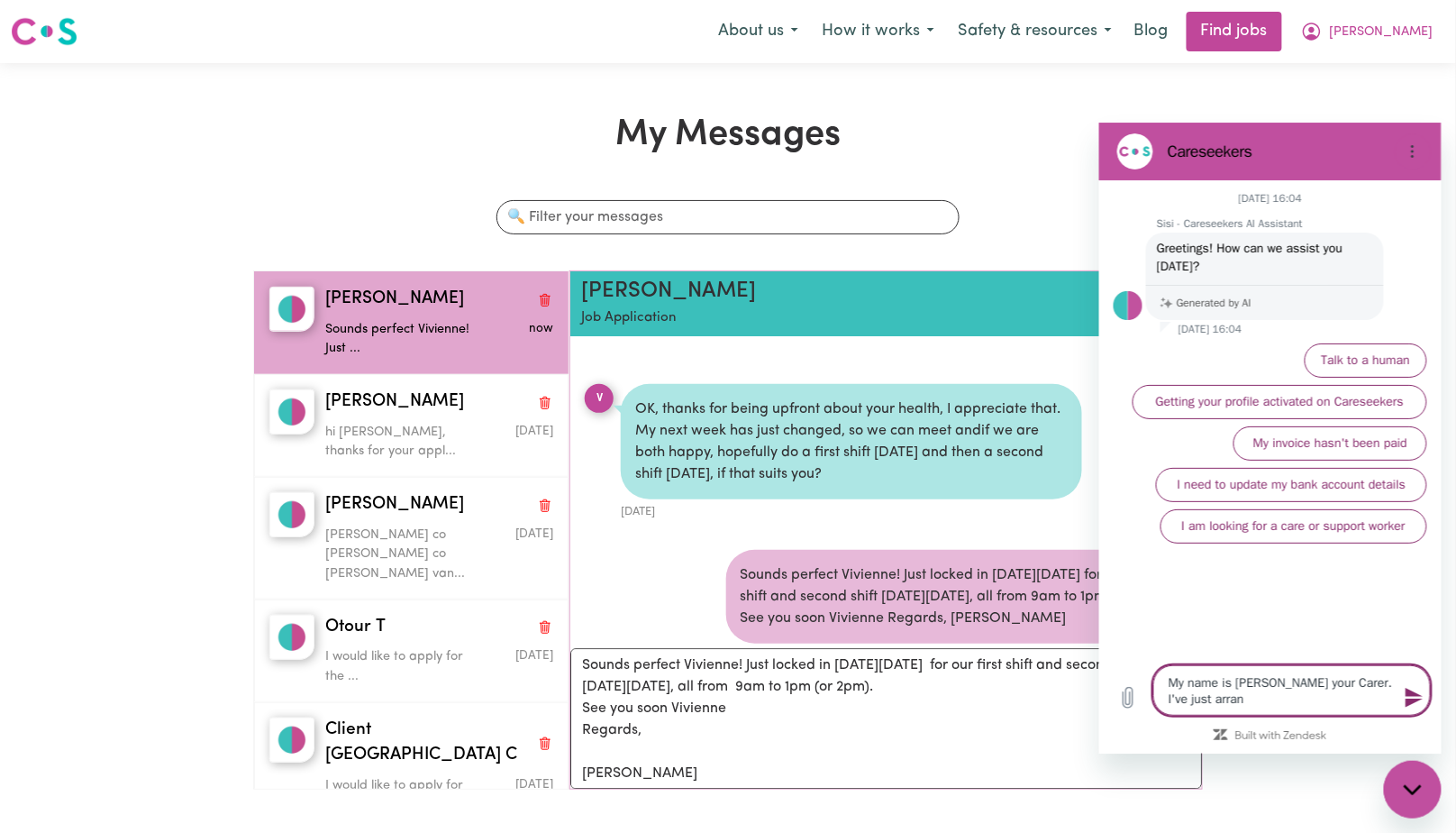 type on "My name is [PERSON_NAME] your Carer. I've just arrang" 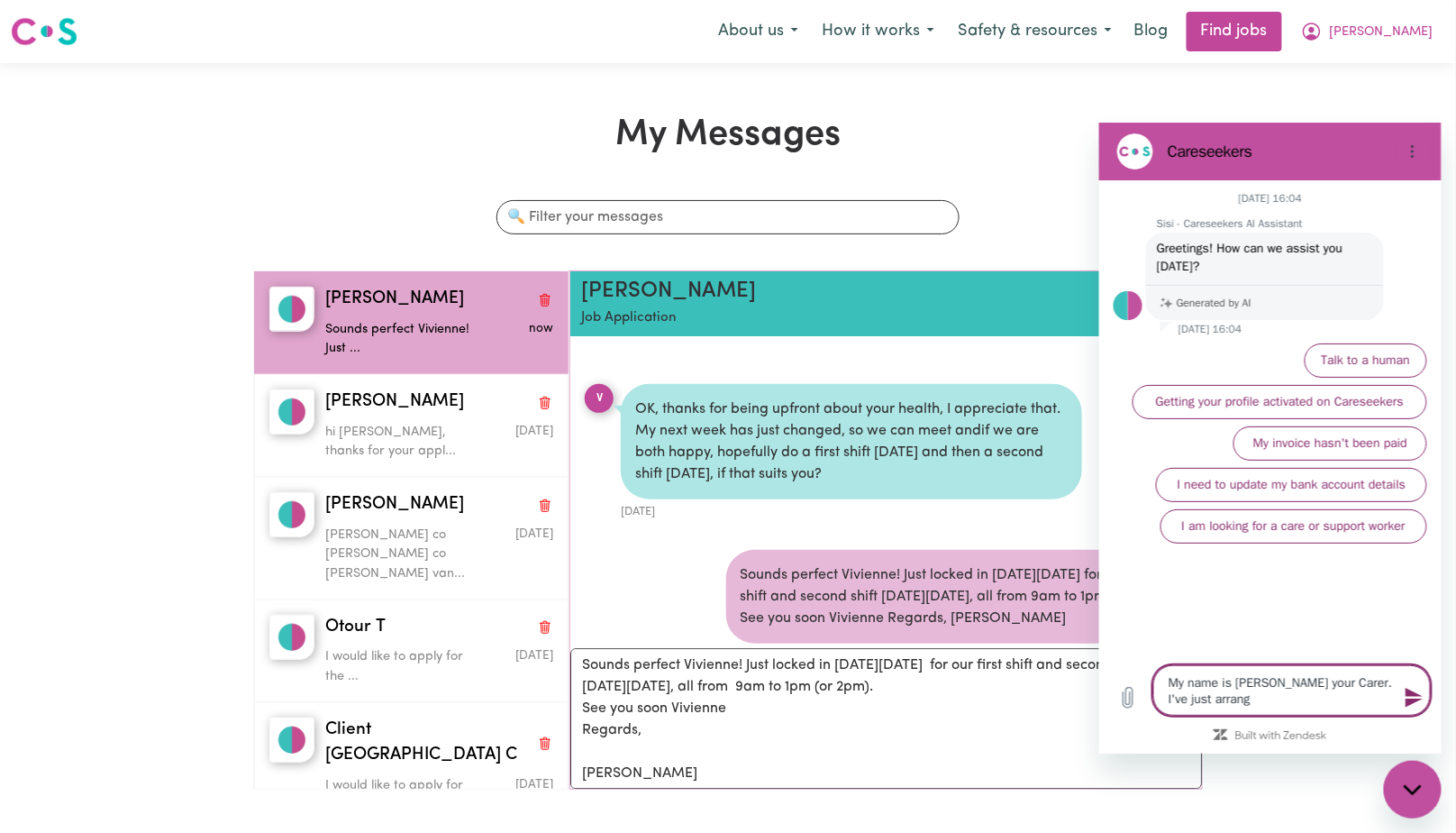 type on "My name is [PERSON_NAME] your Carer. I've just arrange" 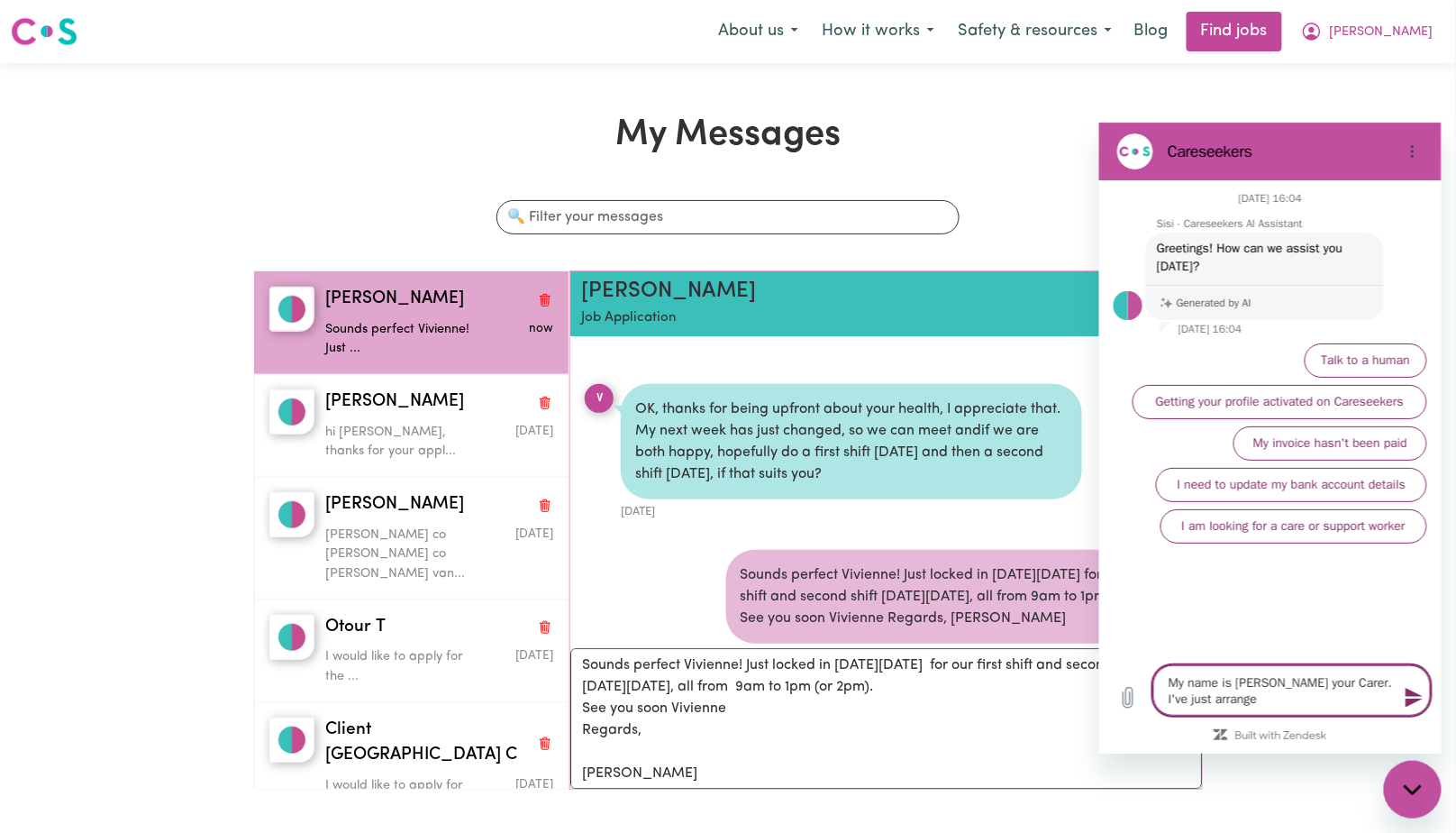 type on "My name is [PERSON_NAME] your Carer. I've just arrange" 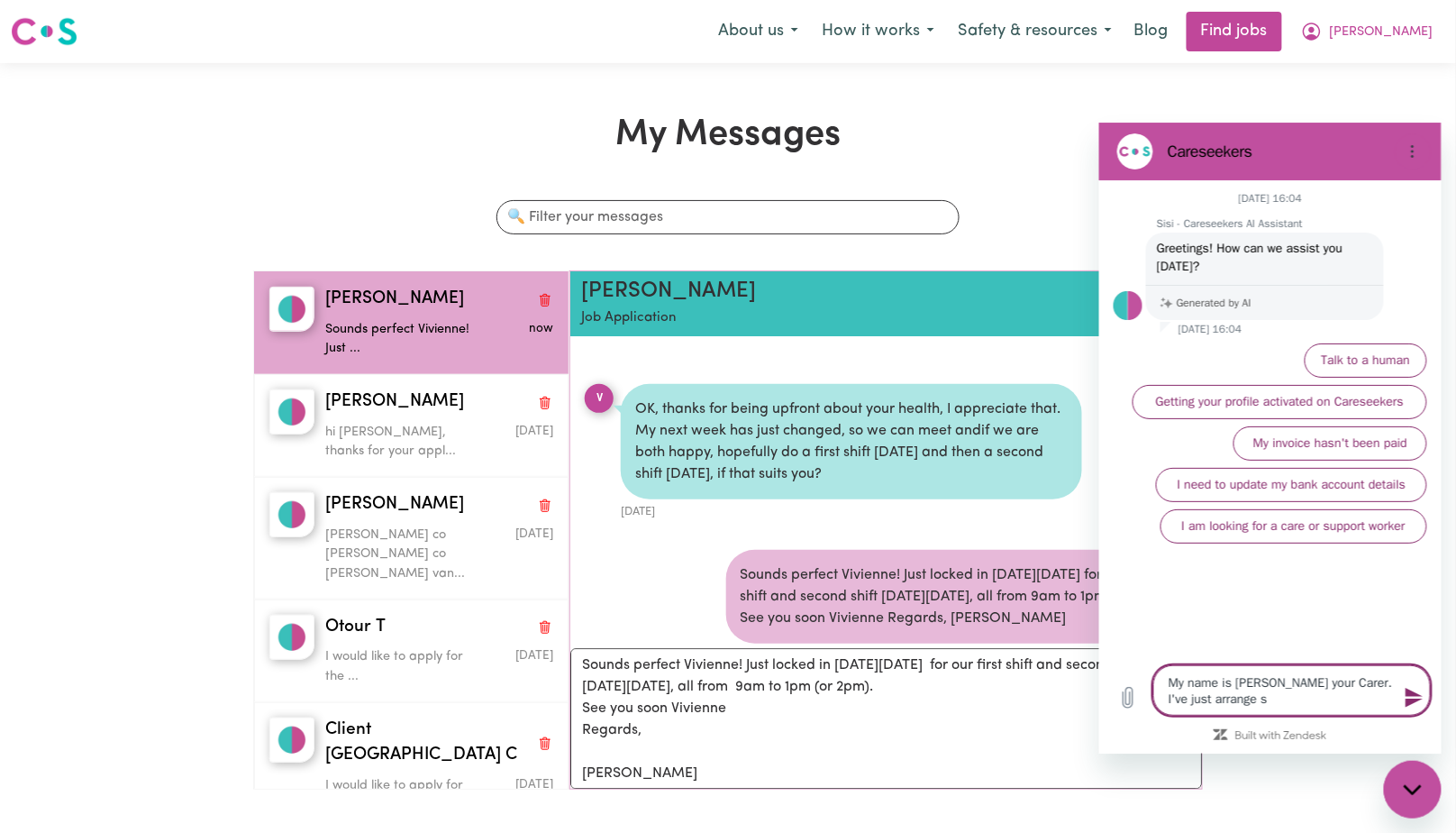 type on "My name is [PERSON_NAME] your Carer. I've just arrange sh" 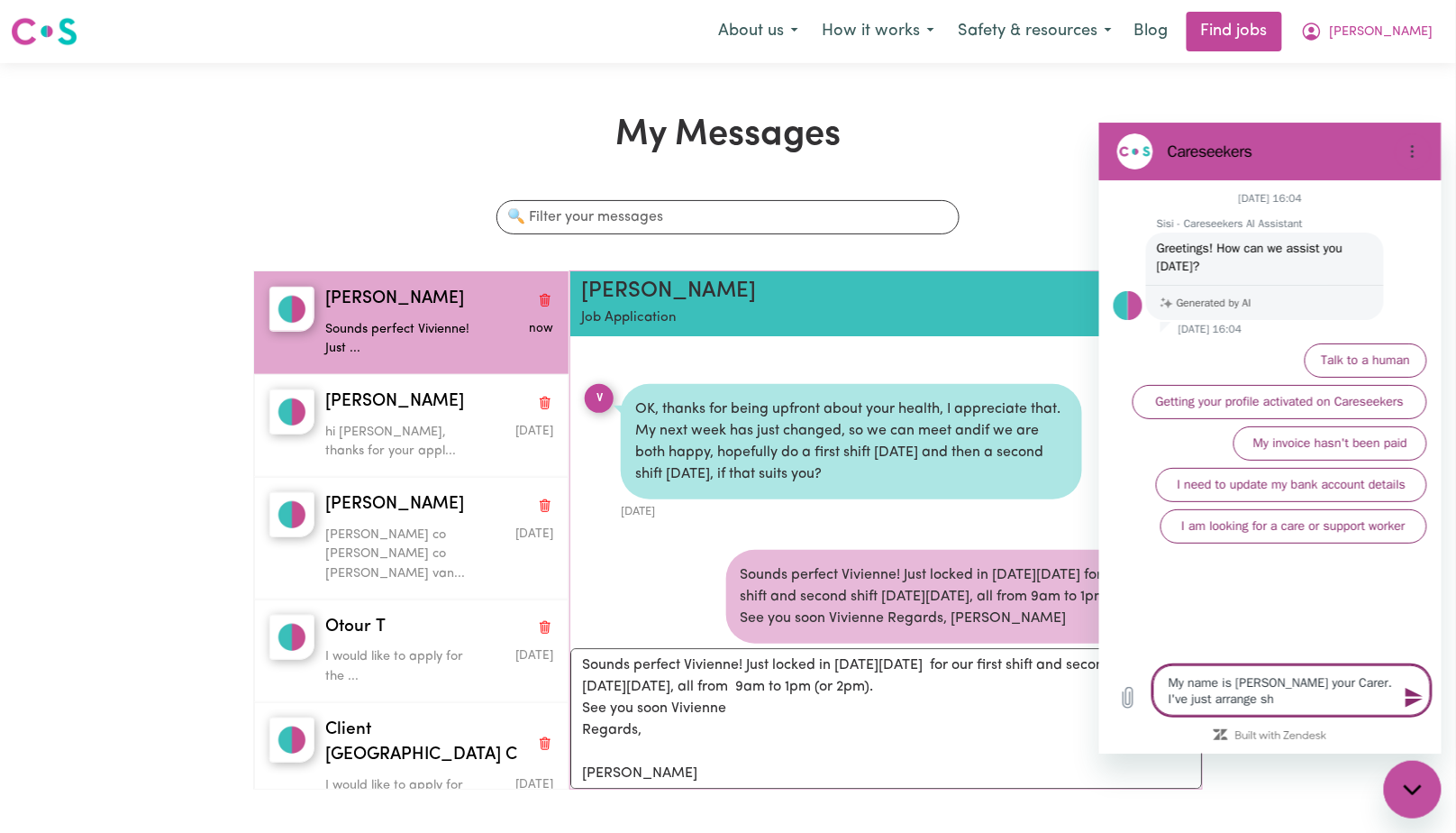 type on "My name is [PERSON_NAME] your Carer. I've just arrange sho" 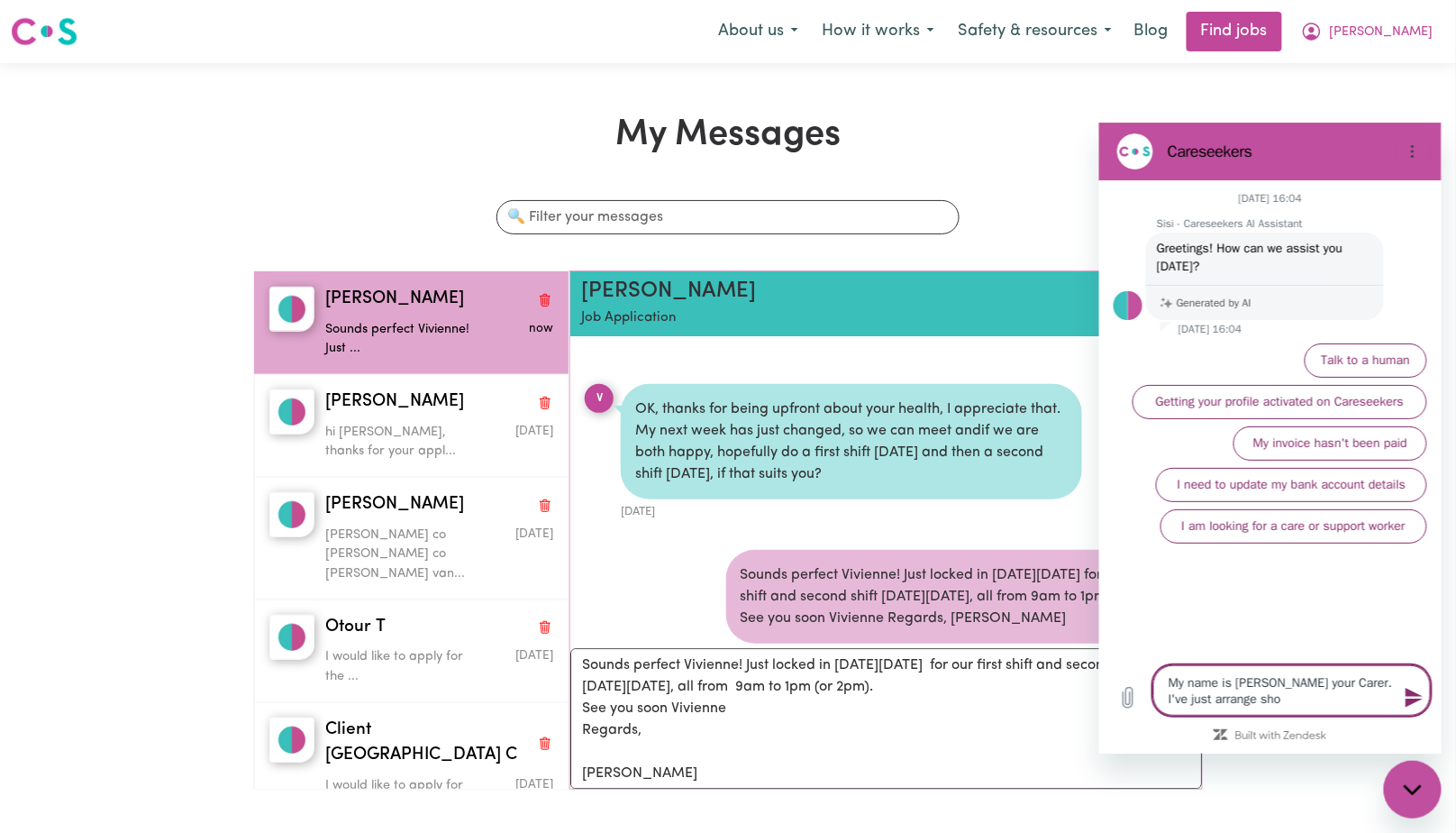 type on "My name is [PERSON_NAME] your Carer. I've just arrange sh" 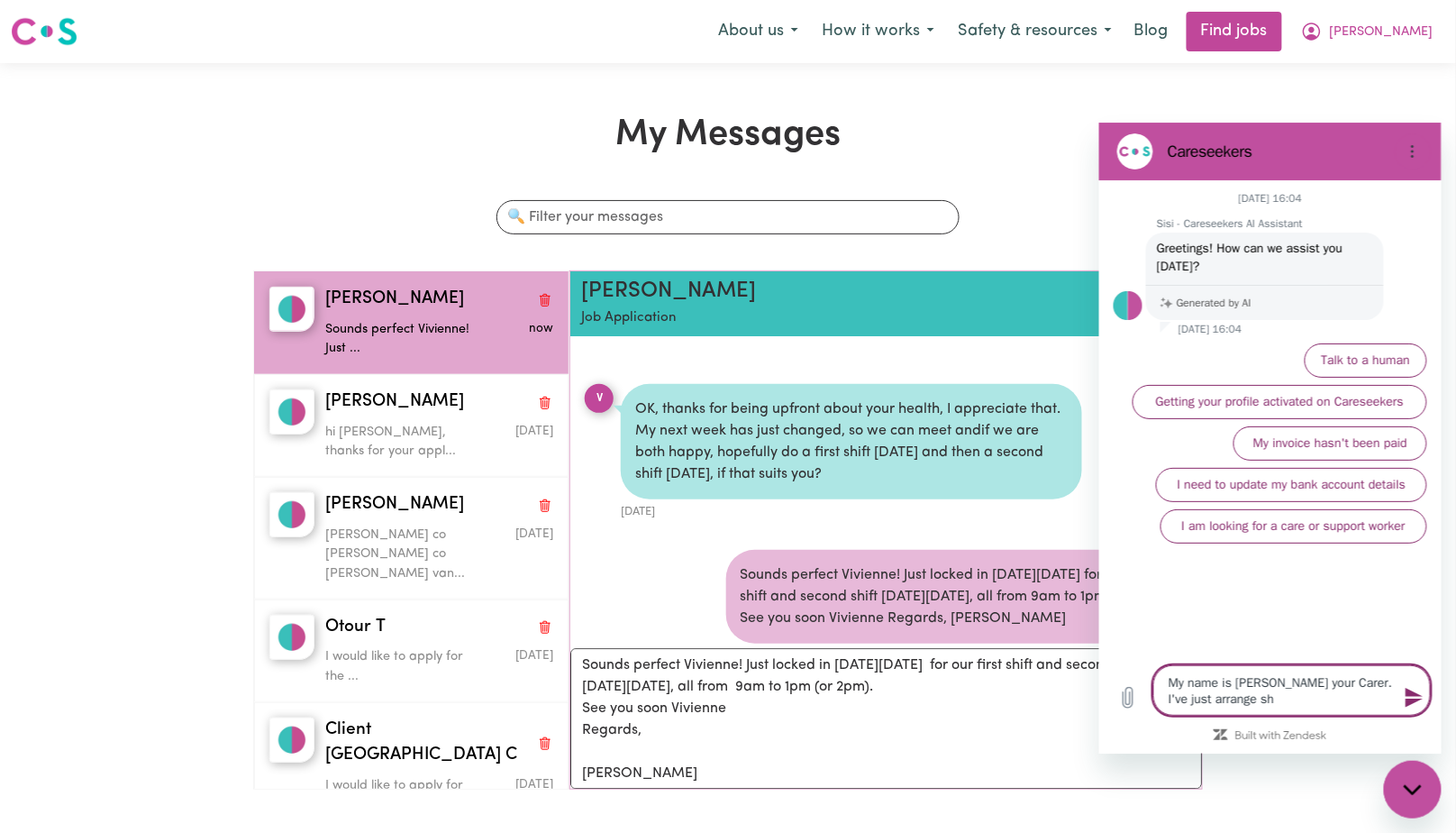 type on "My name is [PERSON_NAME] your Carer. I've just arrange shi" 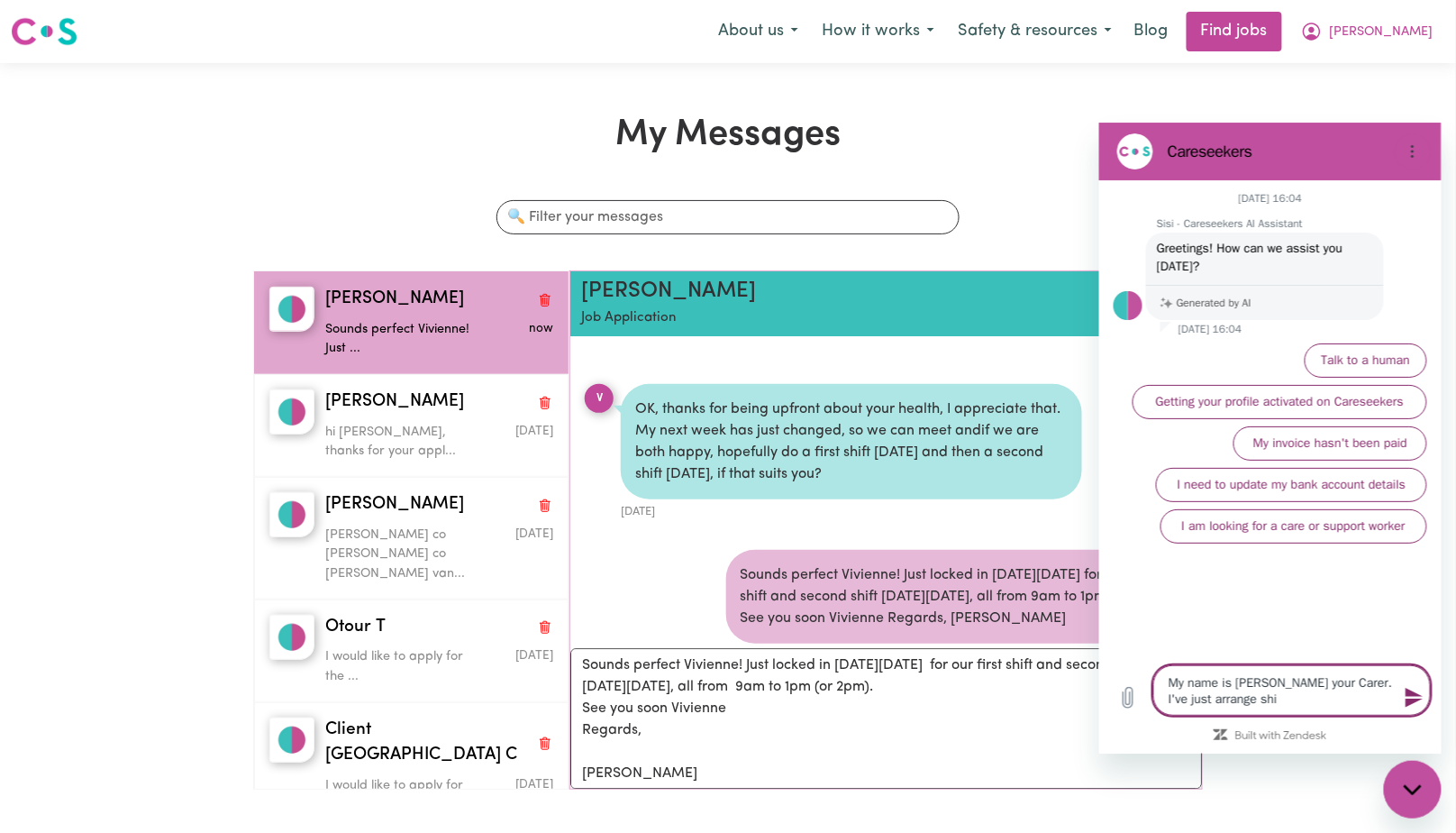 type on "My name is [PERSON_NAME] your Carer. I've just arrange shif" 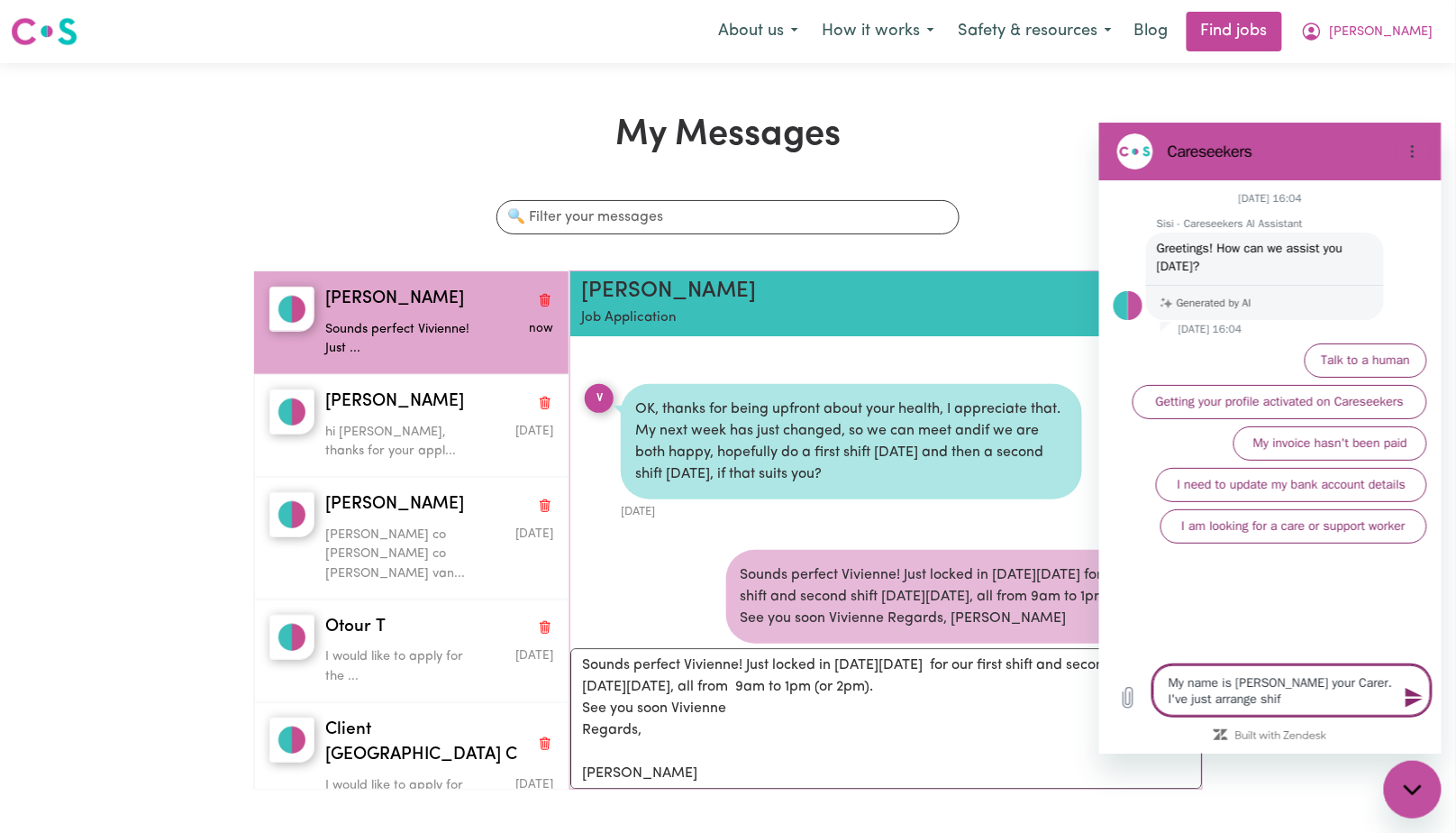 type on "My name is [PERSON_NAME] your Carer. I've just arrange shift" 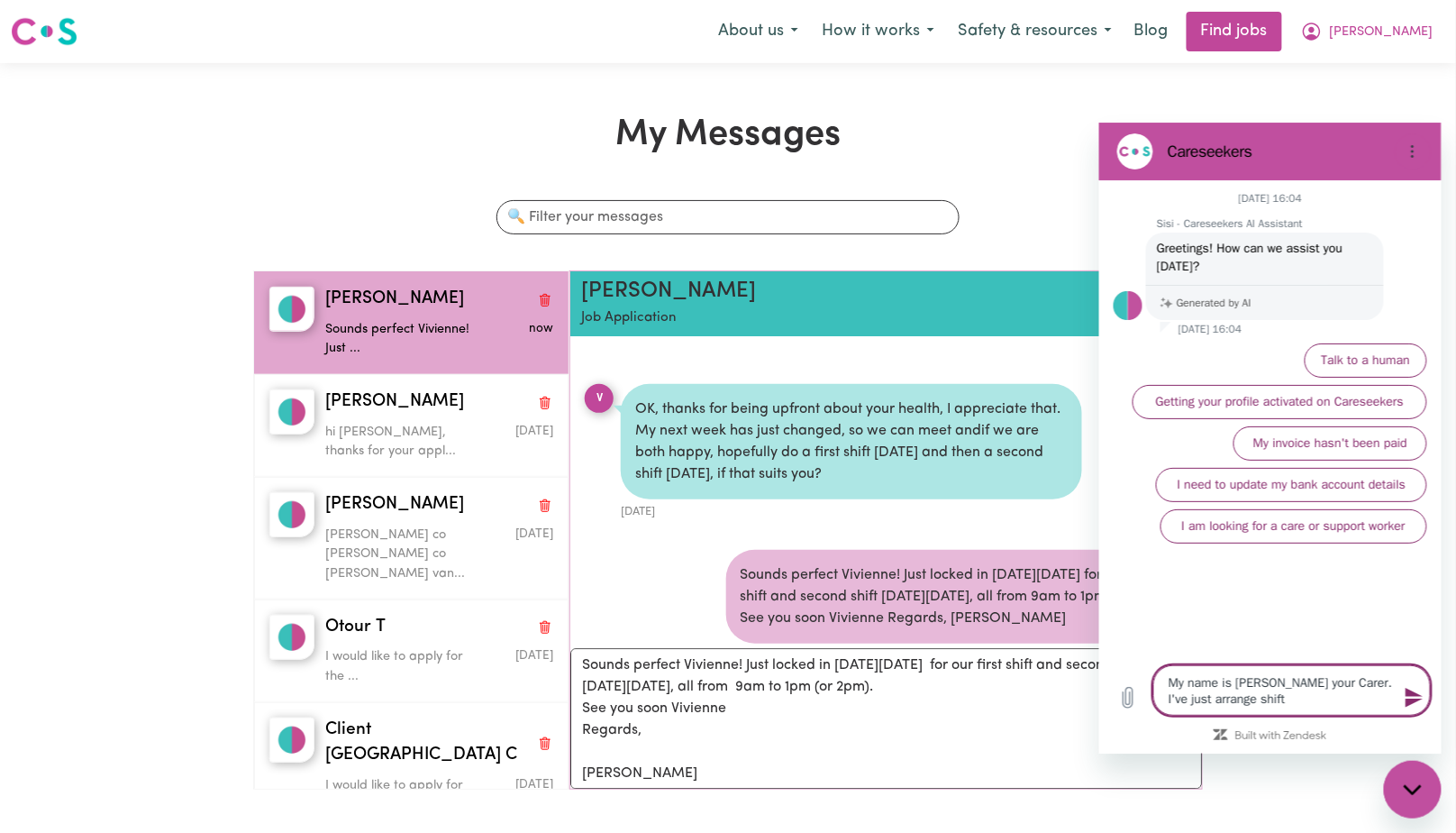 type on "My name is [PERSON_NAME] your Carer. I've just arrange shift" 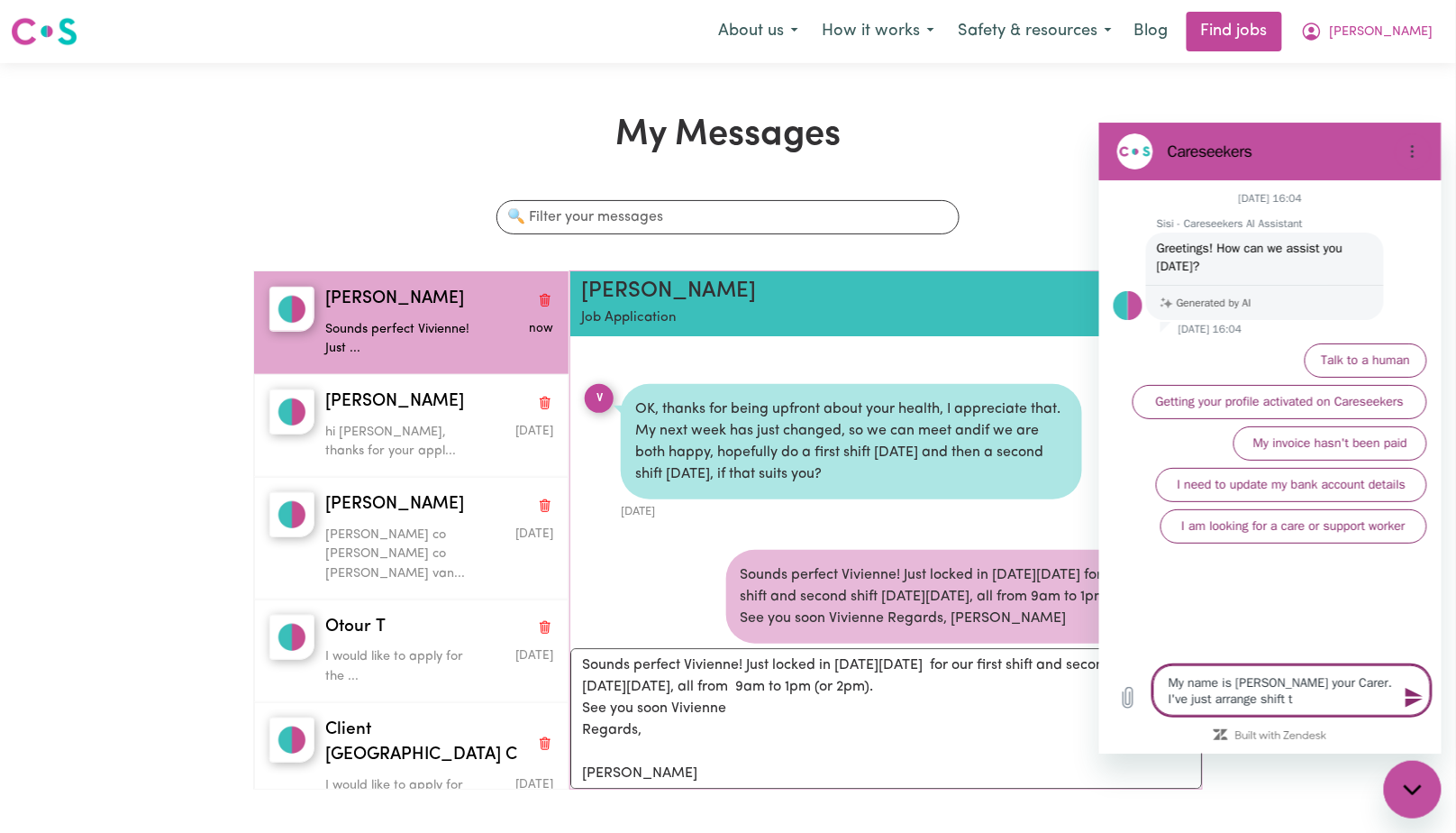 type on "My name is [PERSON_NAME] your Carer. I've just arrange shift ti" 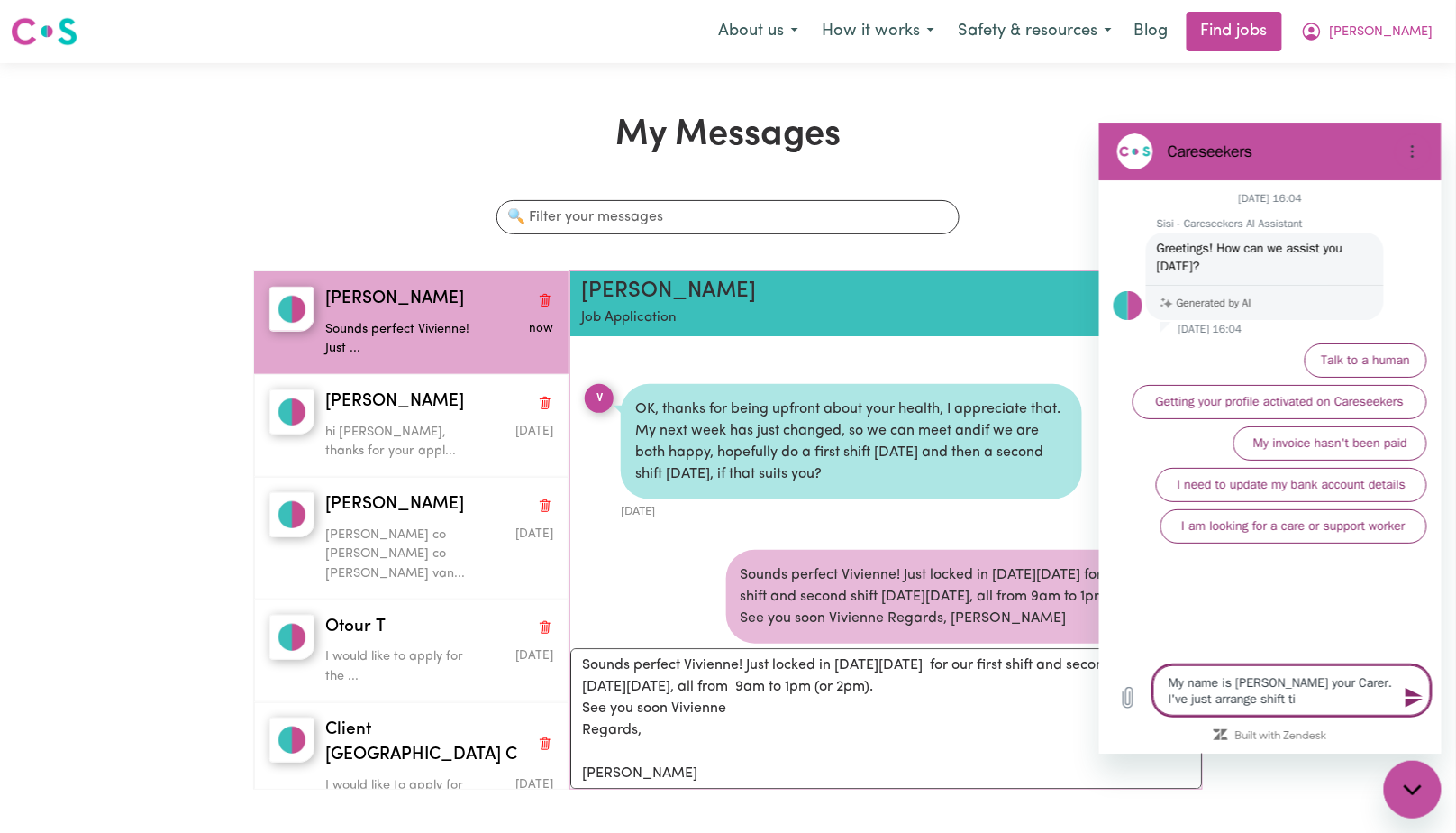 type on "x" 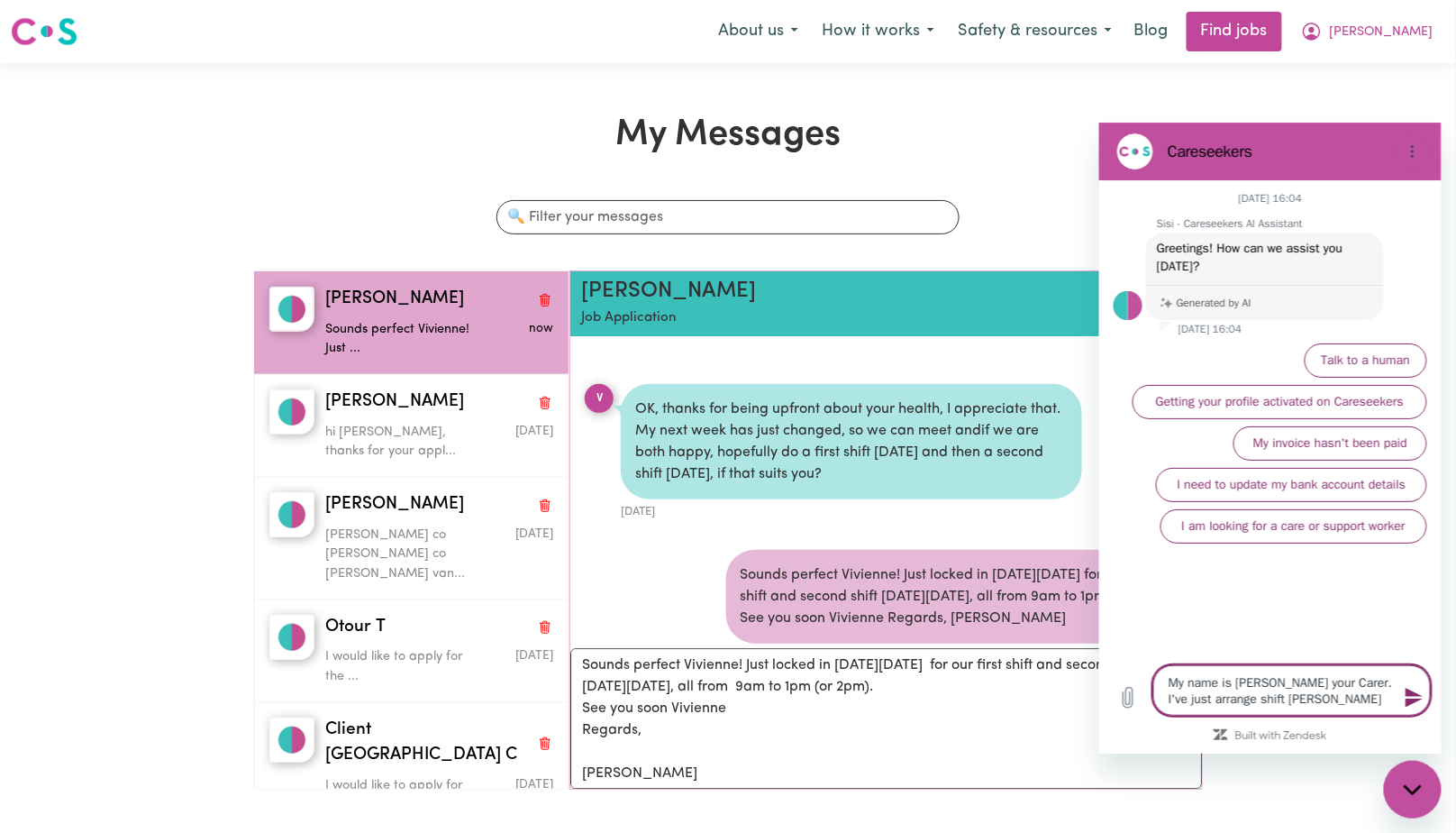 type on "My name is [PERSON_NAME] your Carer. I've just arrange shift timi" 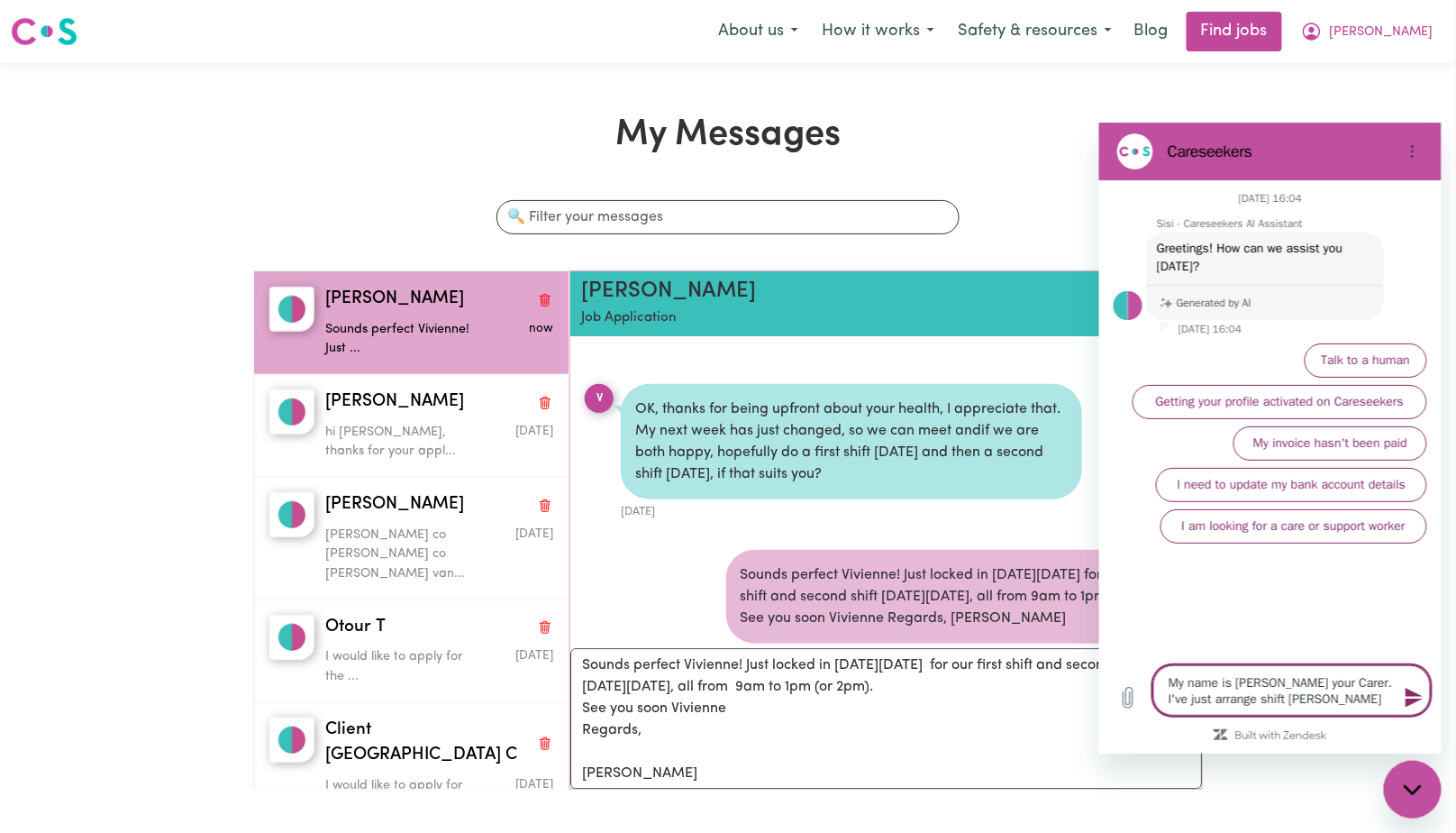 type on "x" 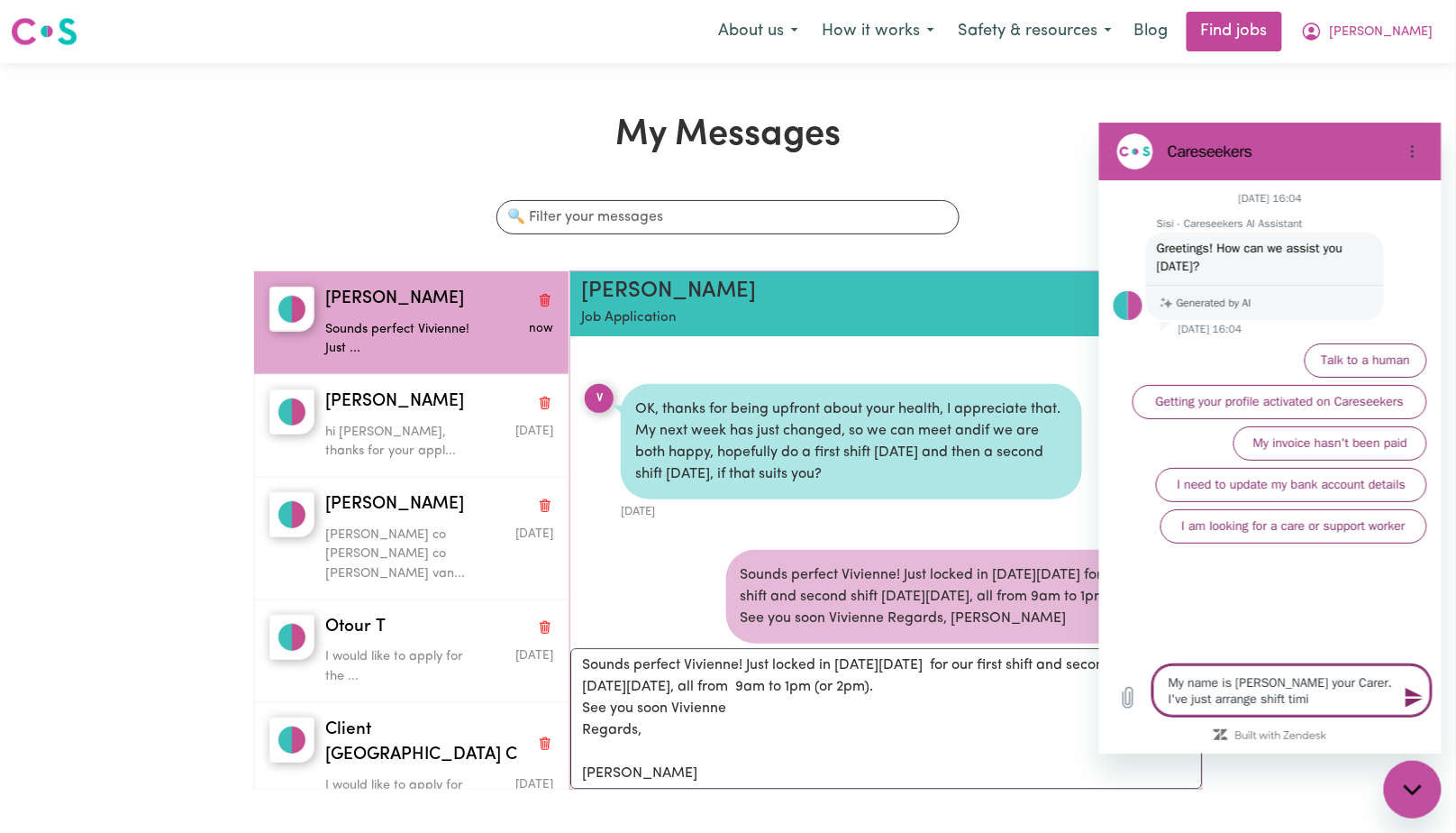 type on "My name is [PERSON_NAME] your Carer. I've just arrange shift timin" 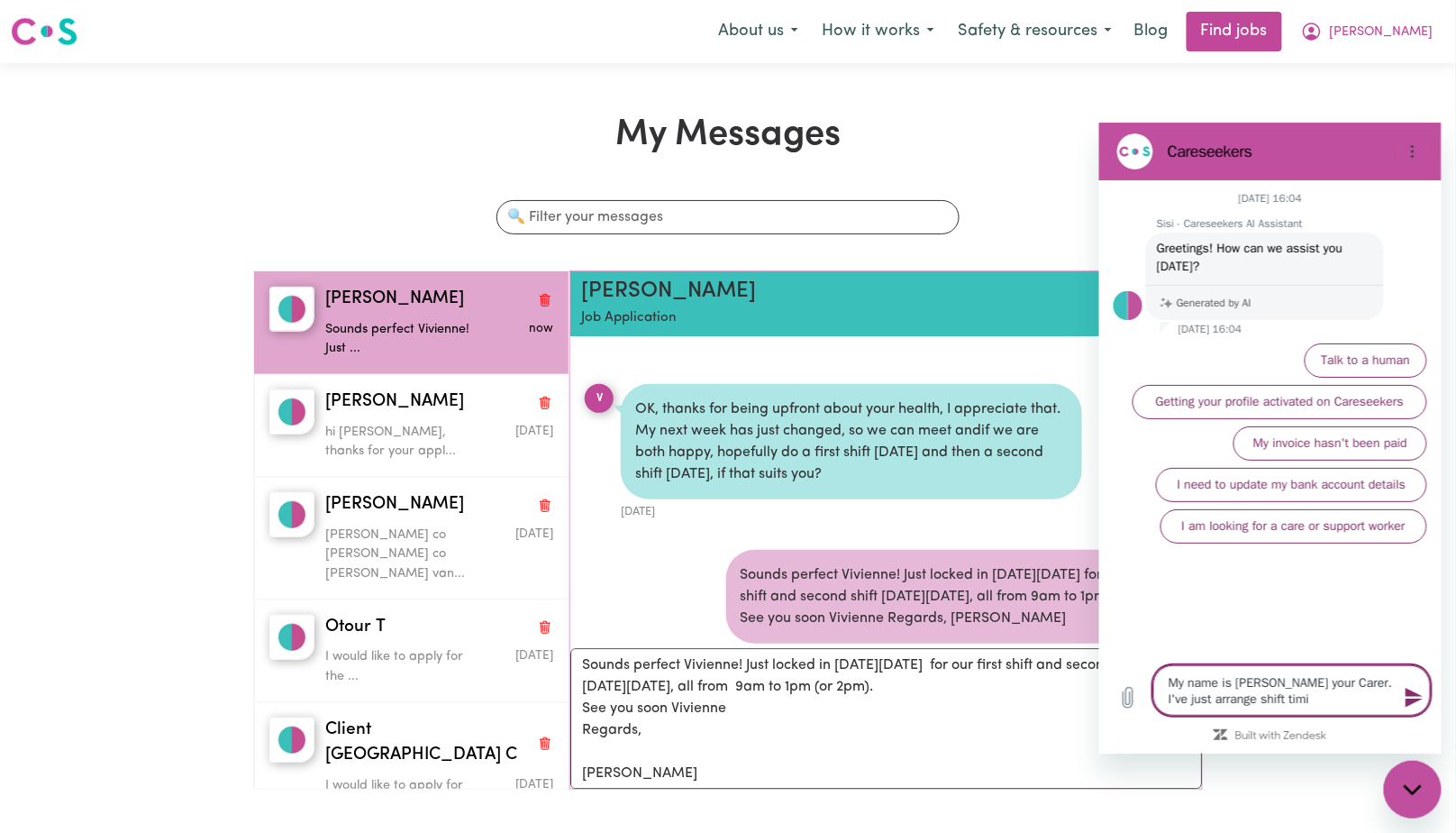 type on "x" 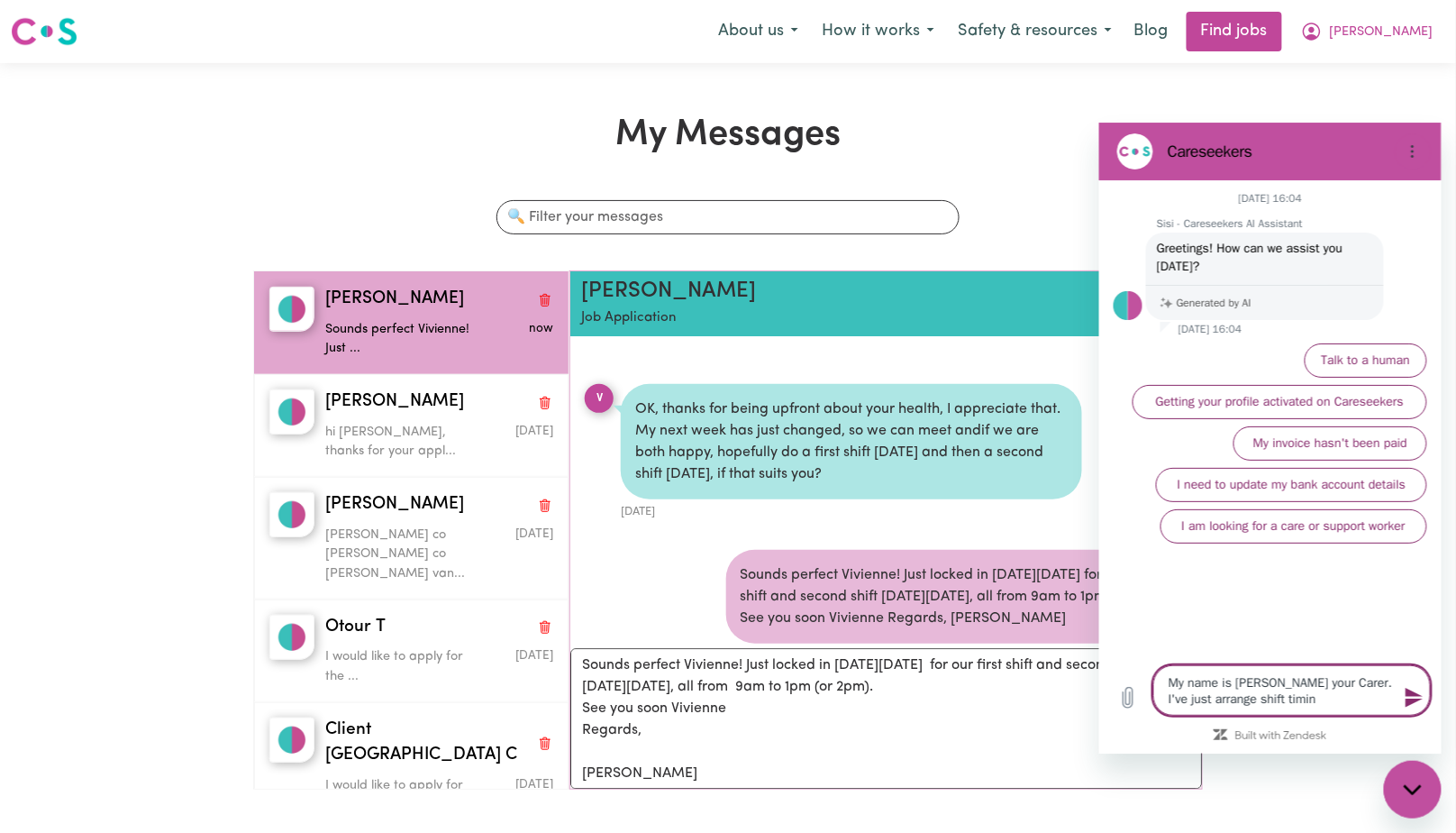 type on "My name is [PERSON_NAME] your Carer. I've just arrange shift timini" 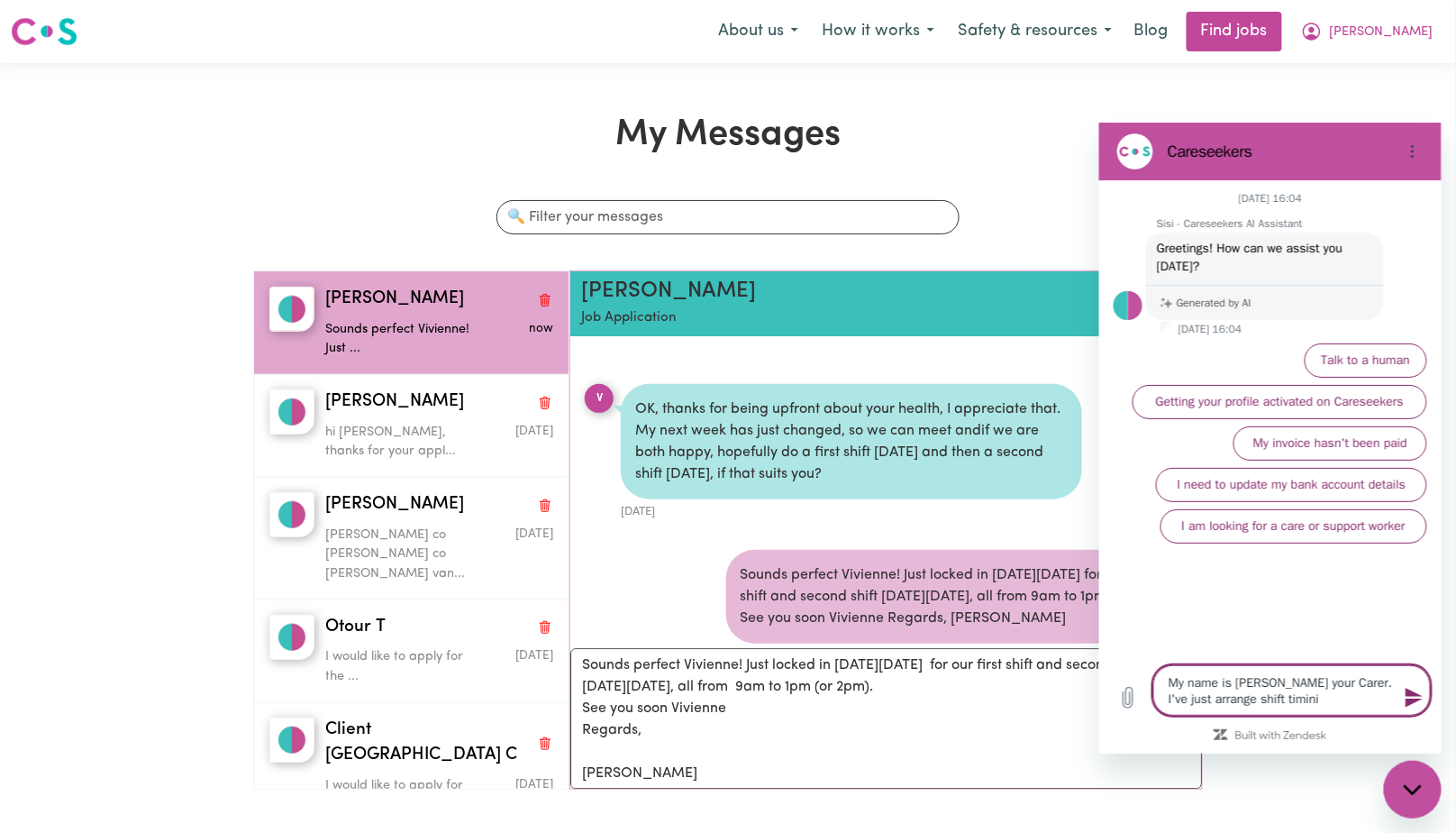 type on "My name is [PERSON_NAME] your Carer. I've just arrange shift timinin" 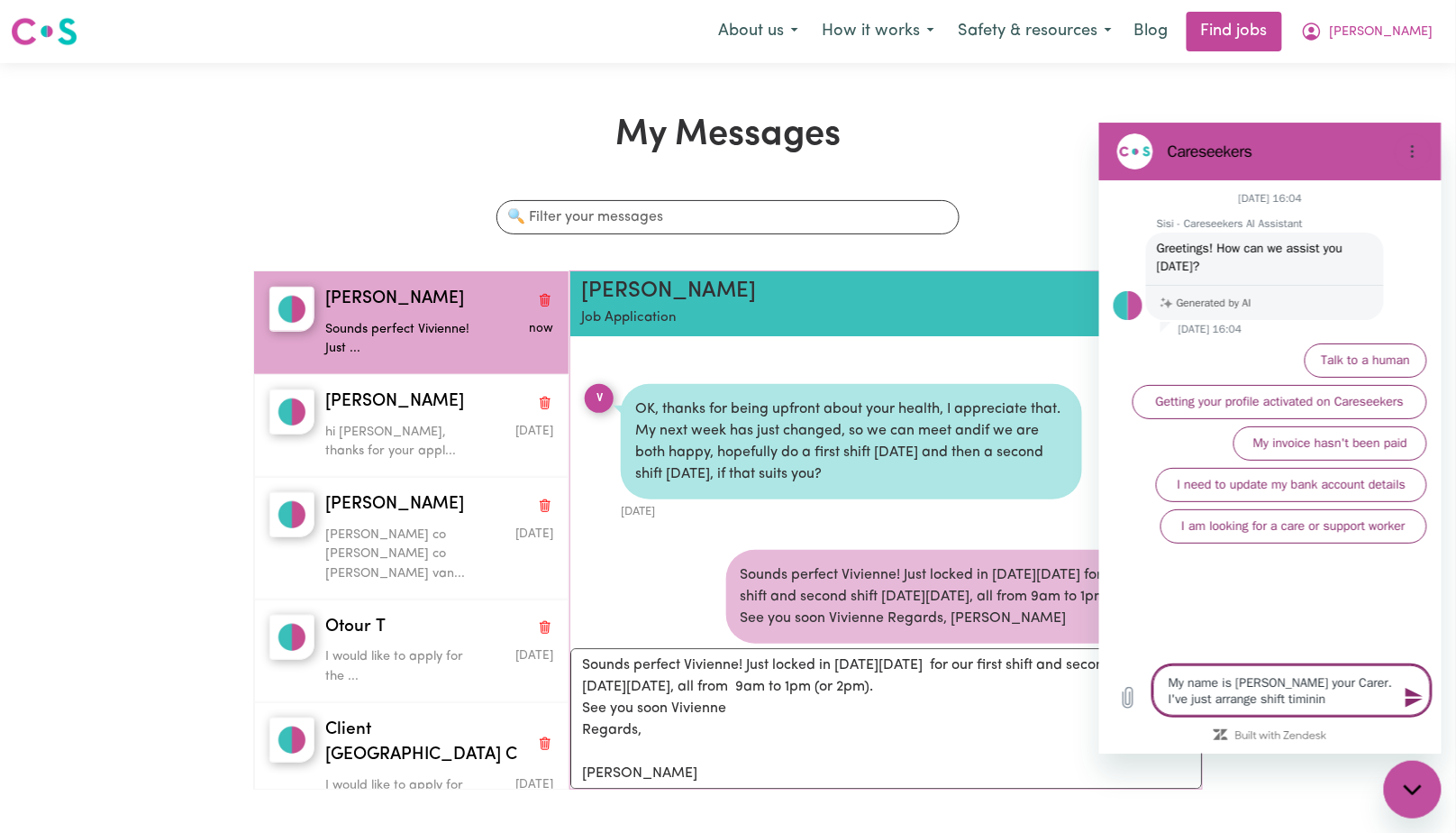 type on "My name is [PERSON_NAME] your Carer. I've just arrange shift timining" 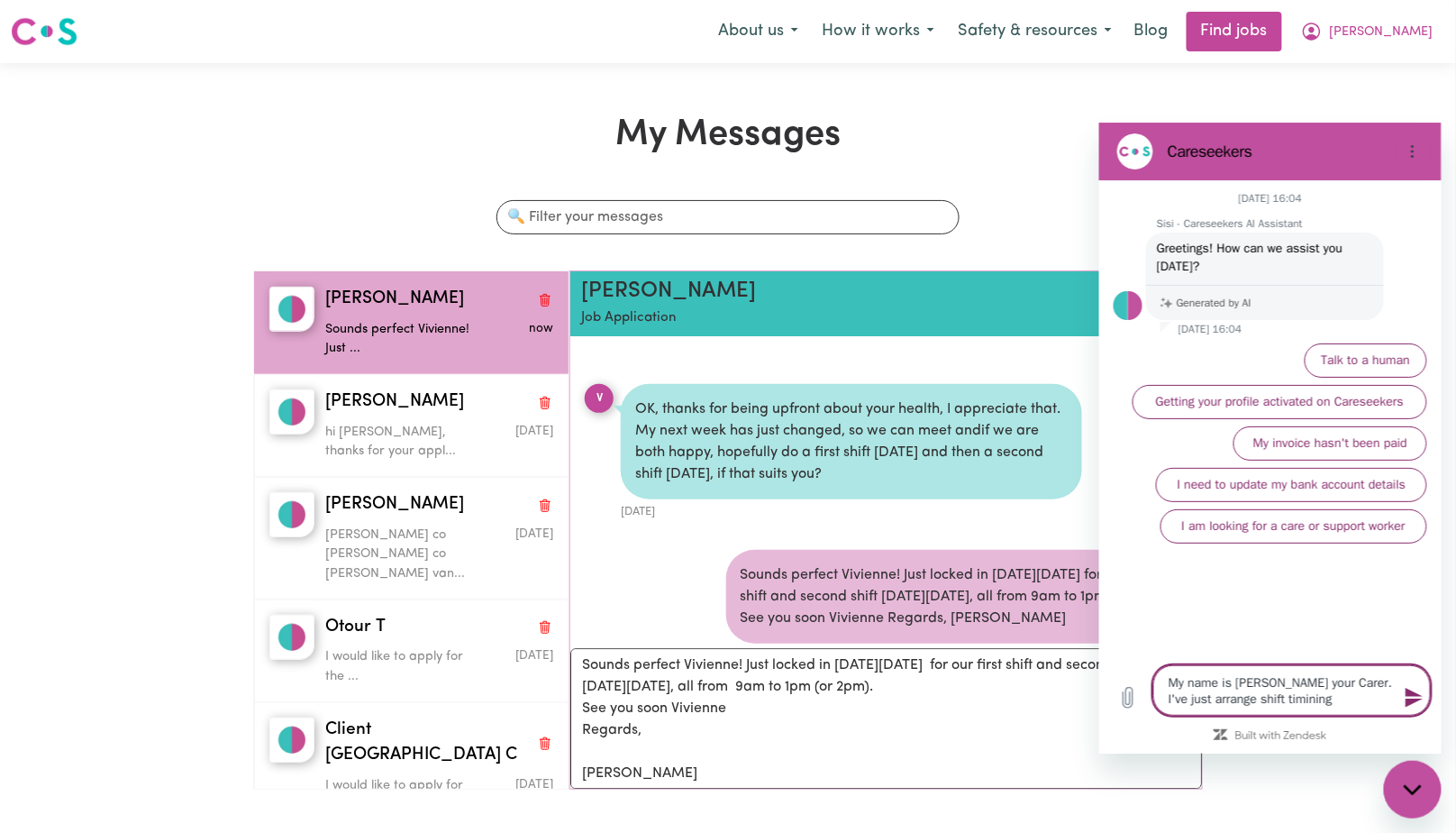 type on "My name is [PERSON_NAME] your Carer. I've just arrange shift timinin" 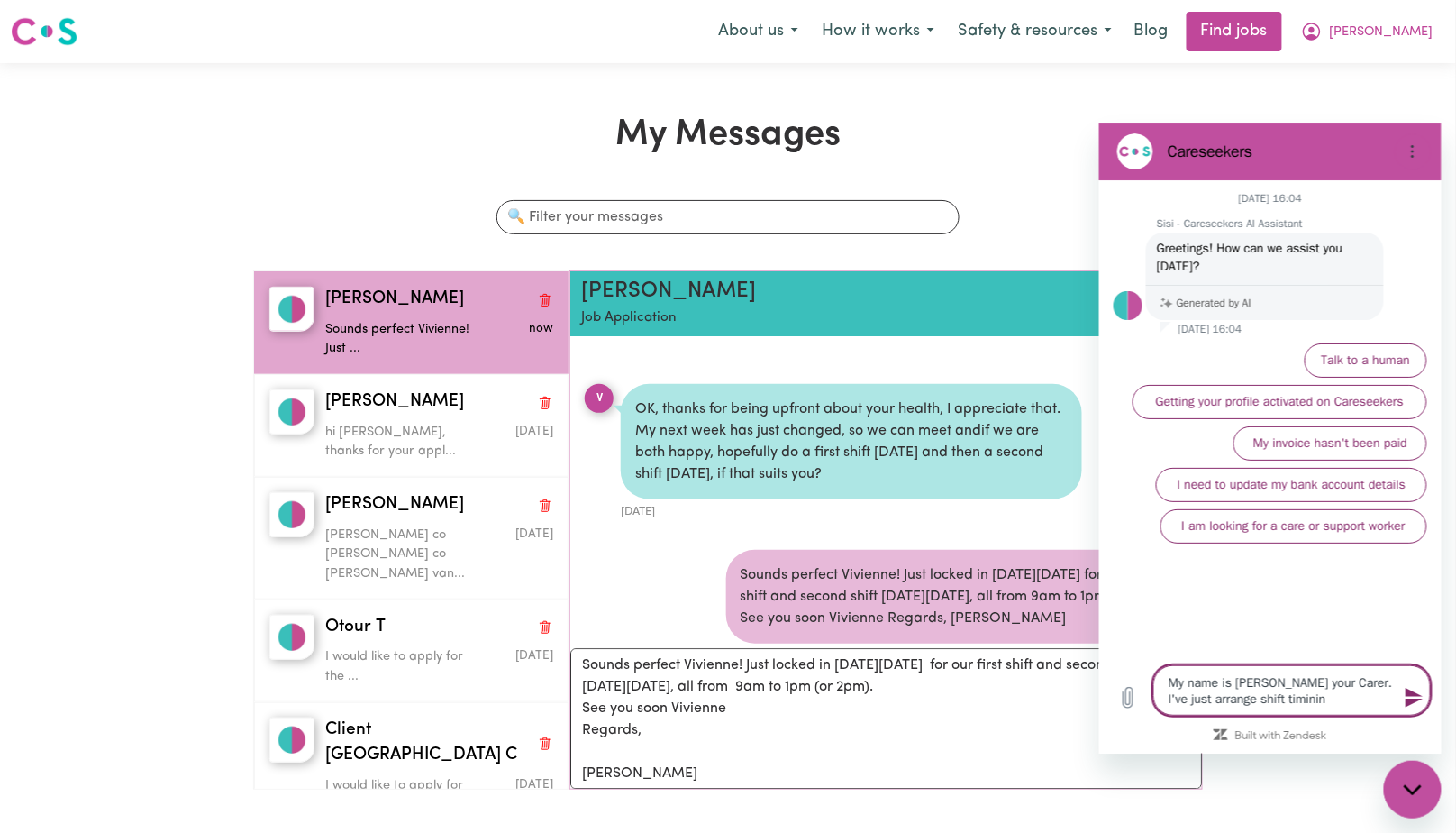 type on "My name is [PERSON_NAME] your Carer. I've just arrange shift timini" 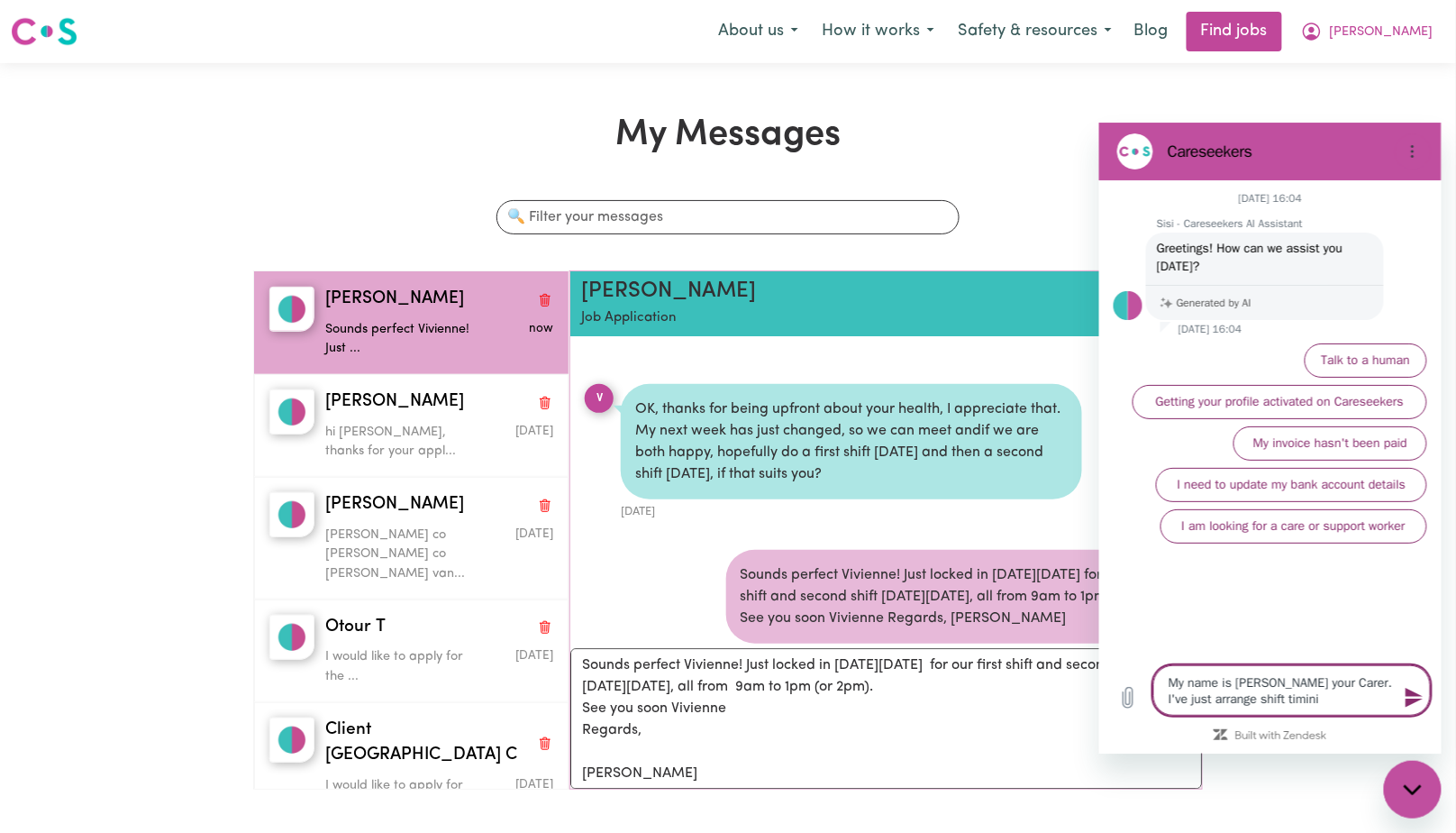 type on "My name is [PERSON_NAME] your Carer. I've just arrange shift timin" 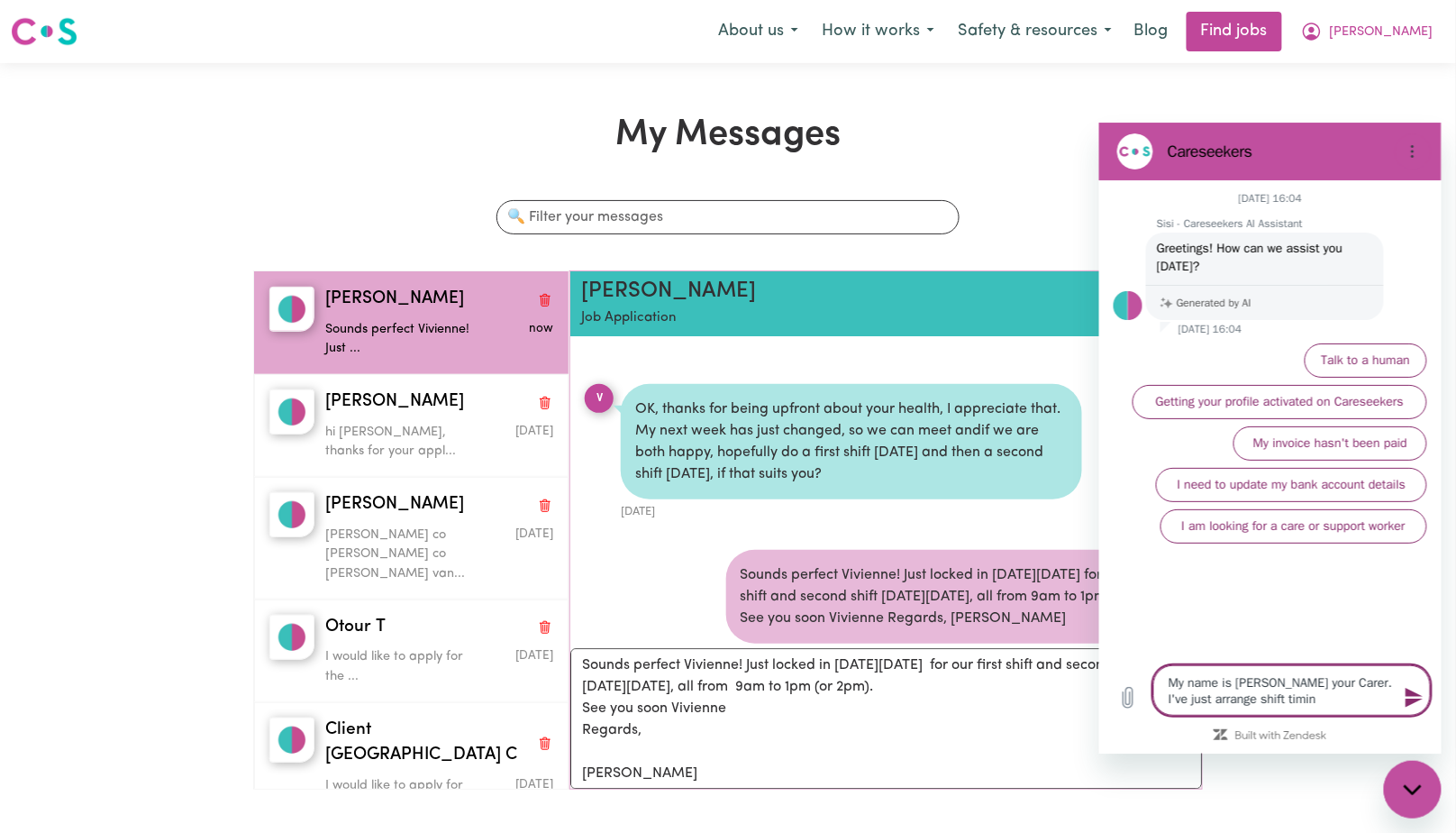 type on "My name is [PERSON_NAME] your Carer. I've just arrange shift timi" 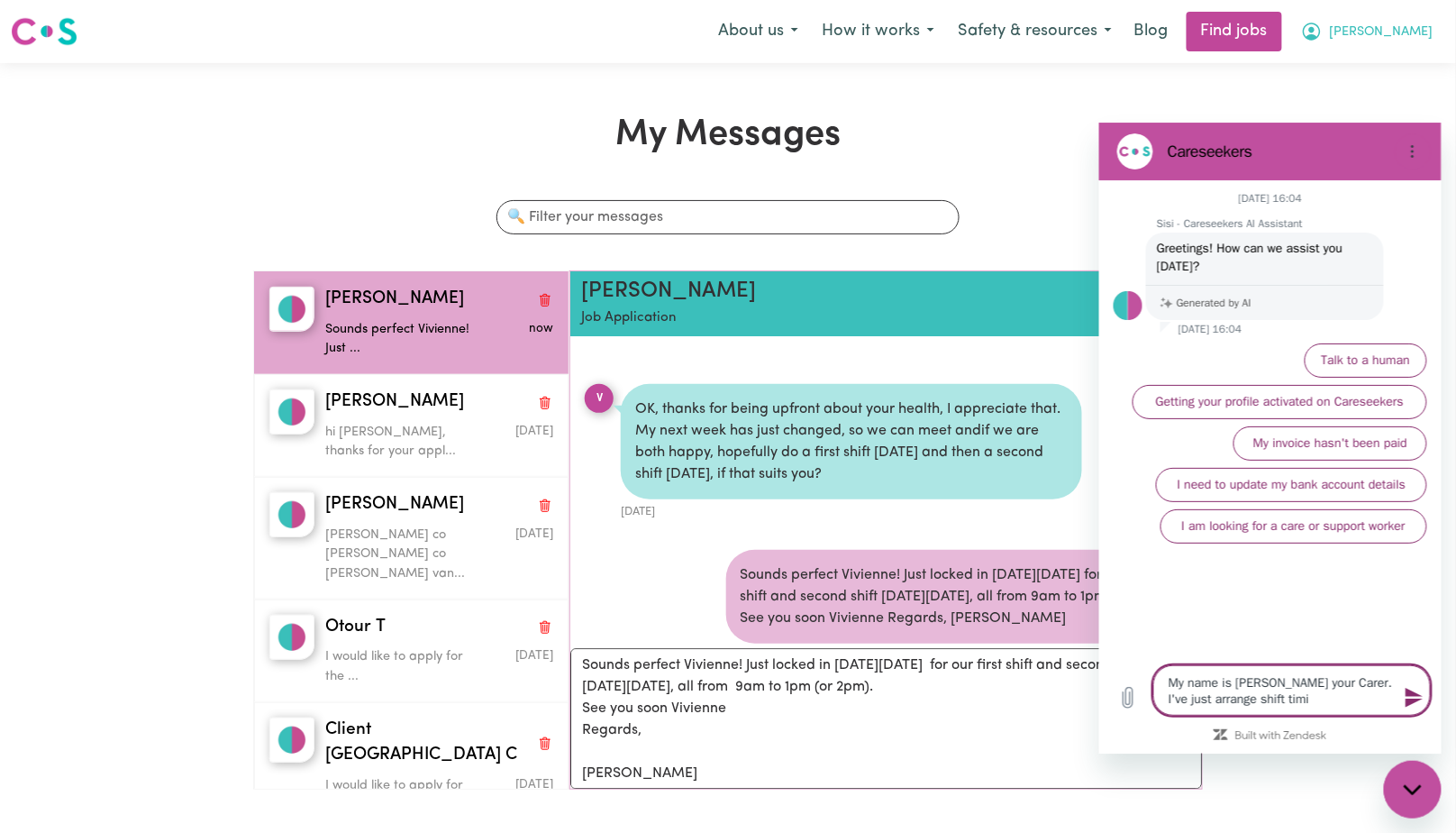 click on "[PERSON_NAME]" at bounding box center [1381, 32] 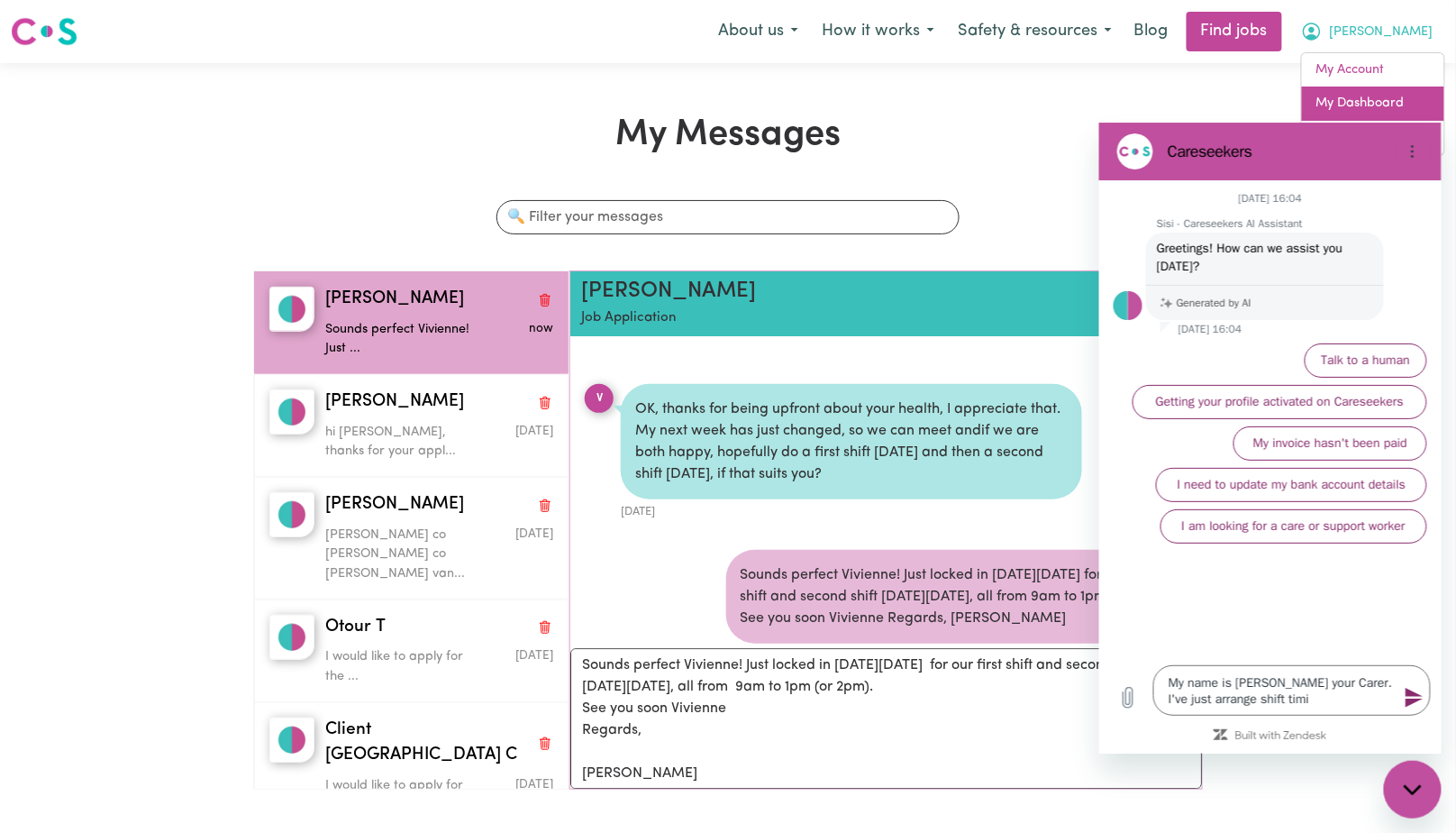 click on "My Dashboard" at bounding box center [1373, 104] 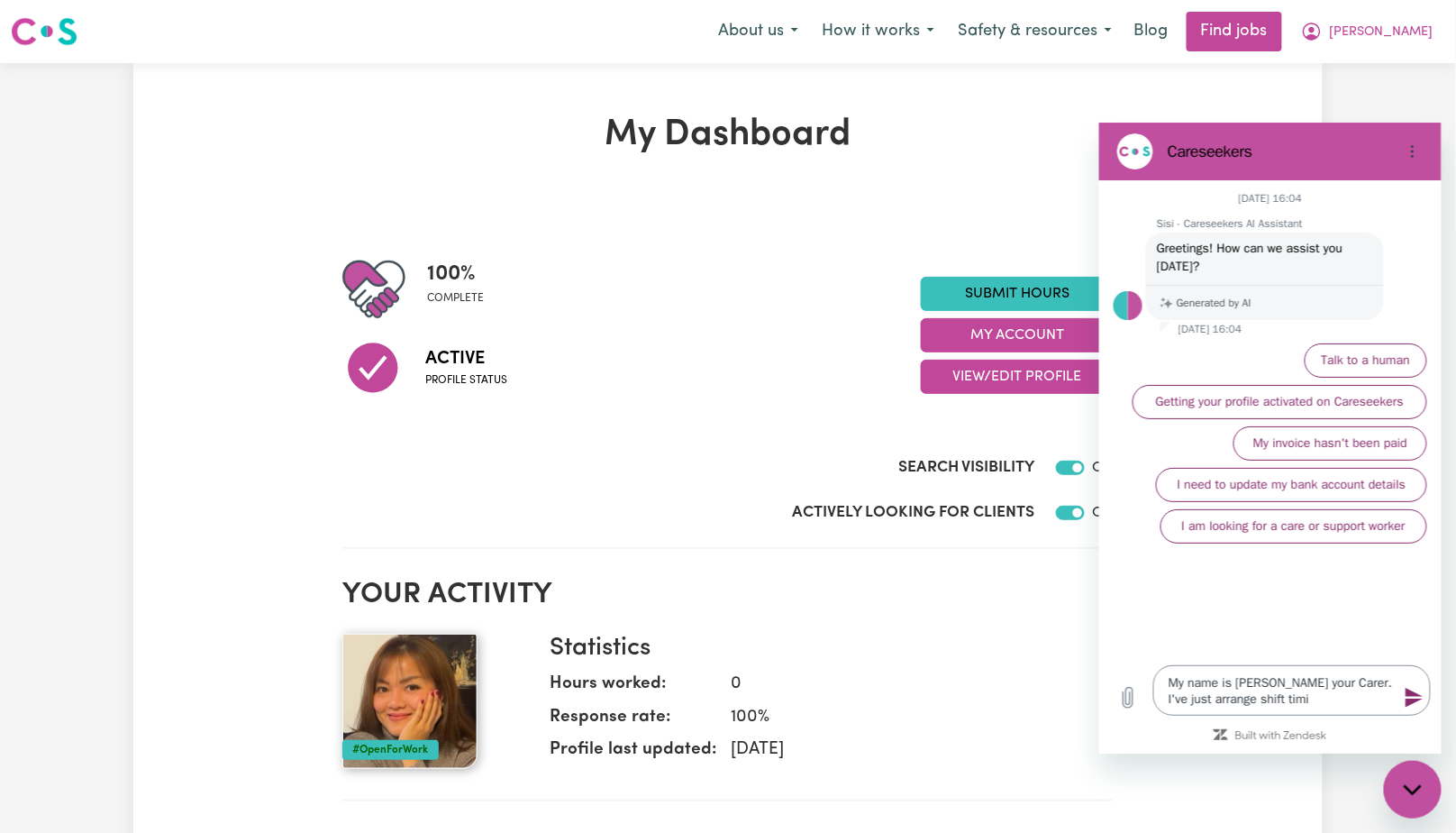 click on "My name is [PERSON_NAME] your Carer. I've just arrange shift timi" at bounding box center (1291, 690) 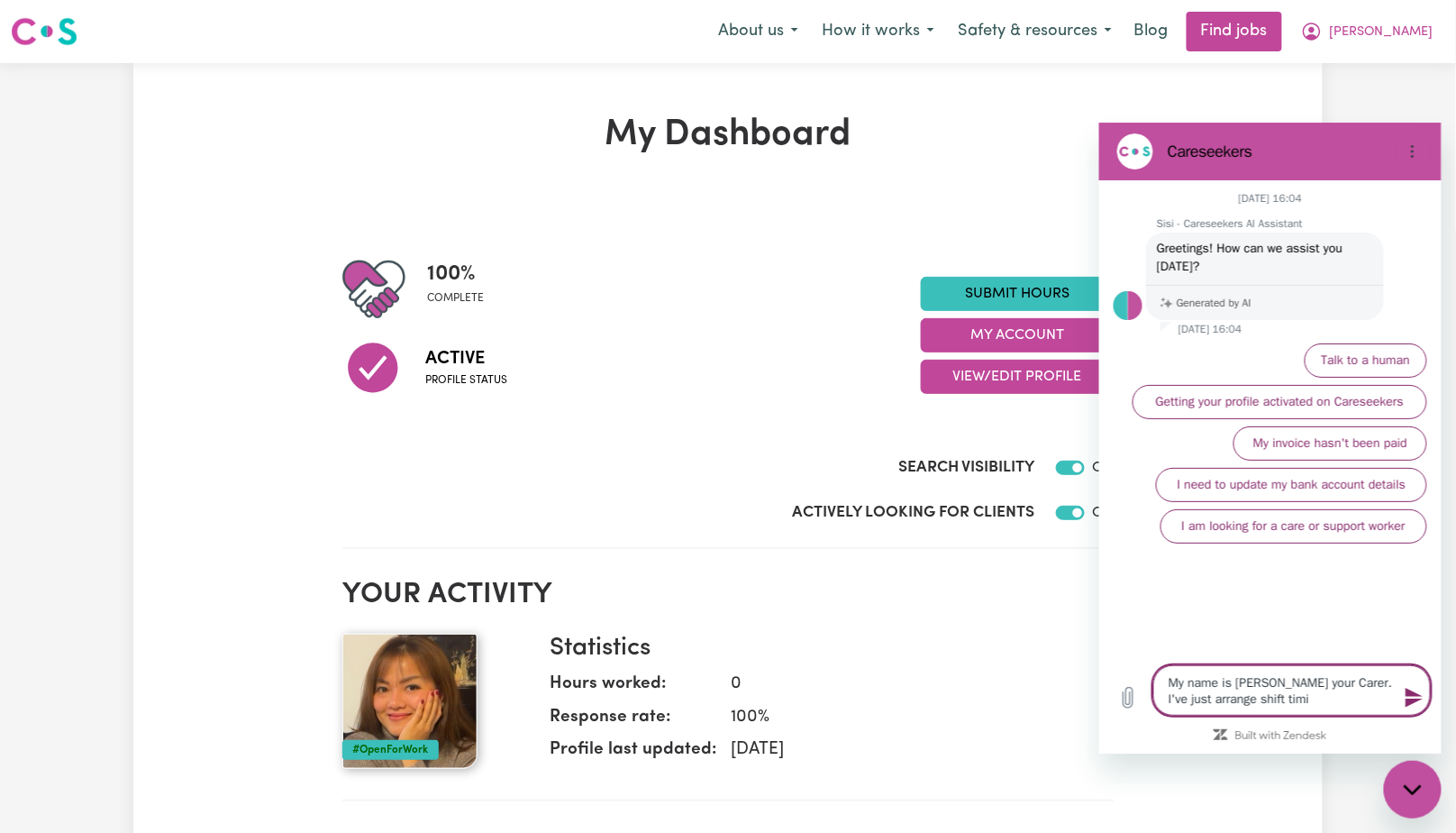type on "My name is [PERSON_NAME] your Carer. I've just arrange shift timim" 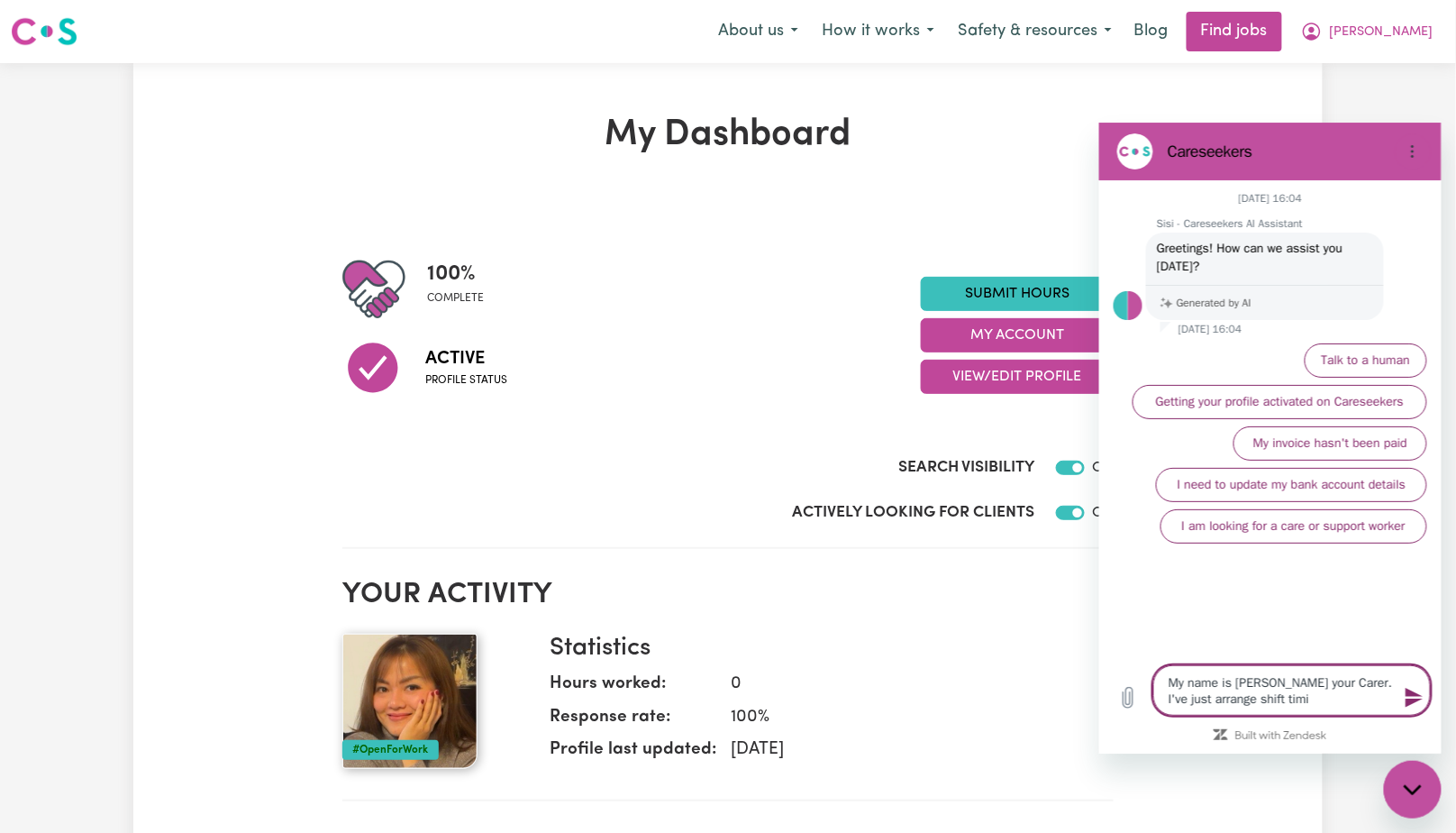 type on "x" 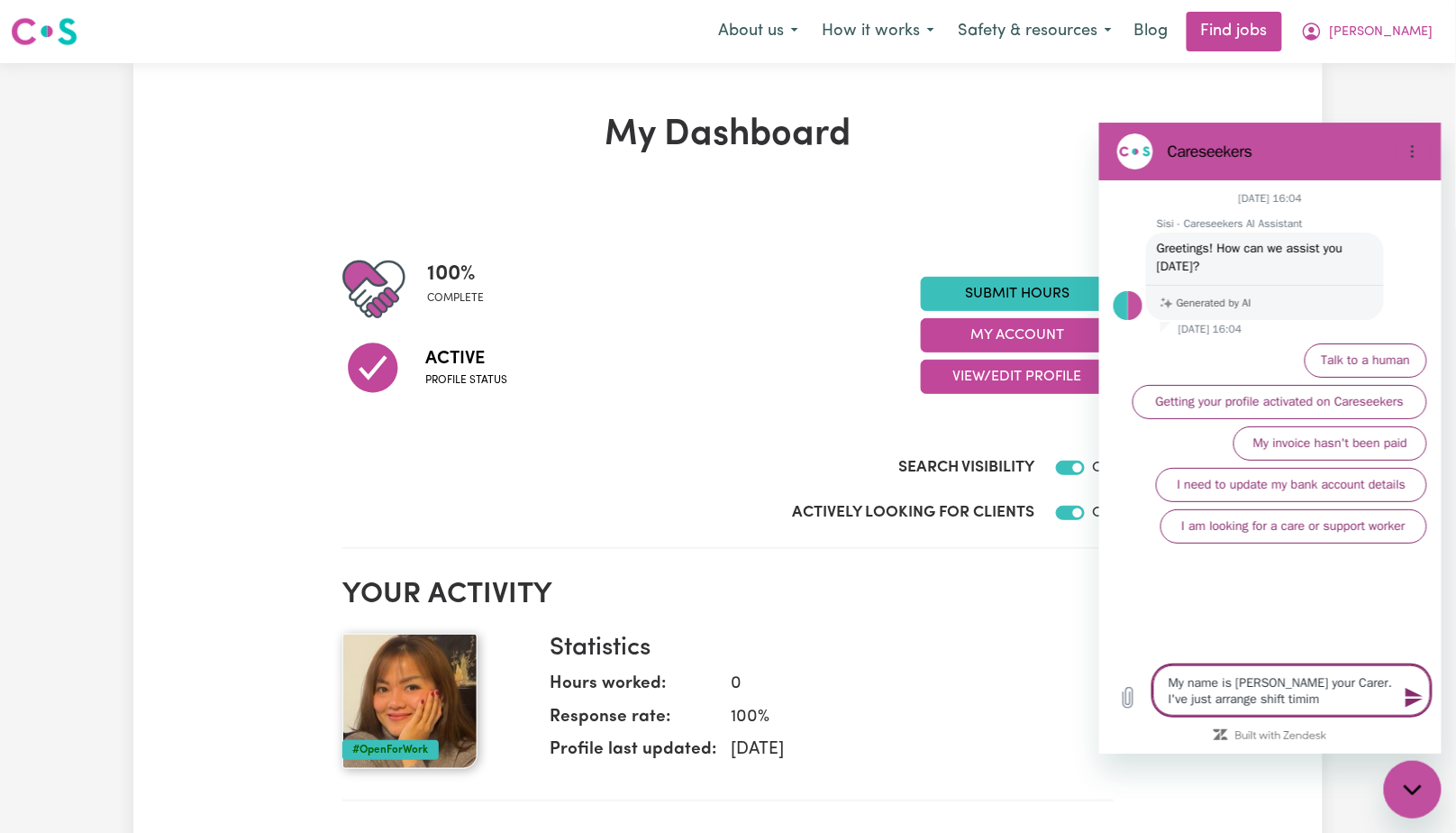 type on "My name is [PERSON_NAME] your Carer. I've just arrange shift timimi" 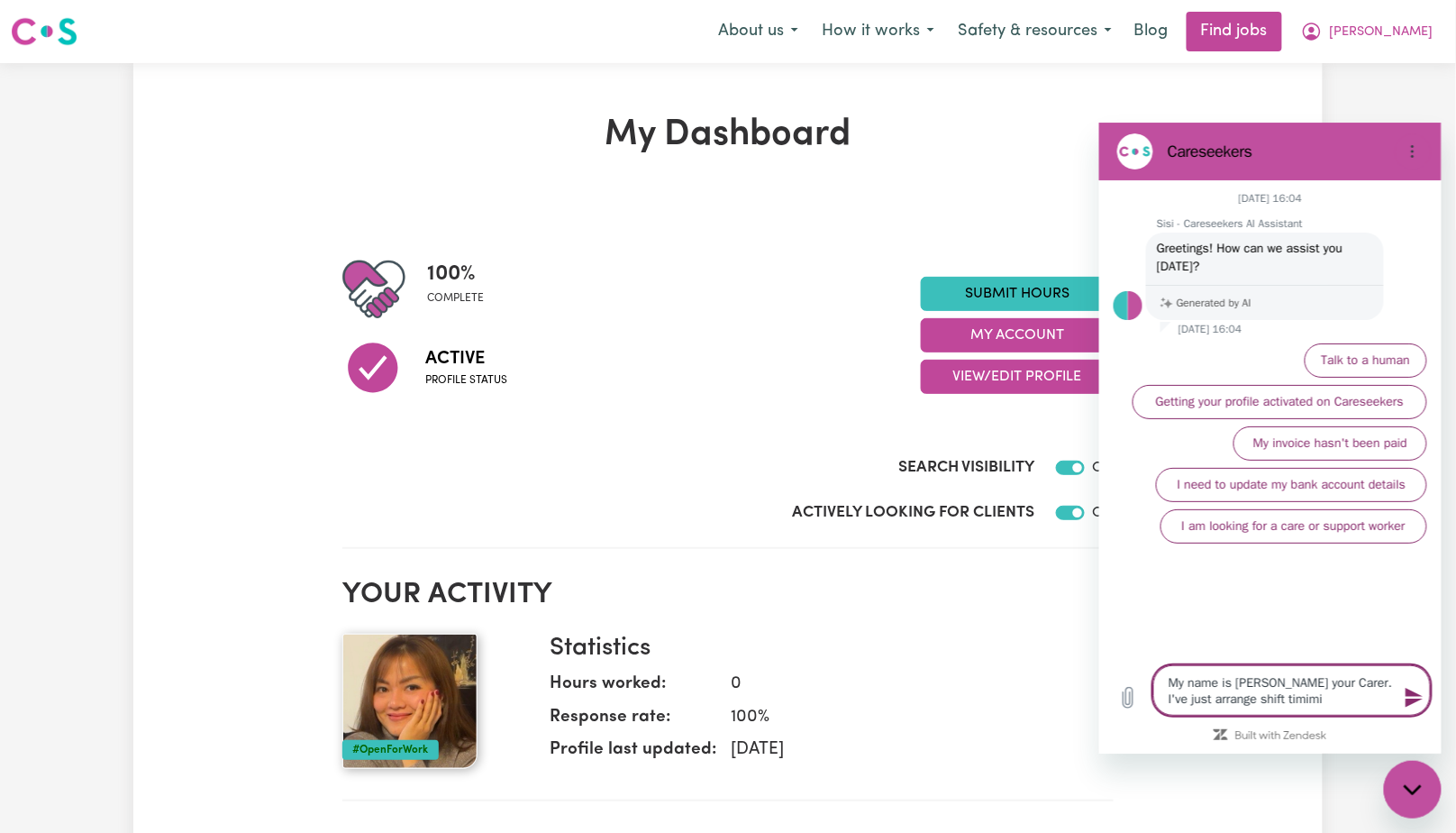 type on "My name is [PERSON_NAME] your Carer. I've just arrange shift timimin" 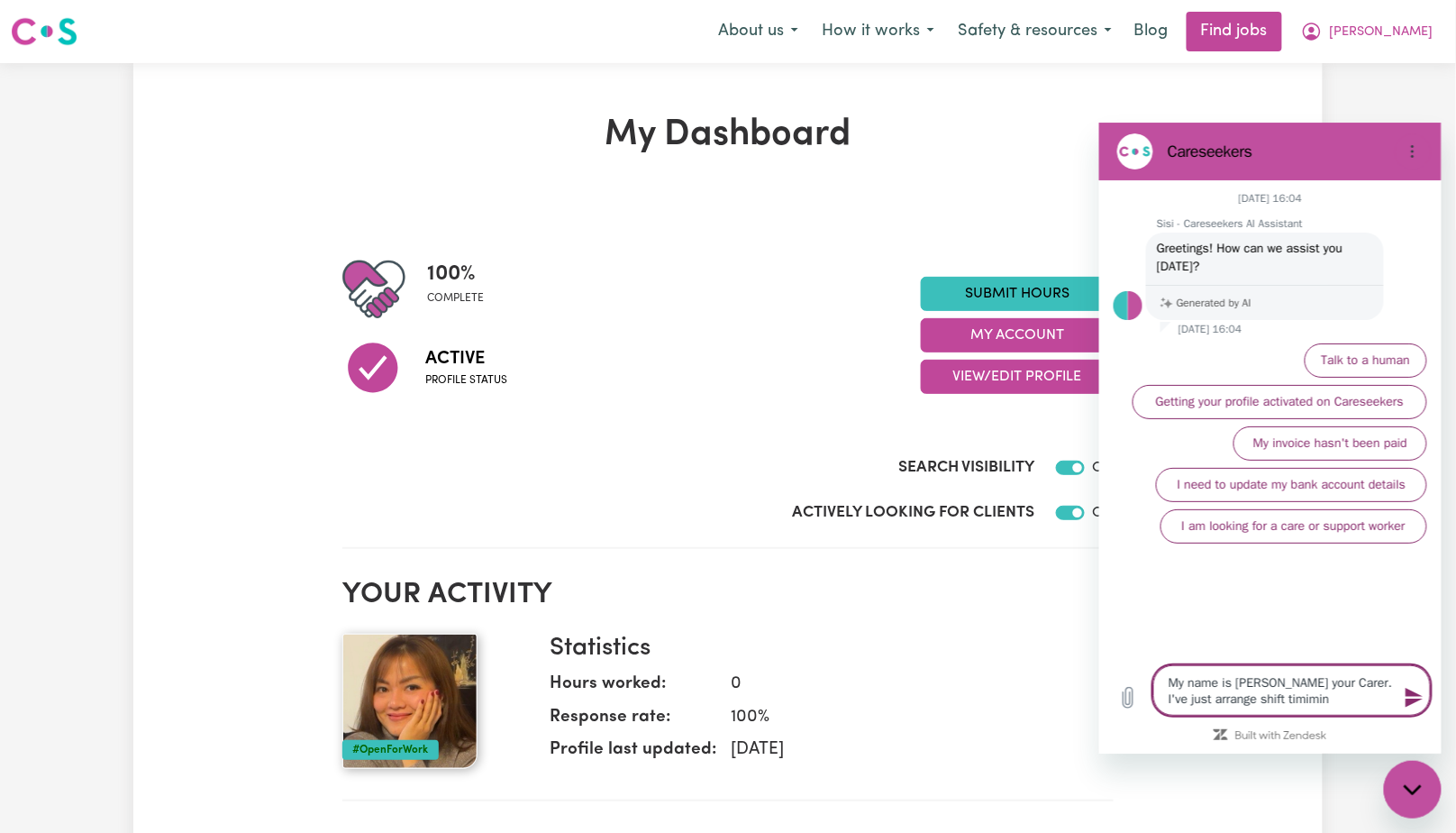 type on "My name is [PERSON_NAME] your Carer. I've just arrange shift timiming" 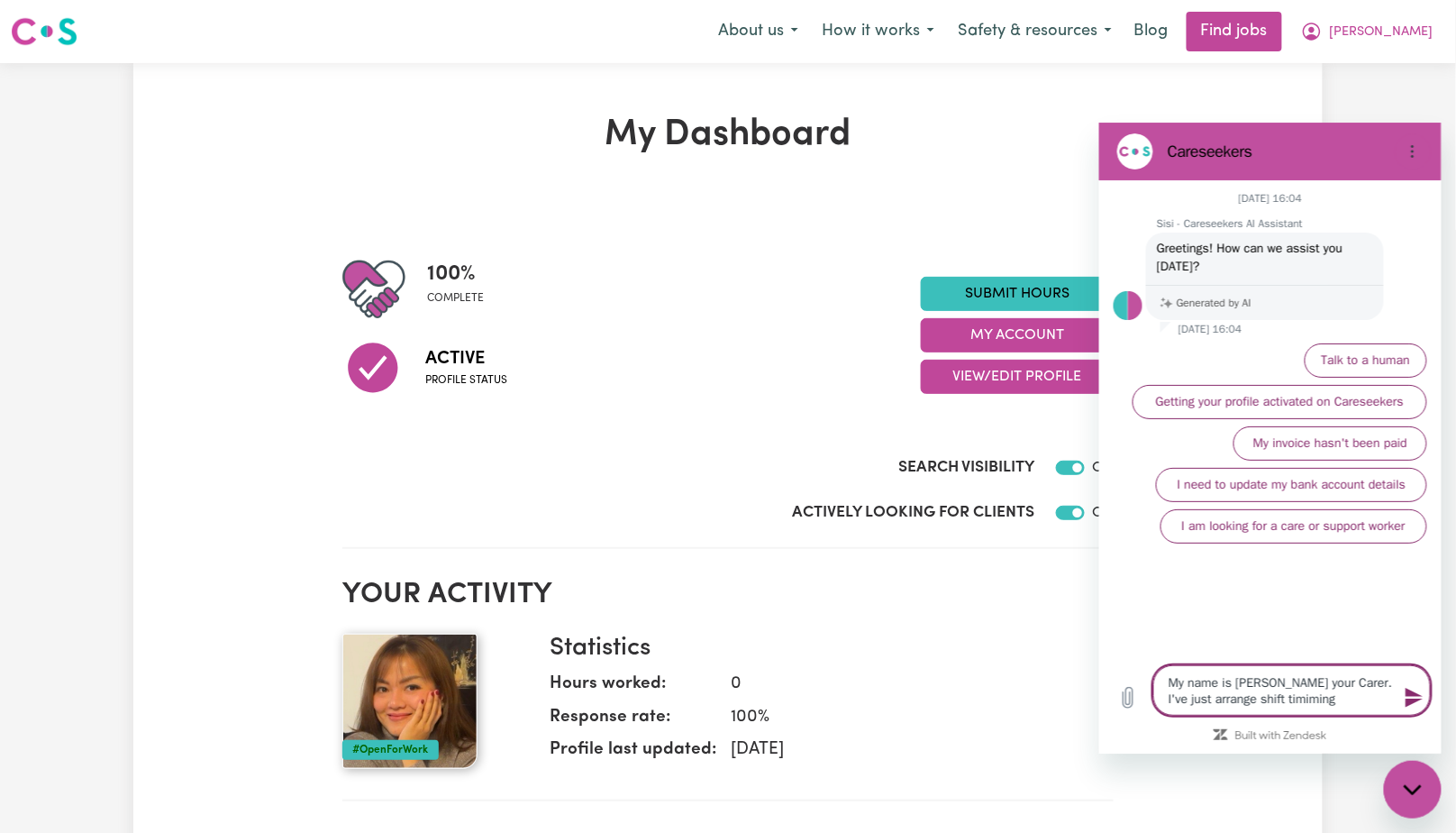 type on "My name is [PERSON_NAME] your Carer. I've just arrange shift timimin" 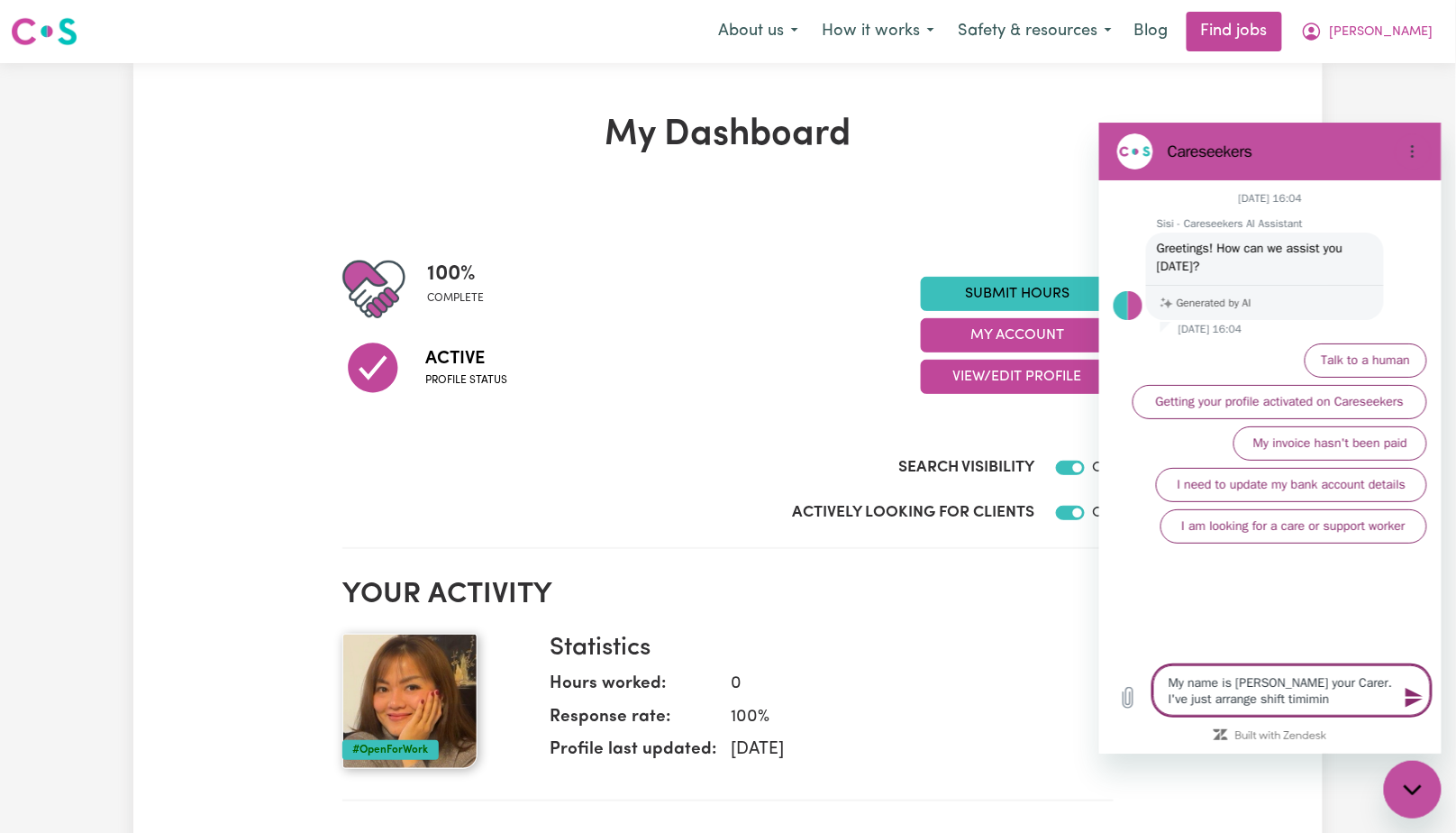 type on "My name is [PERSON_NAME] your Carer. I've just arrange shift timimi" 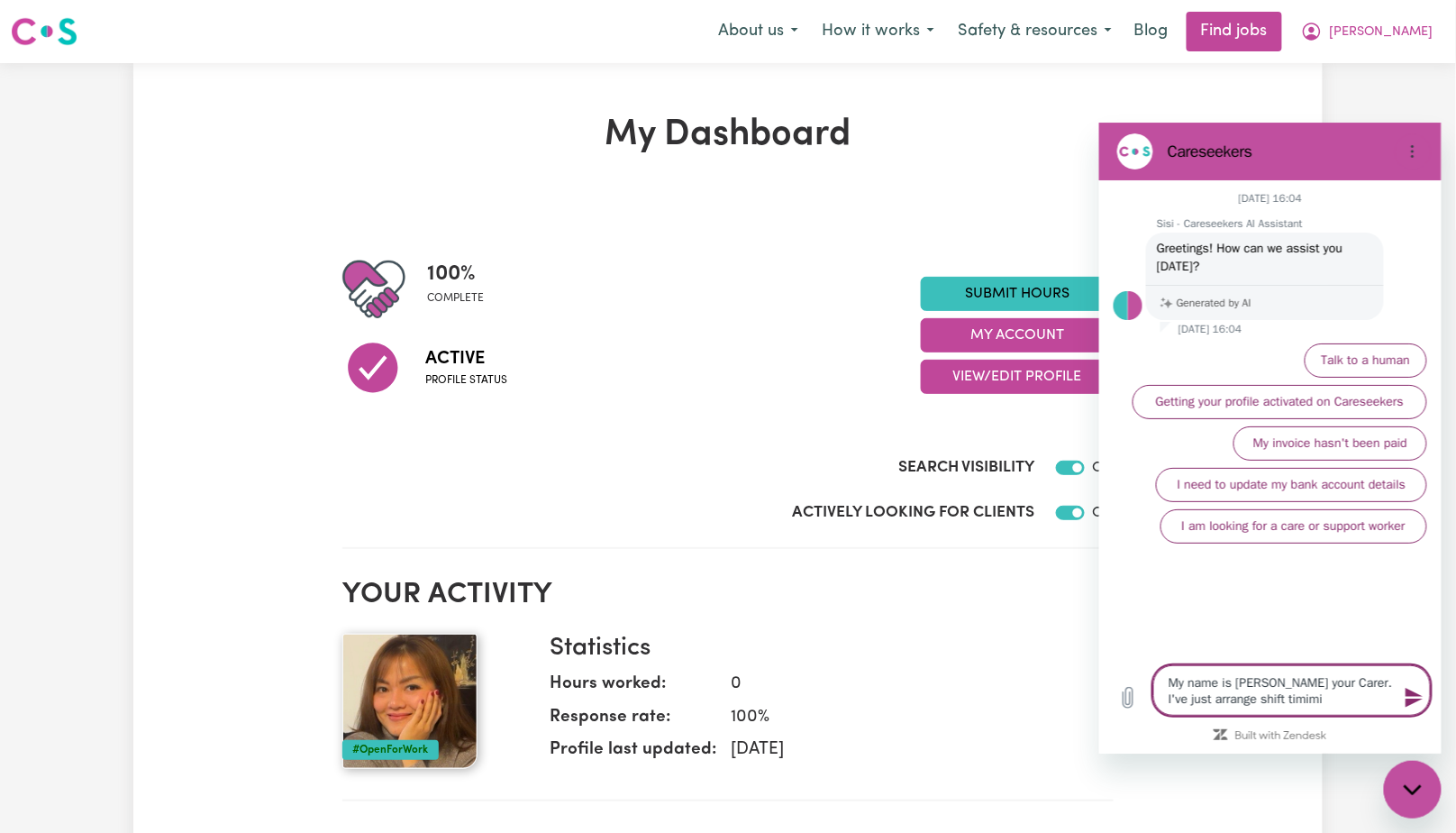 type on "My name is [PERSON_NAME] your Carer. I've just arrange shift timim" 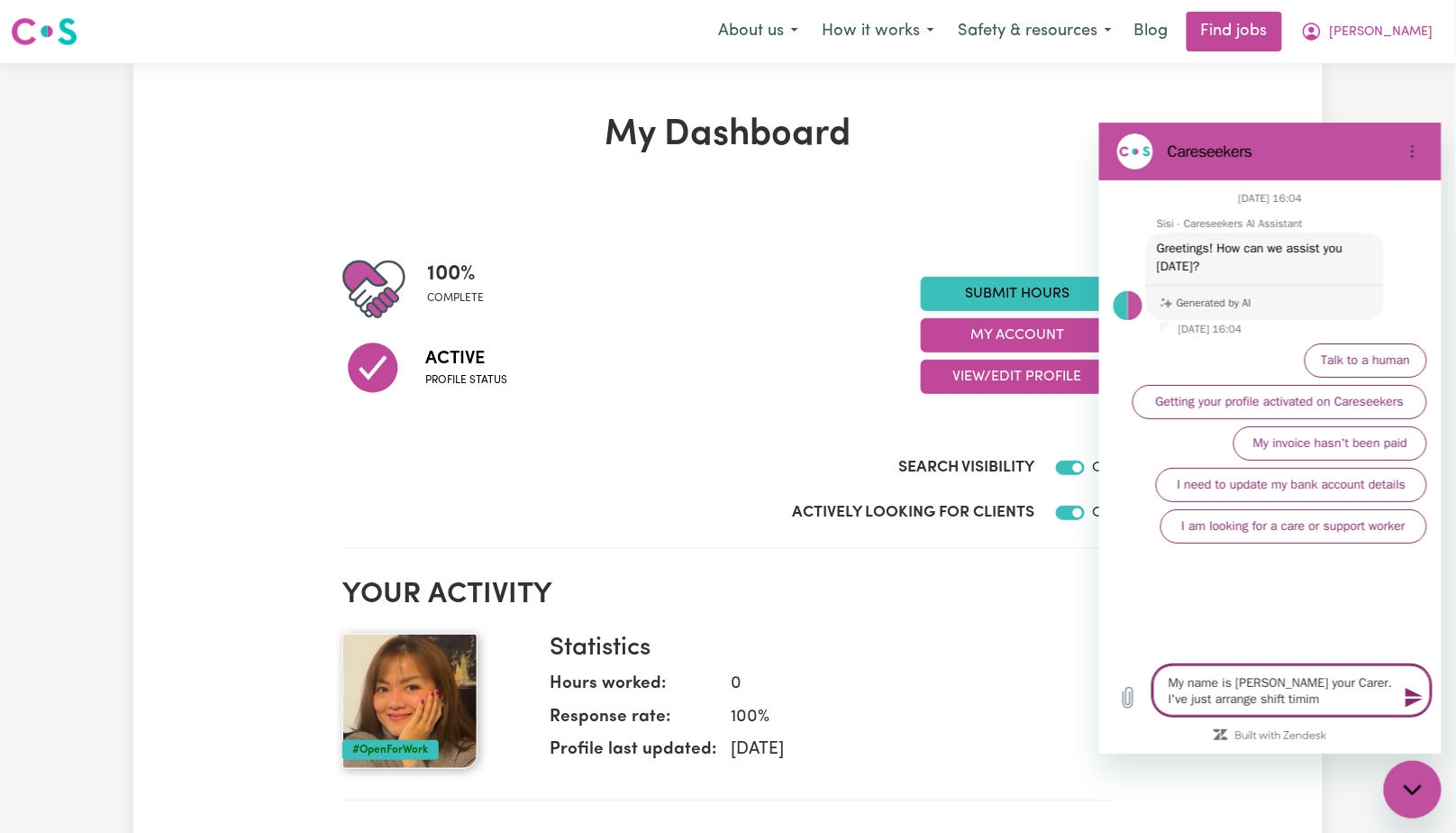 type on "My name is [PERSON_NAME] your Carer. I've just arrange shift timi" 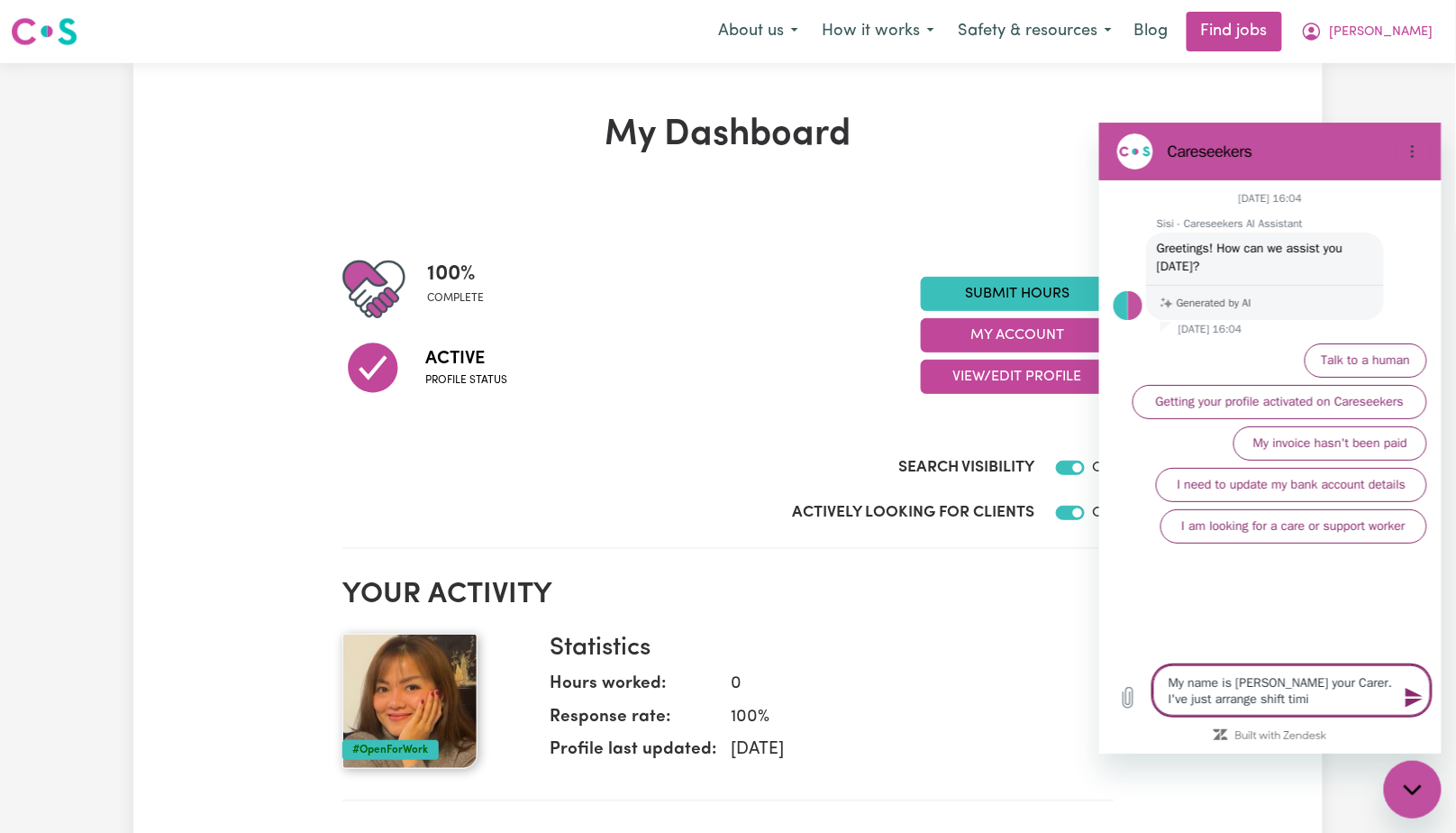 type on "My name is [PERSON_NAME] your Carer. I've just arrange shift [PERSON_NAME]" 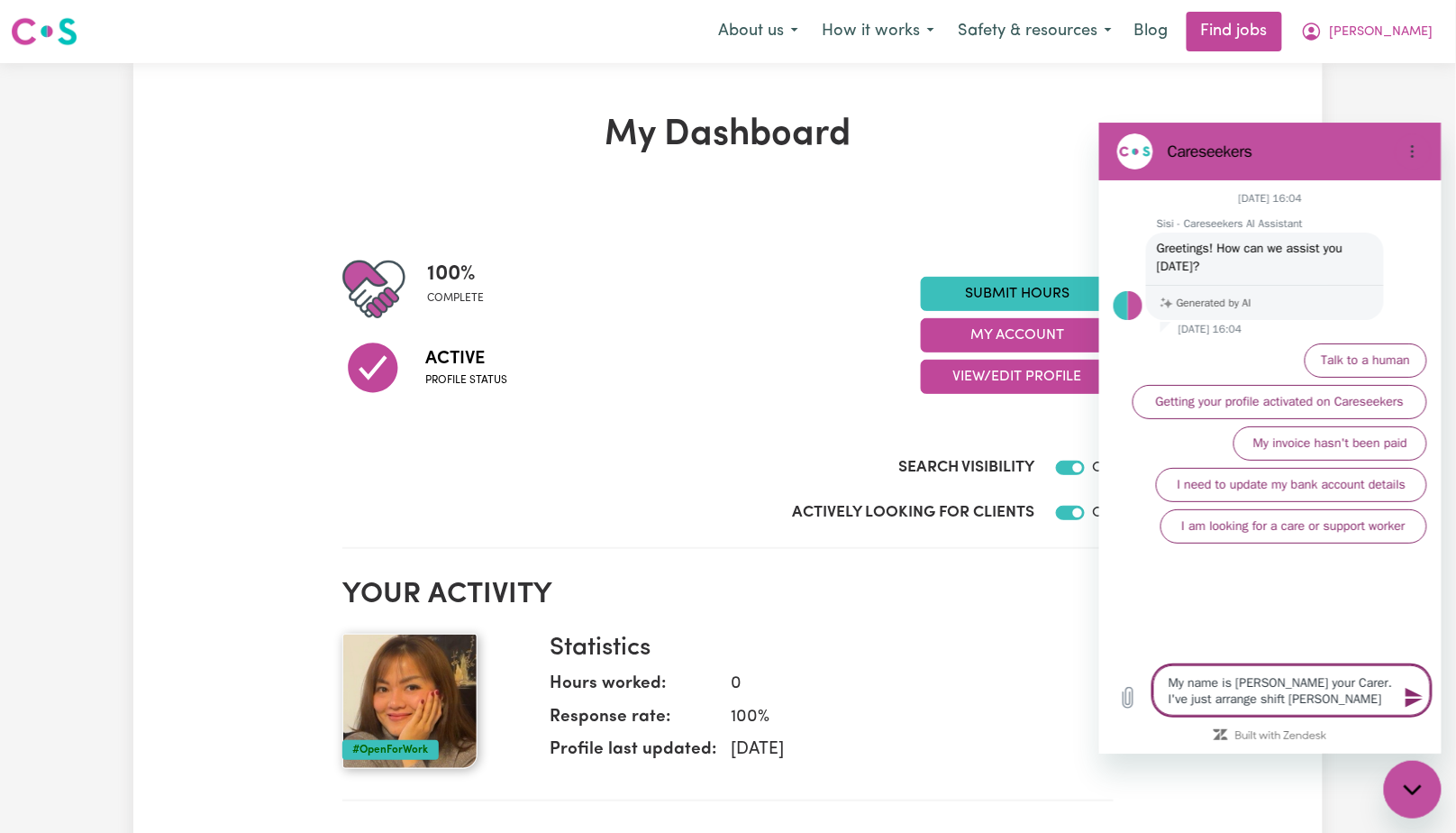 type on "My name is [PERSON_NAME] your Carer. I've just arrange shift [PERSON_NAME]" 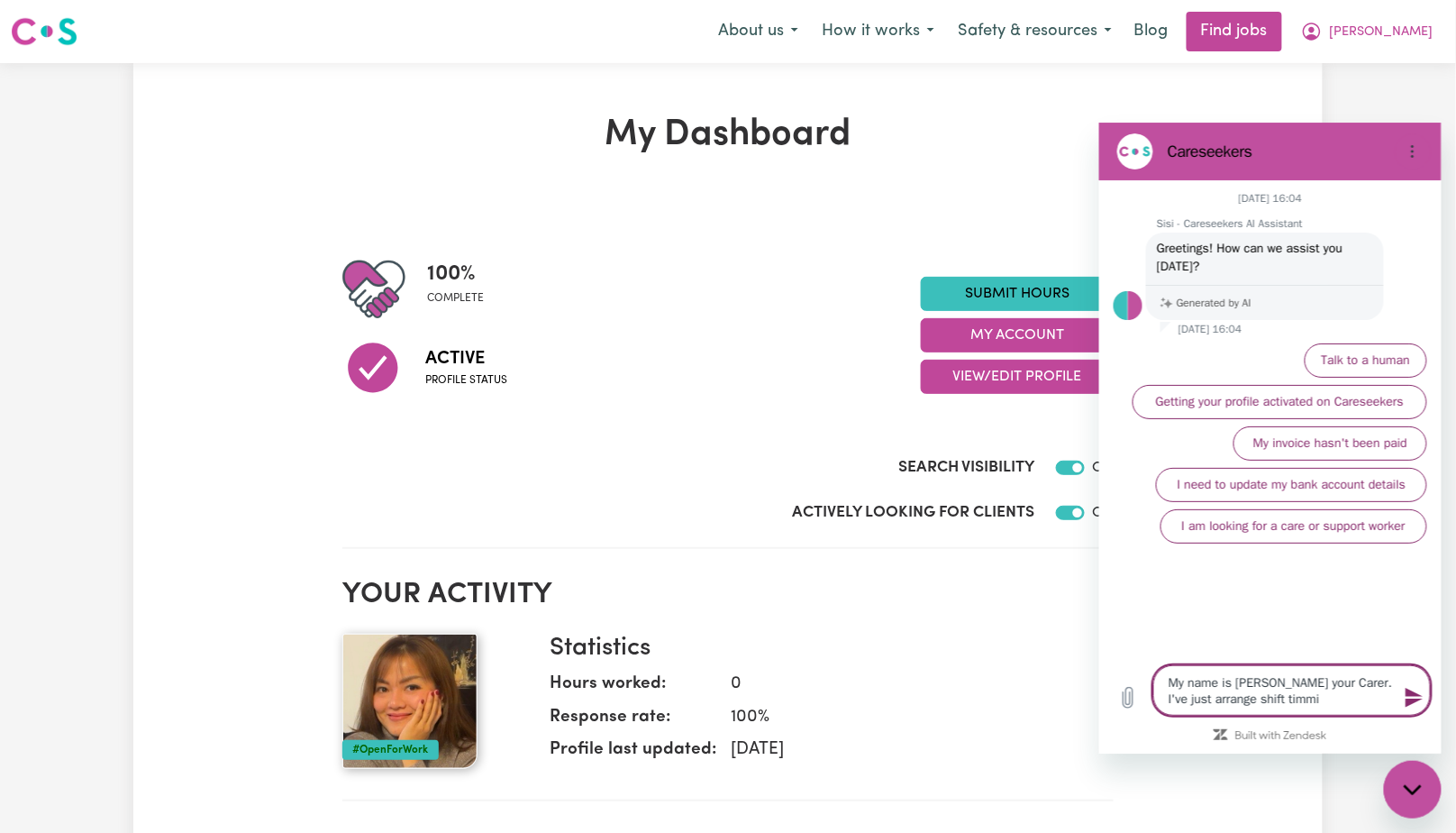 type on "My name is [PERSON_NAME] your Carer. I've just arrange shift timmin" 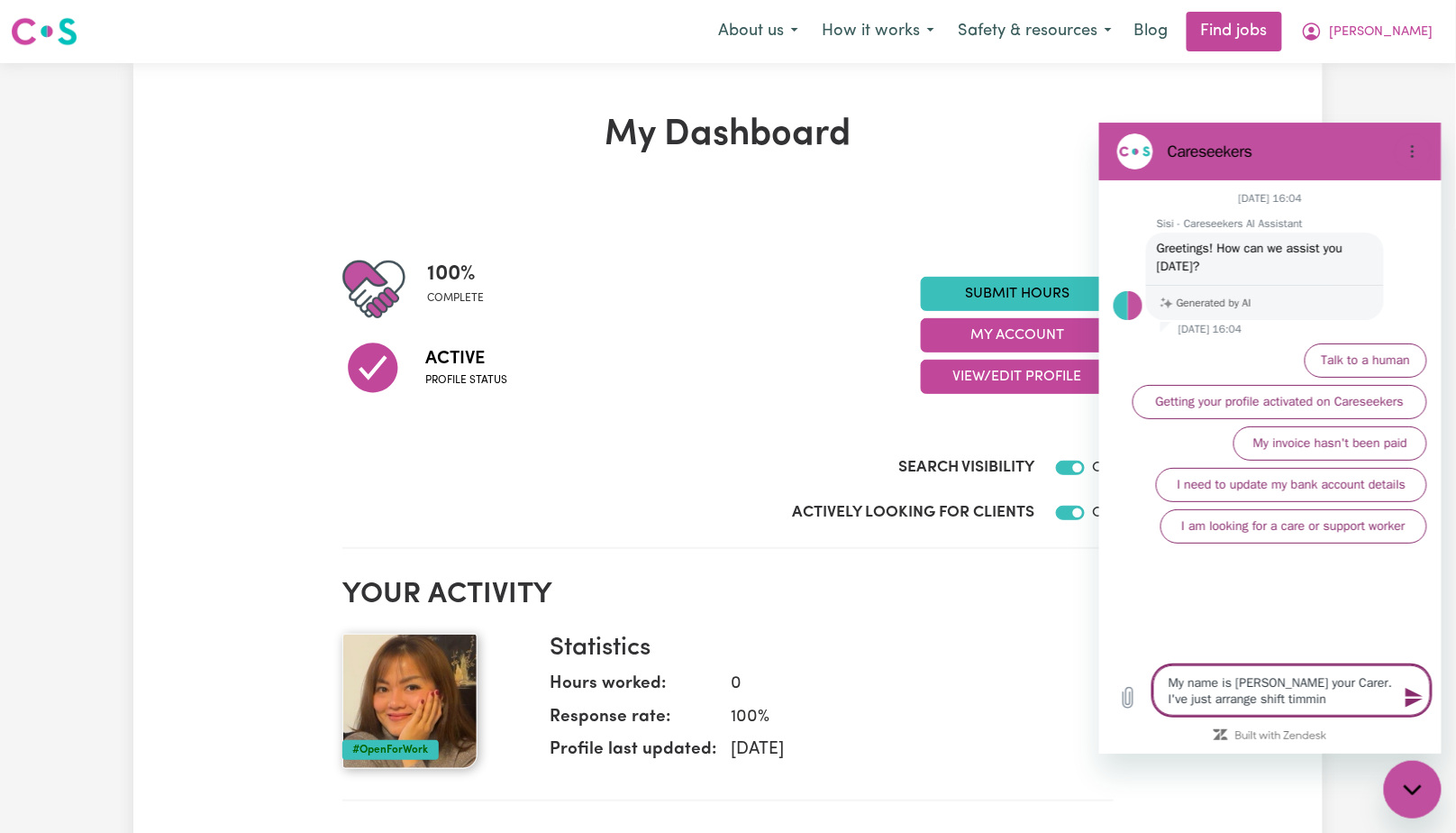 type on "My name is [PERSON_NAME] your Carer. I've just arrange shift timming" 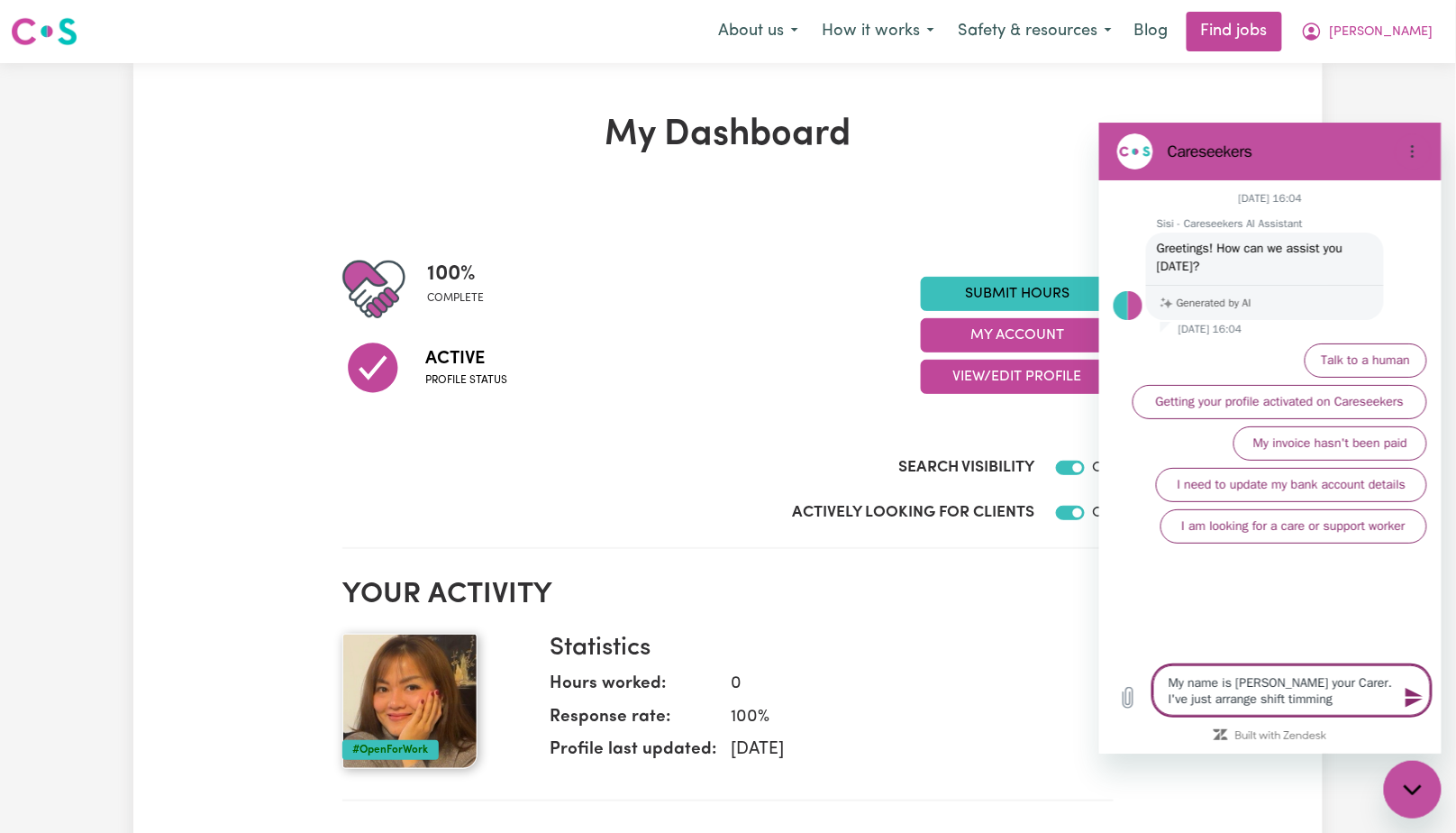 type on "My name is [PERSON_NAME] your Carer. I've just arrange shift timming" 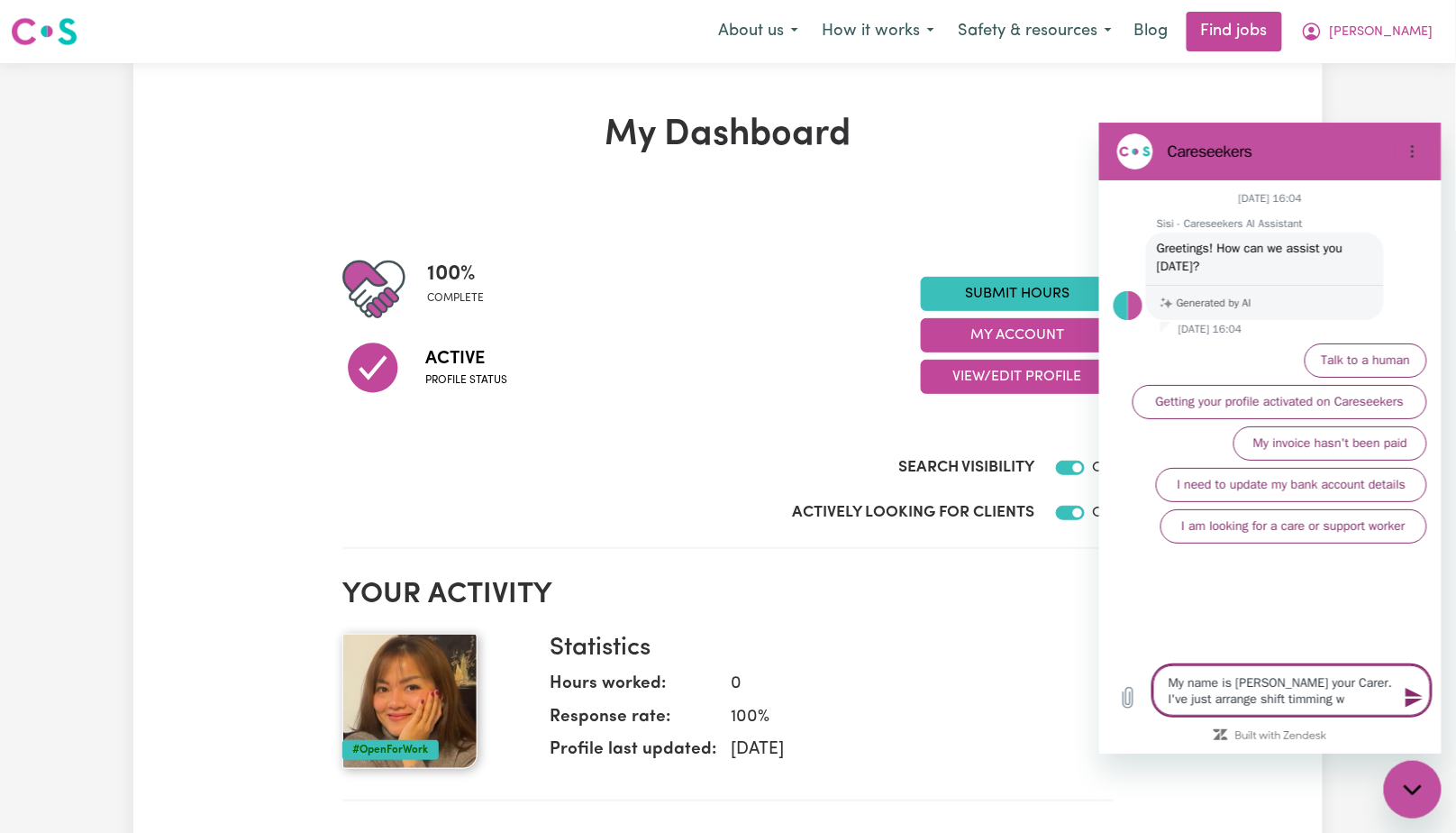 type on "My name is [PERSON_NAME] your Carer. I've just arrange shift timming wi" 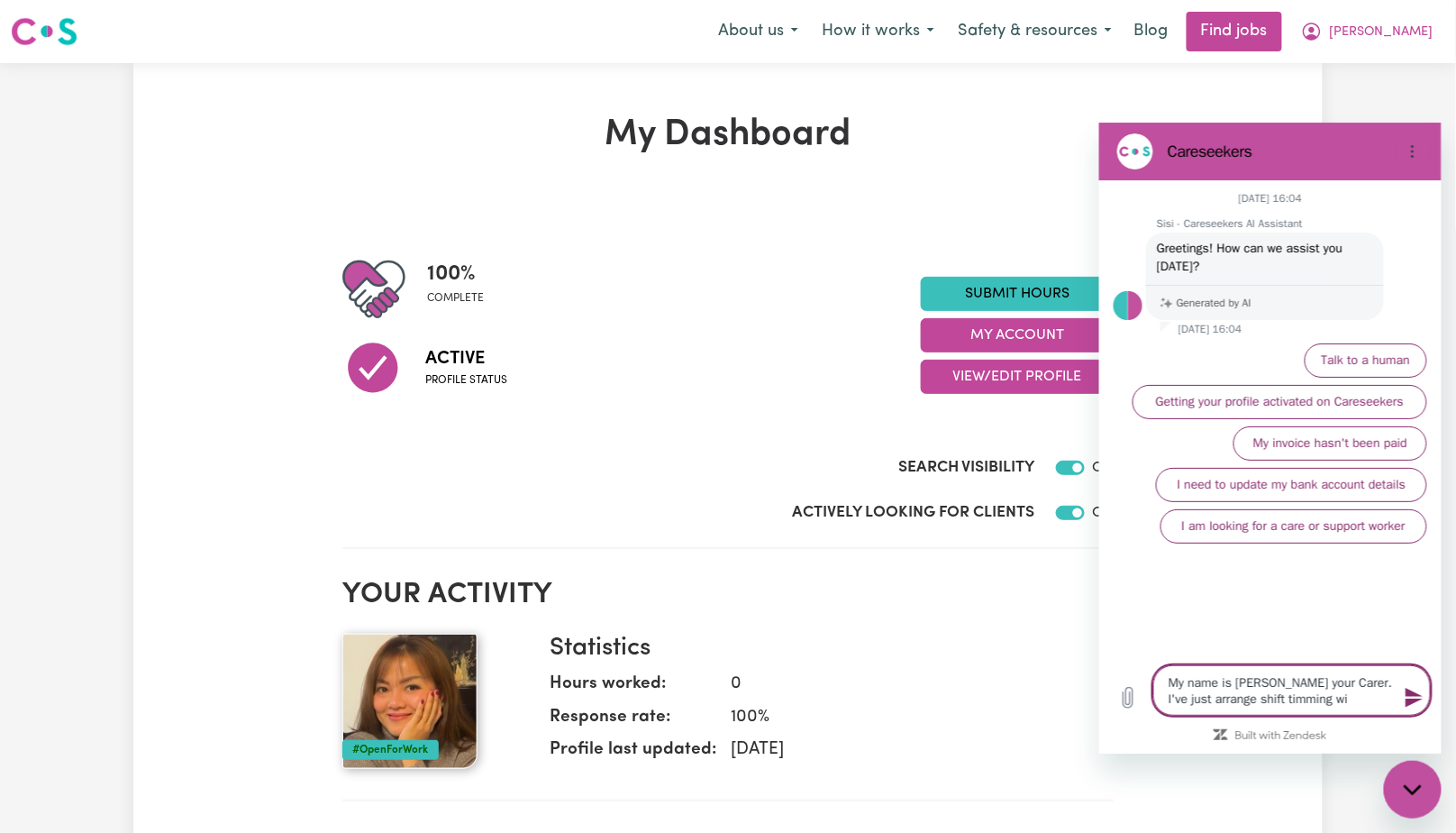 type on "My name is [PERSON_NAME] your Carer. I've just arrange shift timming wit" 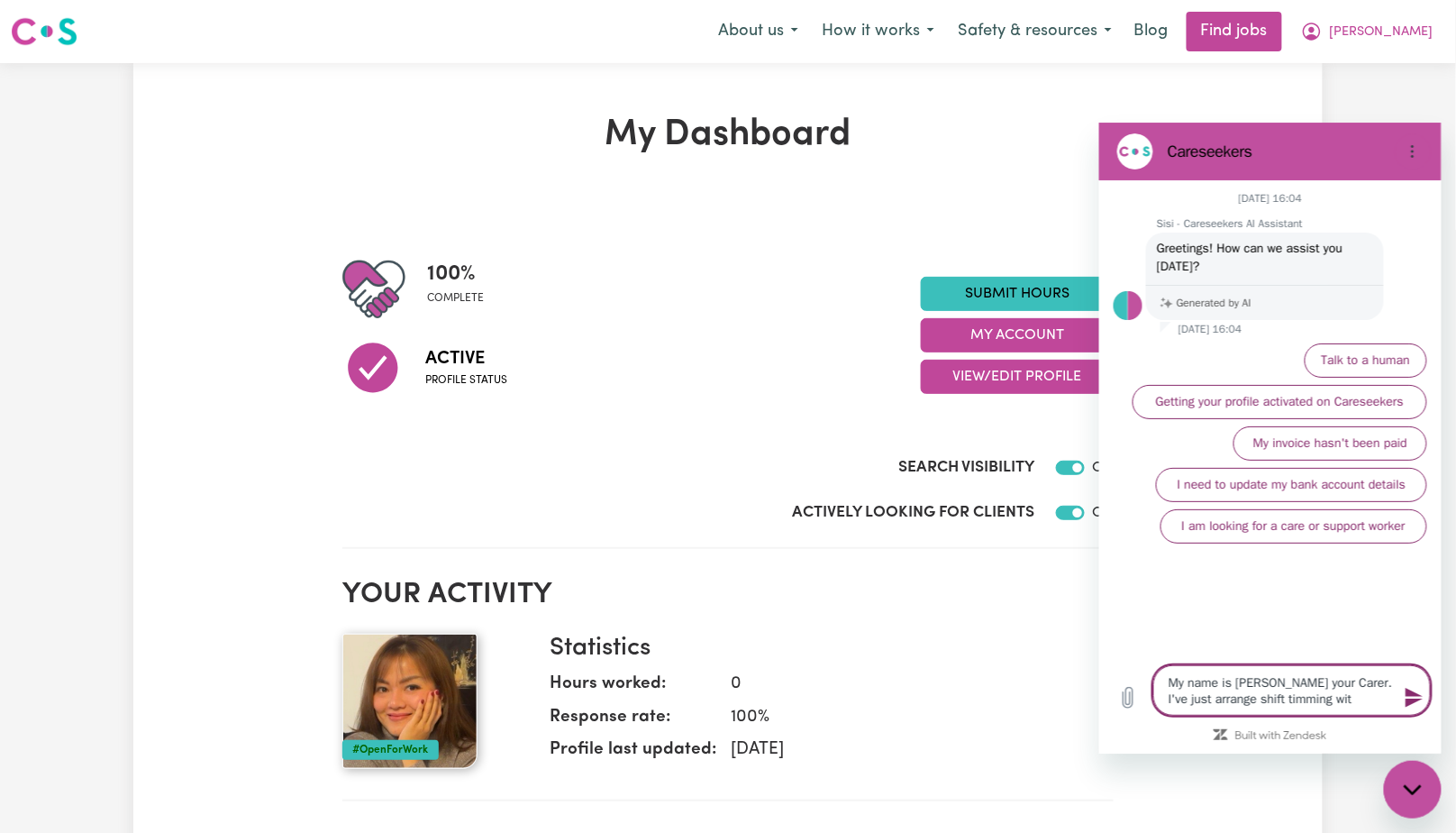 type on "My name is [PERSON_NAME] your Carer. I've just arrange shift timming with" 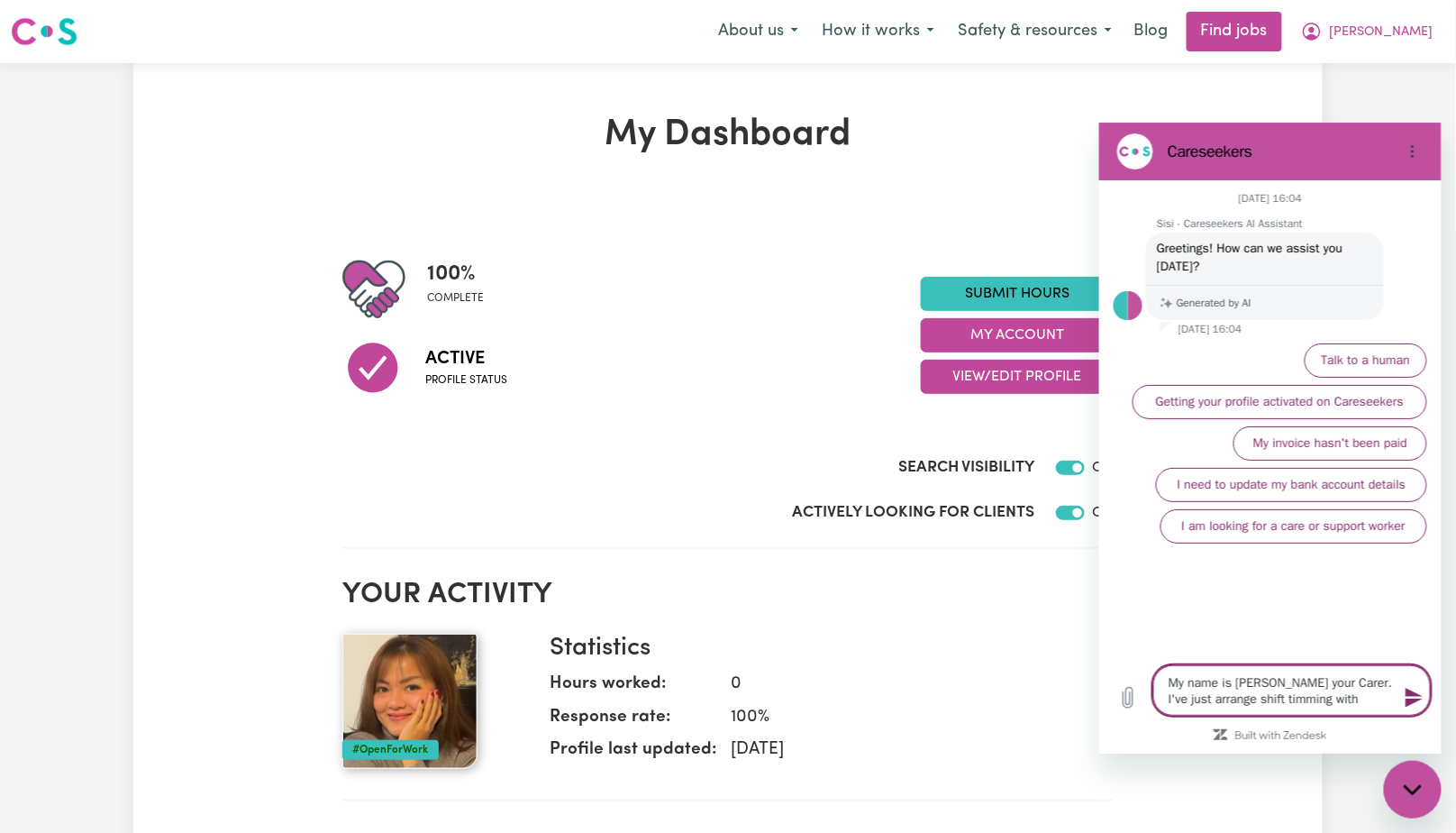 type on "My name is [PERSON_NAME] your Carer. I've just arrange shift timming with" 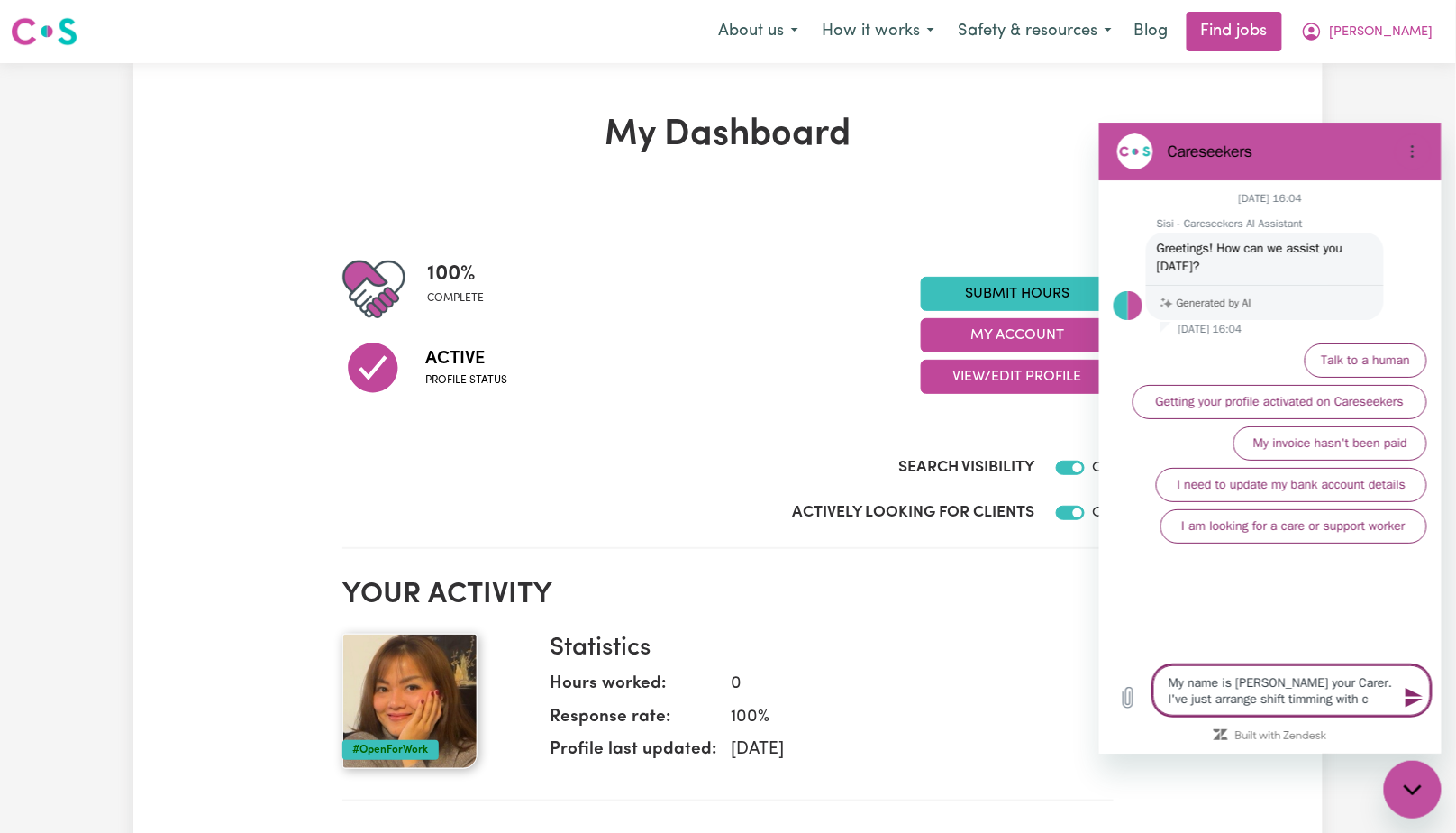type on "My name is [PERSON_NAME] your Carer. I've just arrange shift timming with cl" 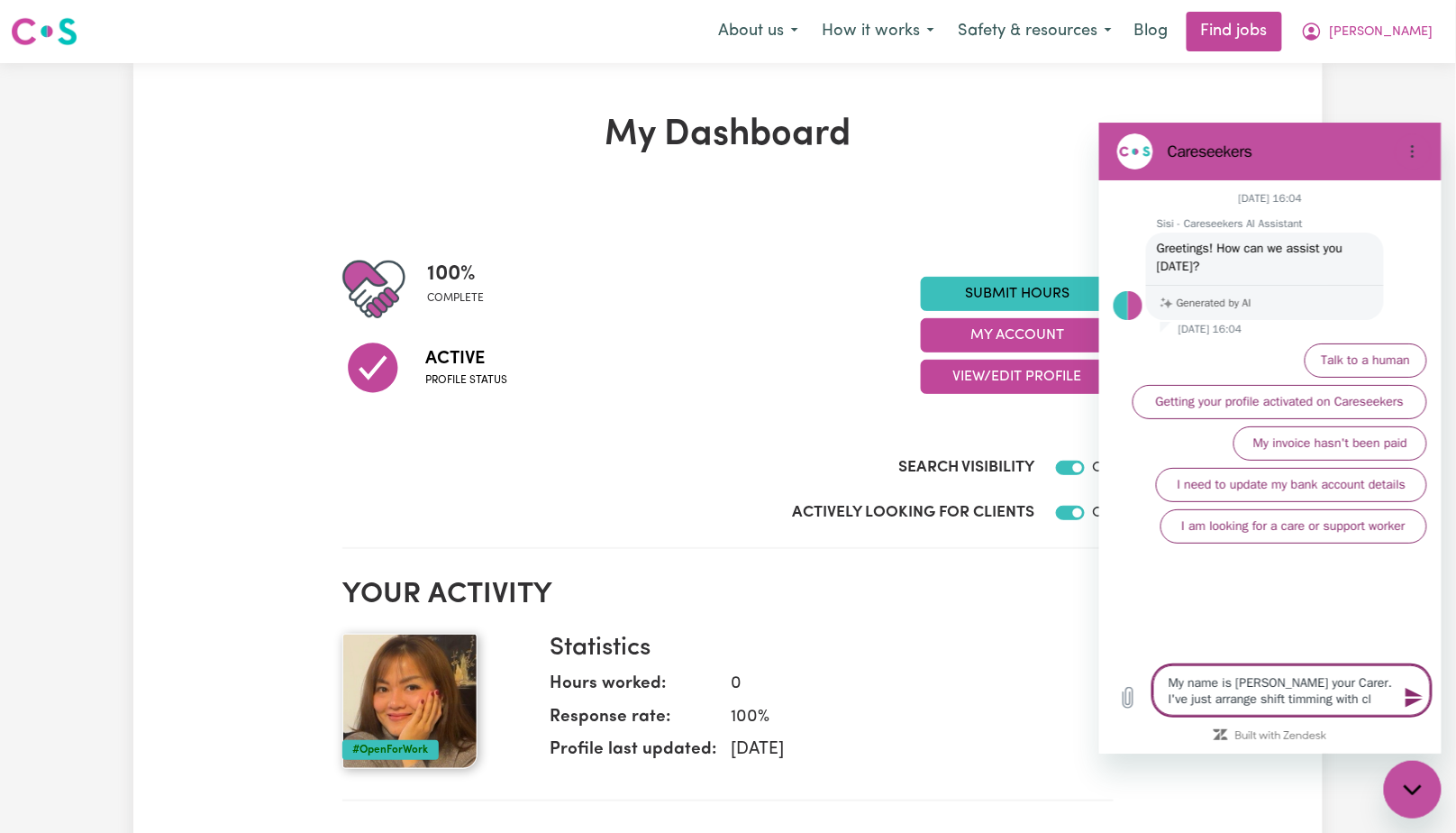type on "My name is [PERSON_NAME] your Carer. I've just arrange shift timming with cli" 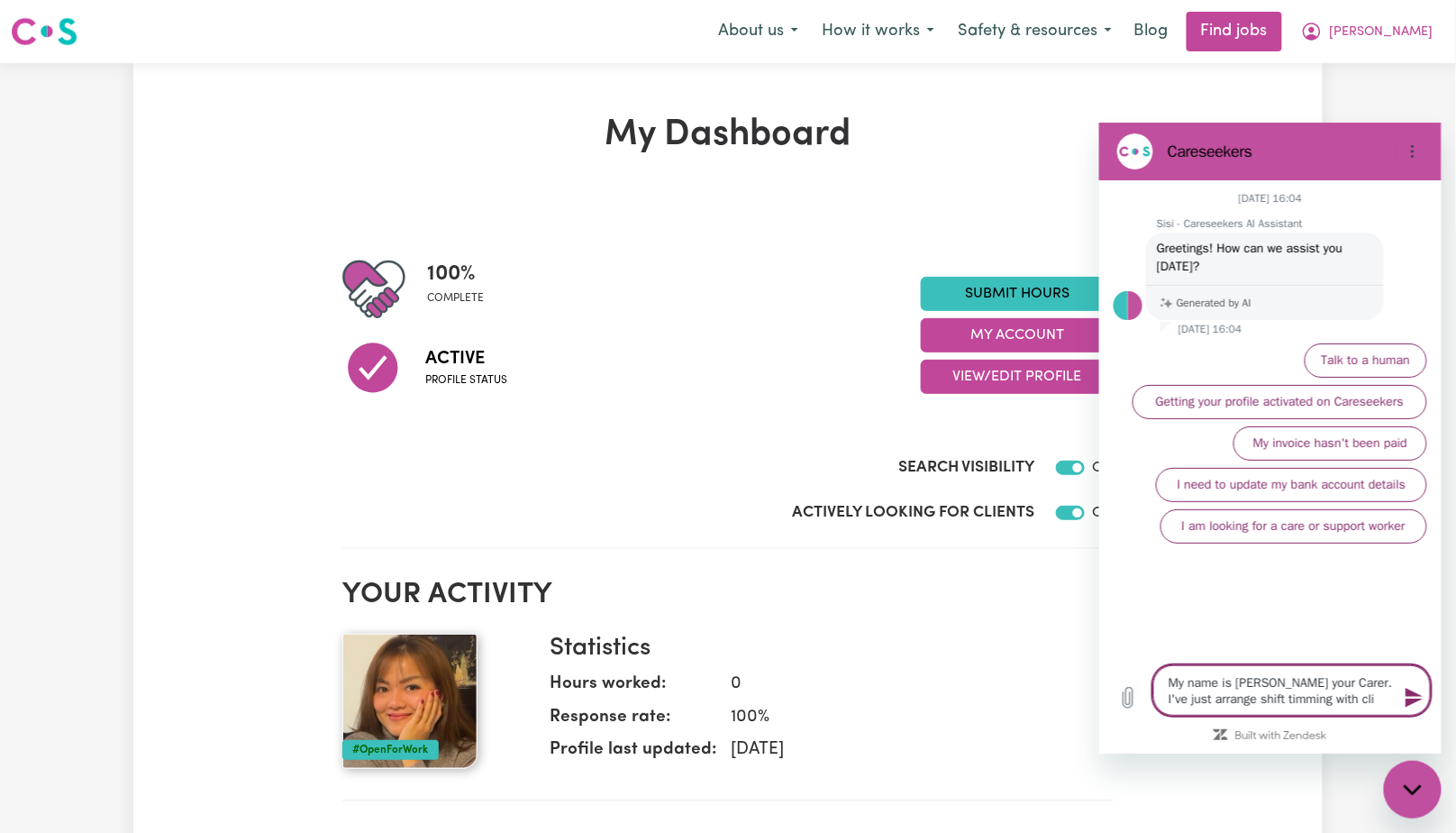 type on "My name is [PERSON_NAME] your Carer. I've just arrange shift timming with [PERSON_NAME]" 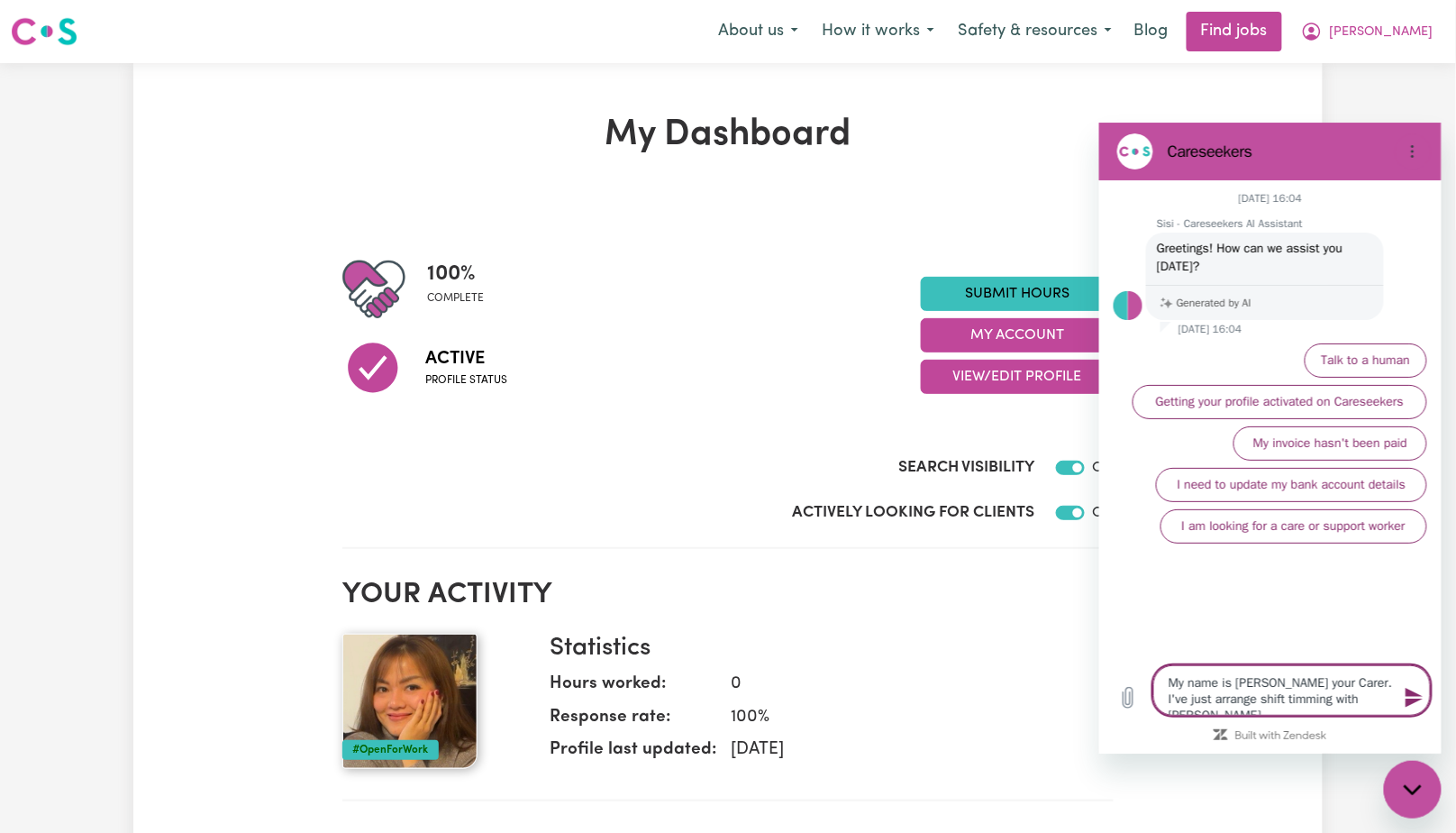 type on "My name is [PERSON_NAME] your Carer. I've just arrange shift timming with [PERSON_NAME]" 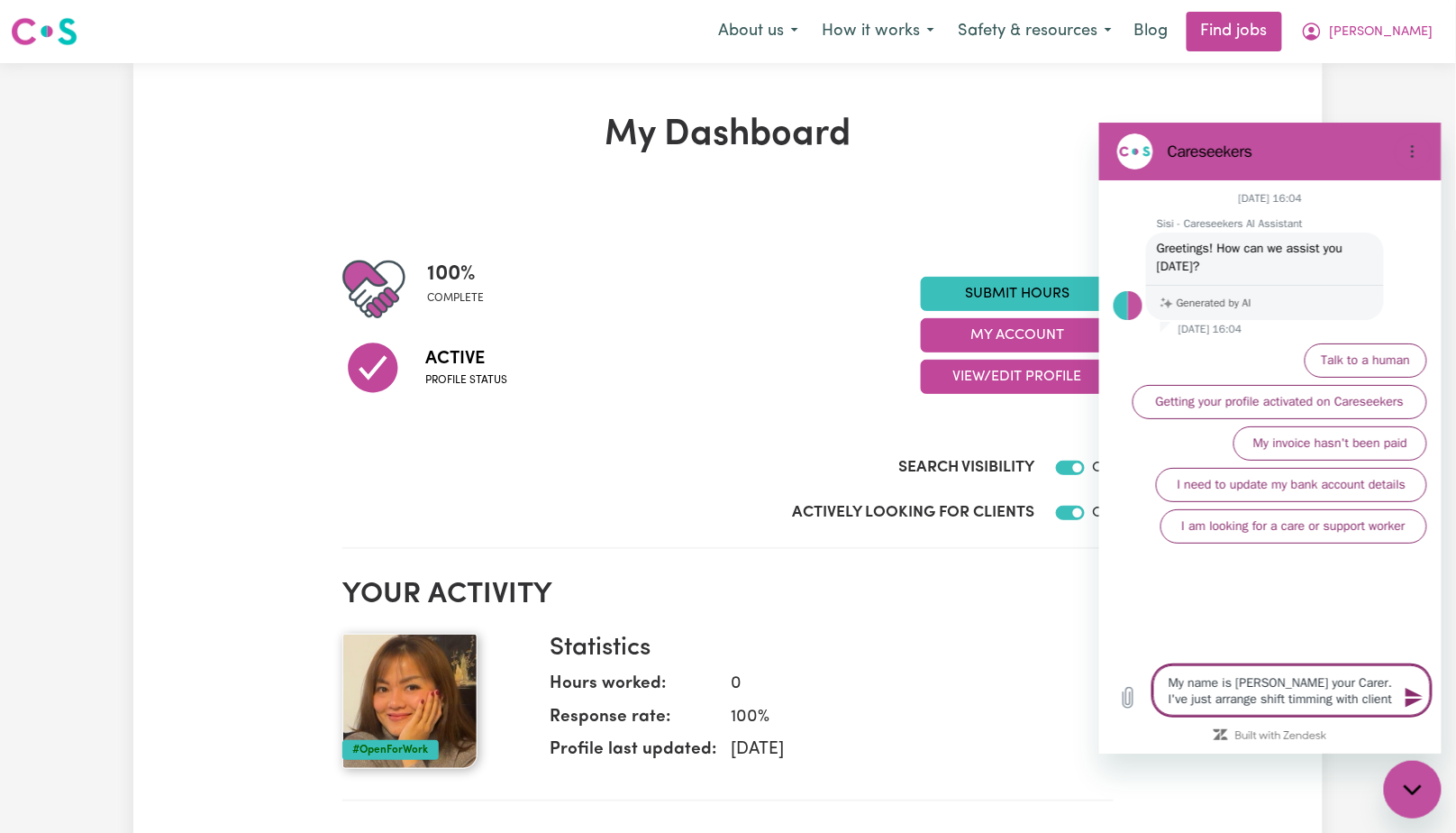 type on "My name is [PERSON_NAME] your Carer. I've just arrange shift timming with client" 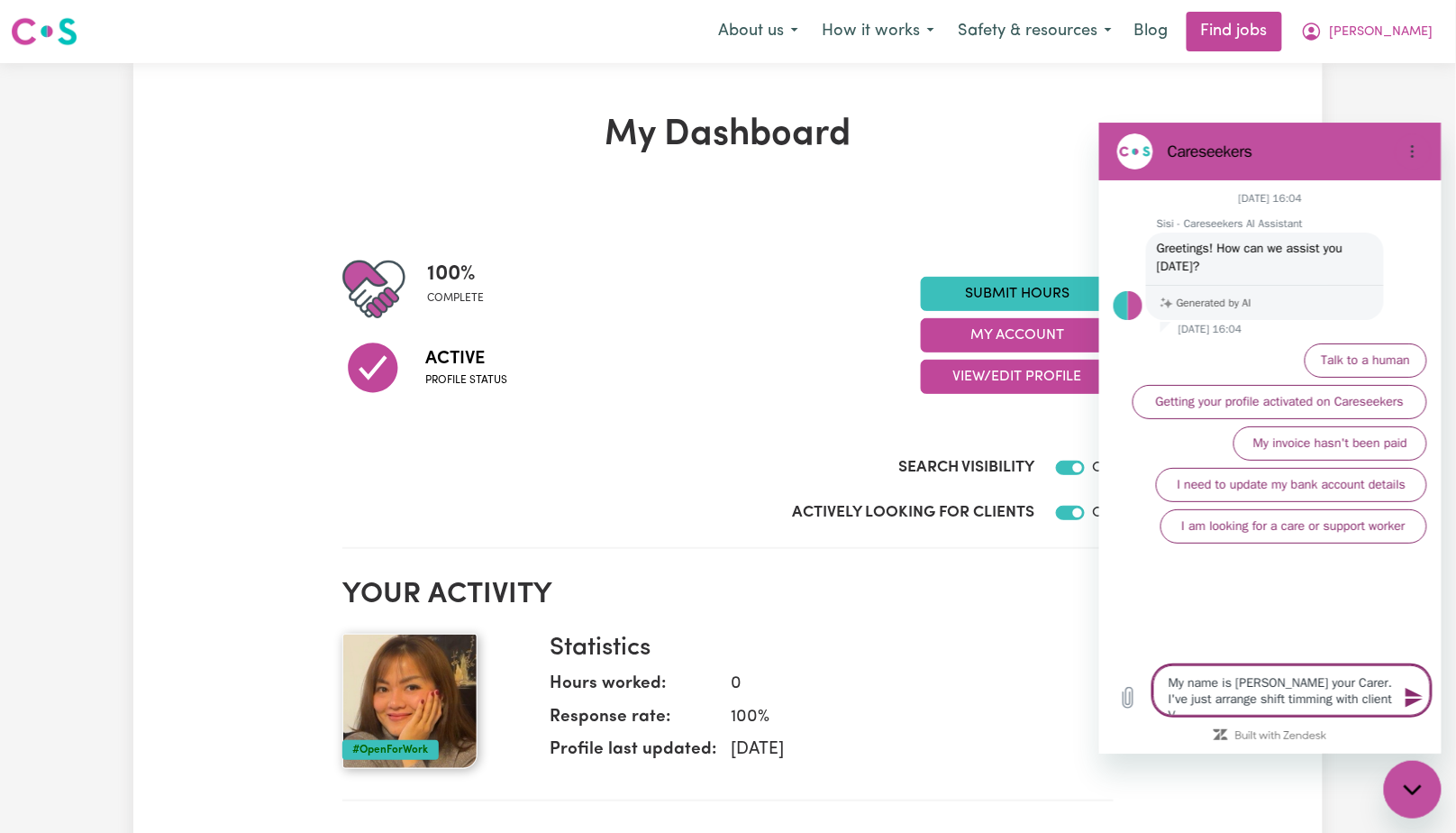 type on "My name is [PERSON_NAME] your Carer. I've just arrange shift timming with client [PERSON_NAME]" 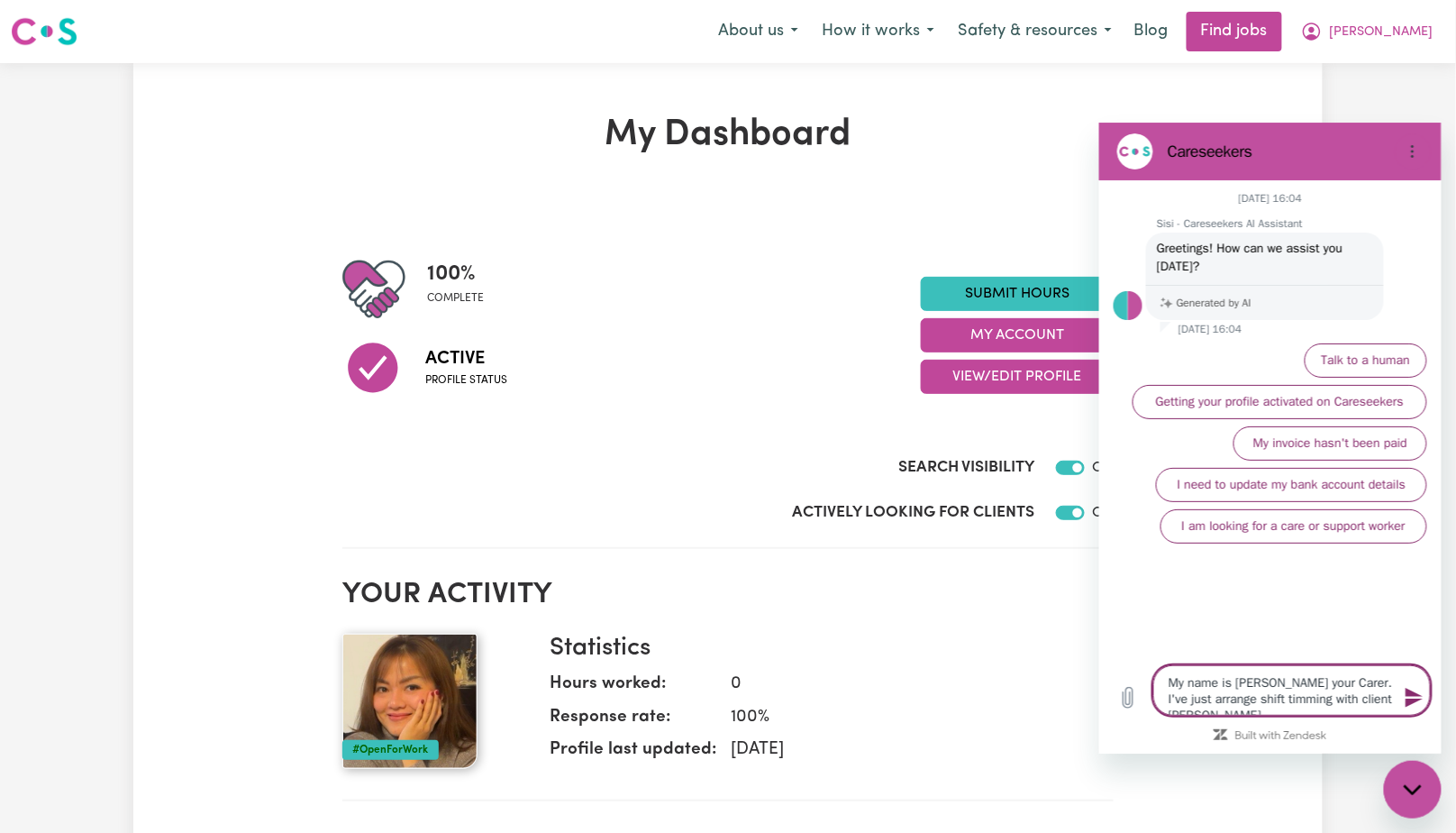 type on "My name is [PERSON_NAME] your Carer. I've just arrange shift timming with client Viv" 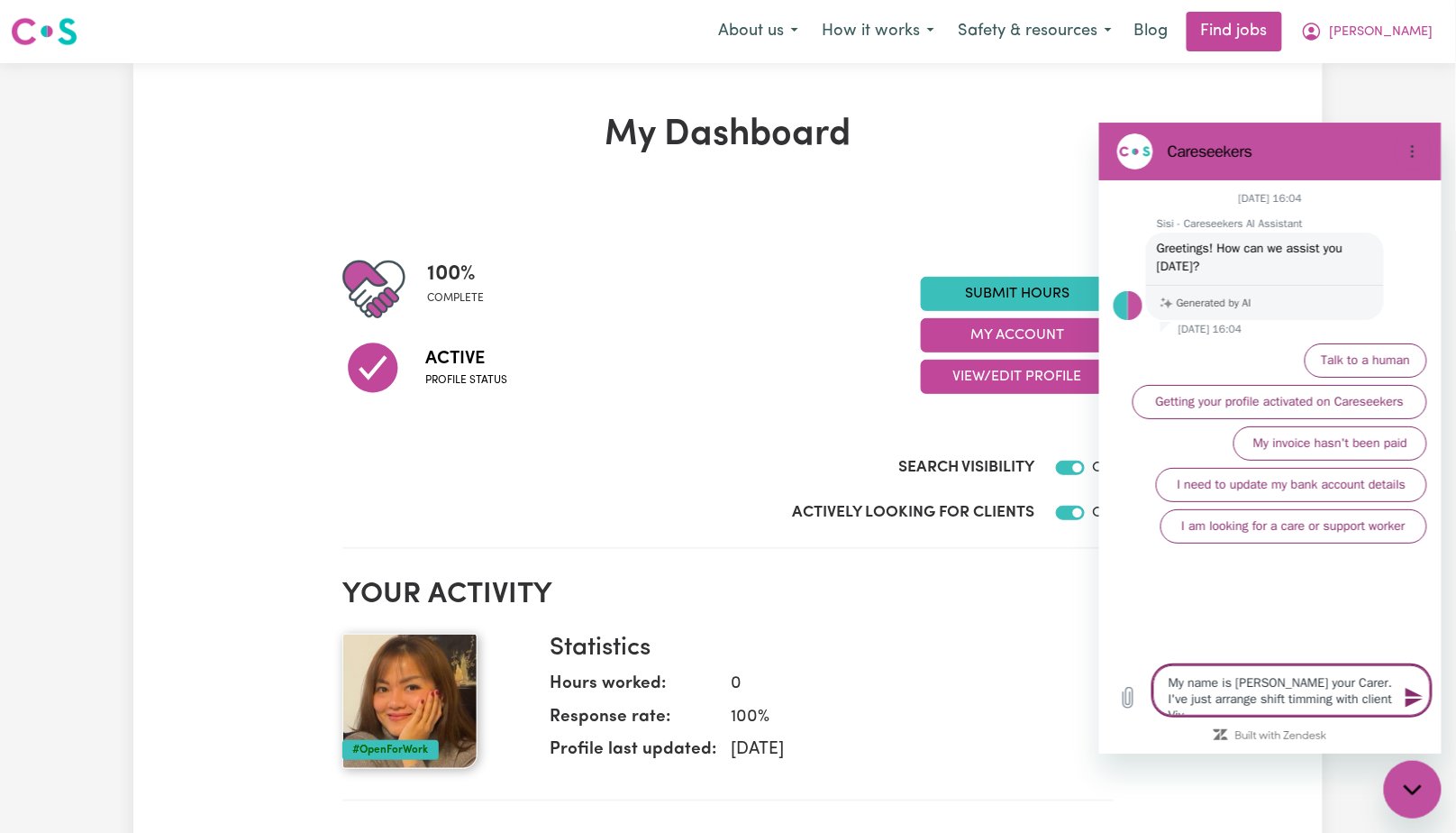 type on "My name is [PERSON_NAME] your Carer. I've just arrange shift timming with client [PERSON_NAME]" 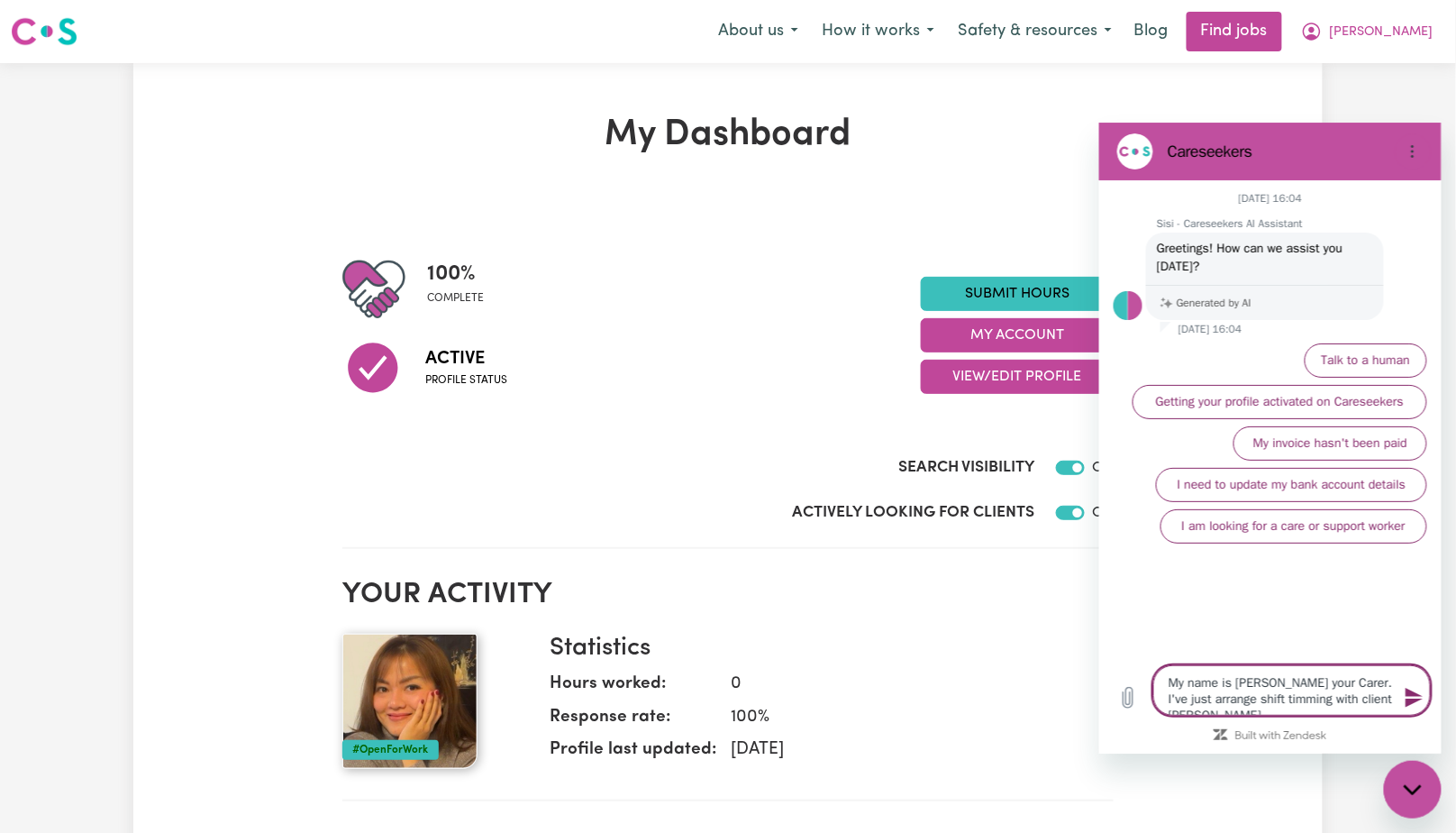 type on "My name is [PERSON_NAME] your Carer. I've just arrange shift timming with client [PERSON_NAME]" 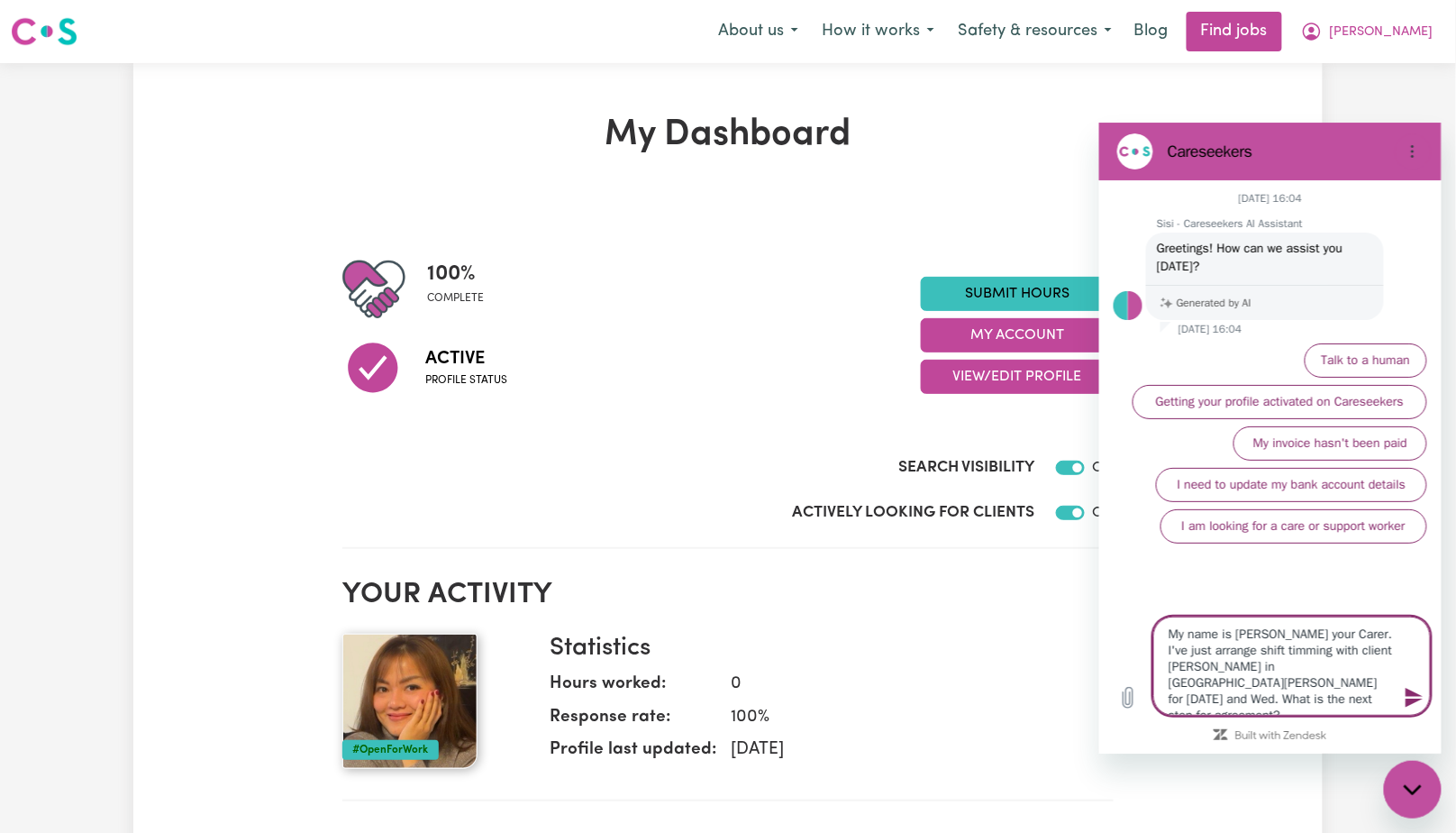 drag, startPoint x: 1326, startPoint y: 687, endPoint x: 1334, endPoint y: 704, distance: 18.788294 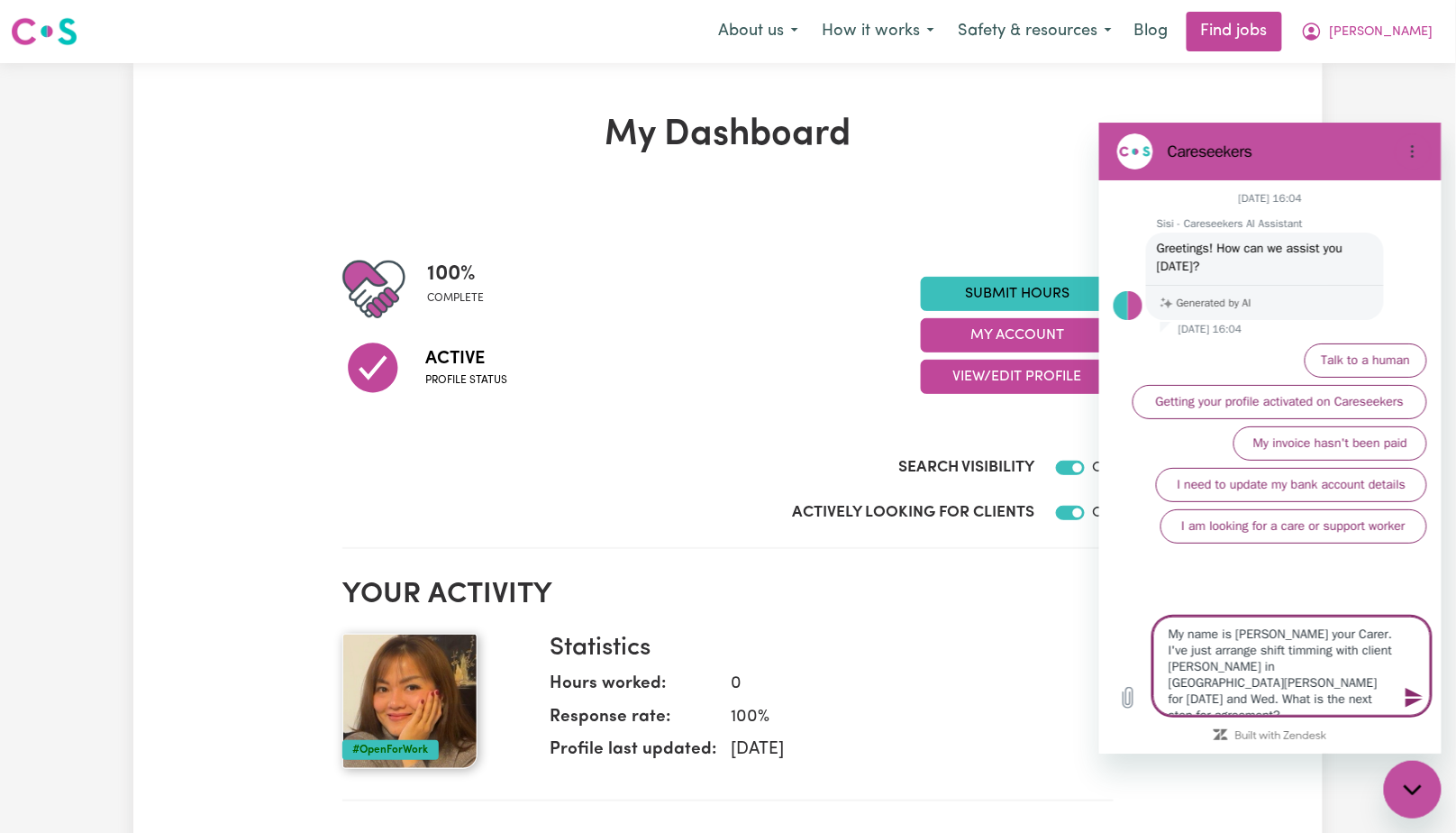 click on "My name is [PERSON_NAME] your Carer. I've just arrange shift timming with client [PERSON_NAME] in [GEOGRAPHIC_DATA][PERSON_NAME] for [DATE] and Wed. What is the next step for agreement?" at bounding box center [1291, 665] 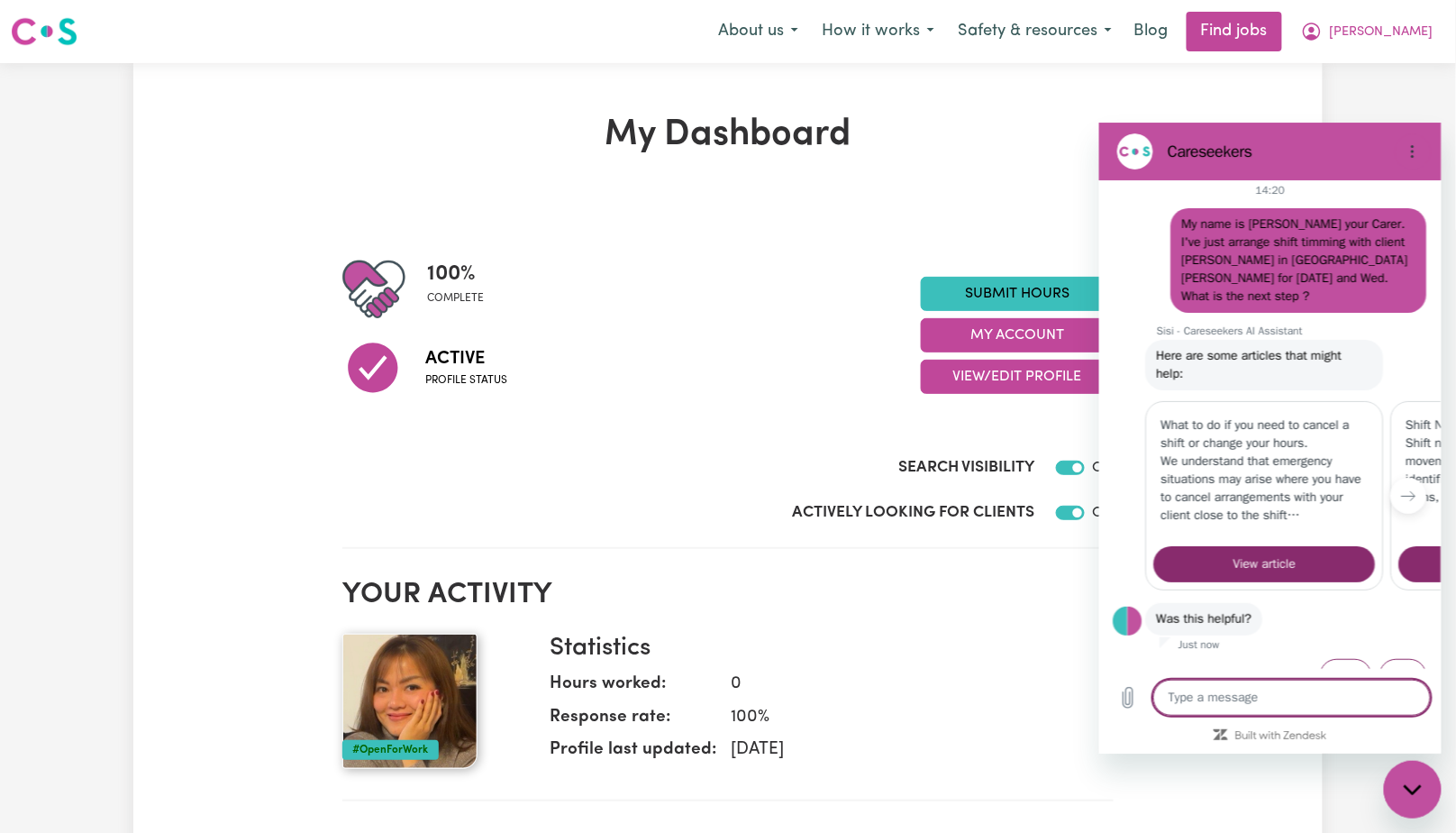 scroll, scrollTop: 192, scrollLeft: 0, axis: vertical 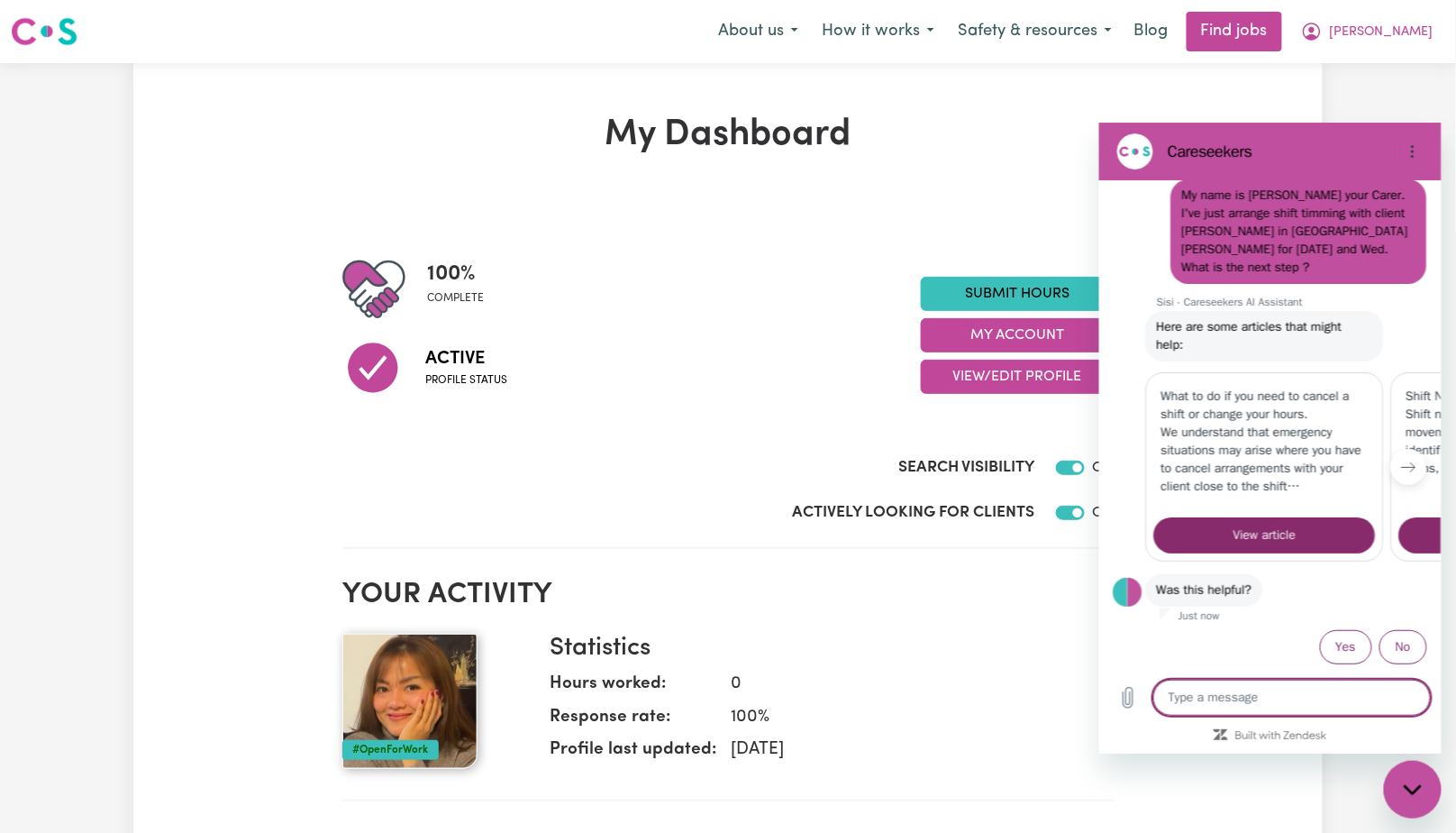 click 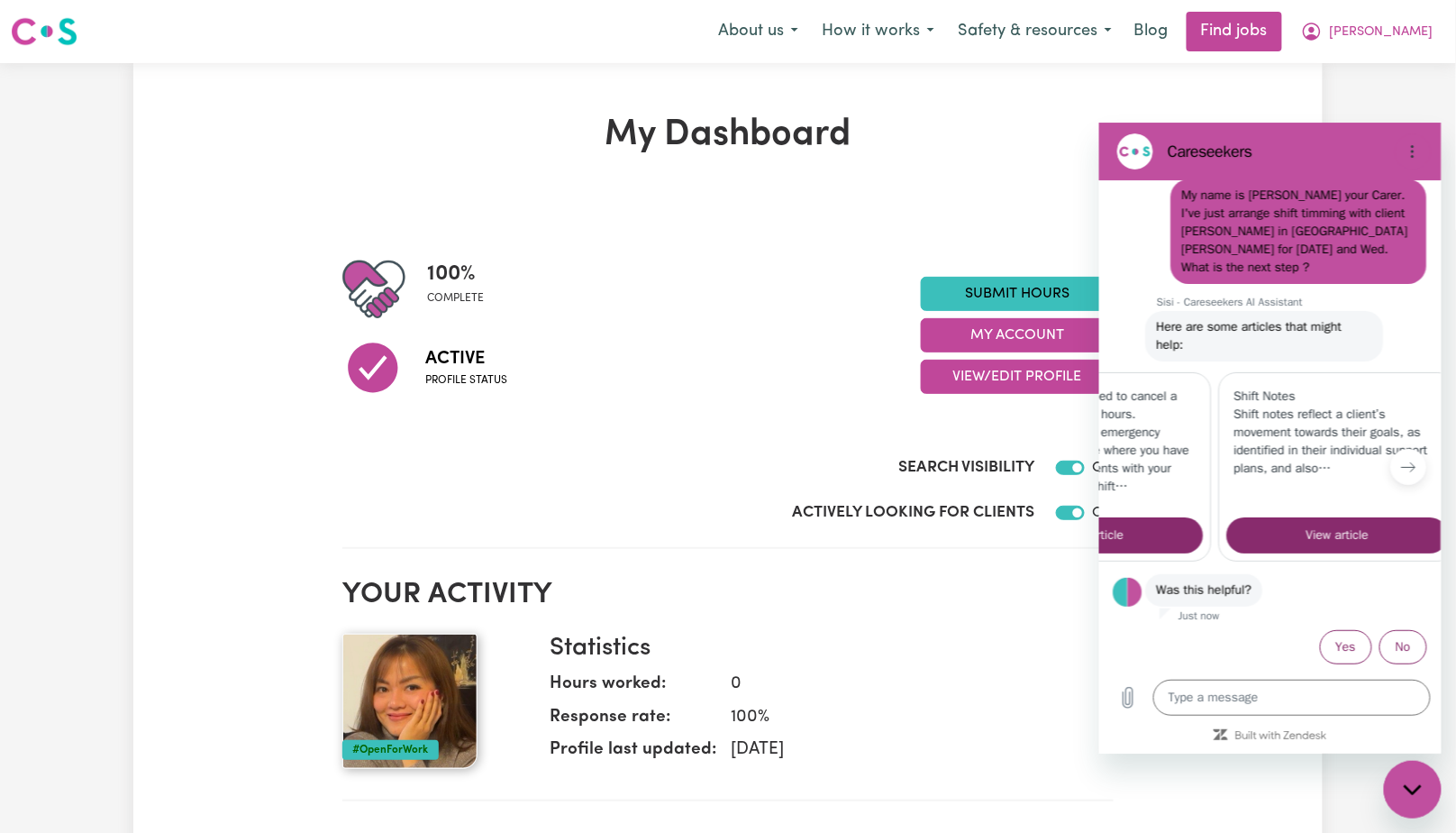 scroll, scrollTop: 0, scrollLeft: 230, axis: horizontal 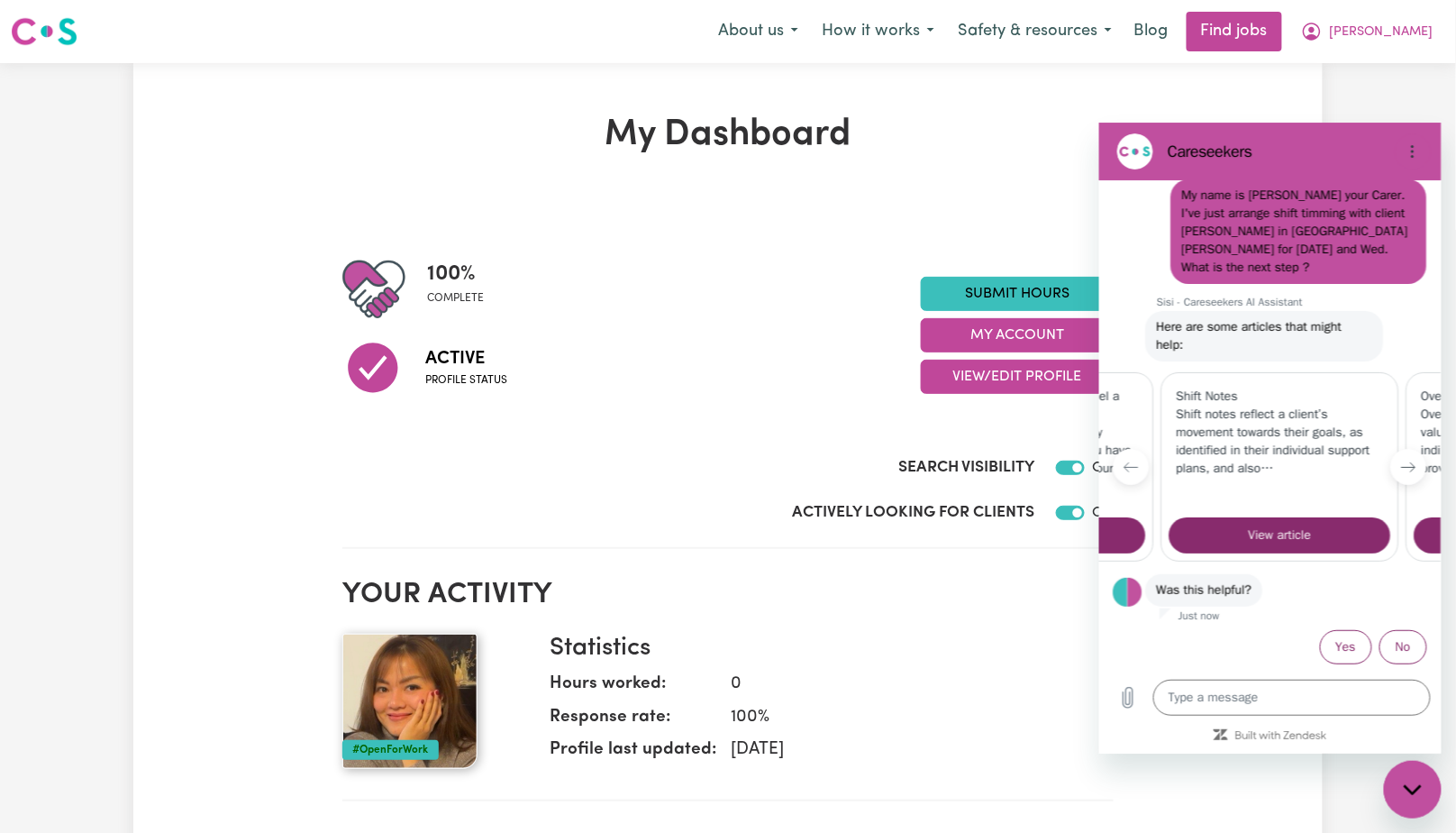 click at bounding box center (1408, 466) 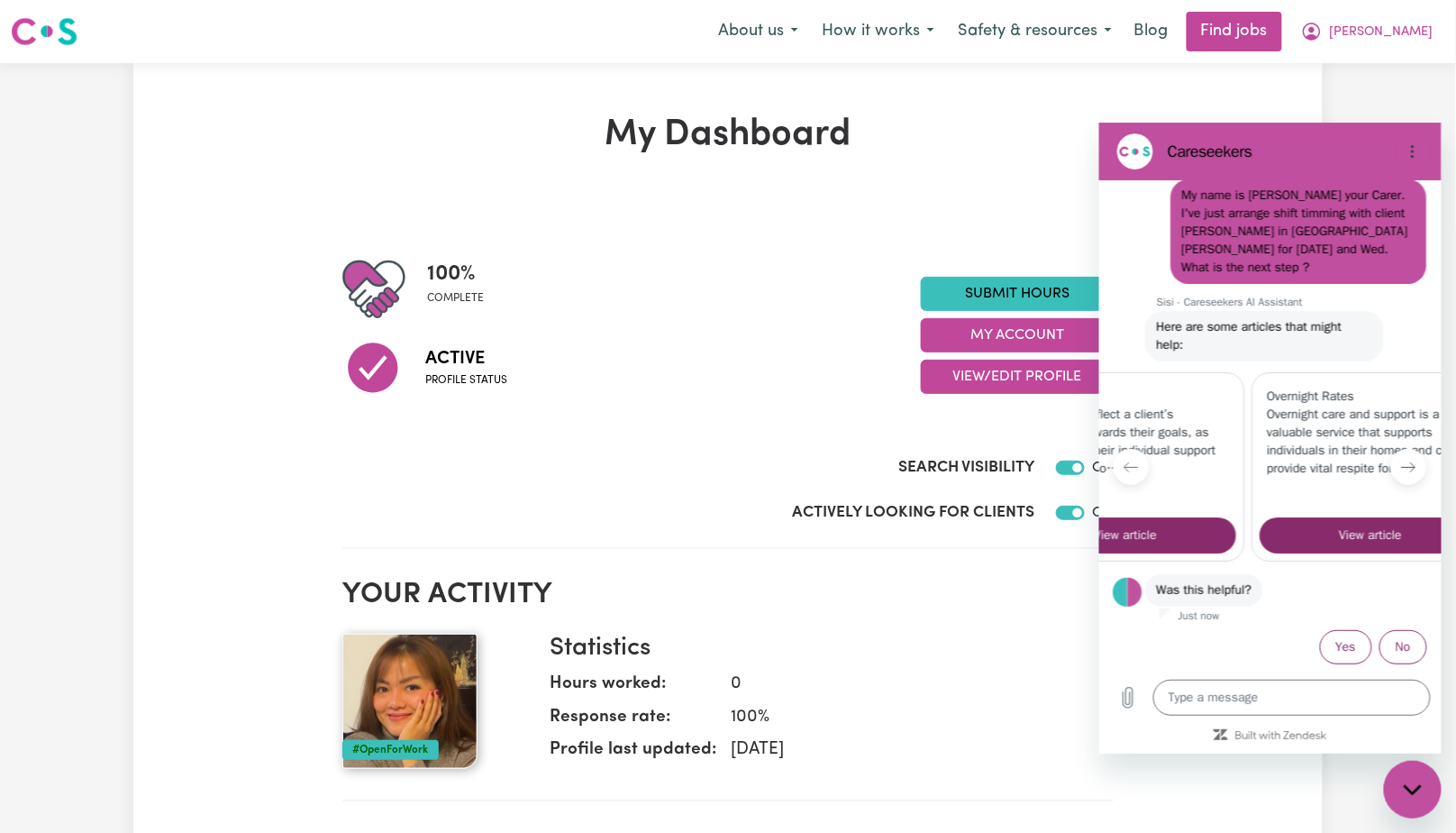 scroll, scrollTop: 0, scrollLeft: 450, axis: horizontal 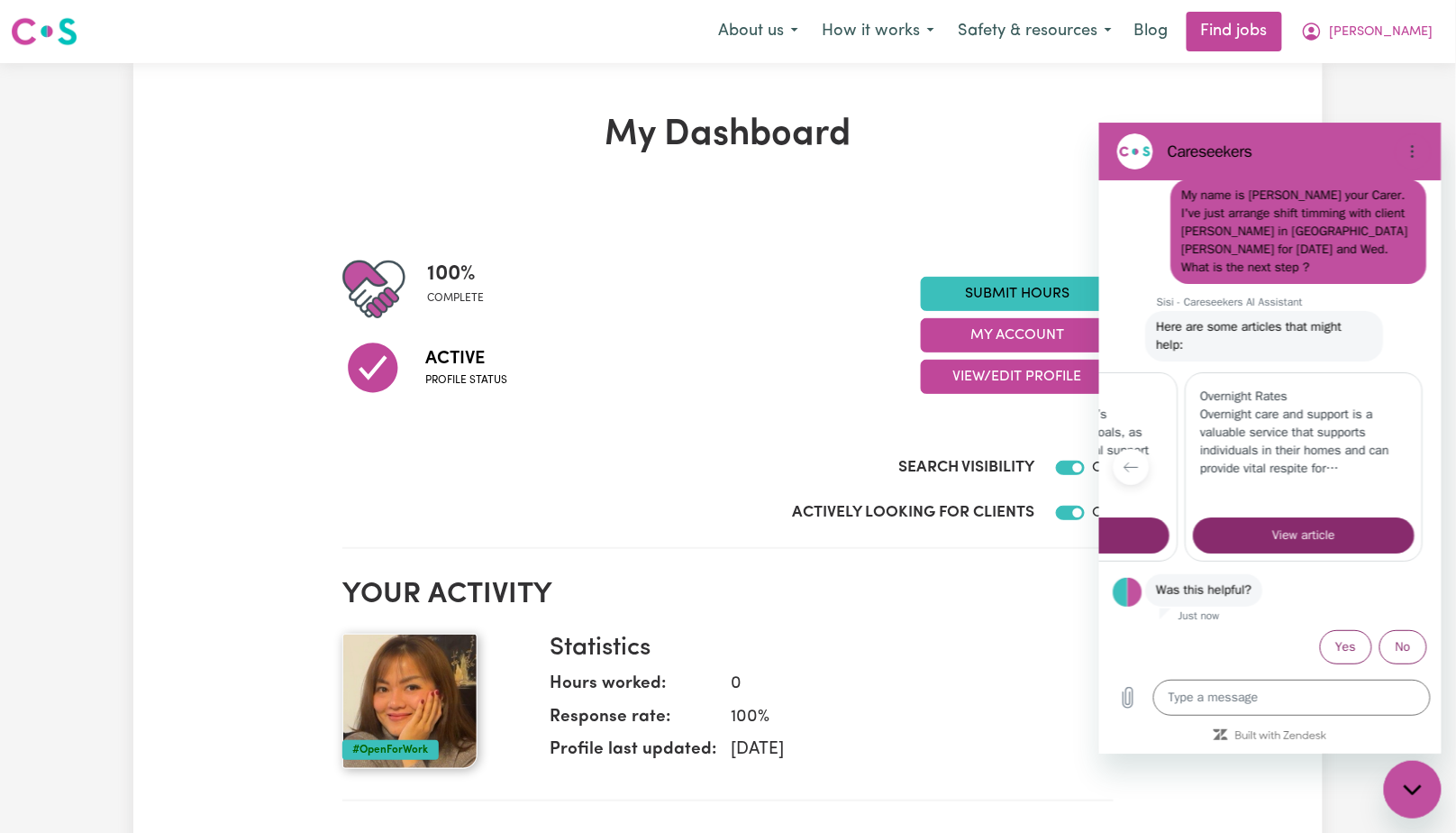 click on "100 % complete" at bounding box center (632, 289) 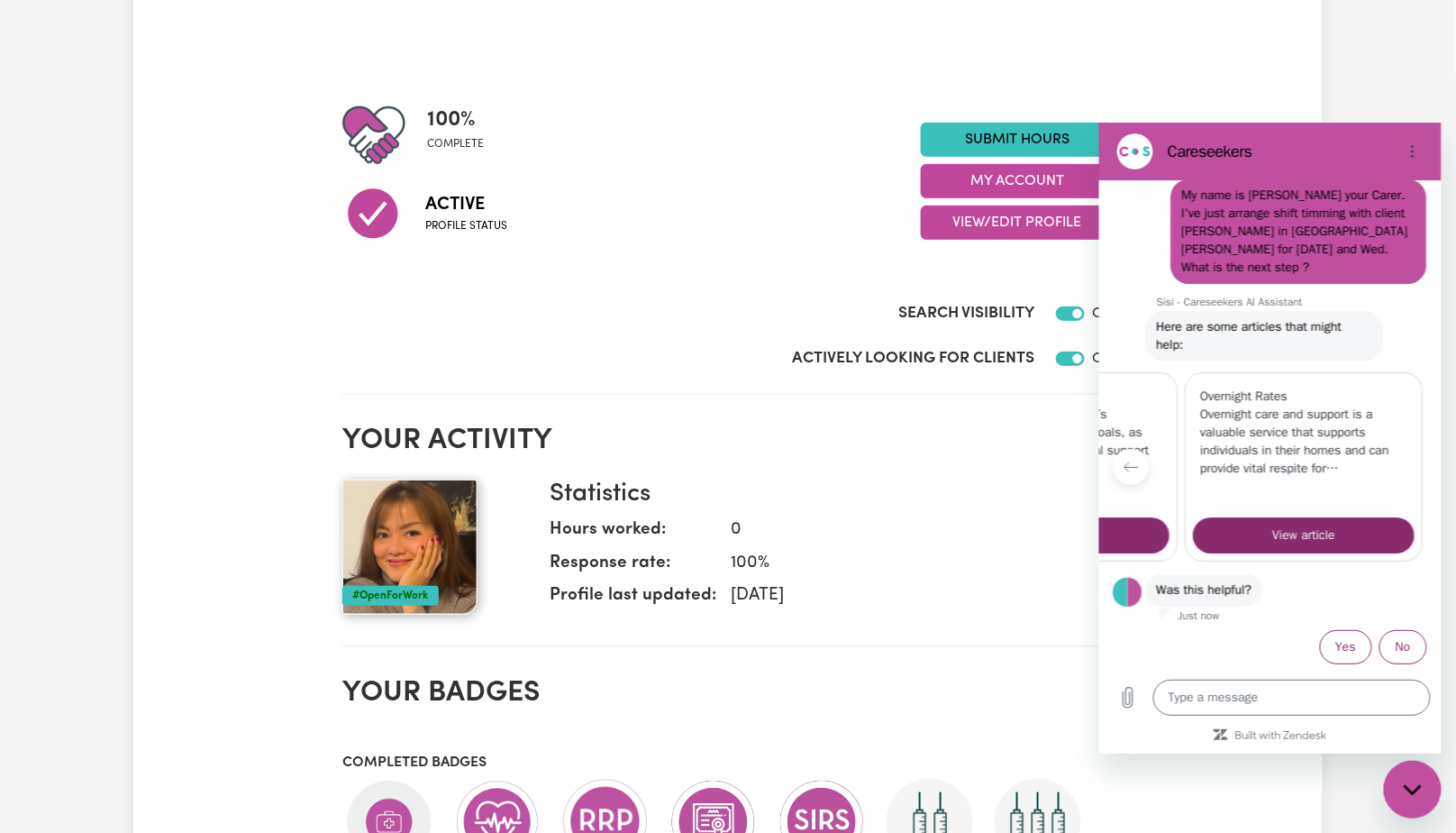 scroll, scrollTop: 138, scrollLeft: 0, axis: vertical 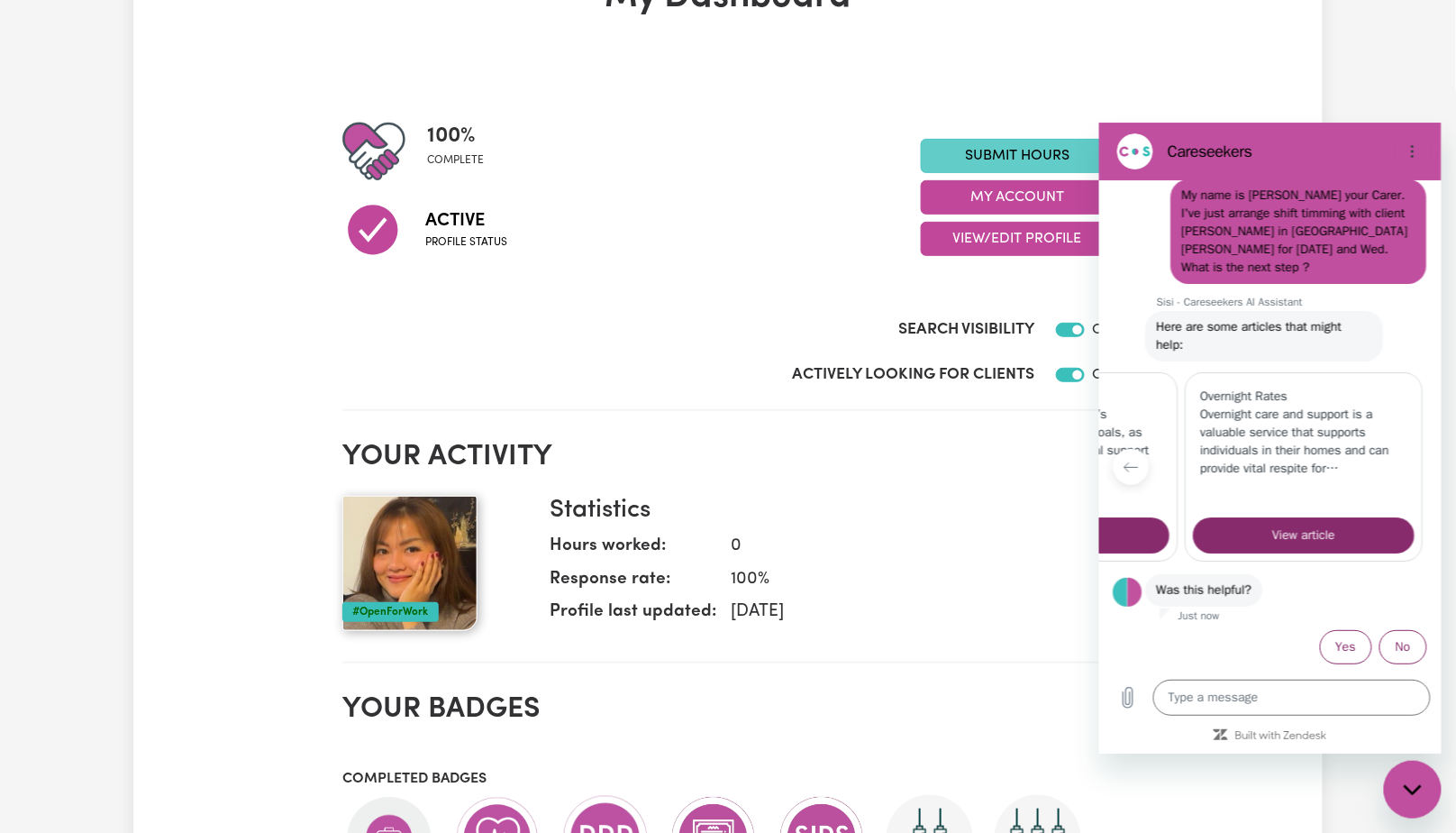 click on "Submit Hours" at bounding box center [1017, 156] 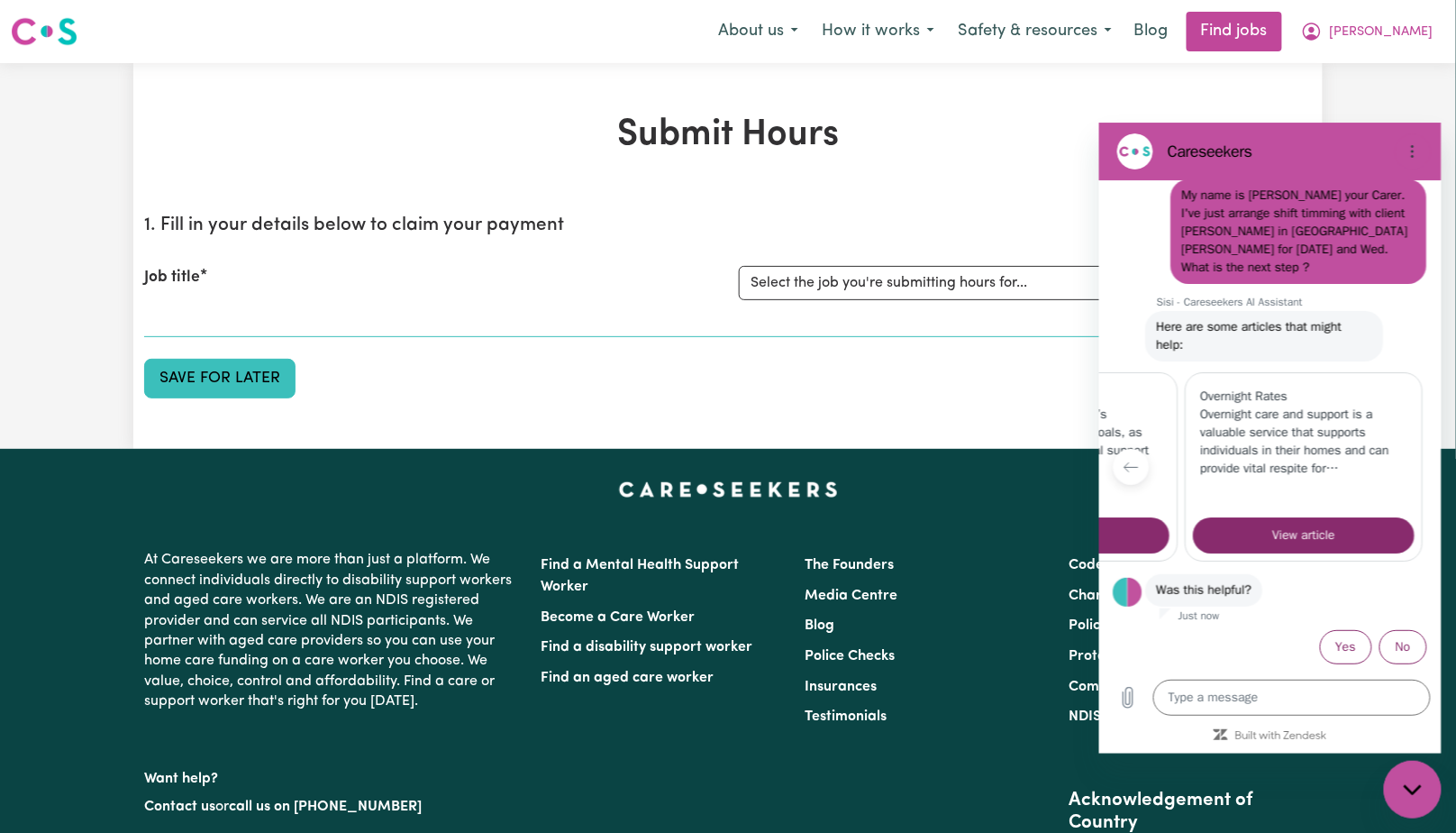 click on "Save for Later" at bounding box center [220, 379] 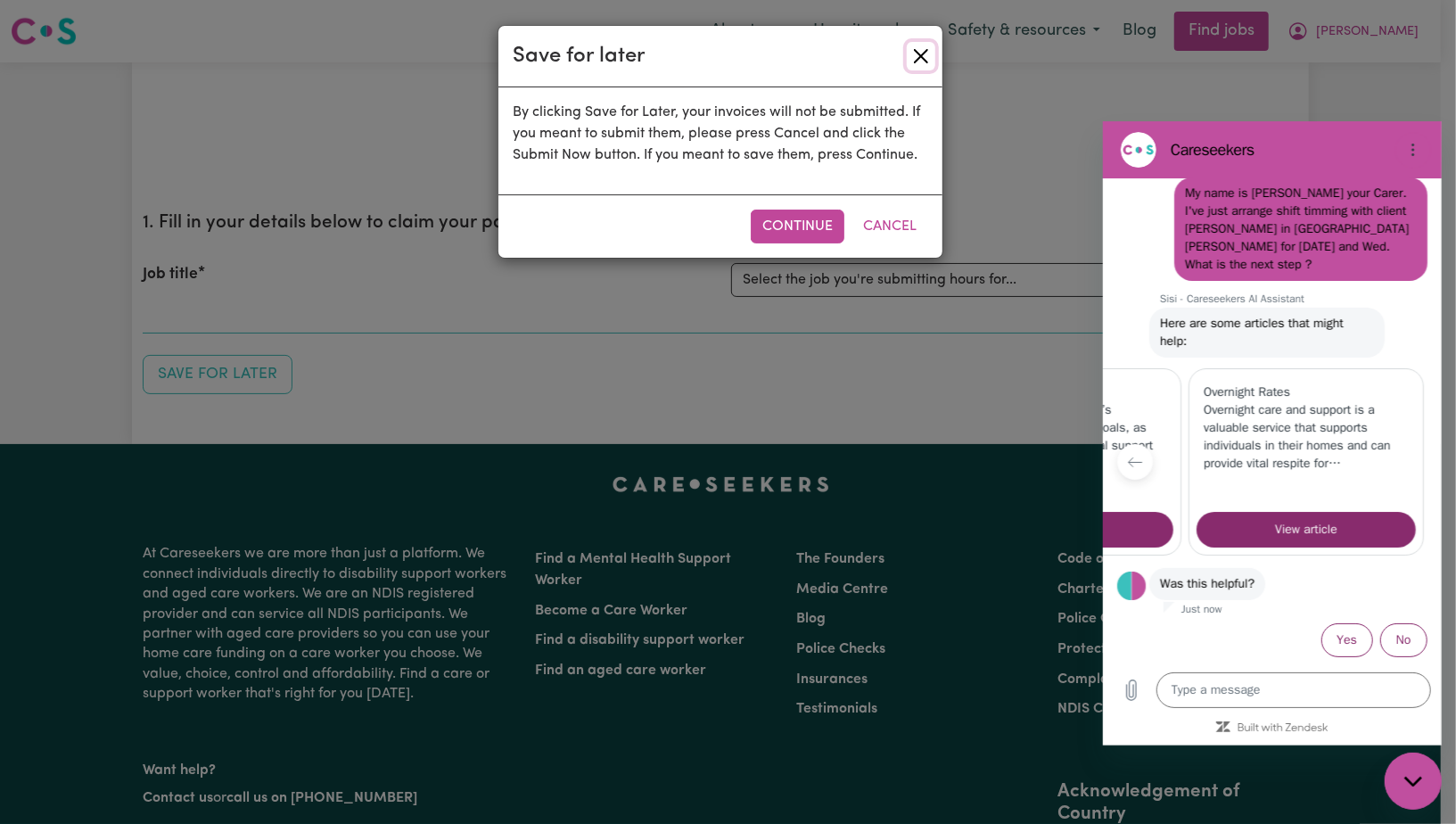 click at bounding box center [921, 56] 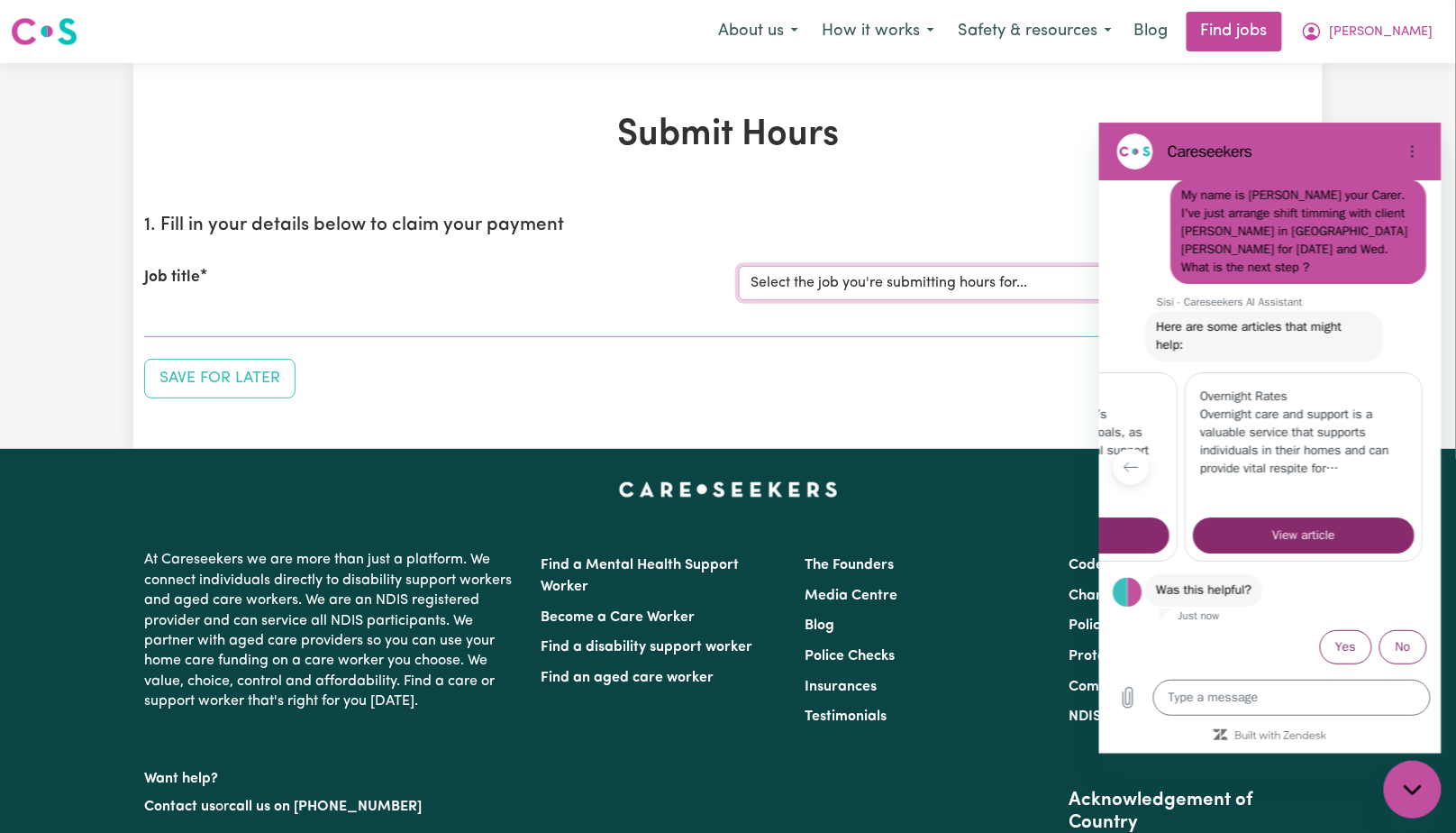 click on "Select the job you're submitting hours for..." at bounding box center [1025, 283] 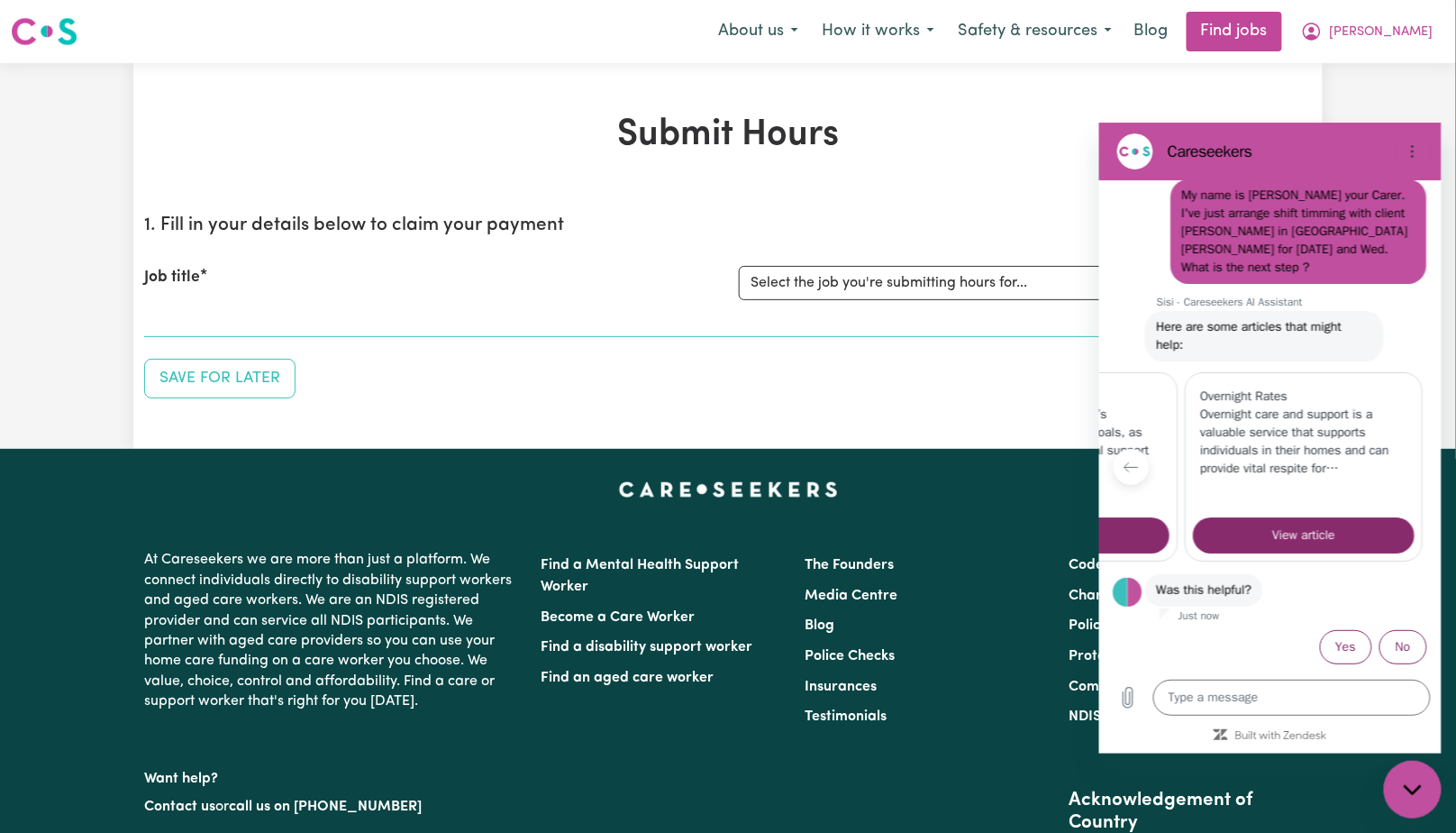 click on "Submit Hours 1. Fill in your details below to claim your payment Job title Select the job you're submitting hours for... Save for Later Submit Now" at bounding box center (728, 256) 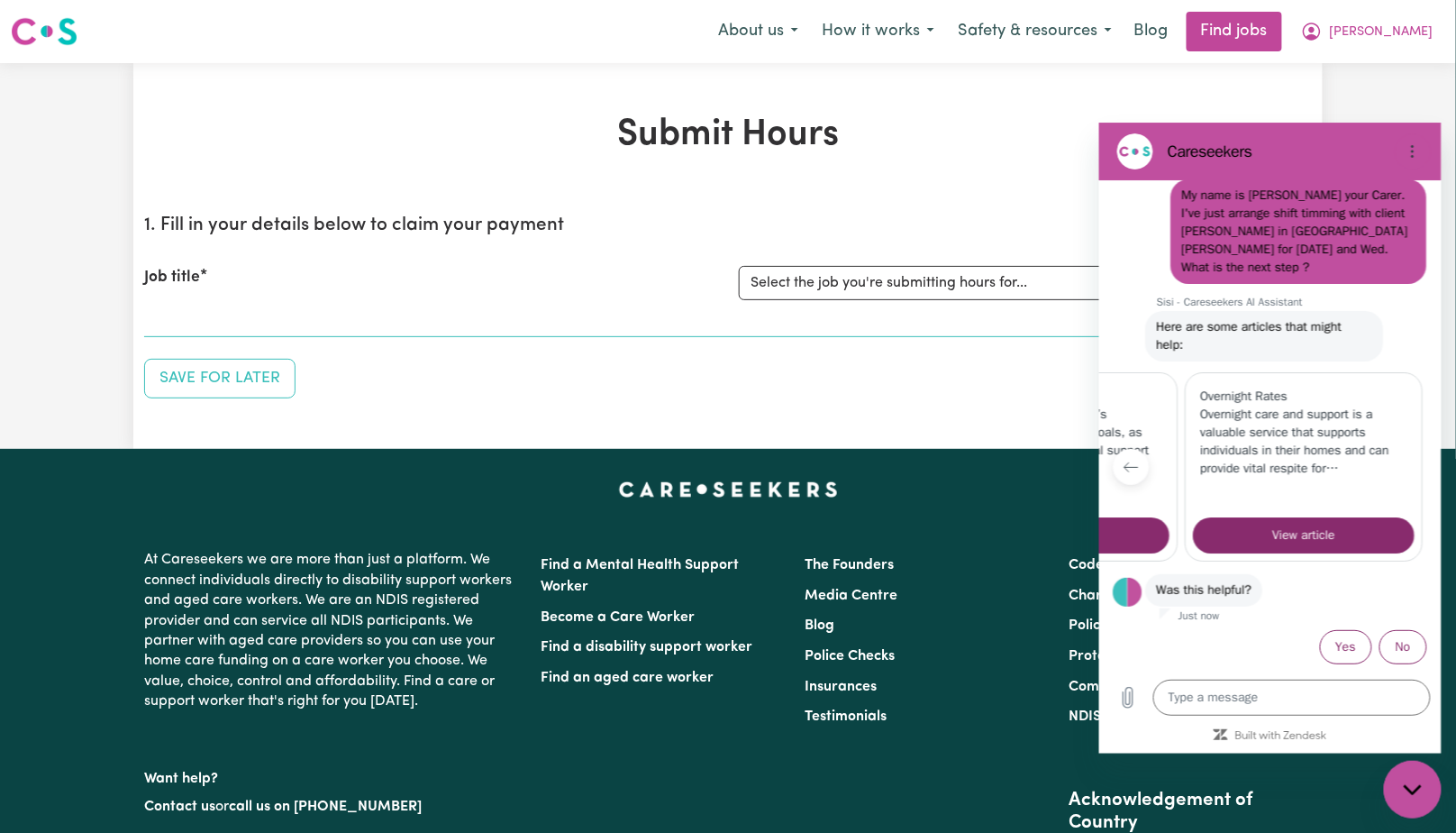 click 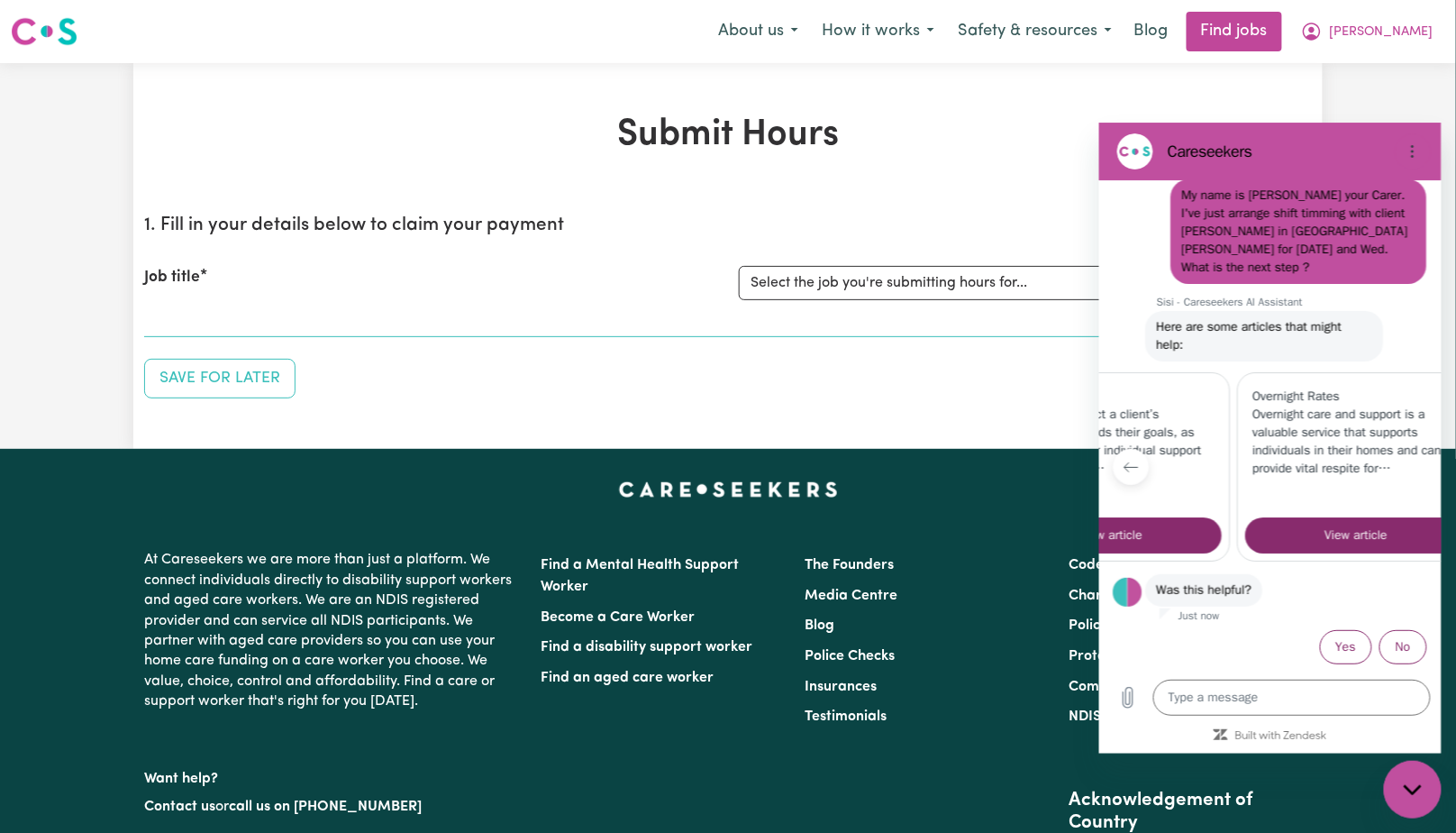 scroll, scrollTop: 0, scrollLeft: 230, axis: horizontal 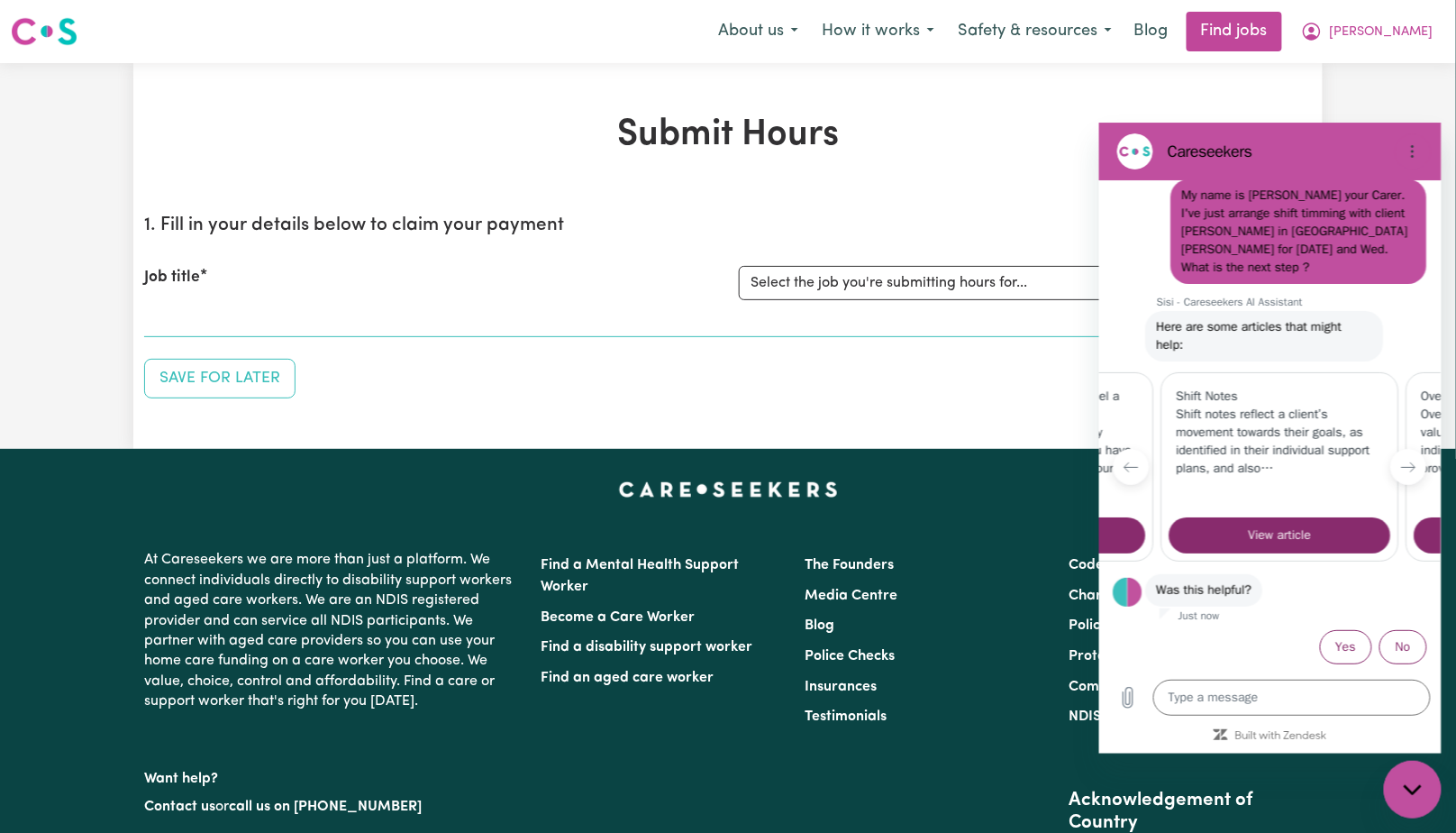 click on "Shift notes reflect a client’s movement towards their goals, as identified in their individual support plans, and also…" at bounding box center (1279, 441) 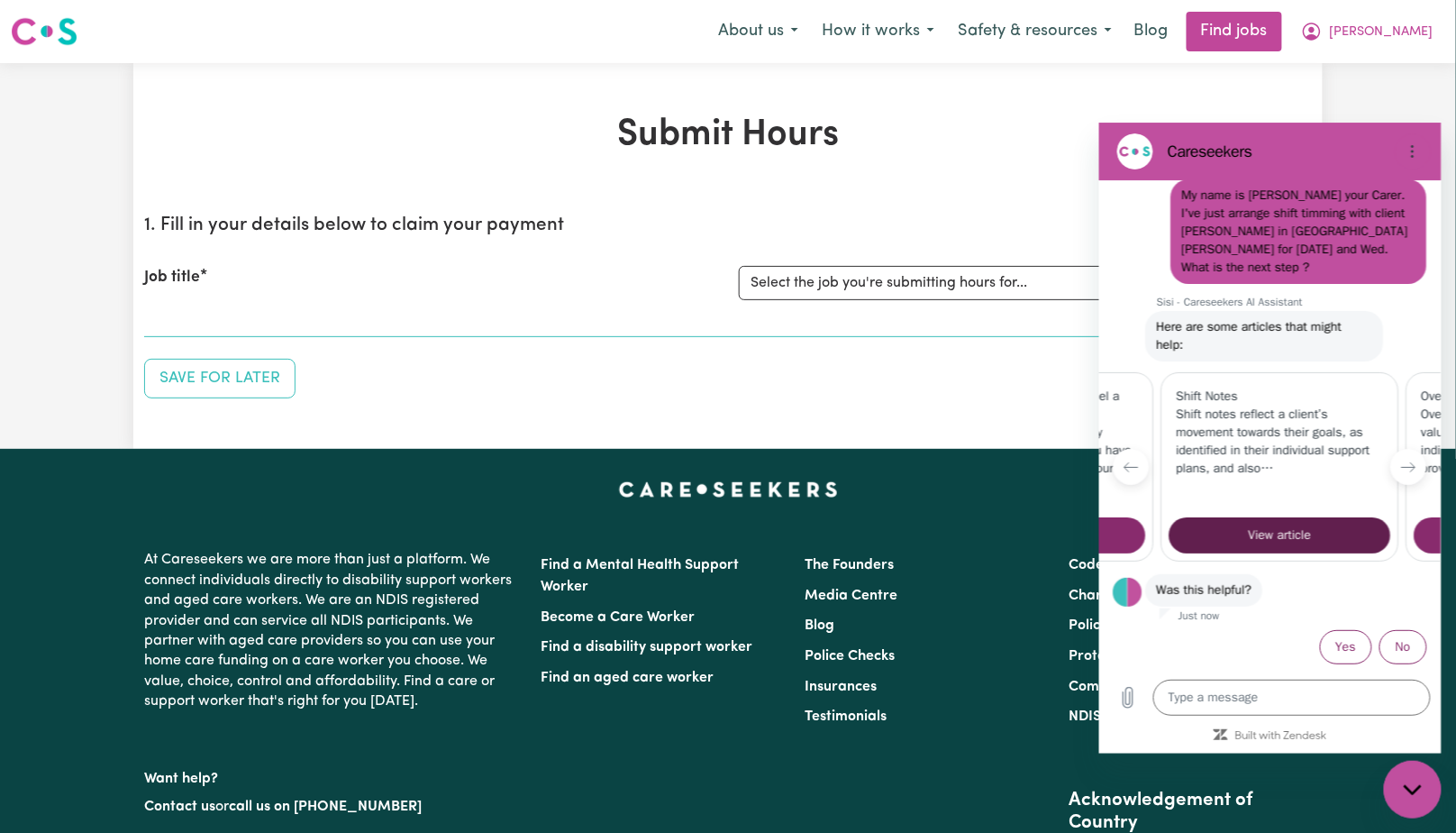 click on "View article" at bounding box center (1279, 535) 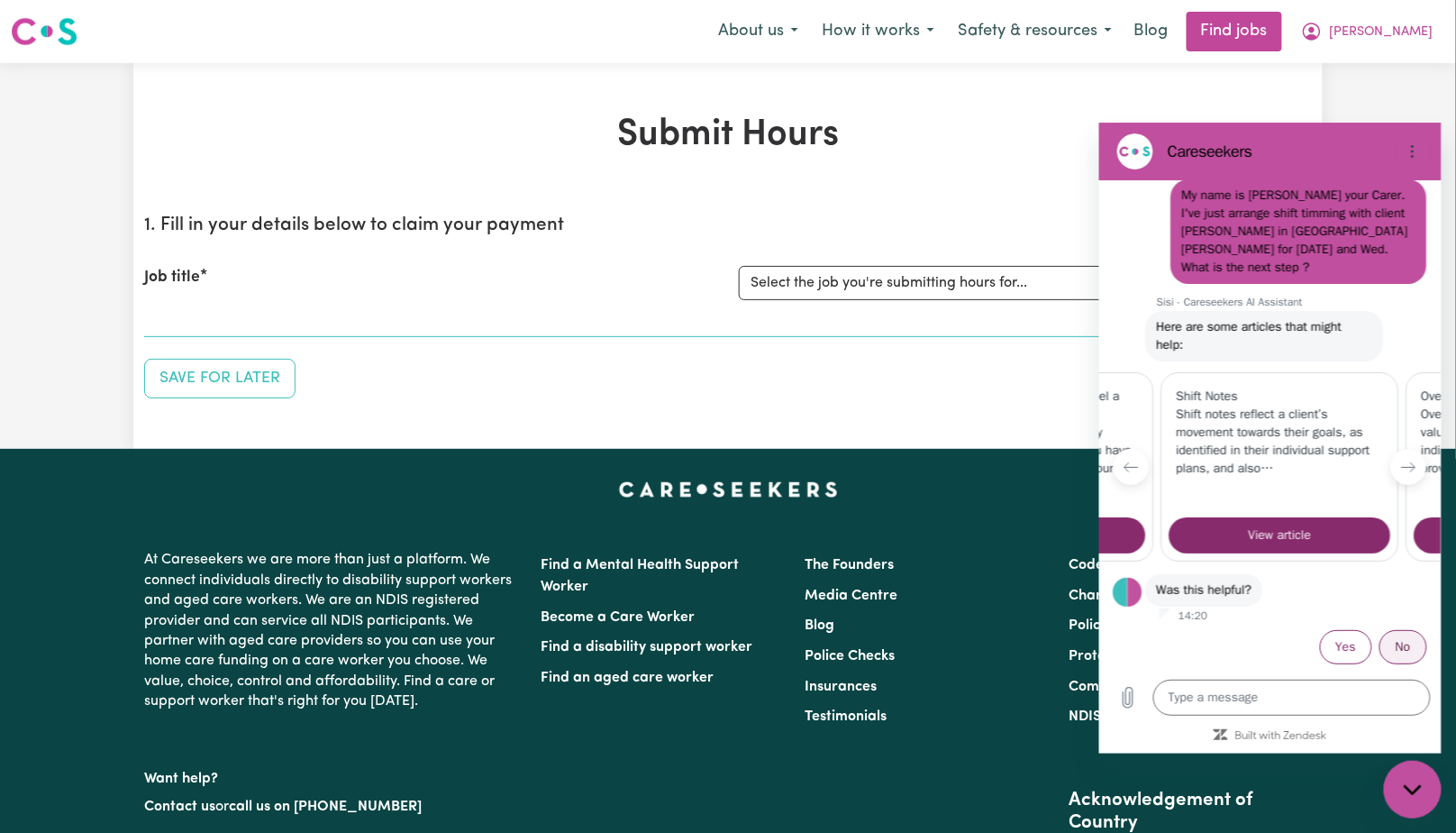click on "No" at bounding box center [1402, 646] 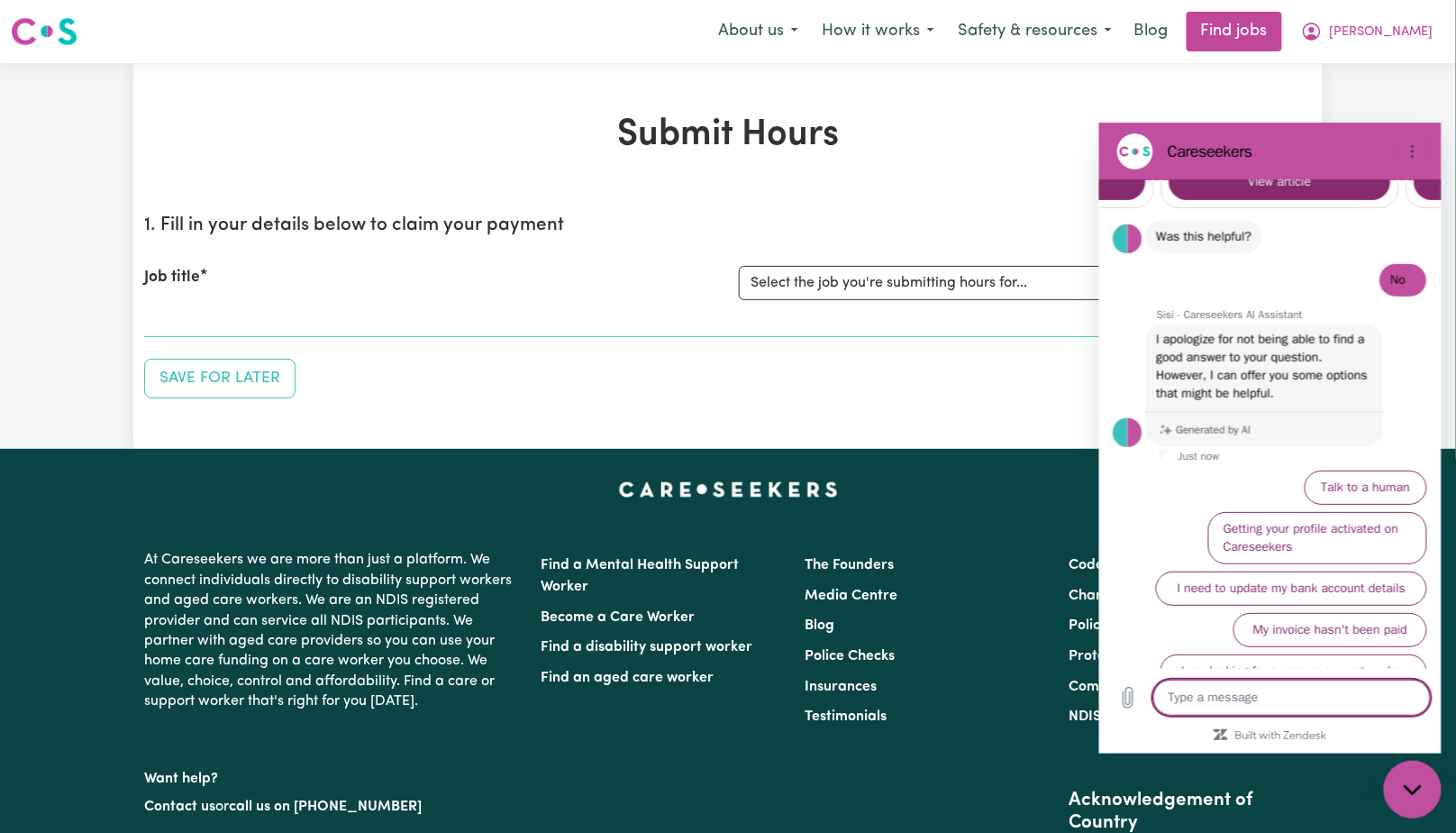 scroll, scrollTop: 584, scrollLeft: 0, axis: vertical 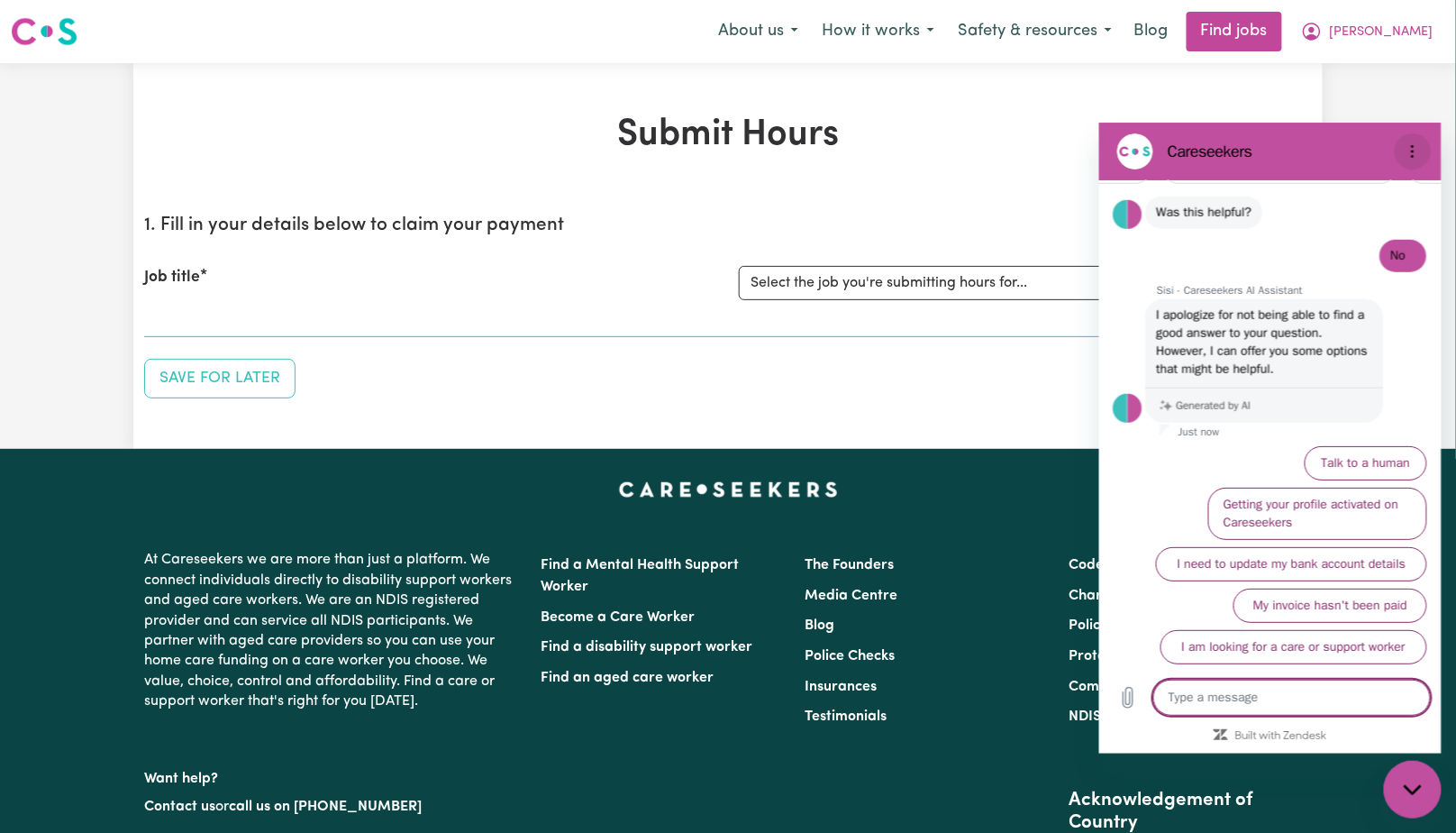 click at bounding box center (1412, 151) 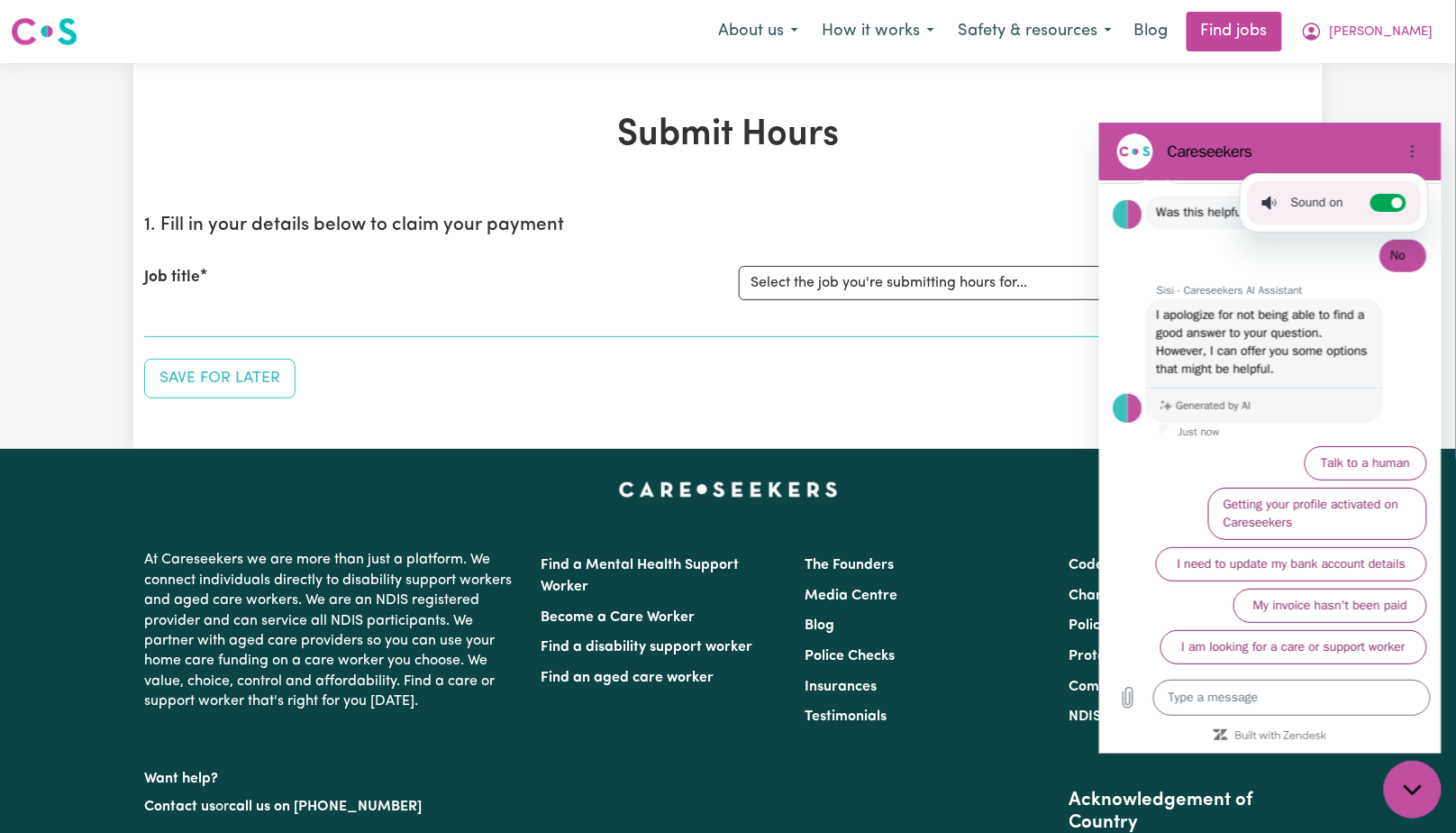 click on "1. Fill in your details below to claim your payment Job title Select the job you're submitting hours for..." at bounding box center [728, 269] 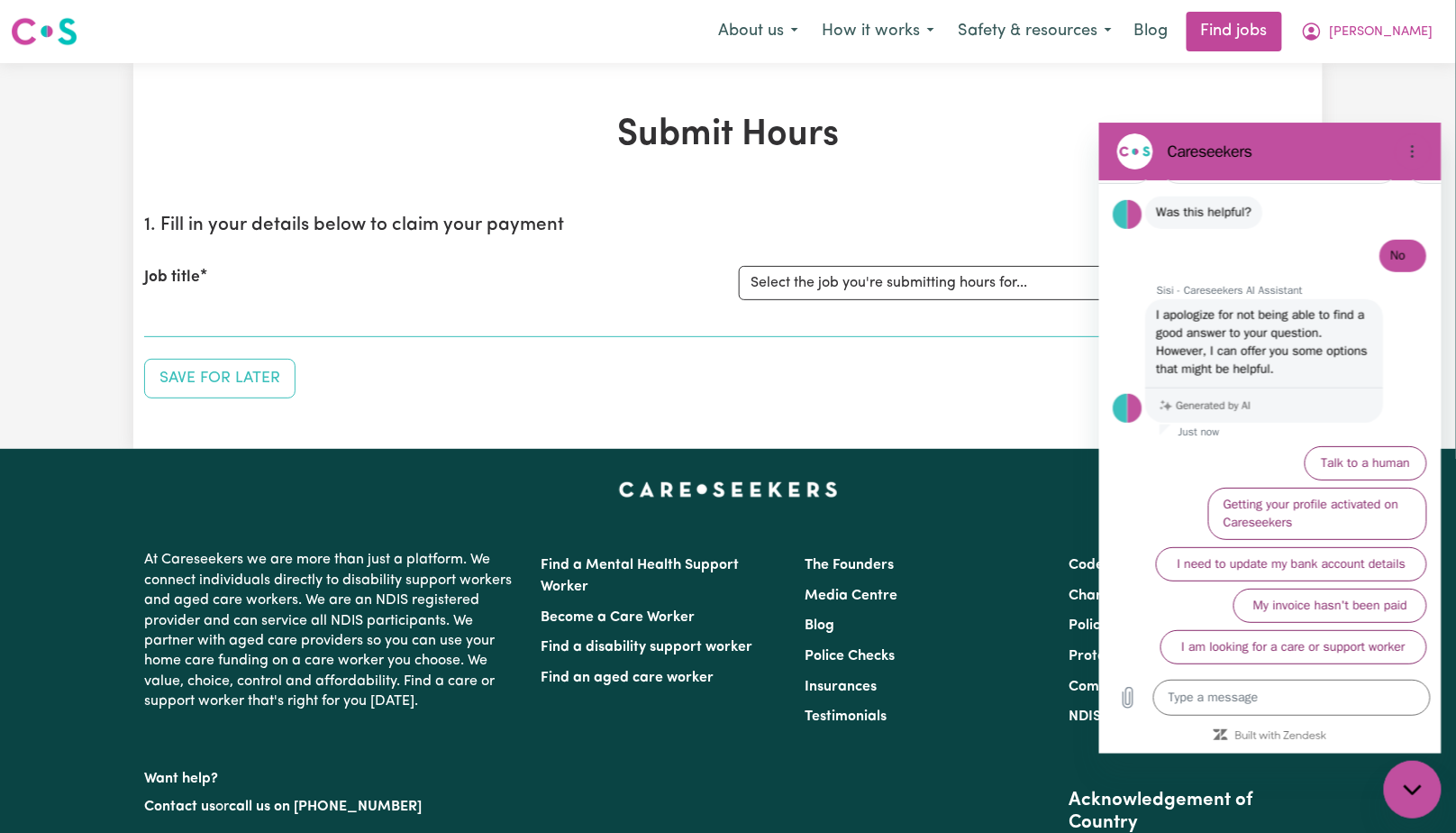 click at bounding box center (1412, 789) 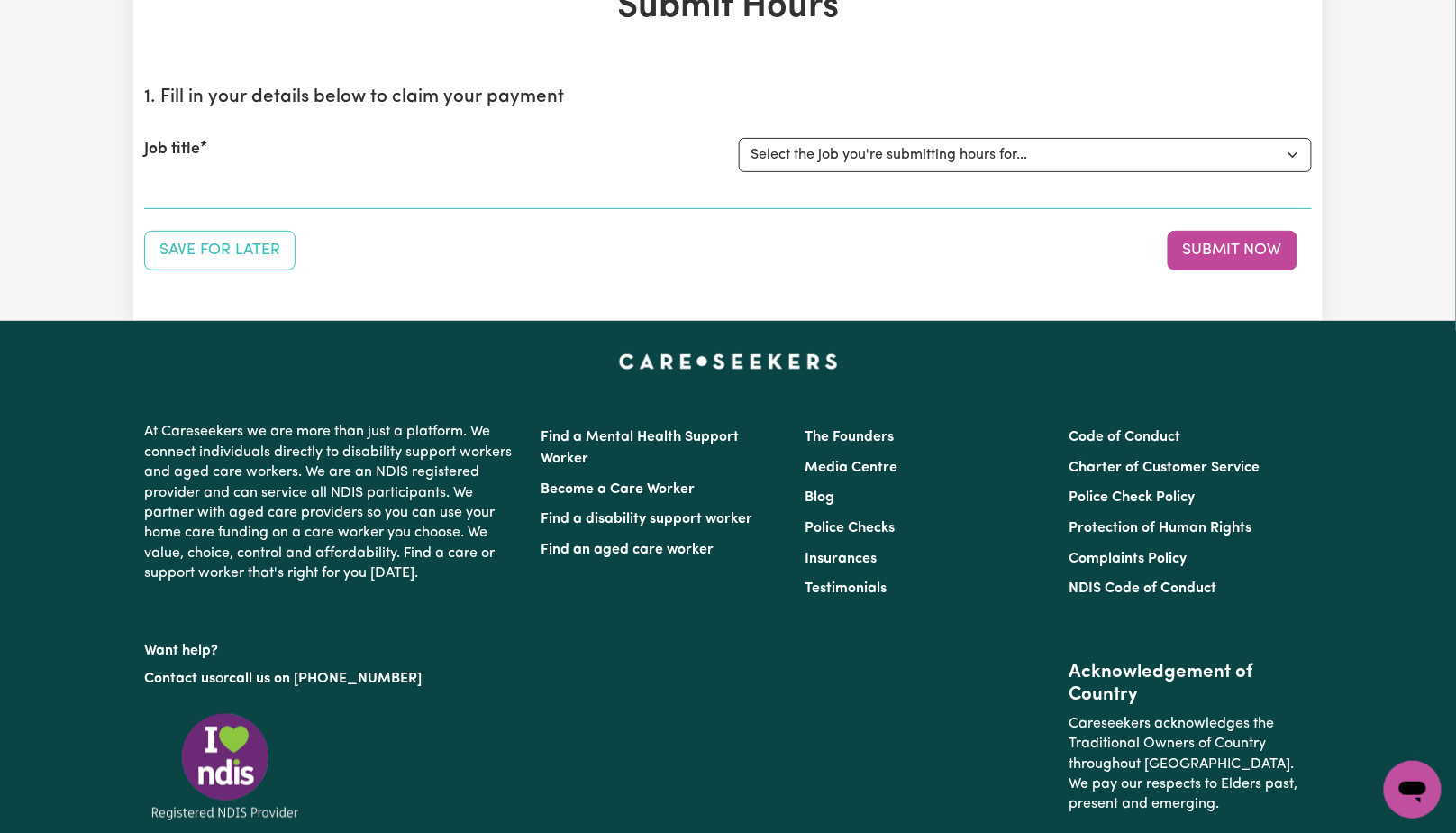 scroll, scrollTop: 0, scrollLeft: 0, axis: both 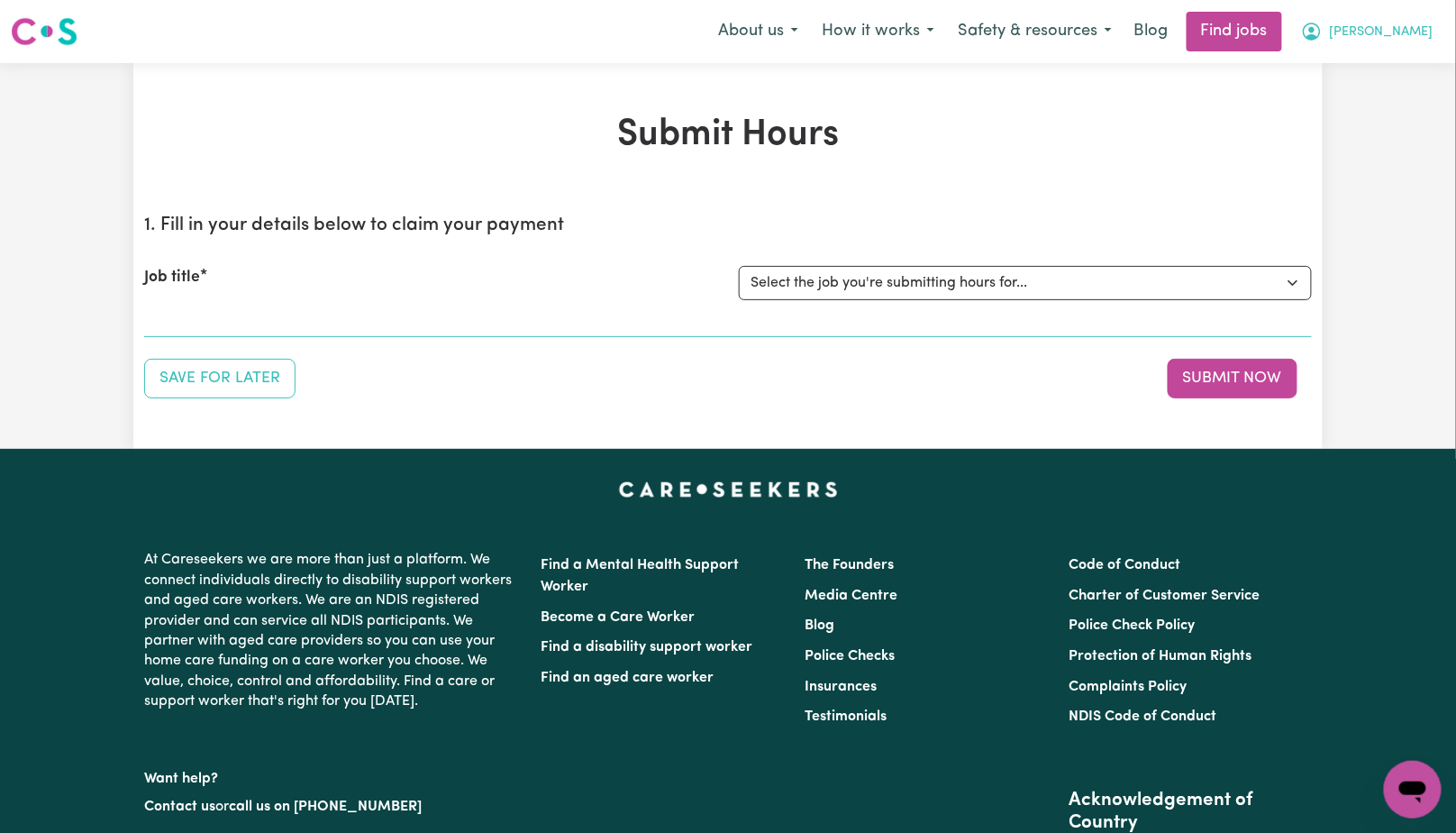 click on "[PERSON_NAME]" at bounding box center (1381, 32) 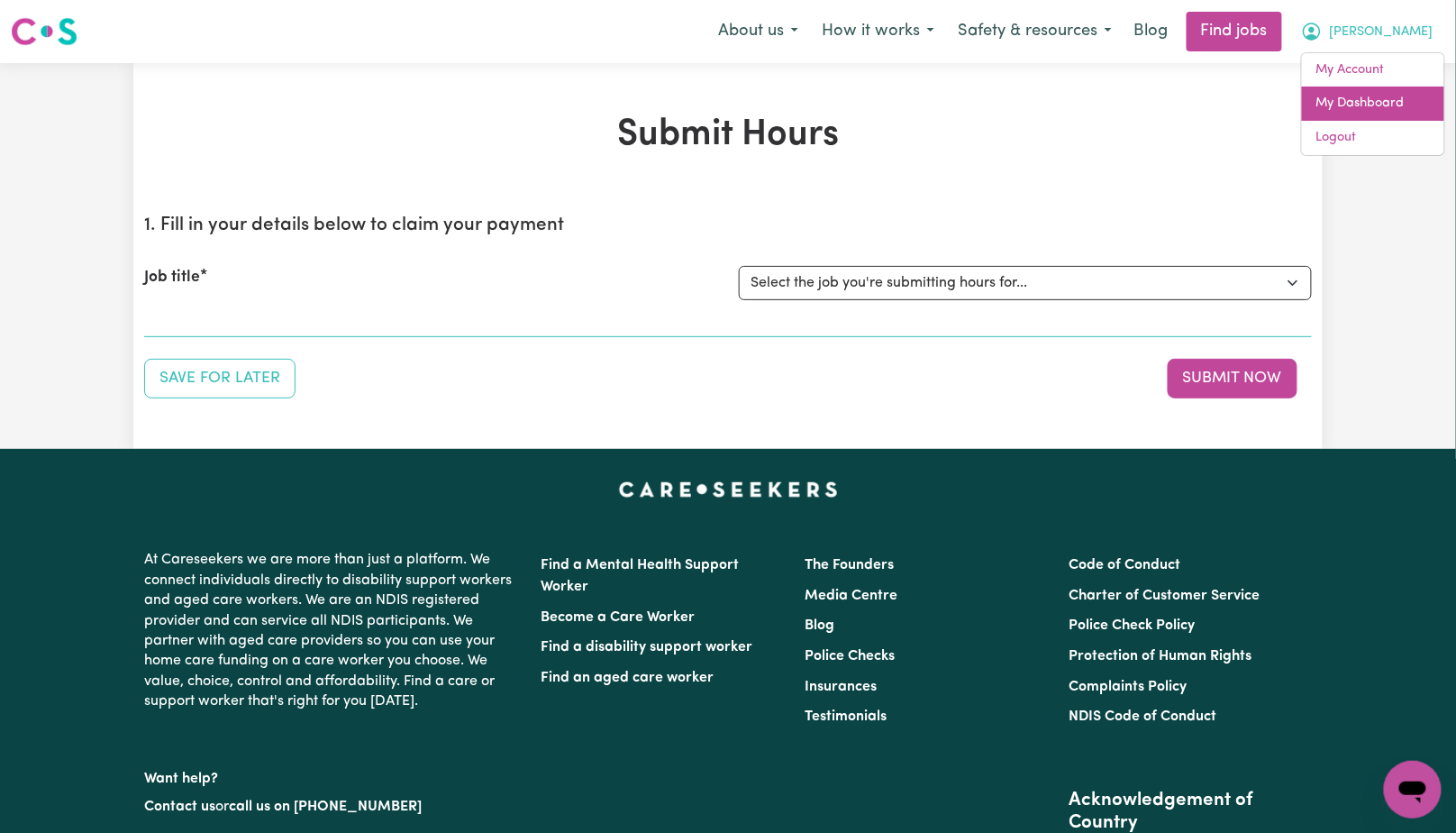 click on "My Dashboard" at bounding box center [1373, 104] 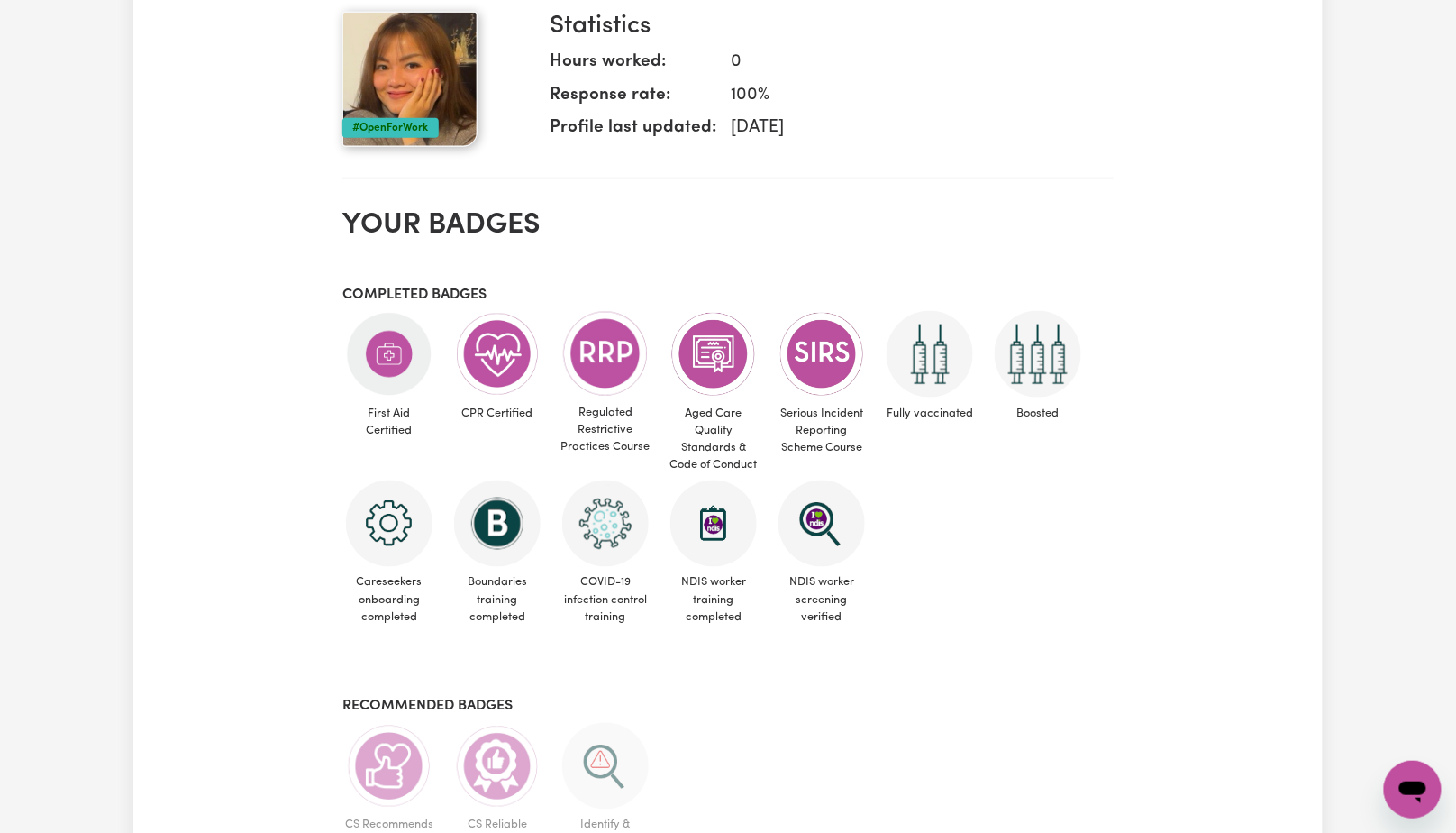 scroll, scrollTop: 0, scrollLeft: 0, axis: both 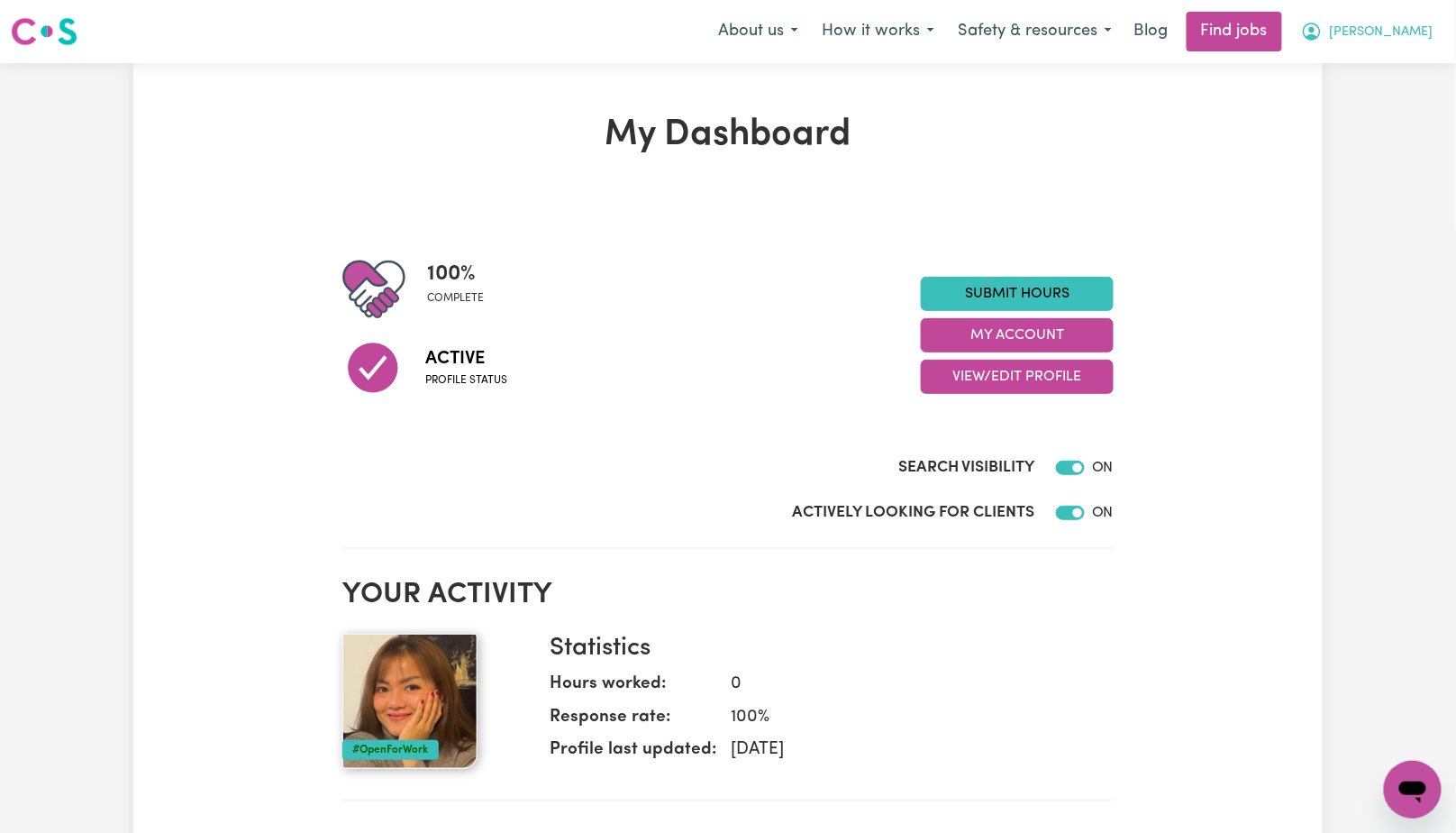 click on "[PERSON_NAME]" at bounding box center (1381, 32) 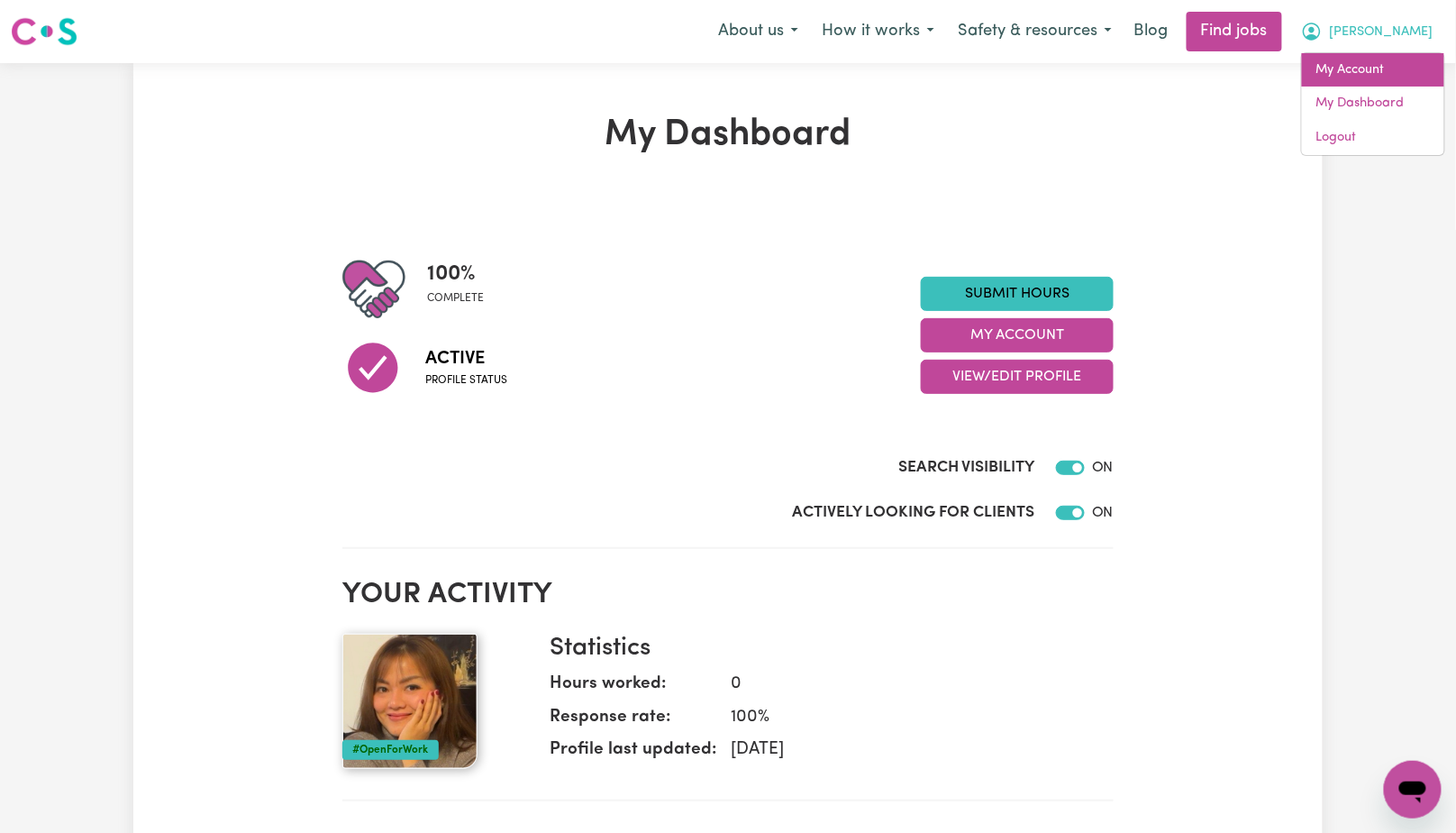 click on "My Account" at bounding box center (1373, 70) 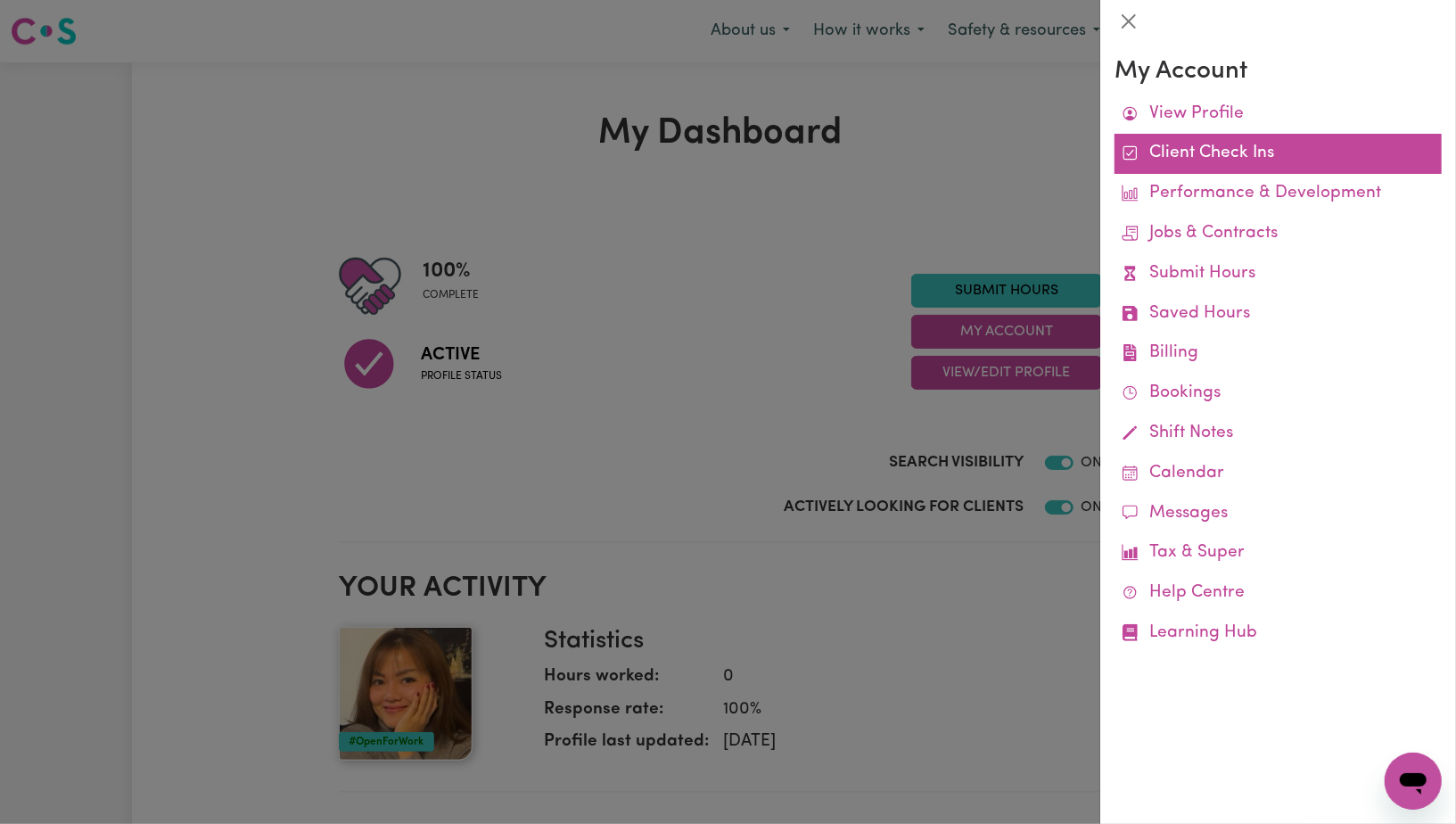 click on "Client Check Ins" at bounding box center [1278, 153] 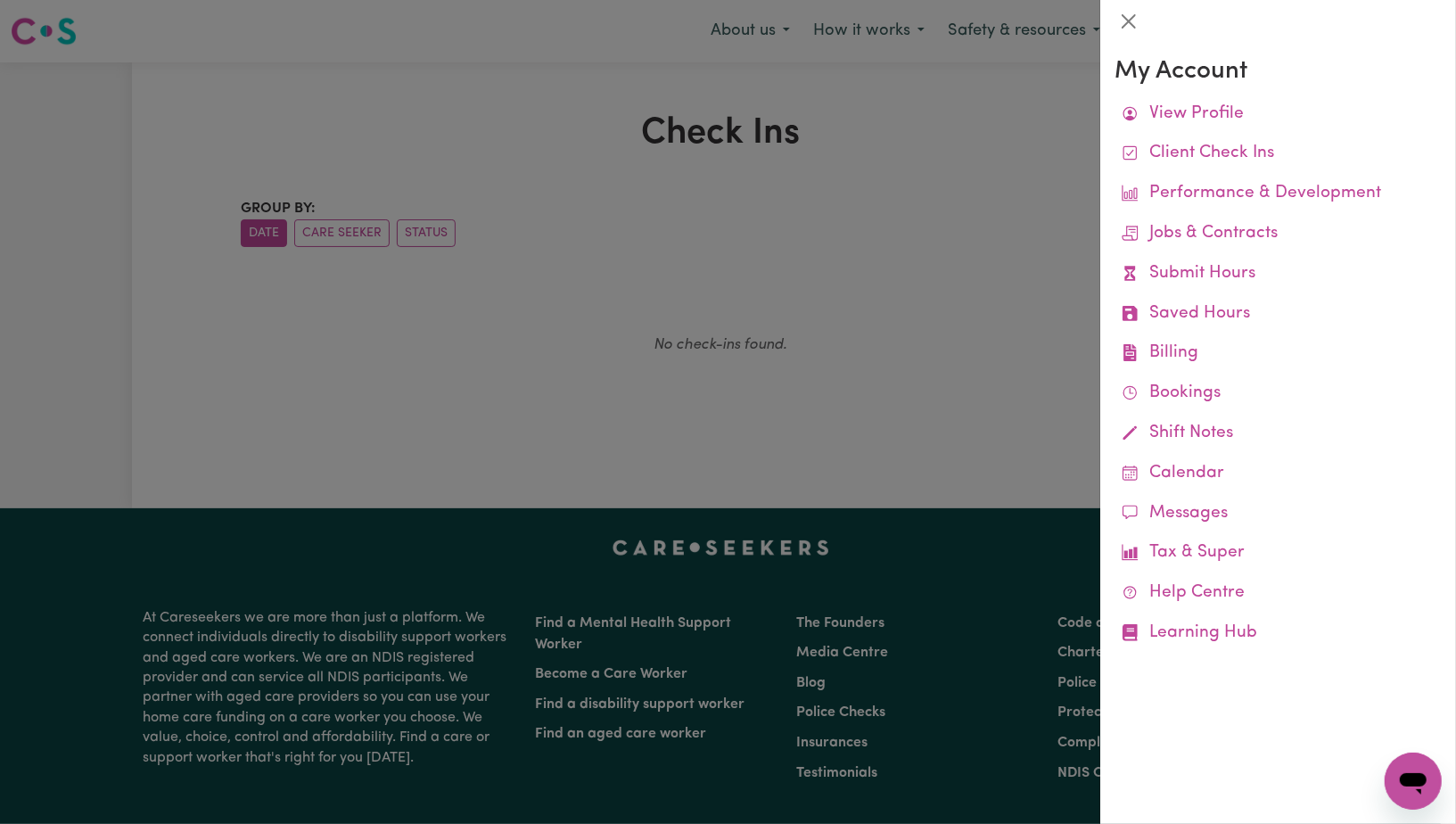 click at bounding box center [728, 412] 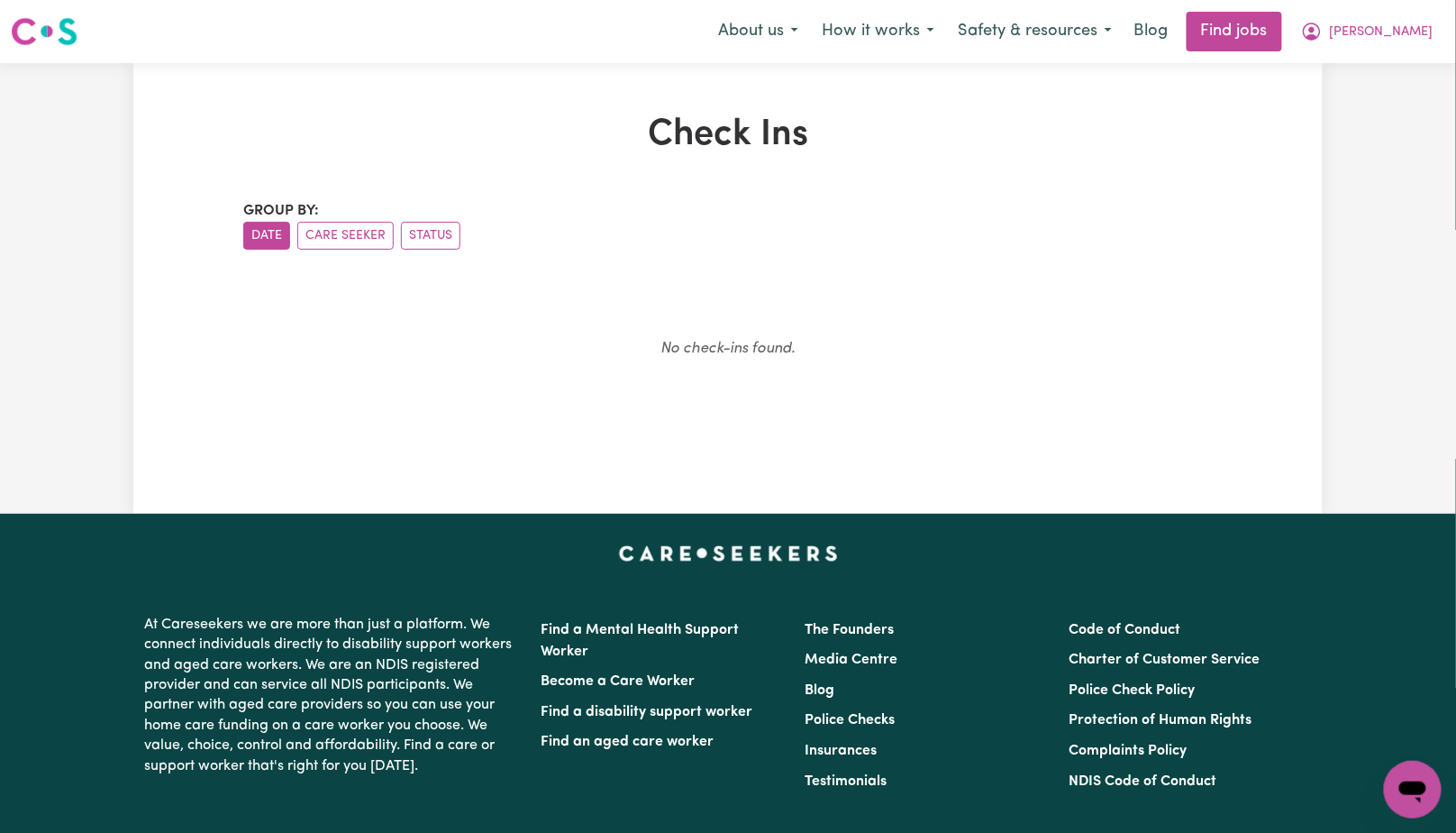 click on "Date" at bounding box center (267, 235) 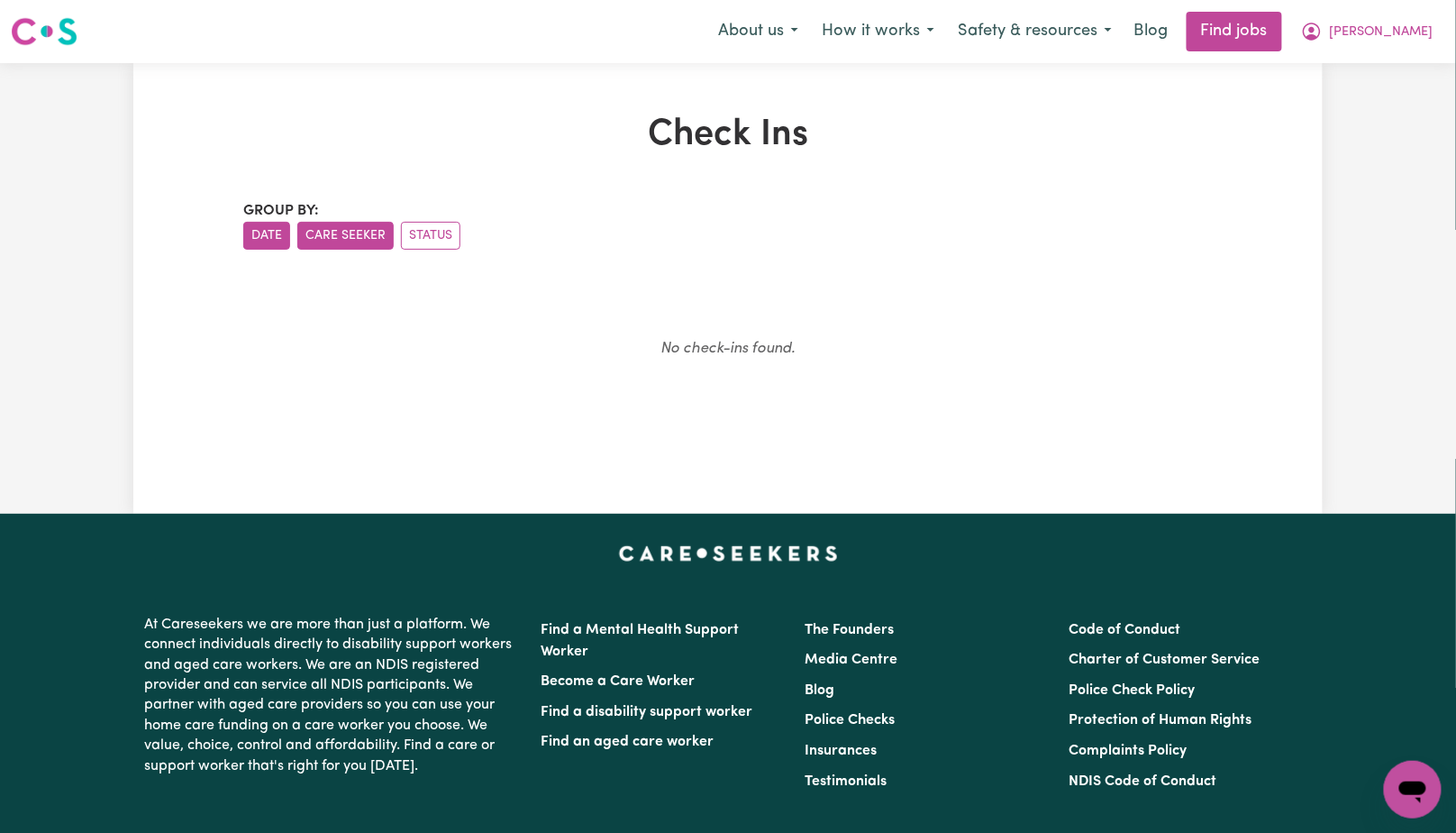 click on "Care Seeker" at bounding box center (345, 235) 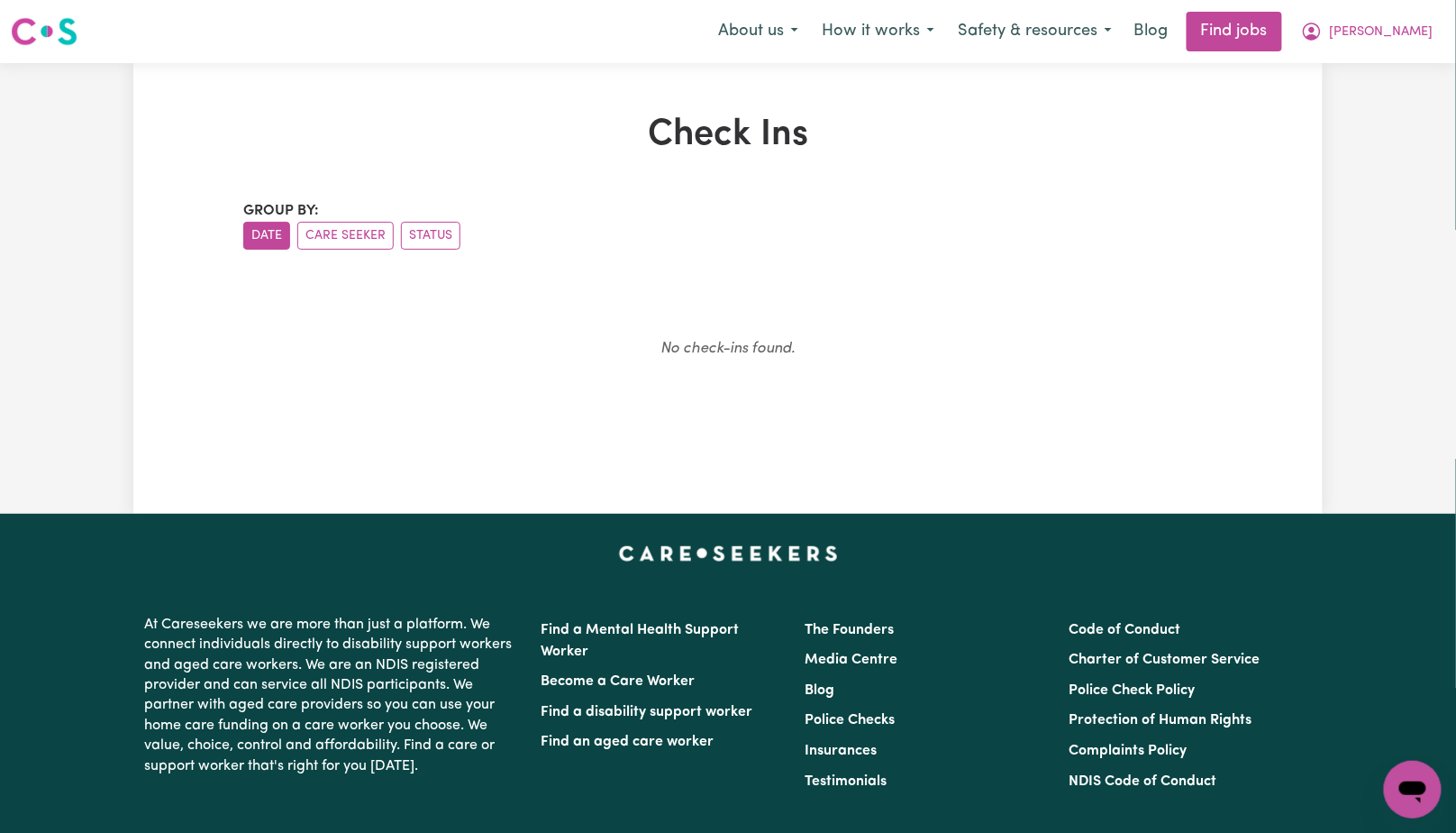 click on "Group by: Date Care Seeker Status No check-ins found." at bounding box center (728, 310) 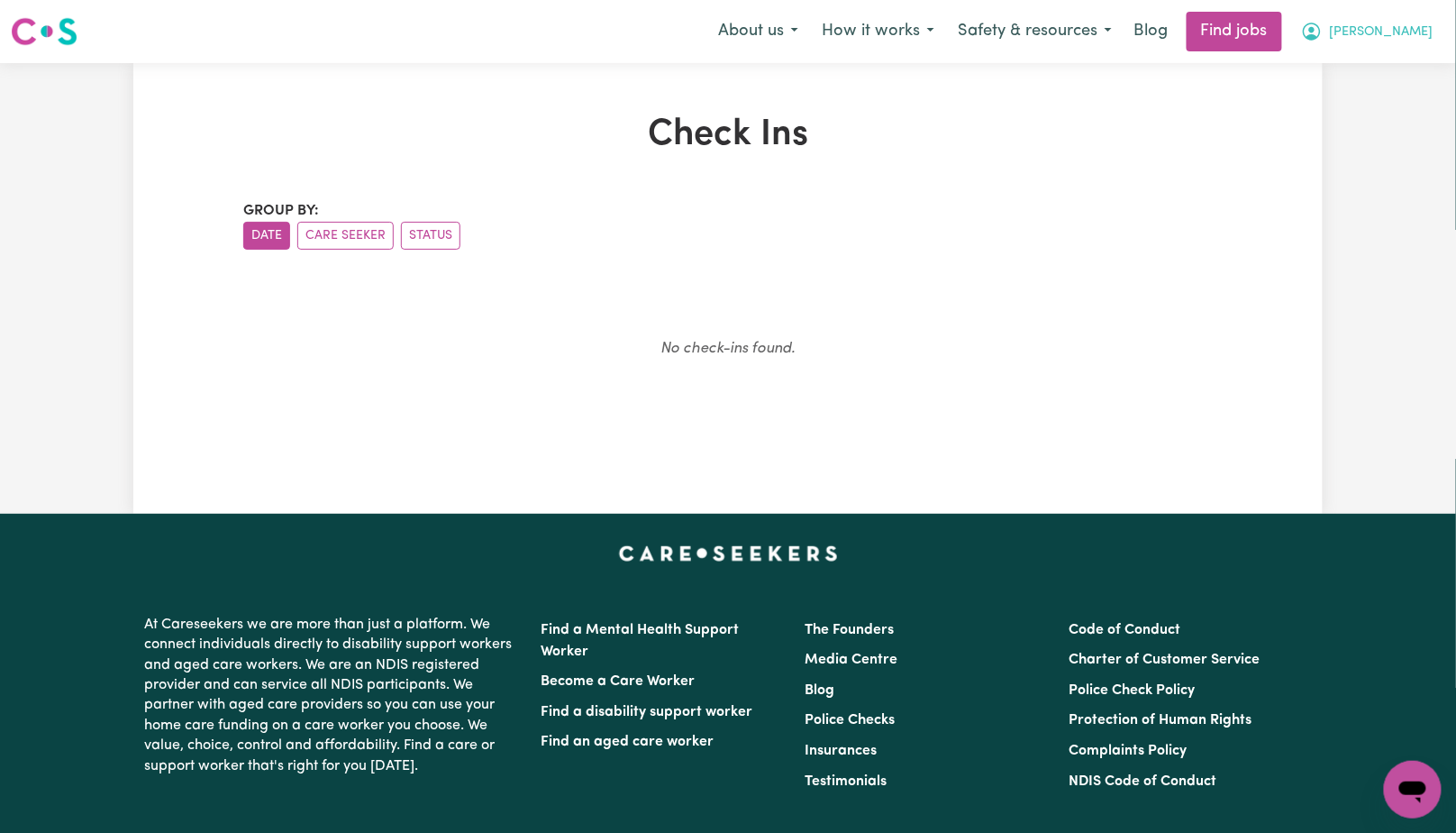 click on "[PERSON_NAME]" at bounding box center [1367, 32] 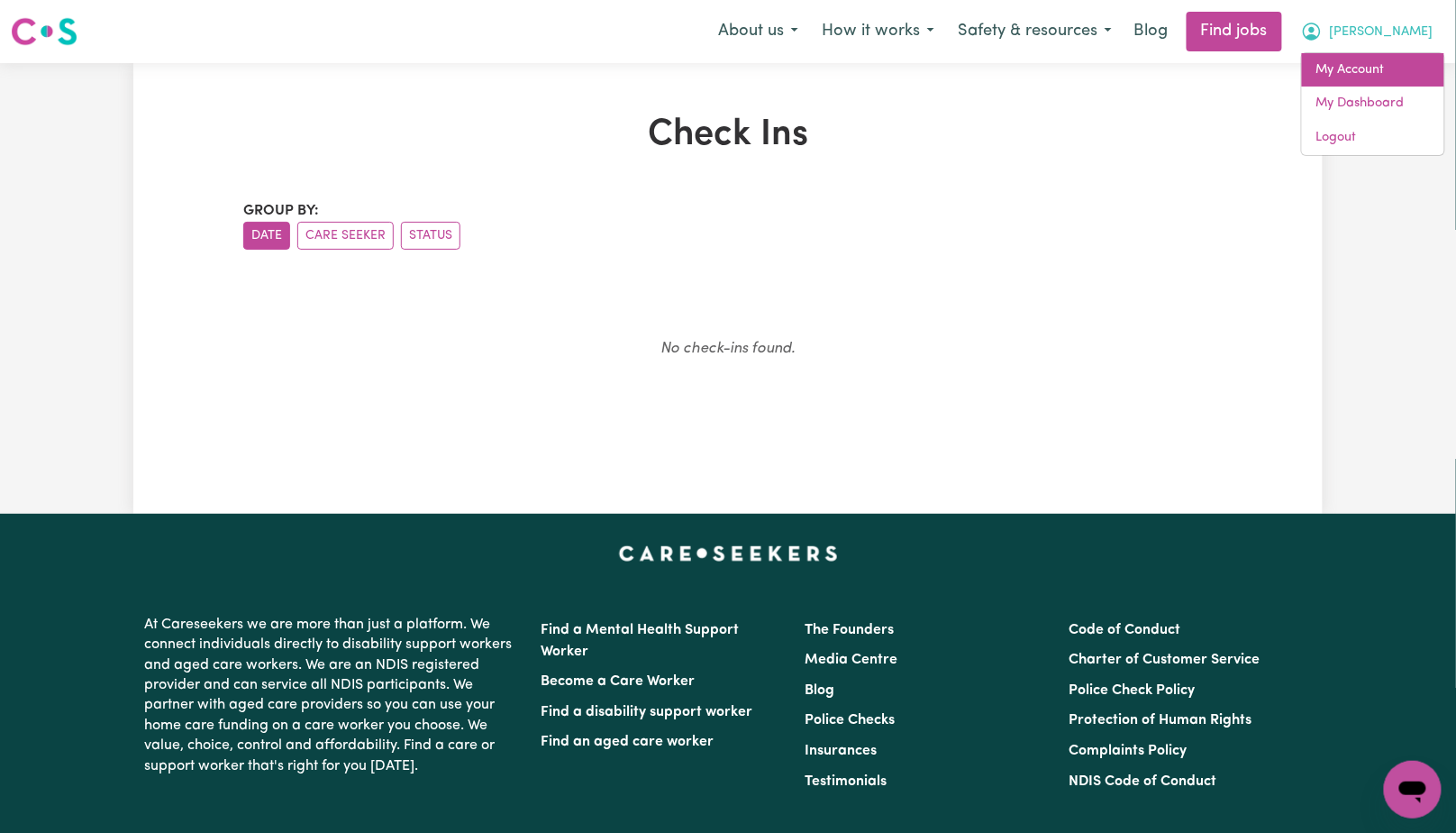 click on "My Account" at bounding box center (1373, 70) 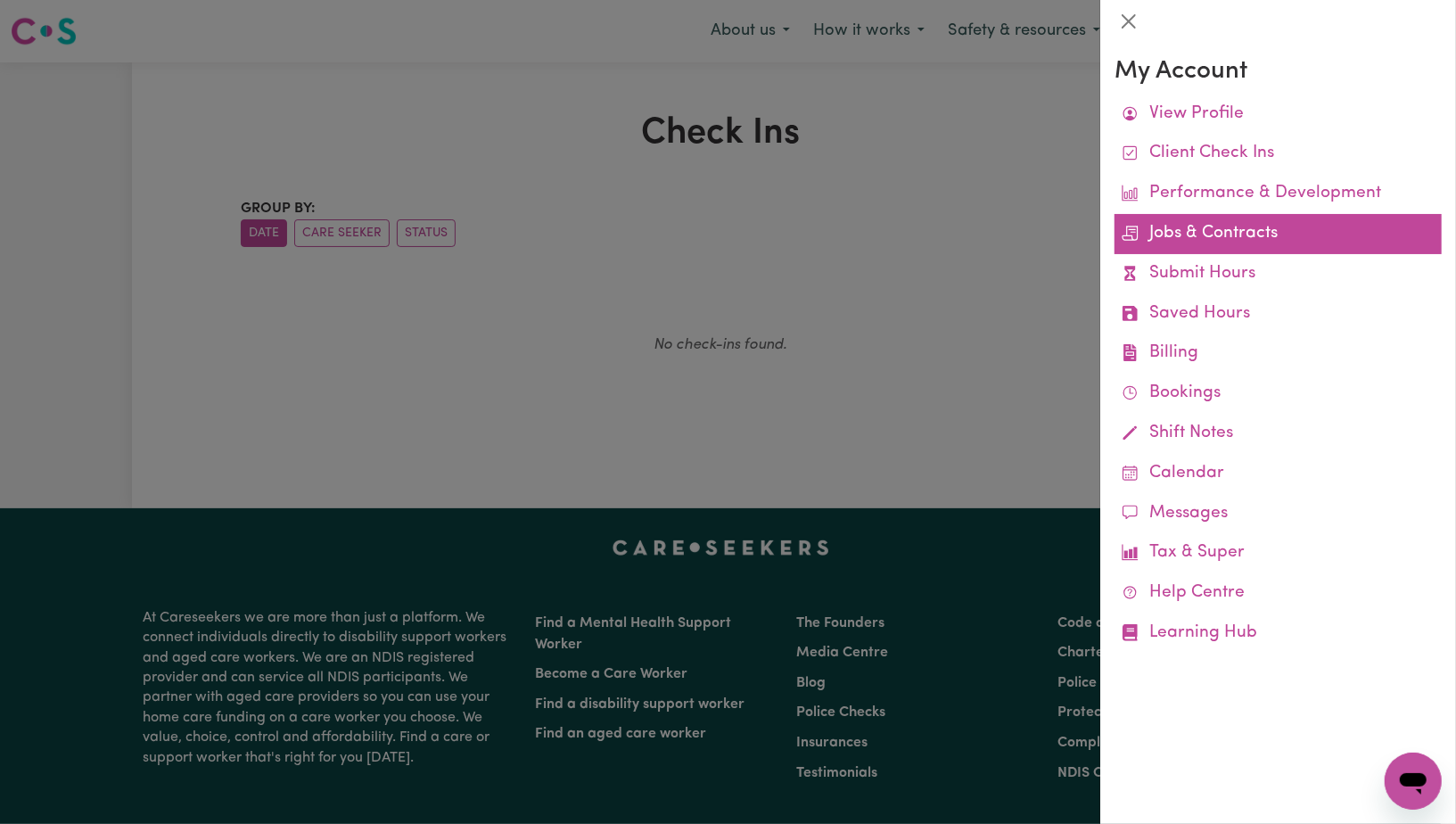 click on "Jobs & Contracts" at bounding box center [1278, 234] 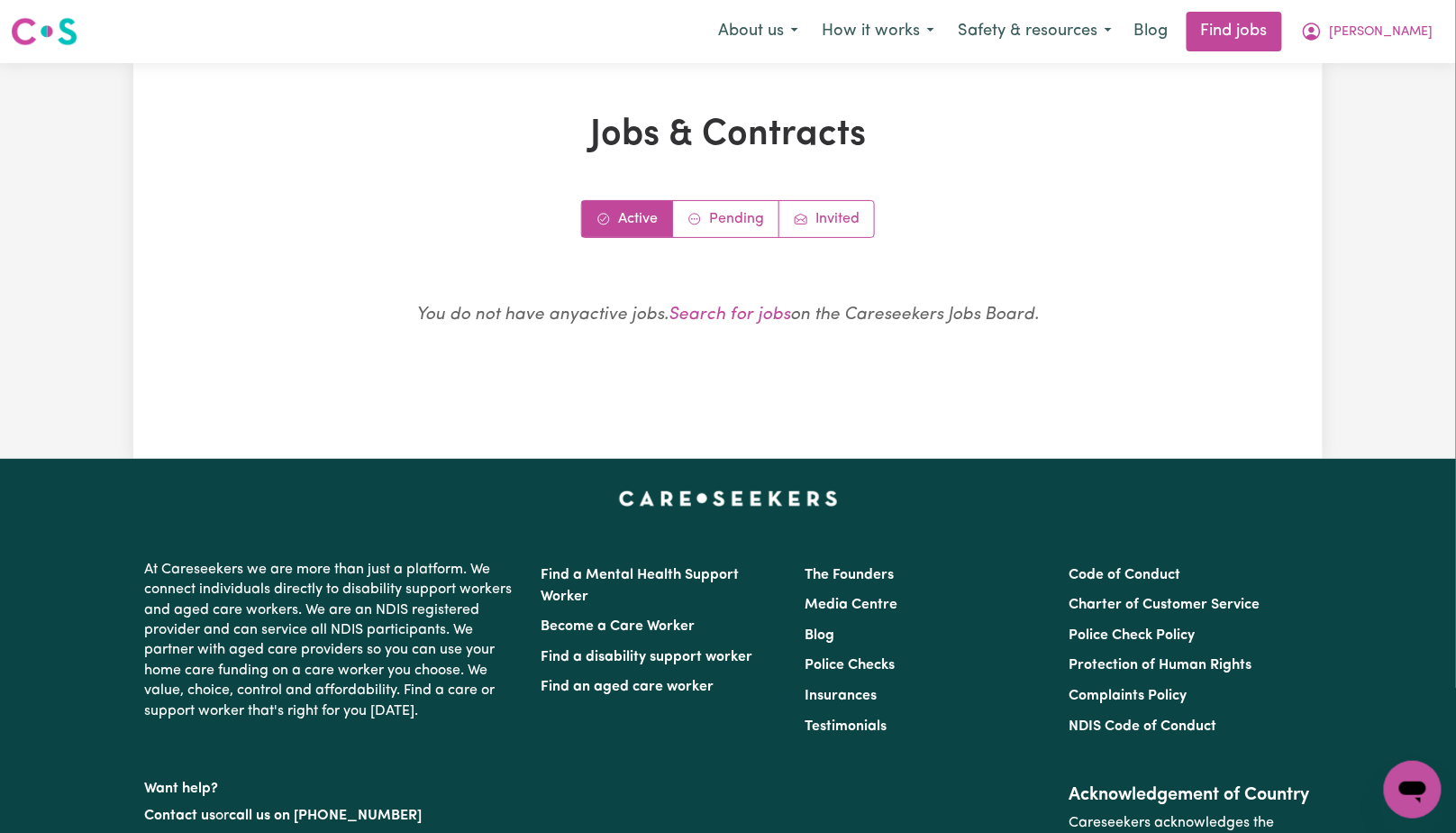 click on "Active" at bounding box center (627, 219) 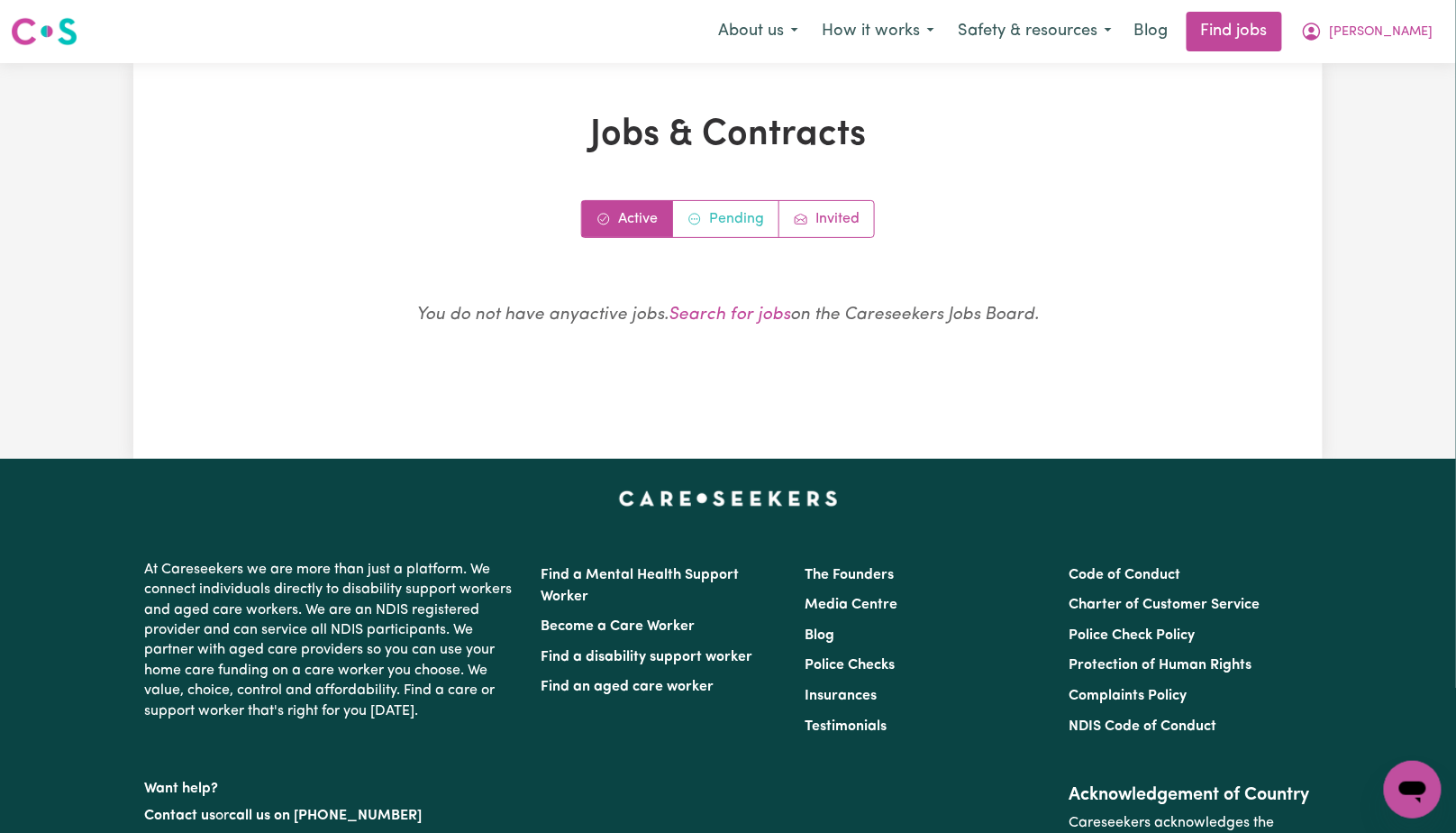 click on "Pending" at bounding box center (726, 219) 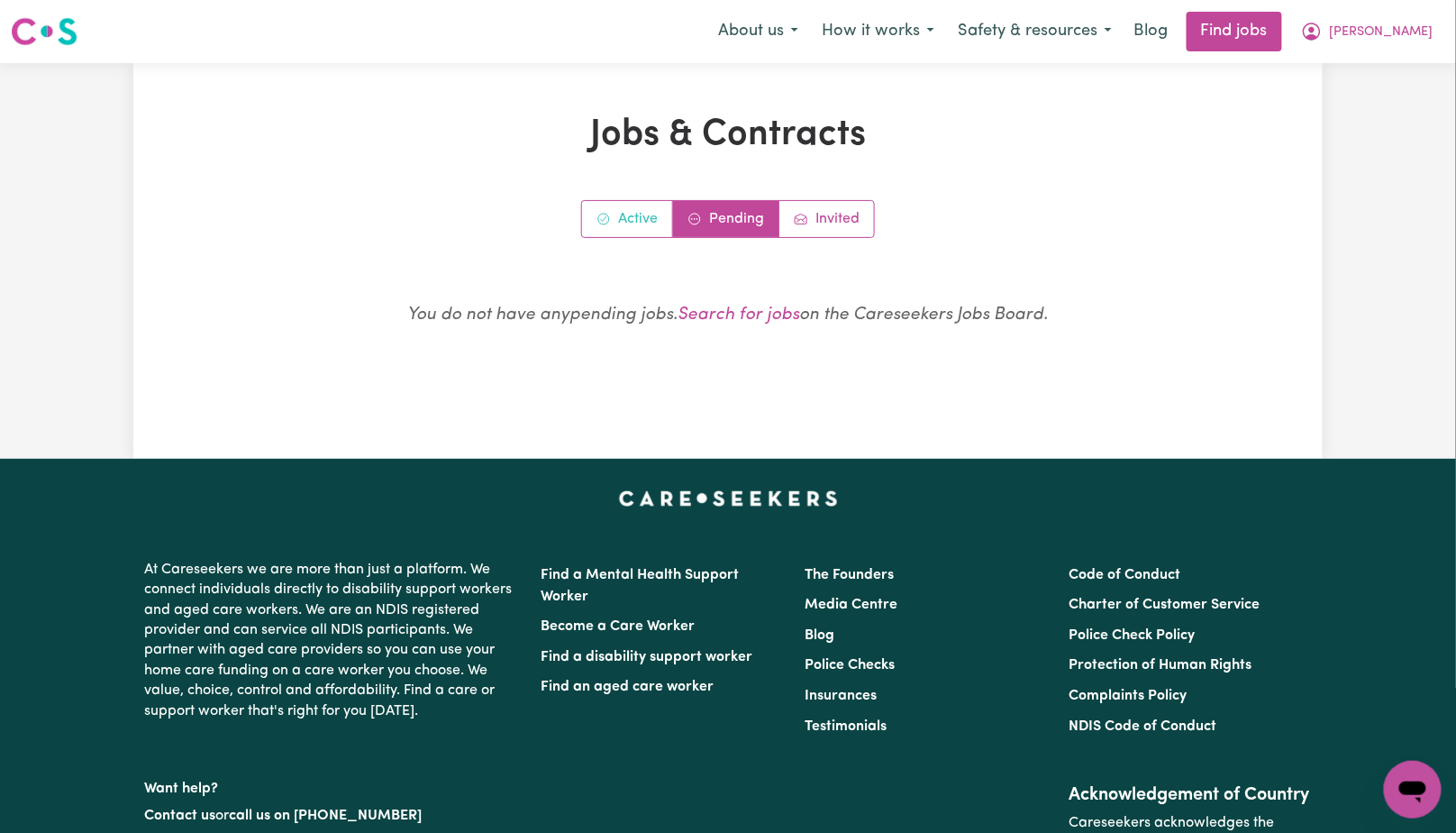 click on "Active" at bounding box center [627, 219] 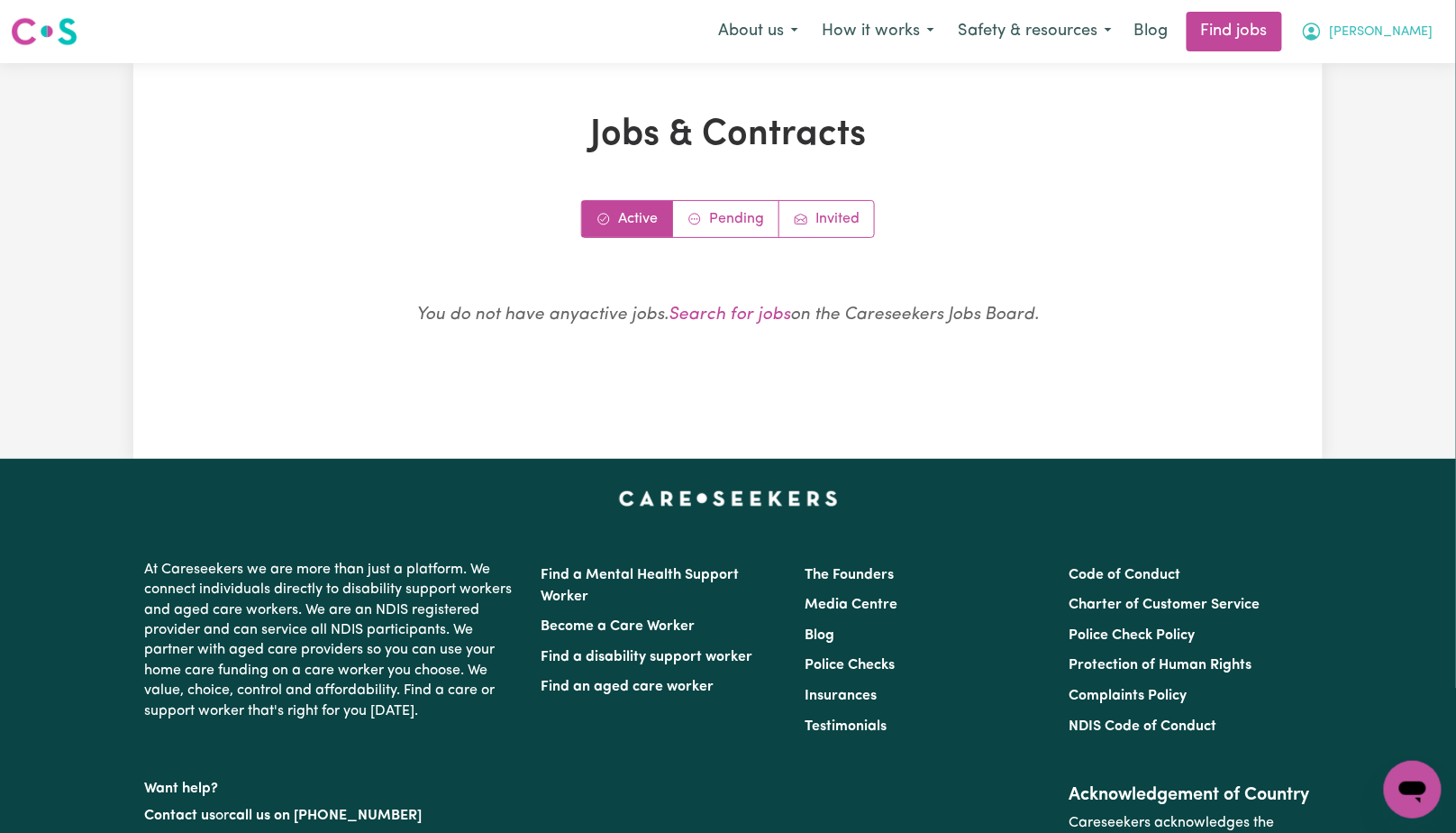 click on "[PERSON_NAME]" at bounding box center [1381, 32] 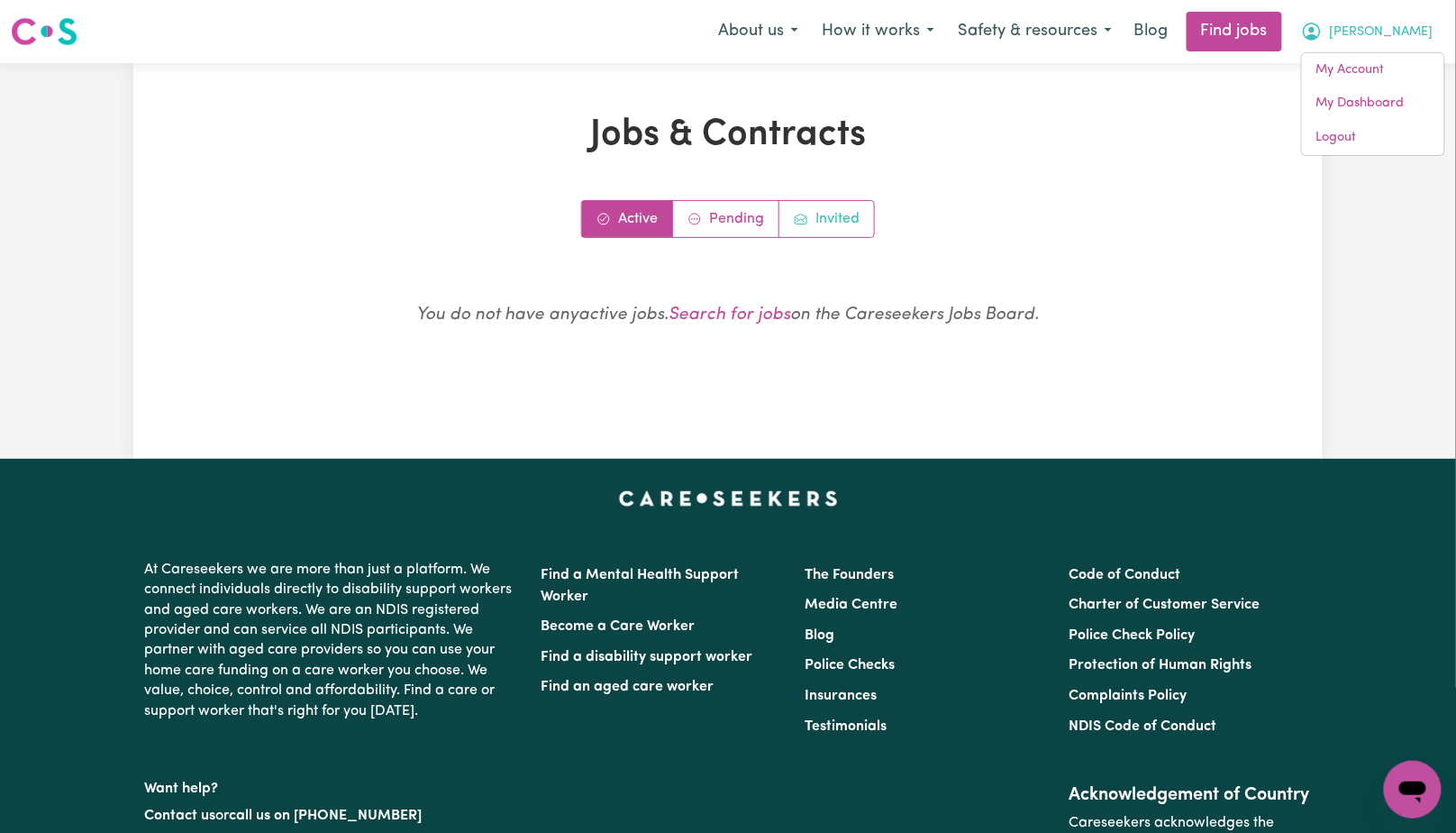 click on "Invited" at bounding box center (826, 219) 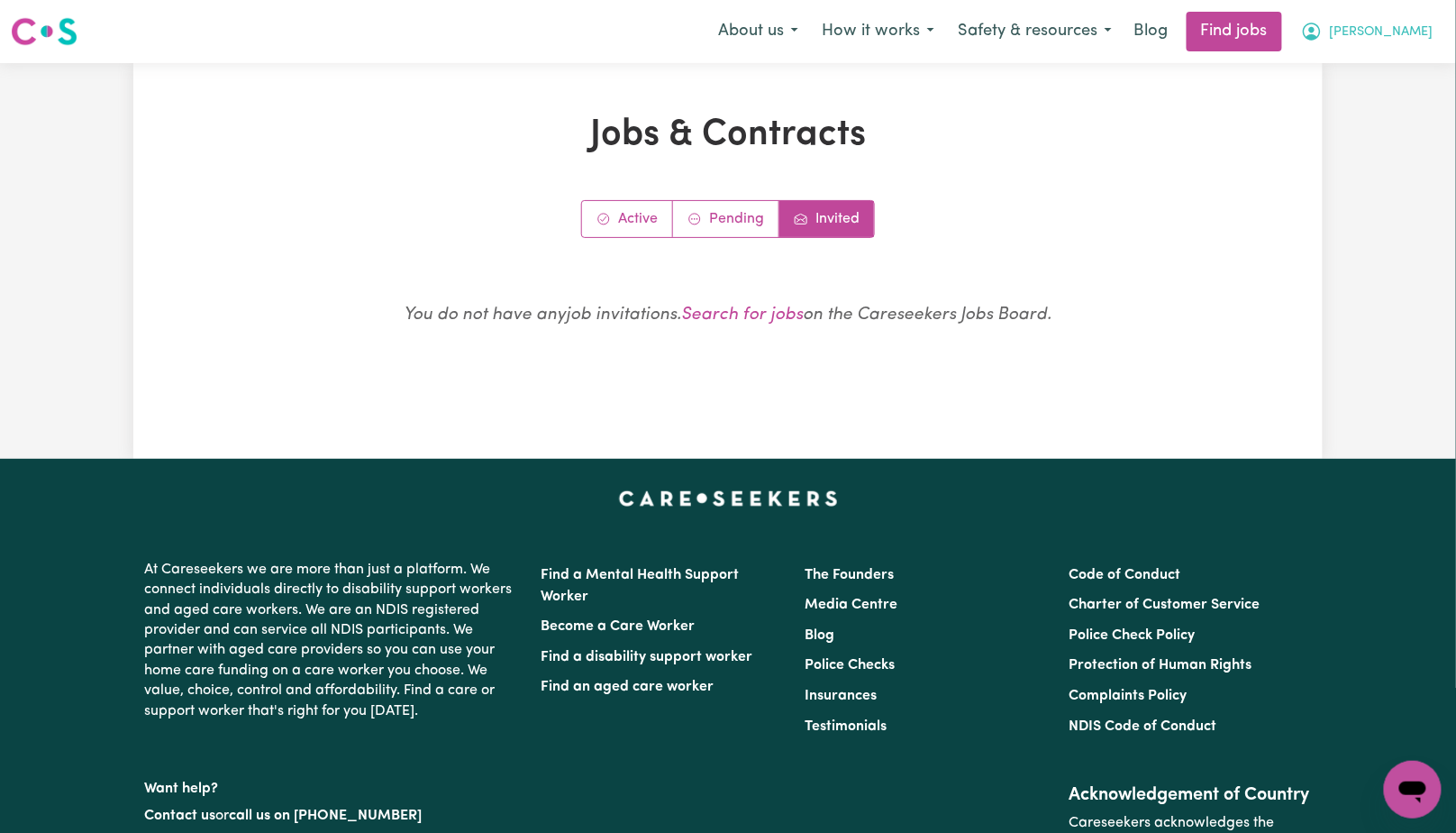 click on "[PERSON_NAME]" at bounding box center (1381, 32) 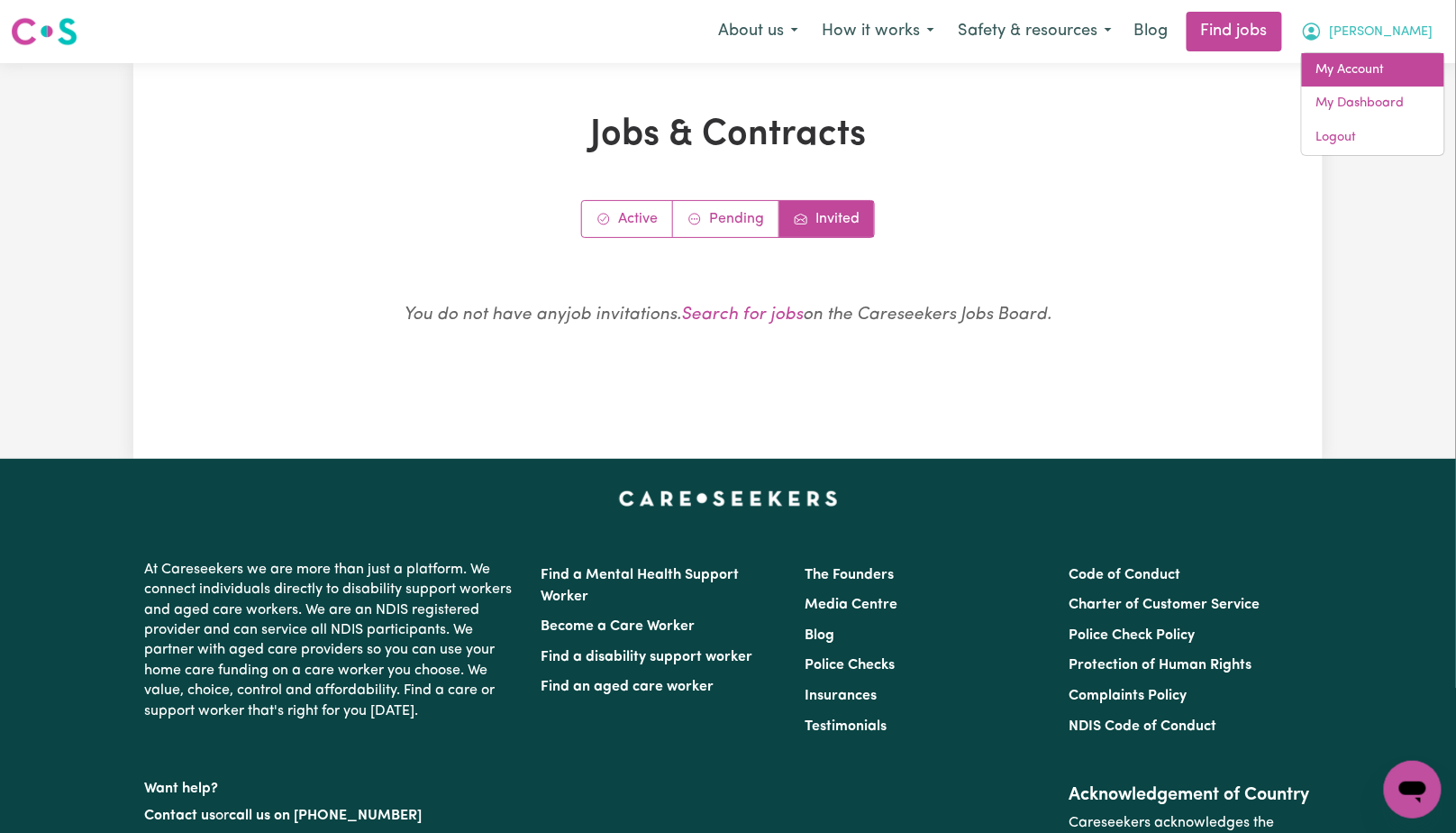 click on "My Account" at bounding box center (1373, 70) 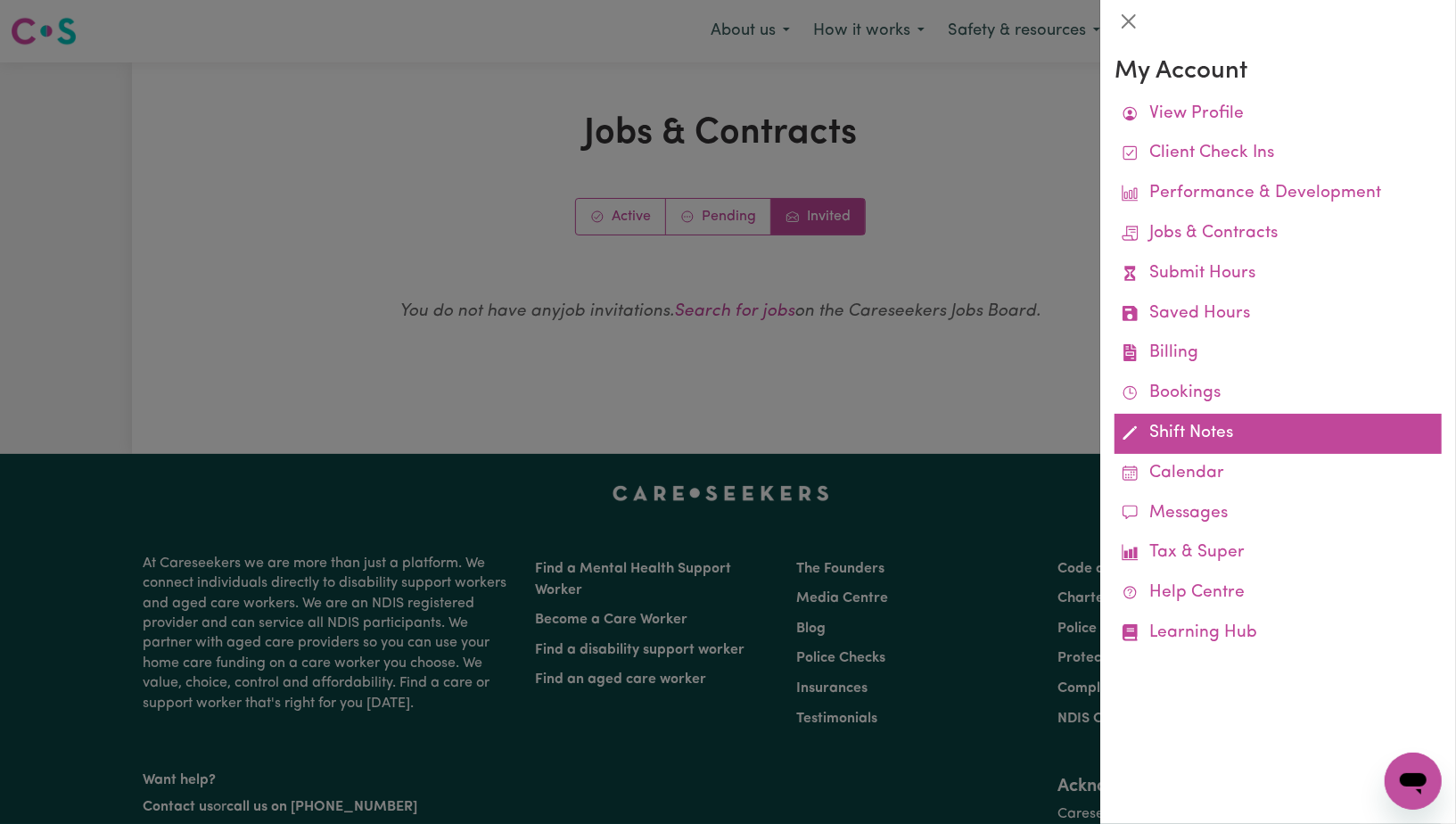 click on "Shift Notes" at bounding box center (1278, 433) 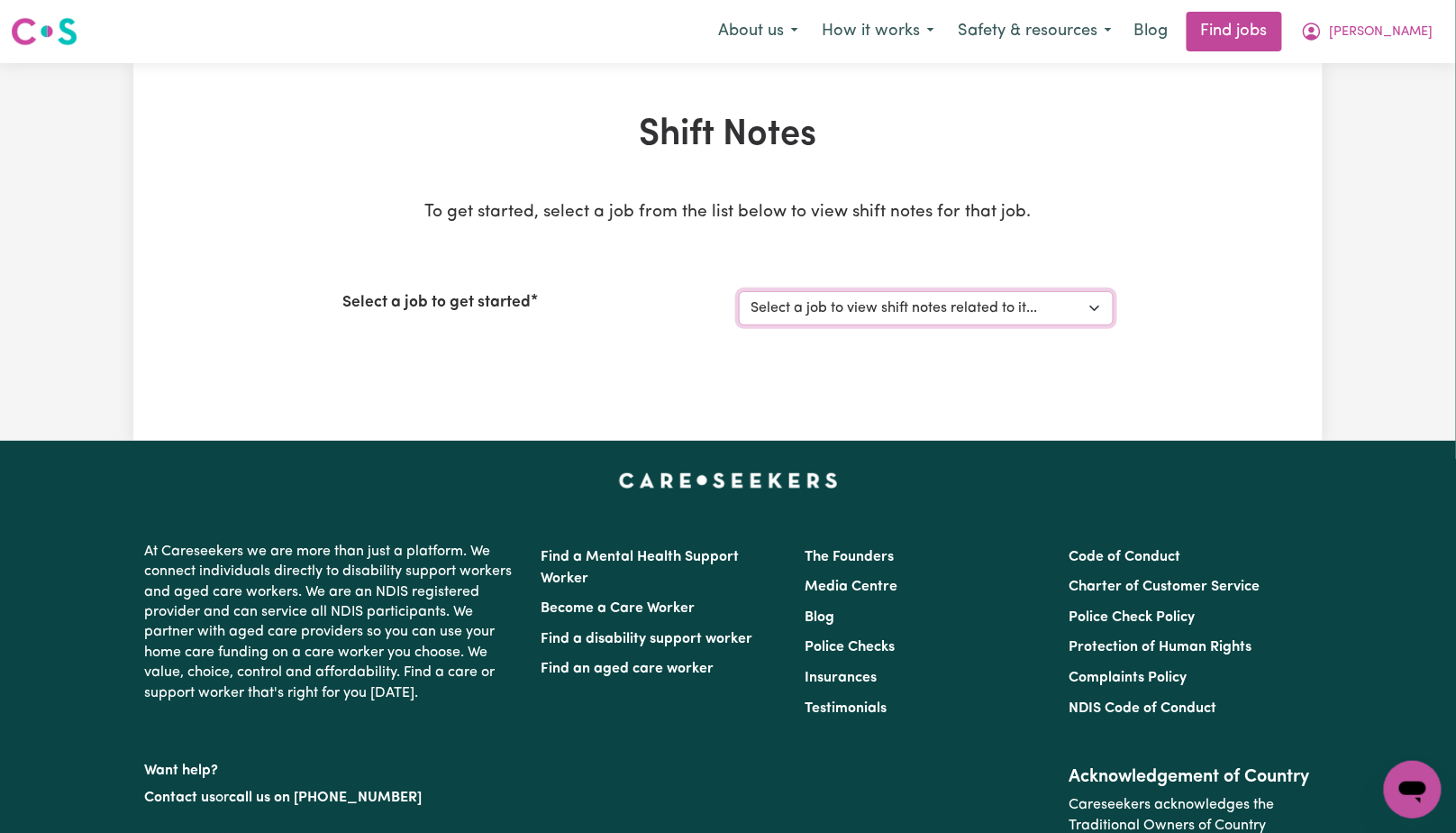 click on "Select a job to view shift notes related to it..." at bounding box center (926, 308) 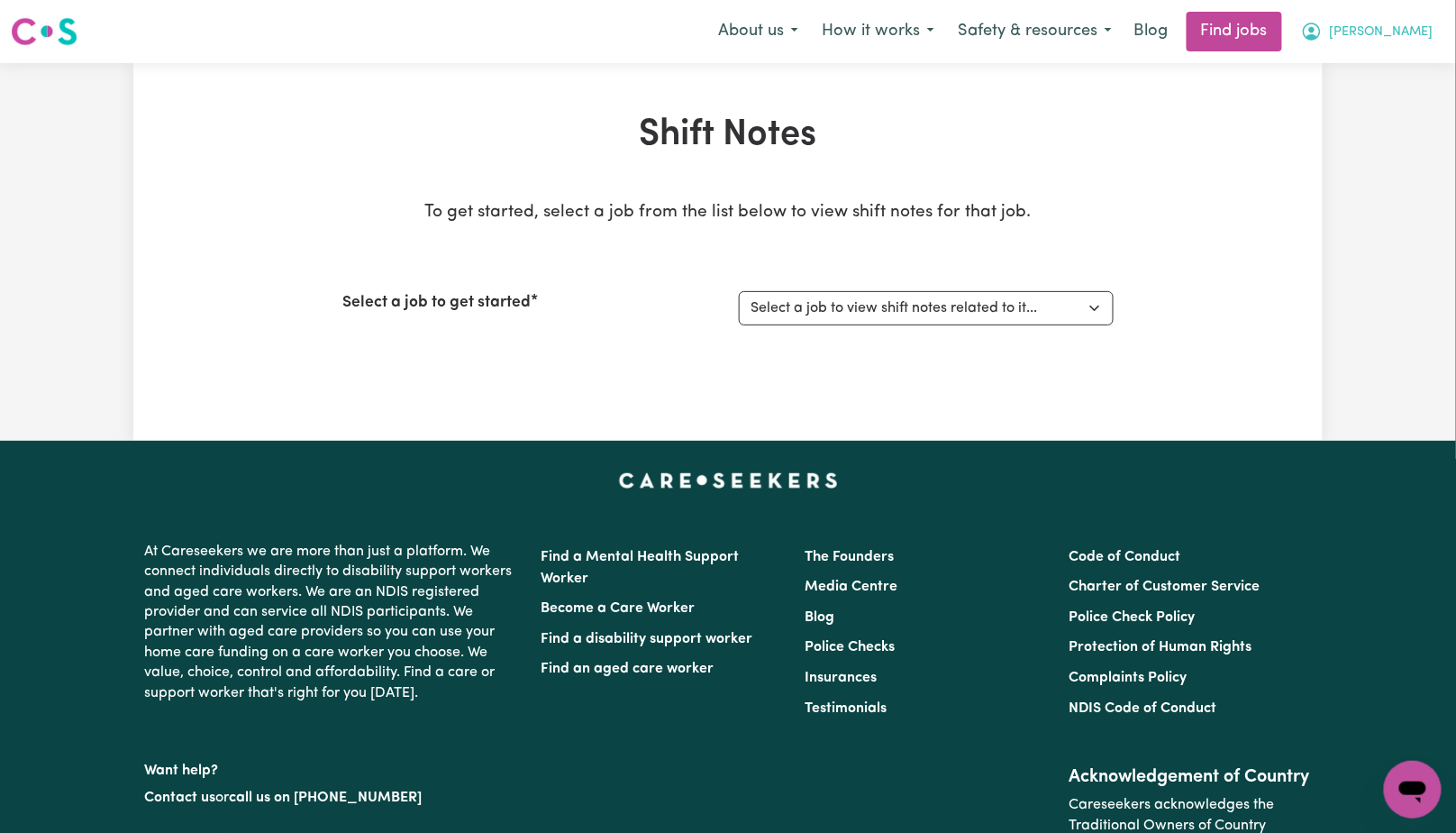 click on "[PERSON_NAME]" at bounding box center (1381, 32) 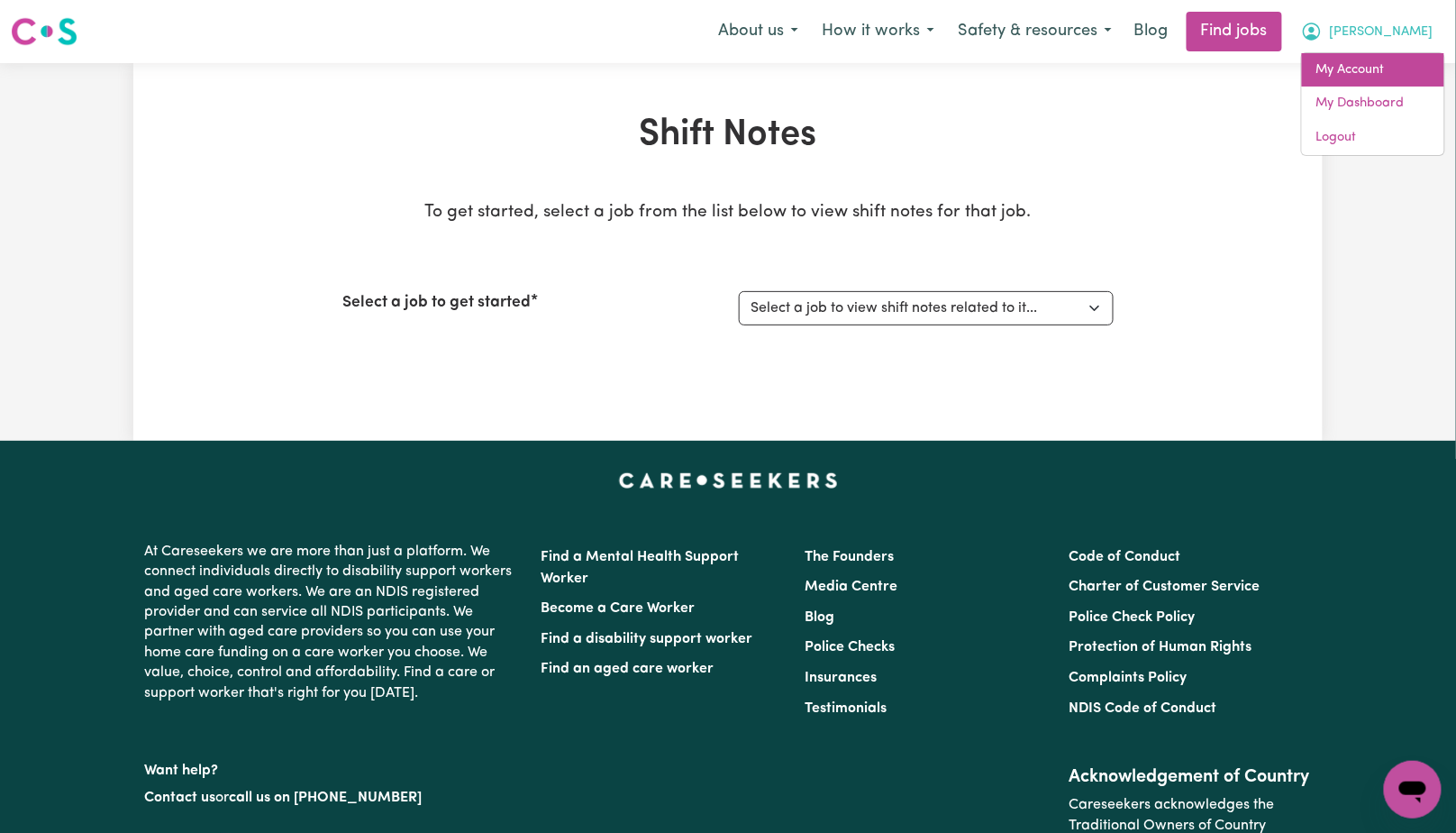 click on "My Account" at bounding box center (1373, 70) 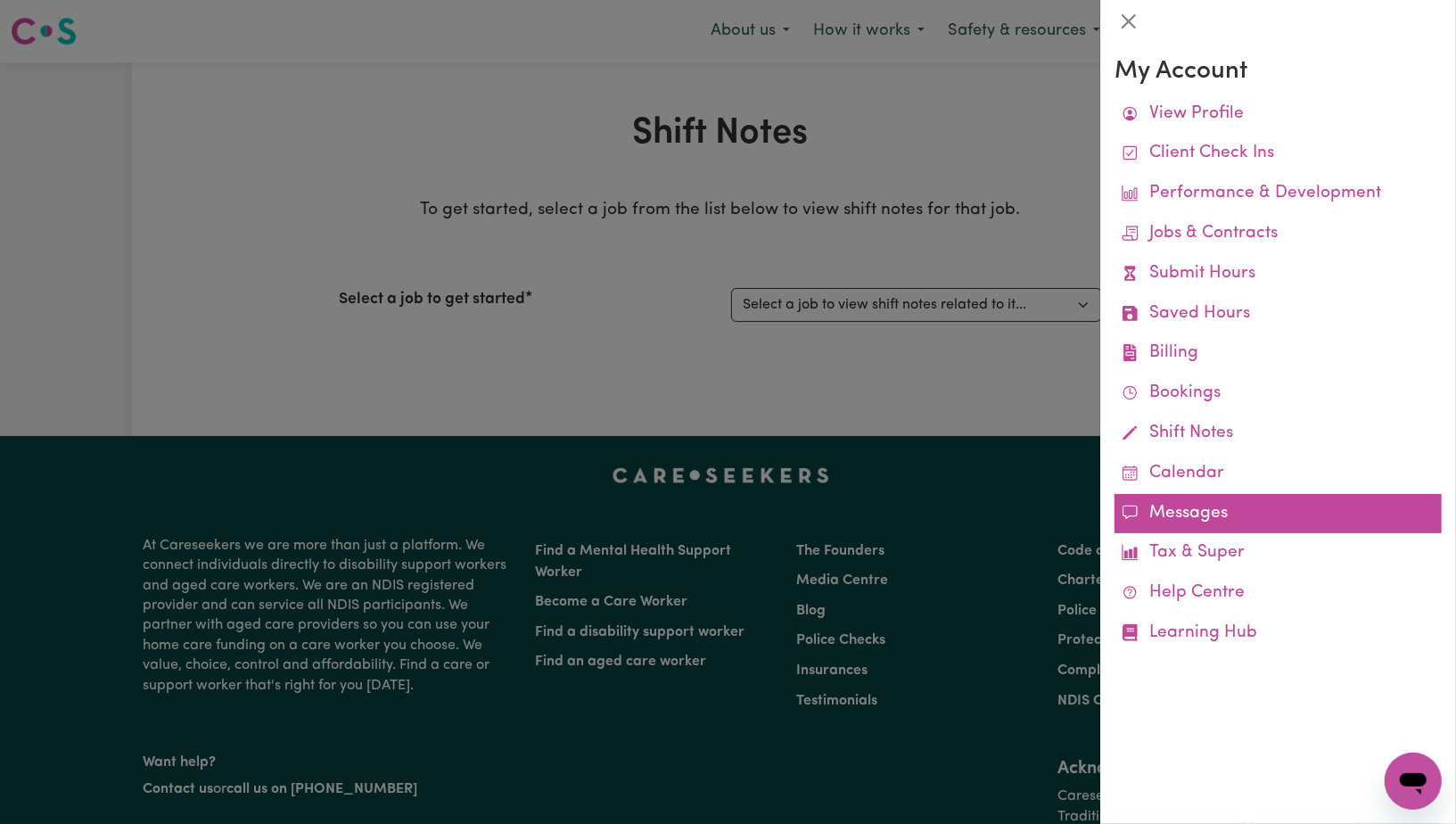 click on "Messages" at bounding box center [1278, 514] 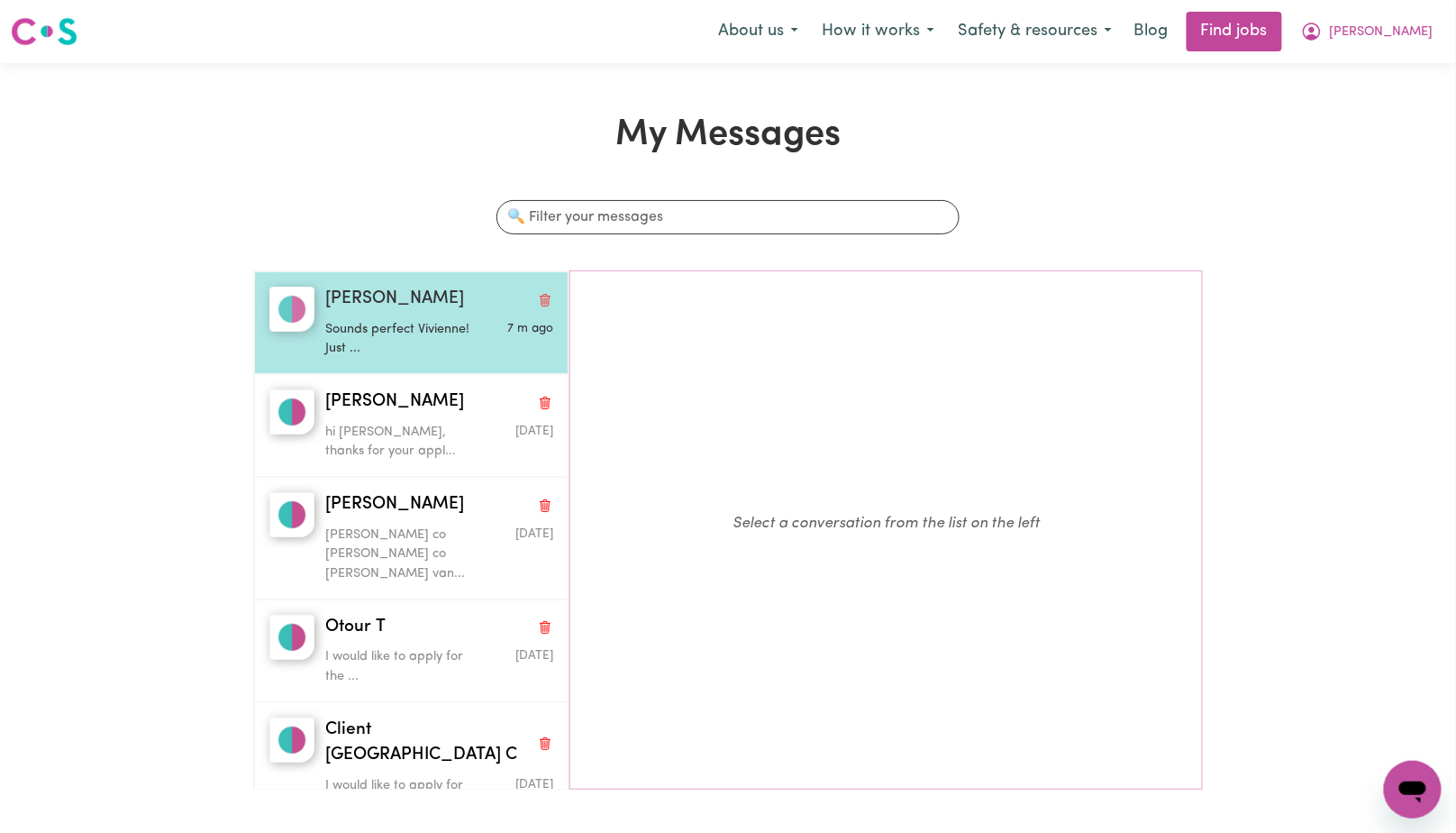 click on "[PERSON_NAME]" at bounding box center (395, 299) 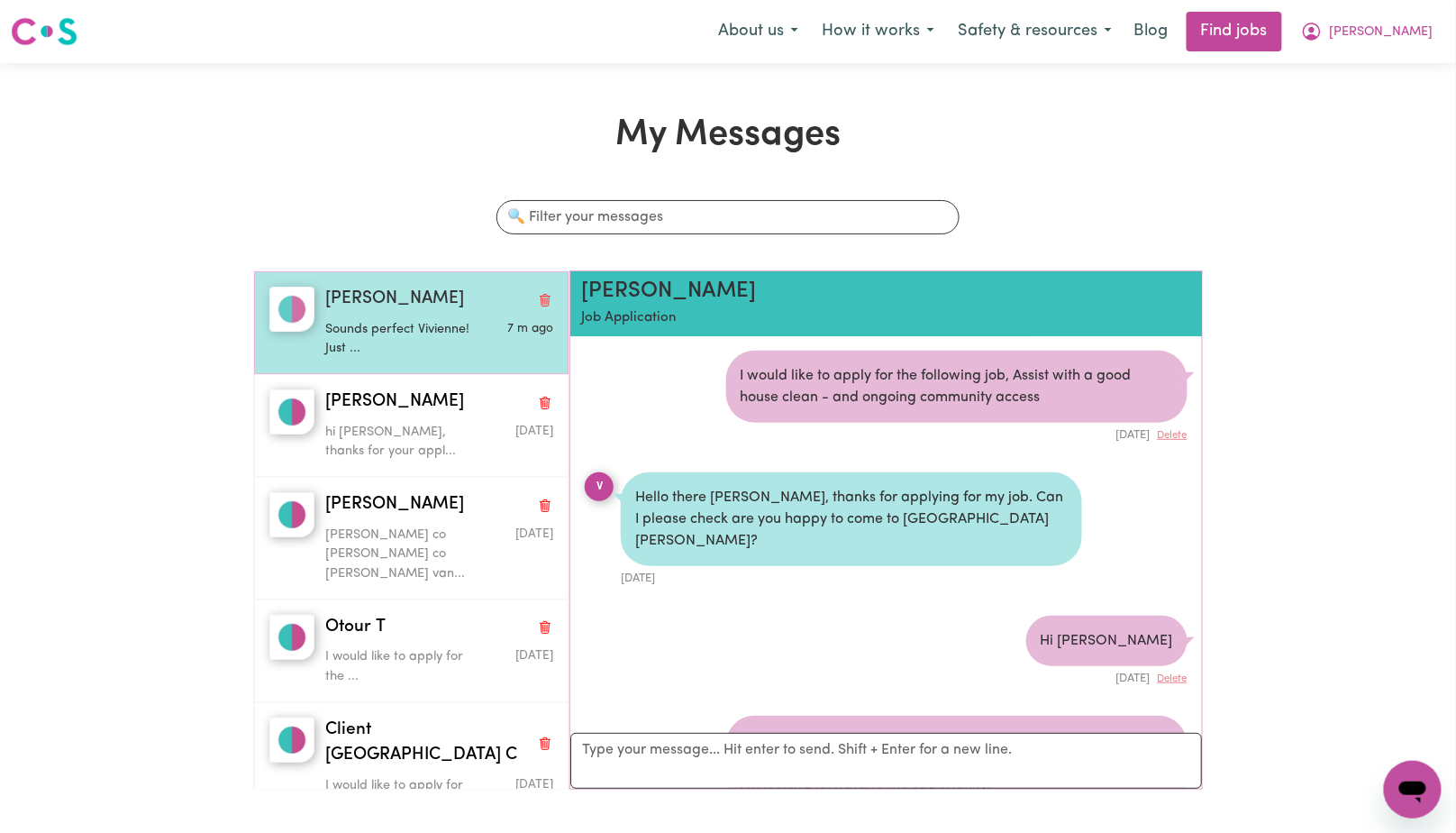 scroll, scrollTop: 1310, scrollLeft: 0, axis: vertical 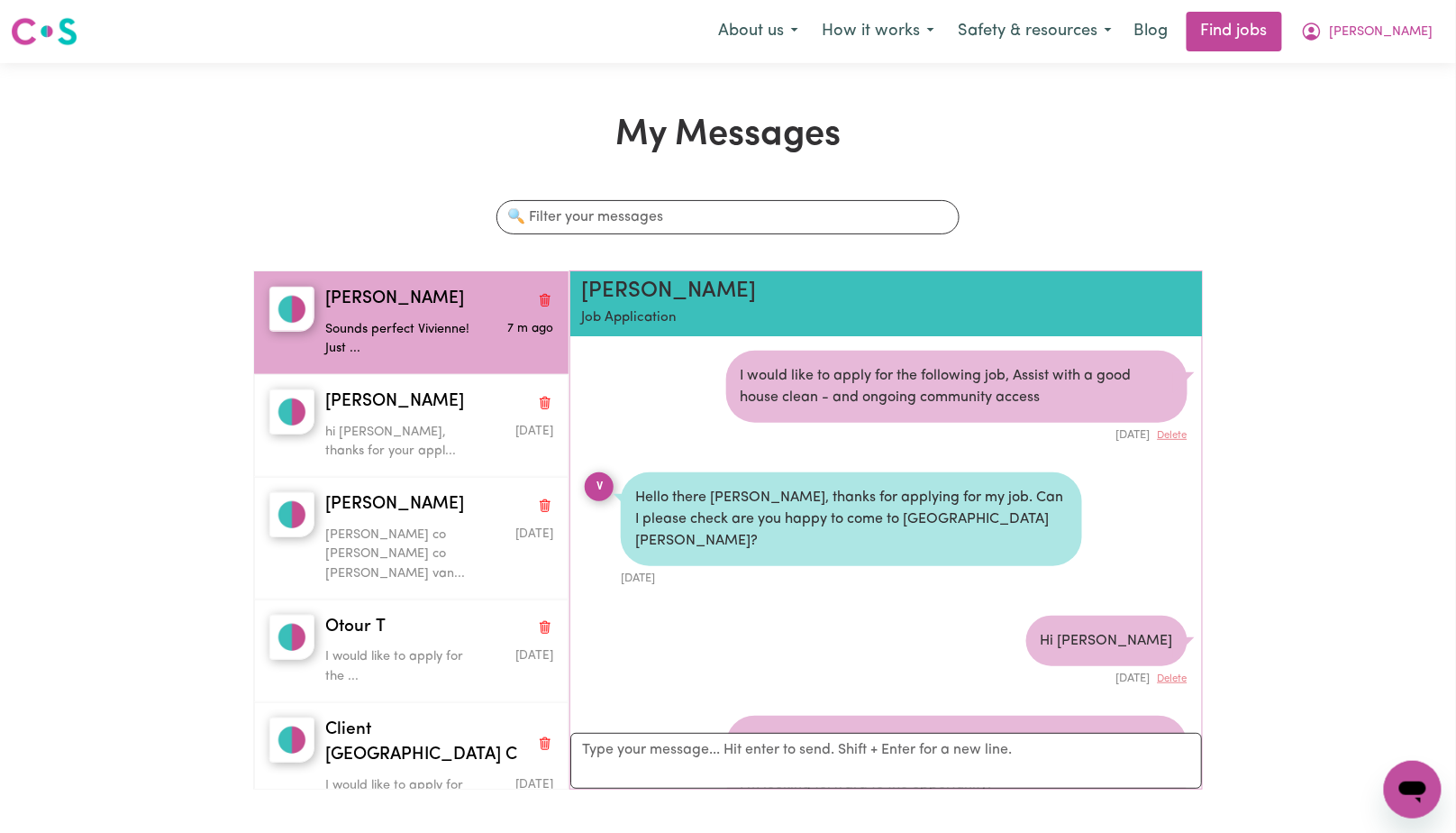 click at bounding box center [44, 32] 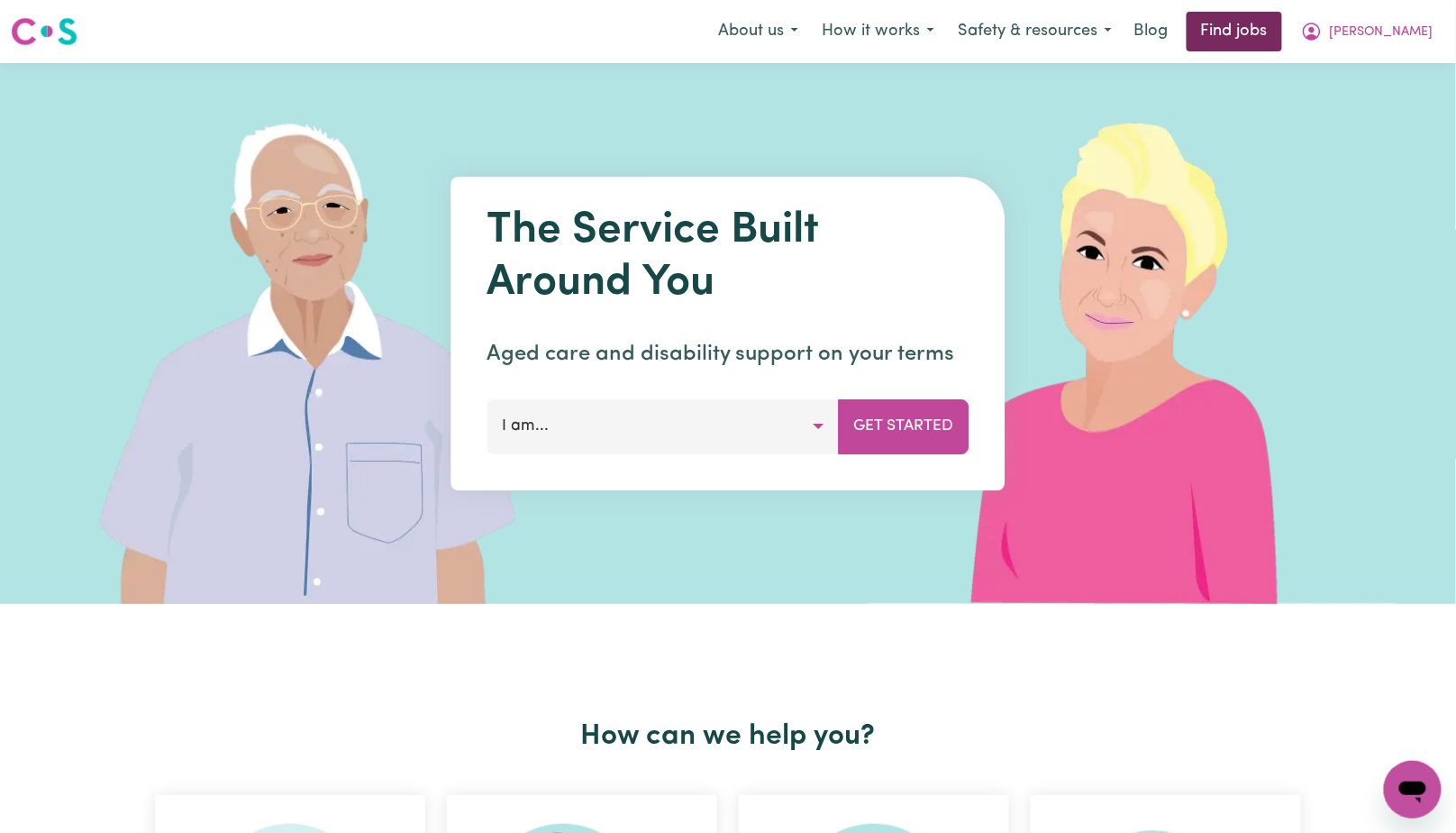 click on "Find jobs" at bounding box center [1234, 32] 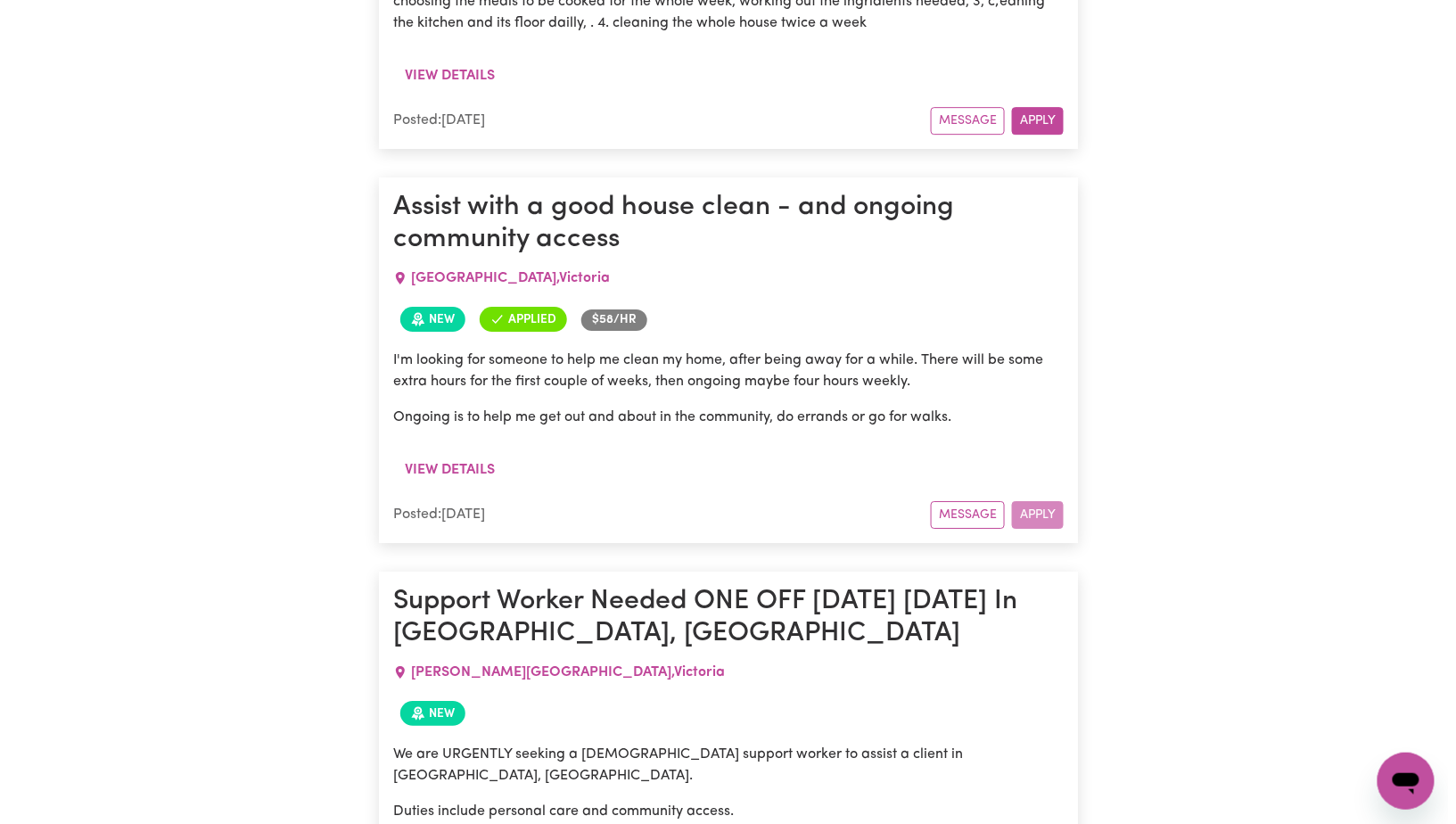 scroll, scrollTop: 1755, scrollLeft: 0, axis: vertical 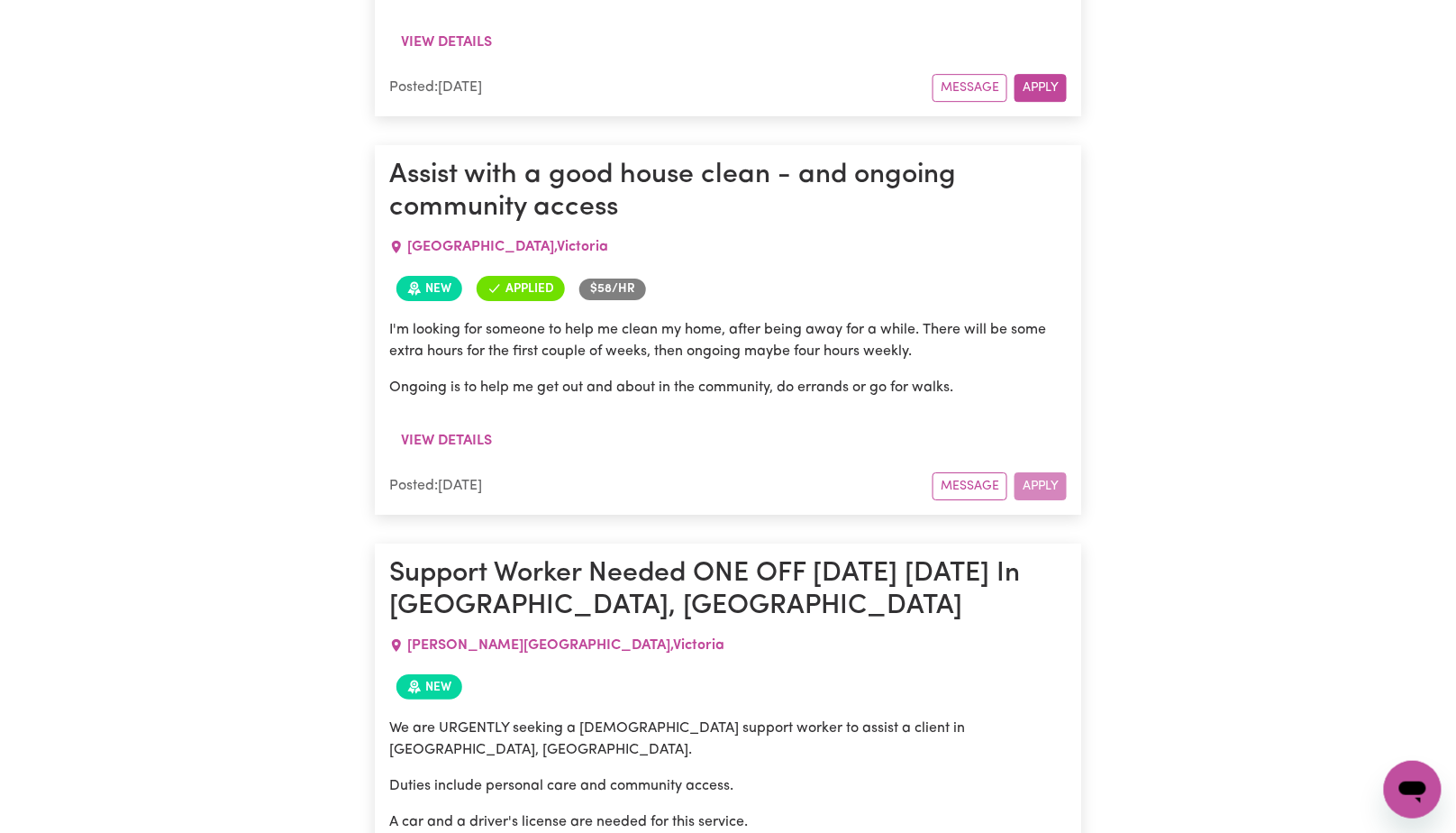 click on "New" at bounding box center (429, 288) 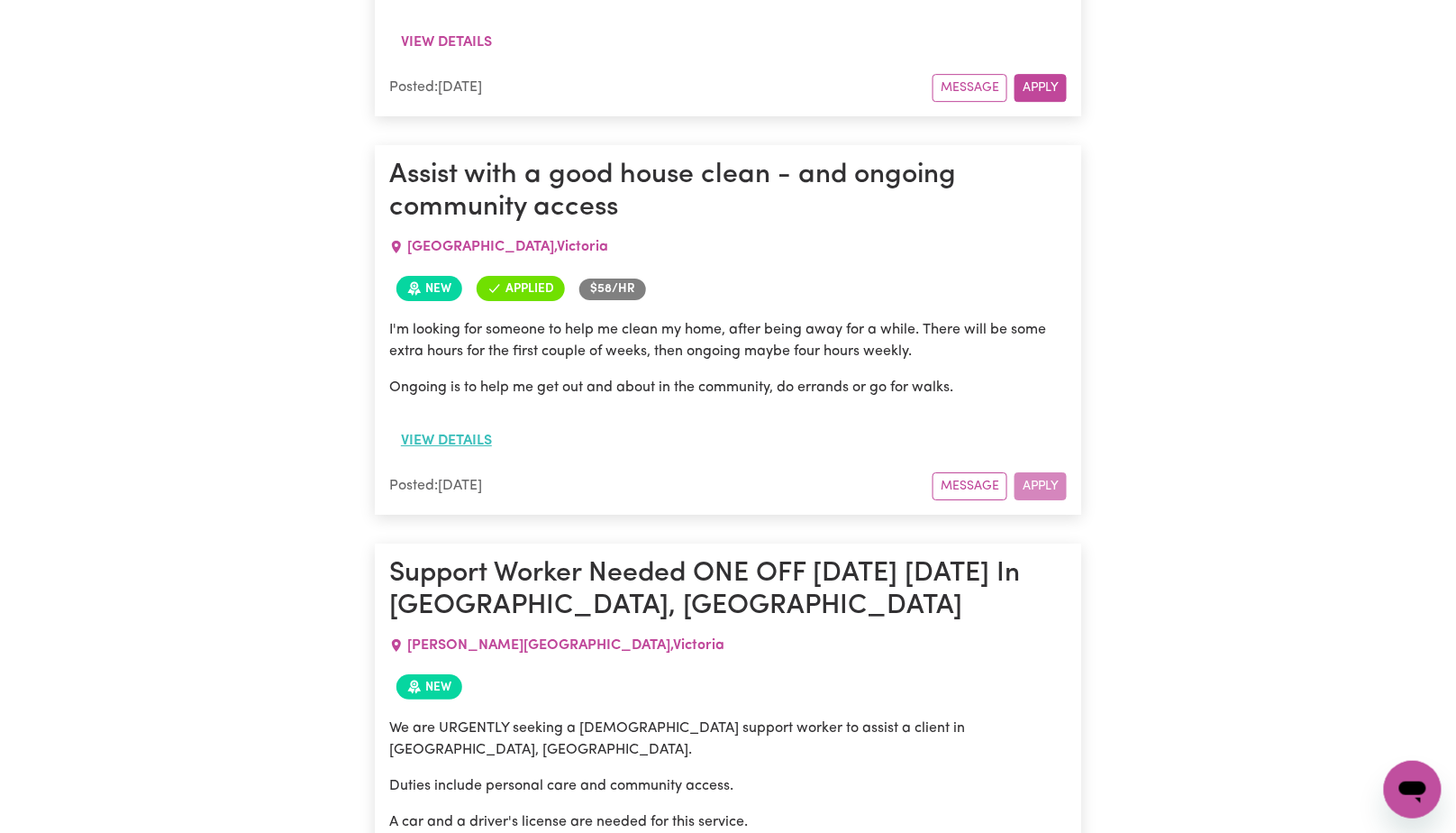 click on "View details" at bounding box center (446, 441) 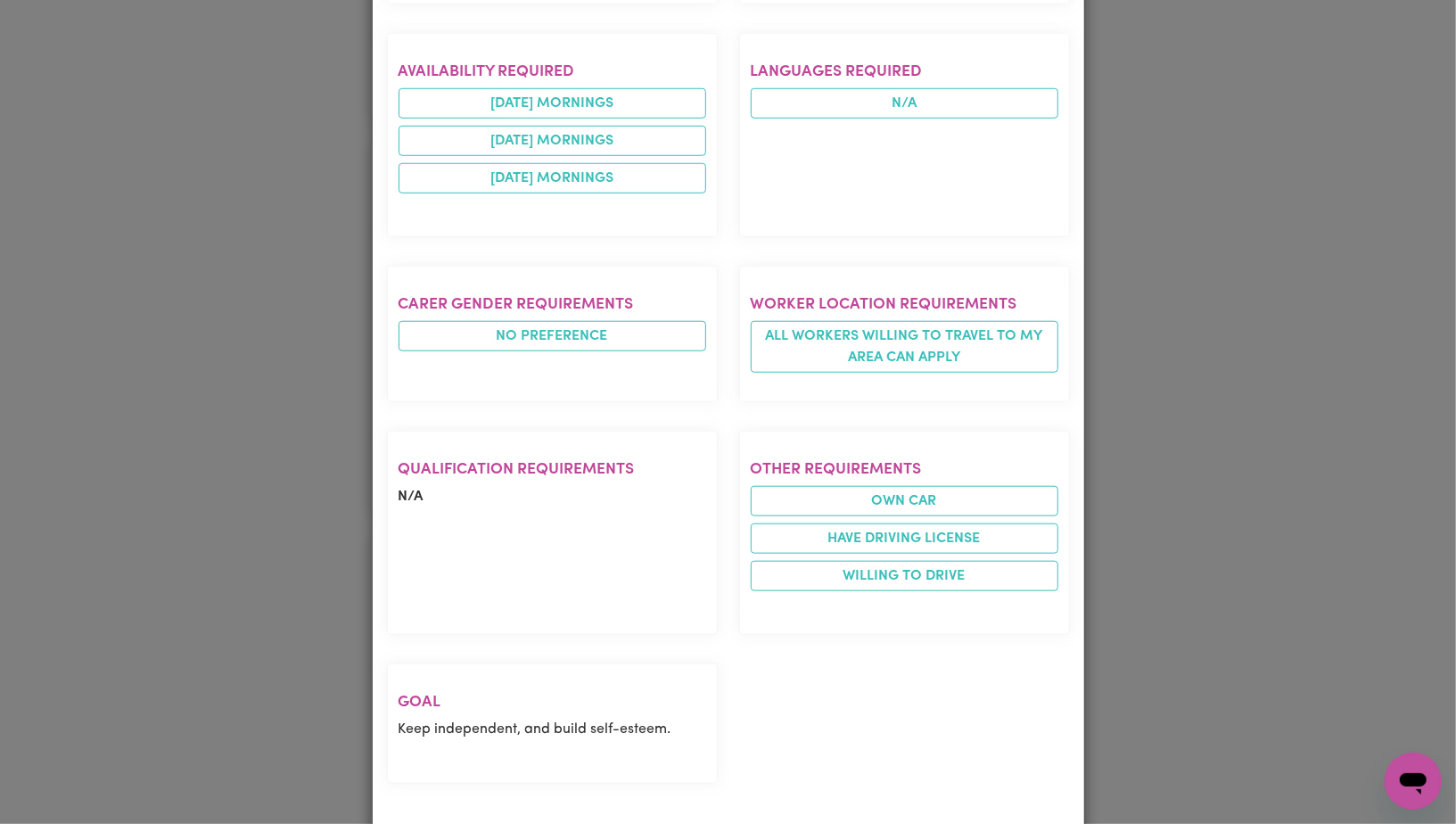 scroll, scrollTop: 954, scrollLeft: 0, axis: vertical 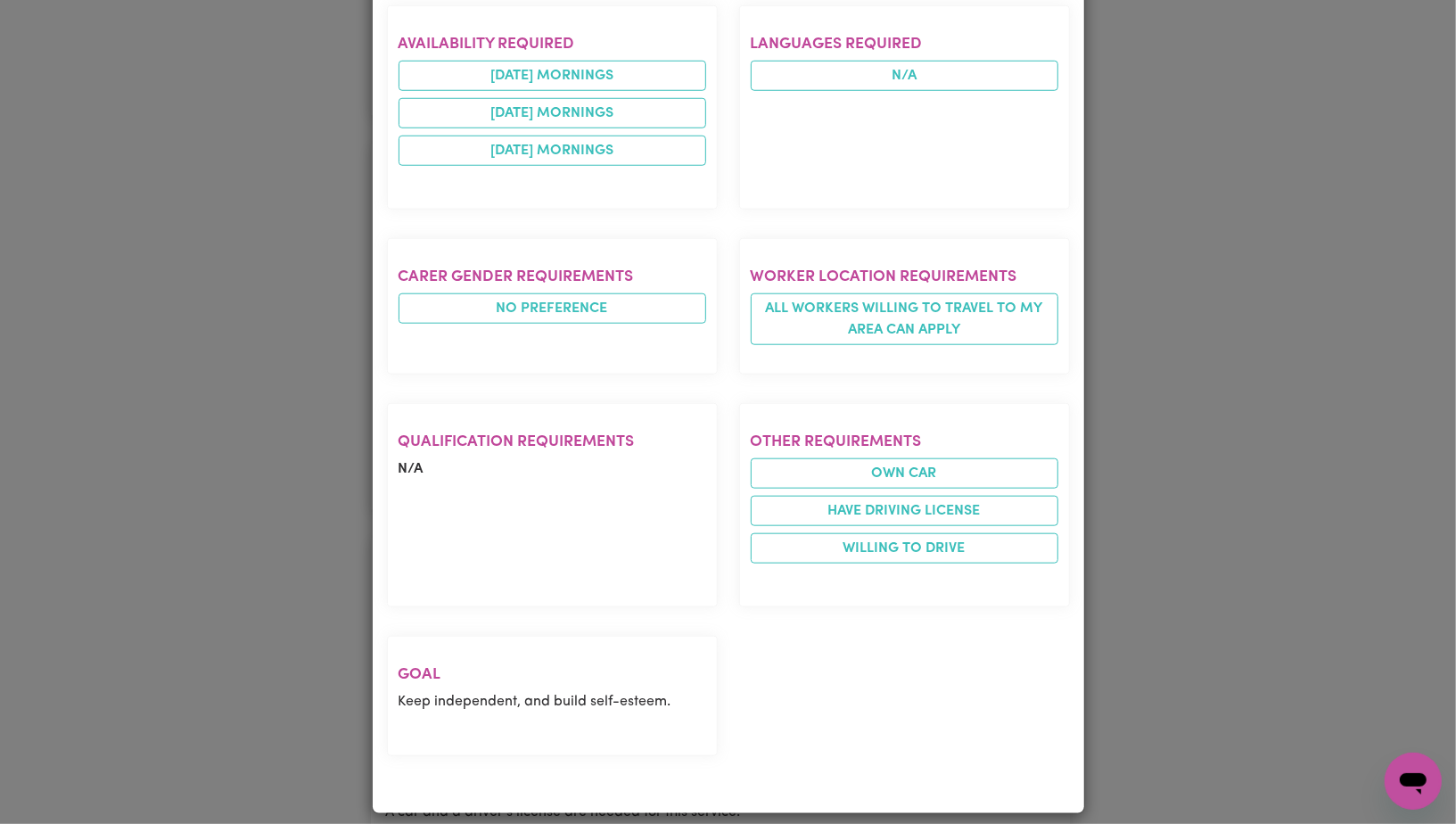 click on "Keep independent, and build self-esteem." at bounding box center [552, 702] 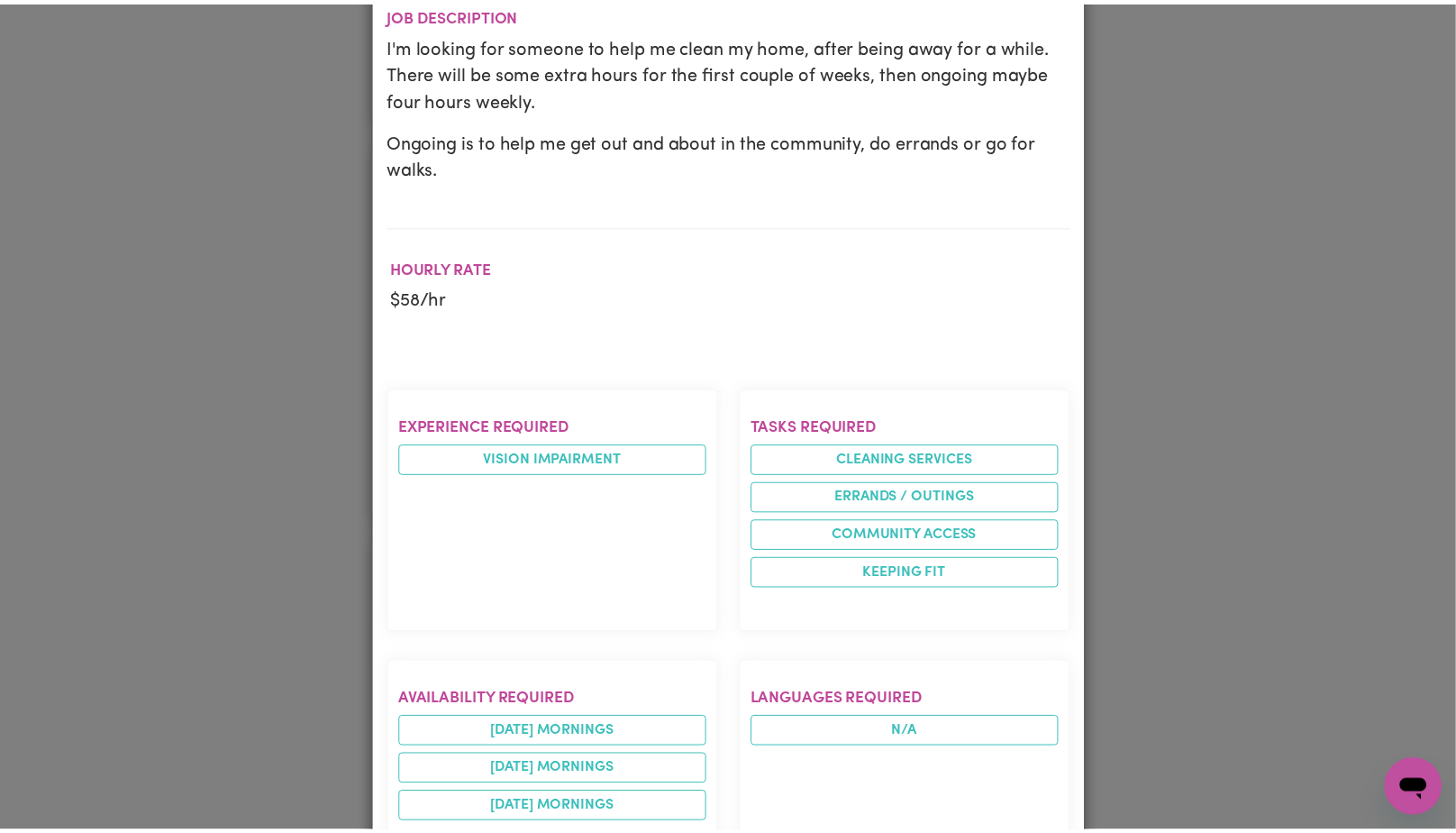 scroll, scrollTop: 0, scrollLeft: 0, axis: both 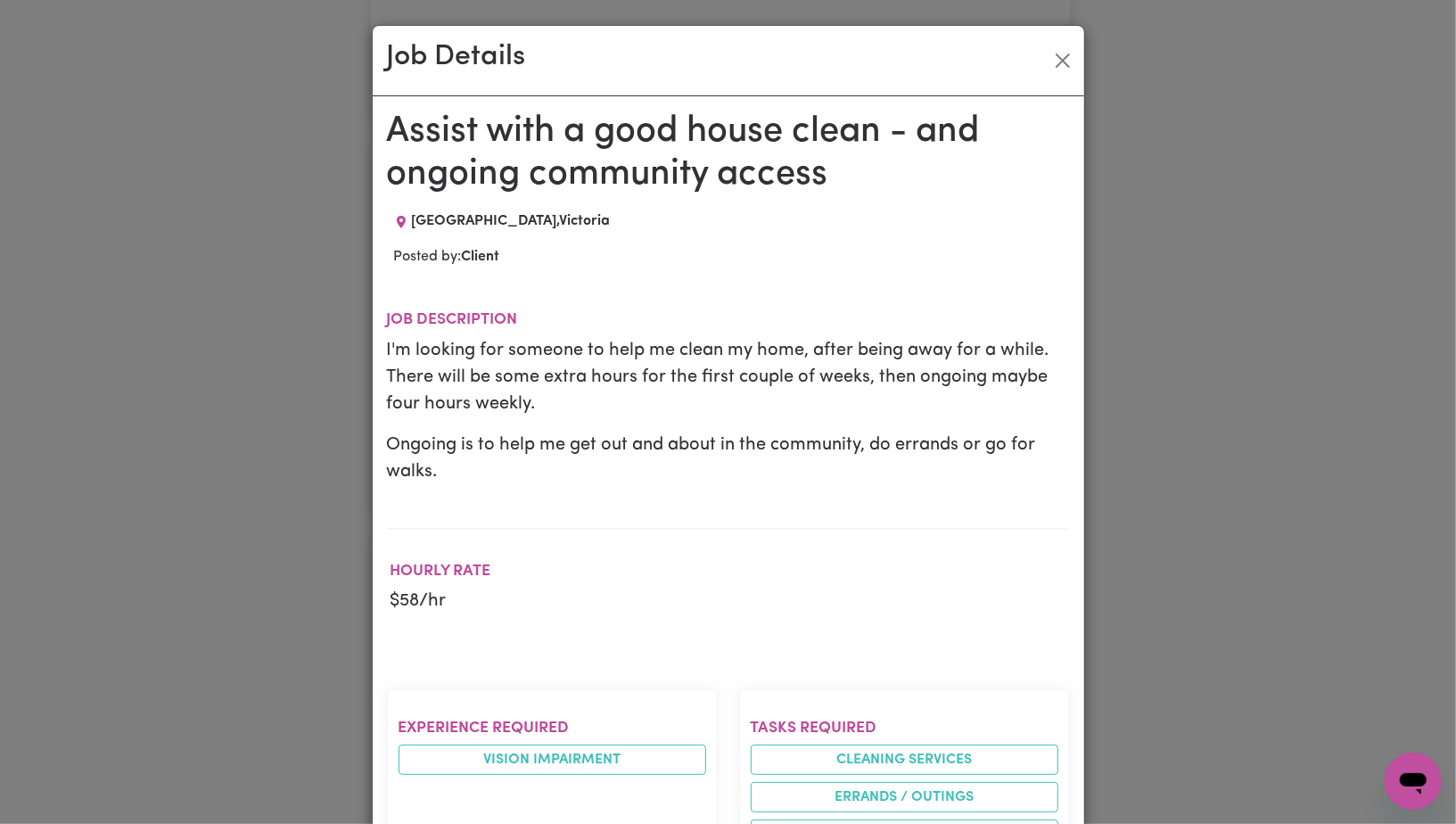 click on "Assist with a good house clean - and ongoing community access" at bounding box center [728, 153] 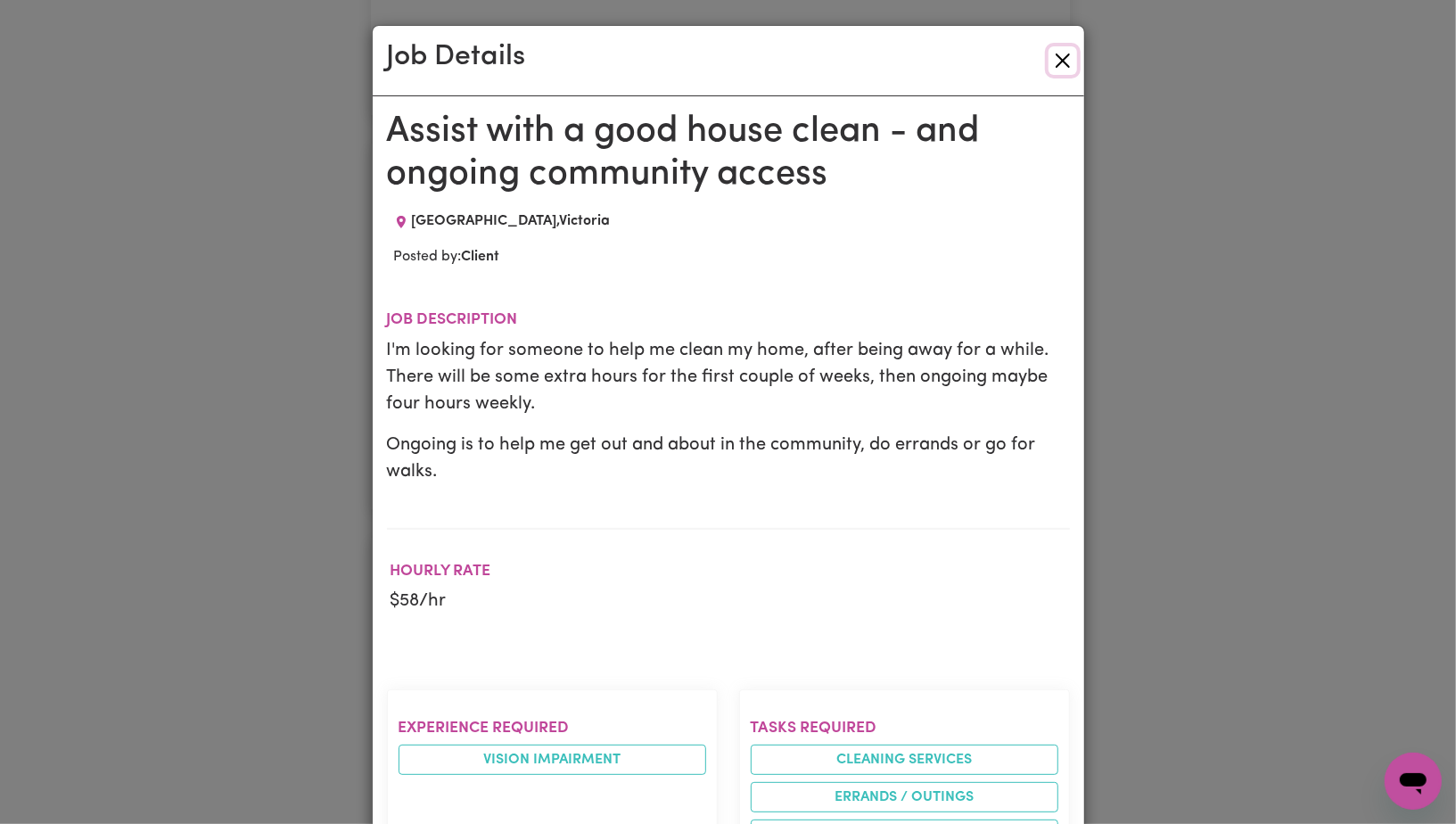 click at bounding box center (1063, 61) 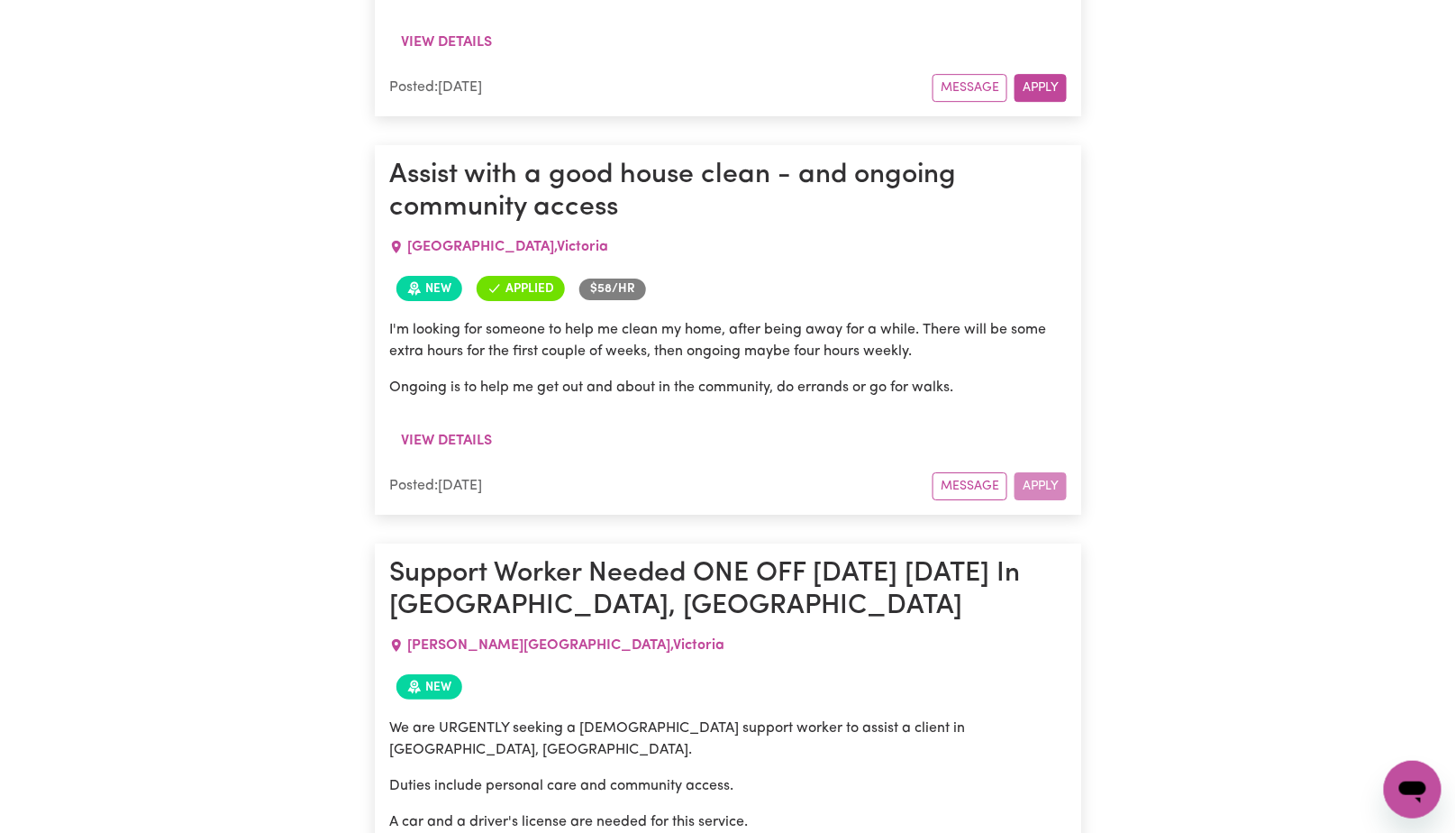 click on "[GEOGRAPHIC_DATA] ,  [GEOGRAPHIC_DATA]" at bounding box center (728, 247) 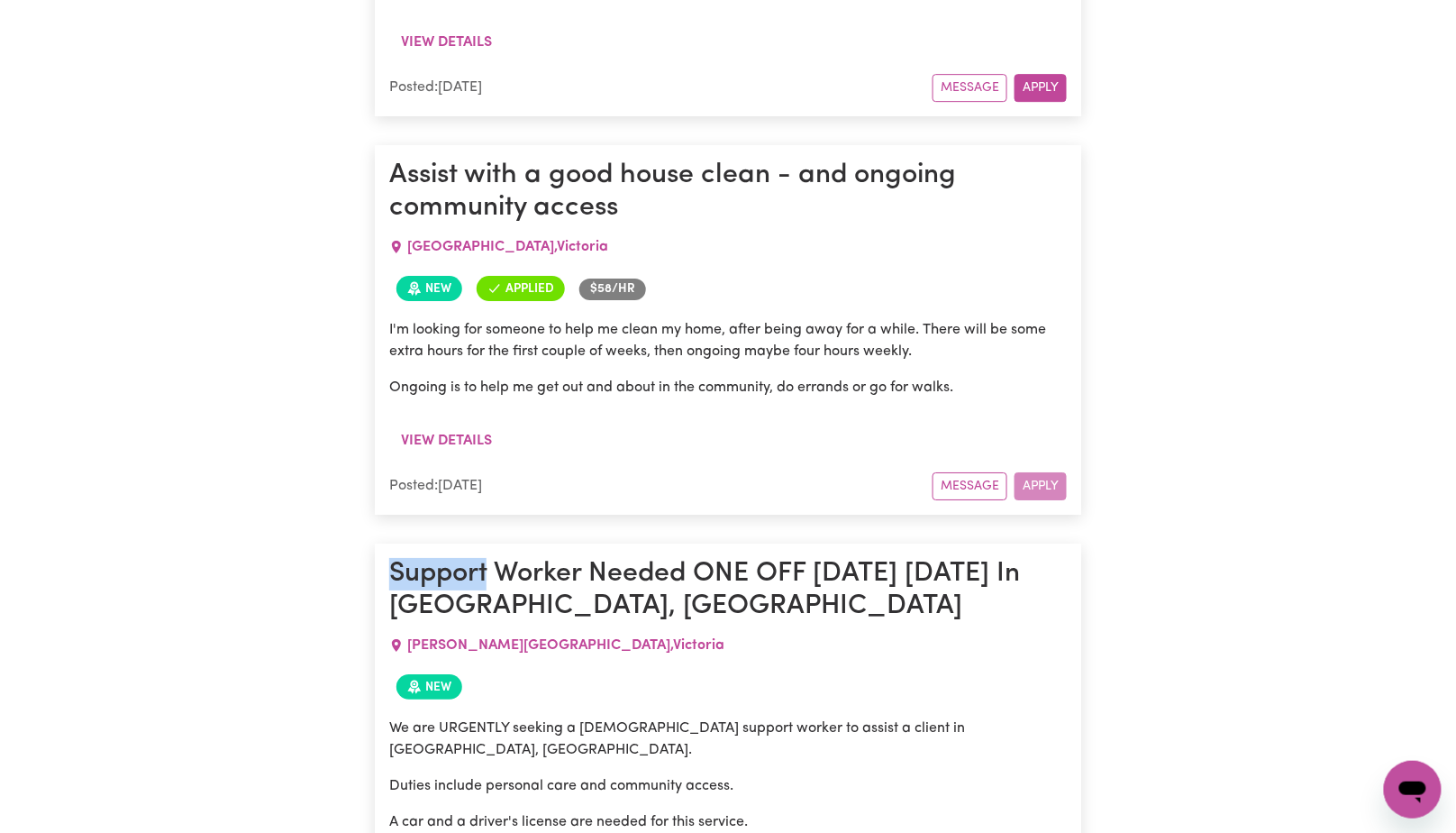 click on "Message Apply" at bounding box center (999, 486) 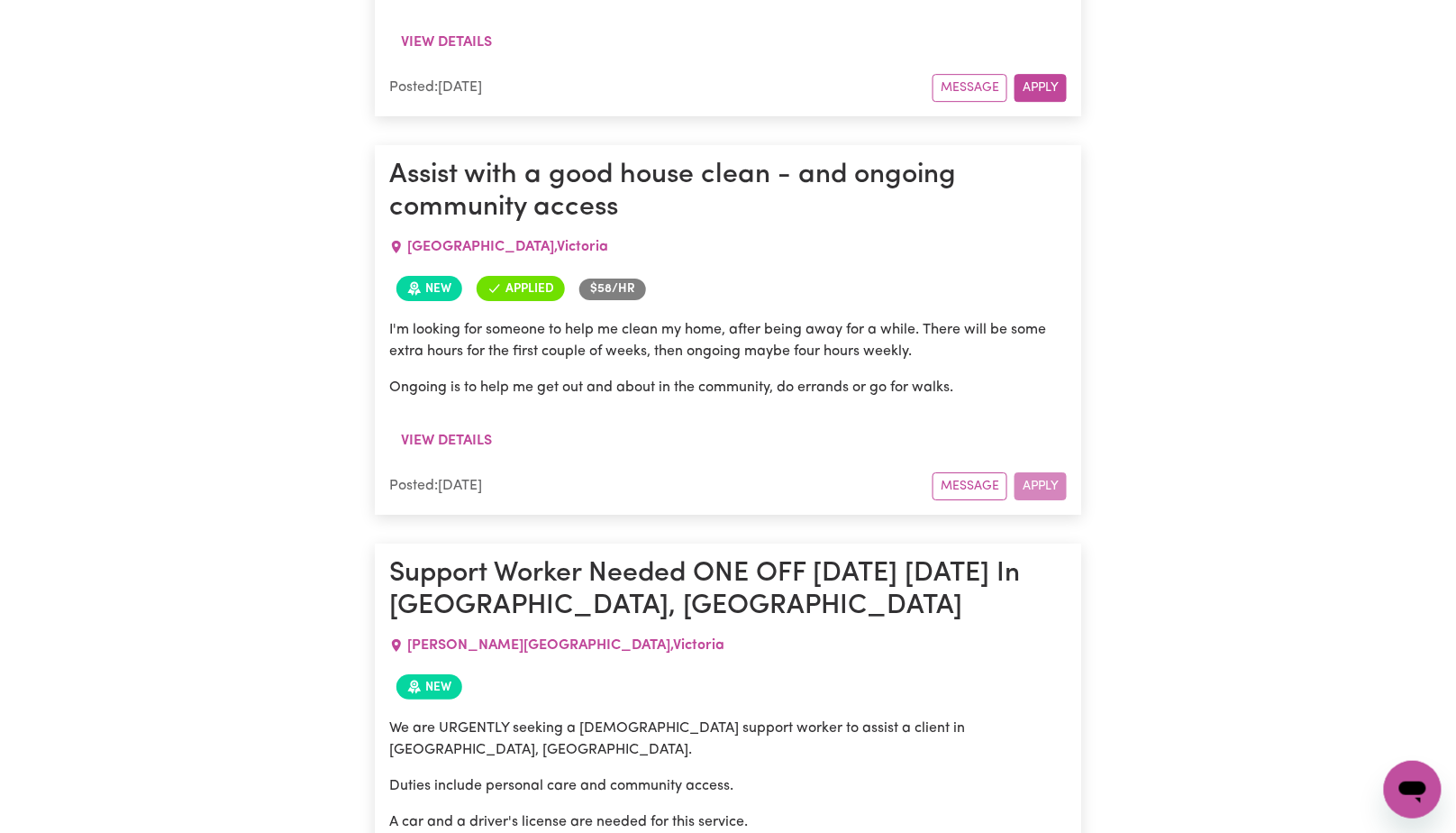 click on "I'm looking for someone to help me clean my home, after being away for a while.  There will be some extra hours for the first couple of weeks, then ongoing maybe four hours weekly." at bounding box center (728, 341) 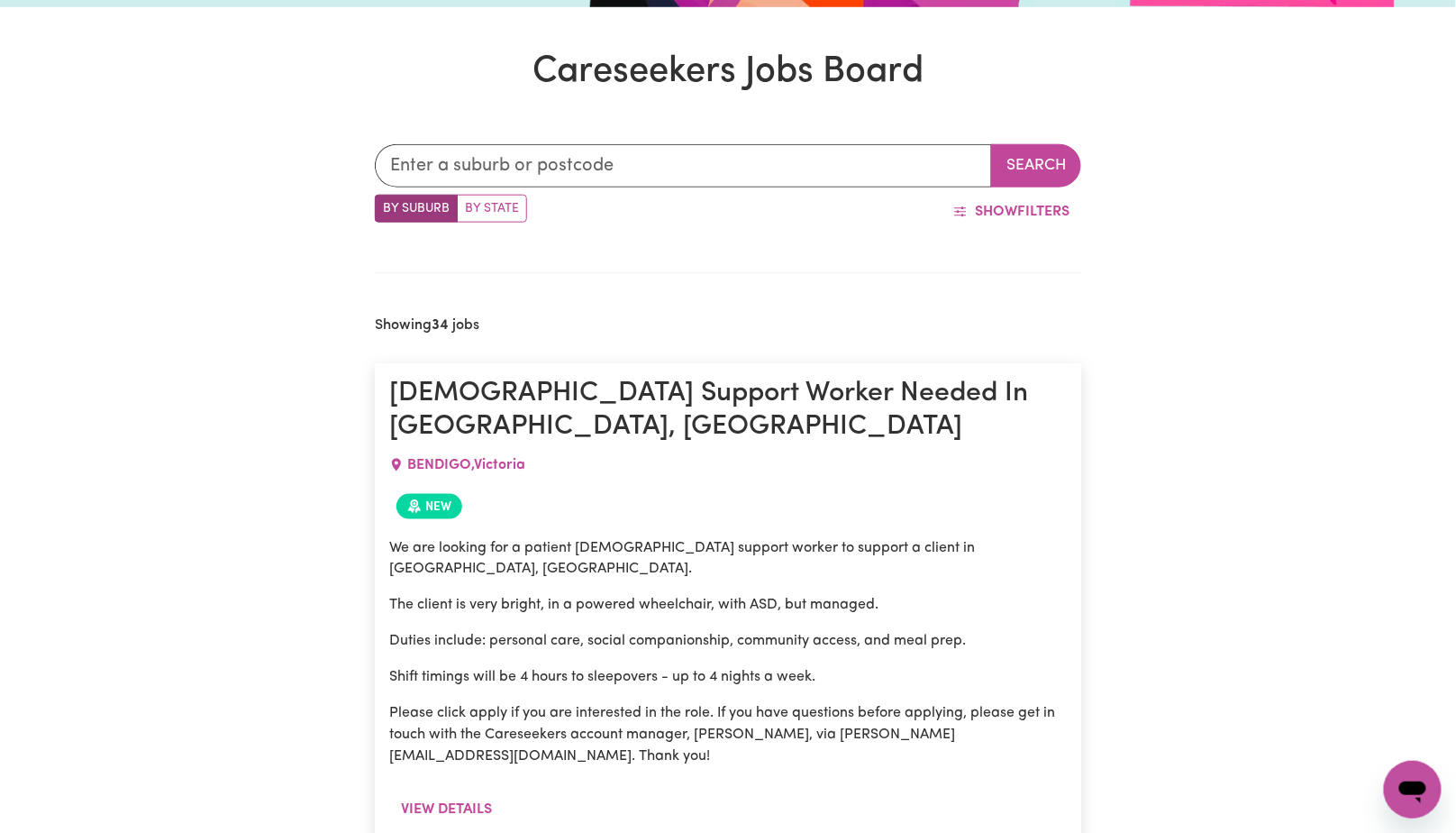 scroll, scrollTop: 566, scrollLeft: 0, axis: vertical 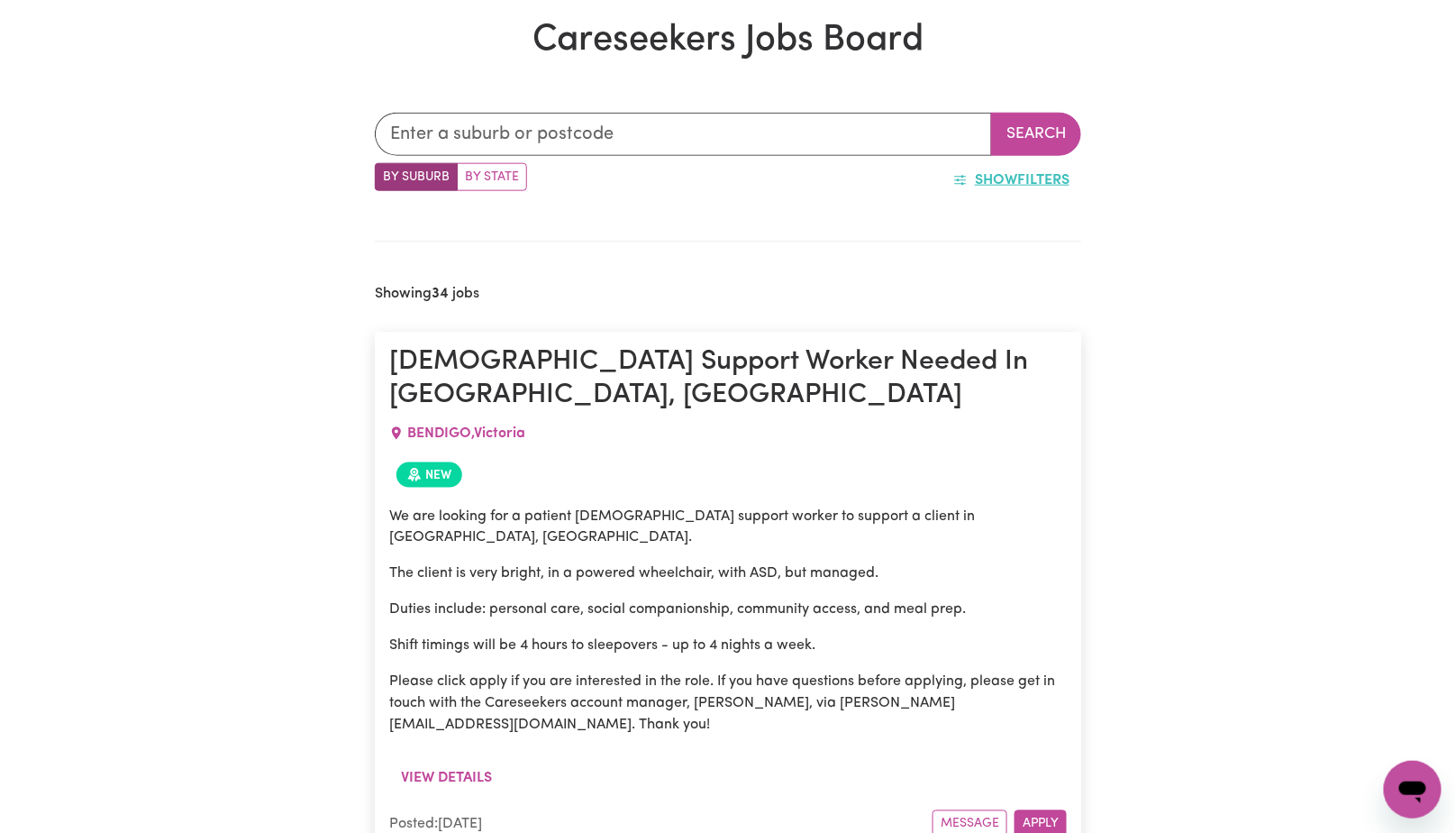 click on "Show" at bounding box center [996, 180] 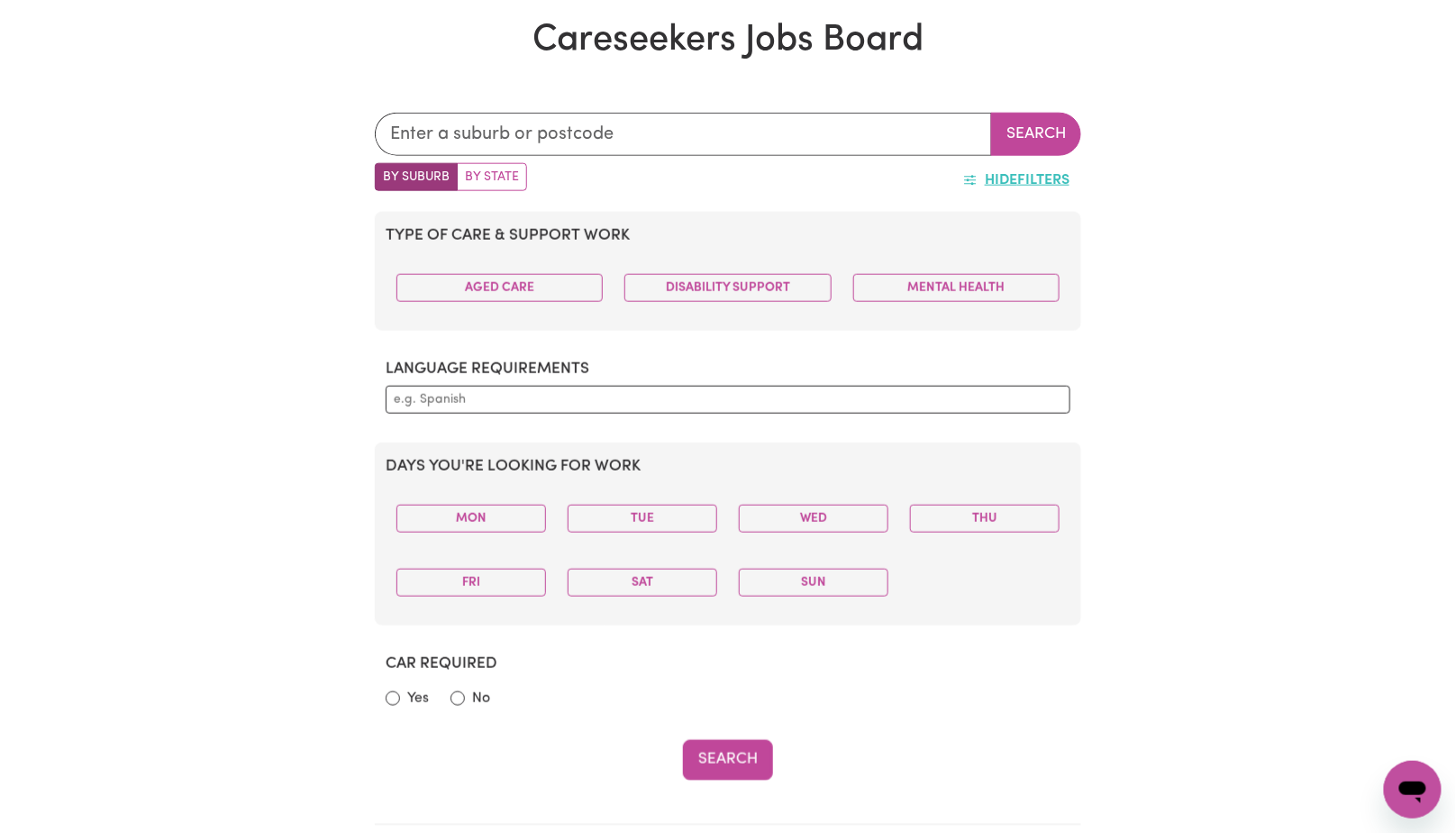 click on "Hide  Filters" at bounding box center (1016, 180) 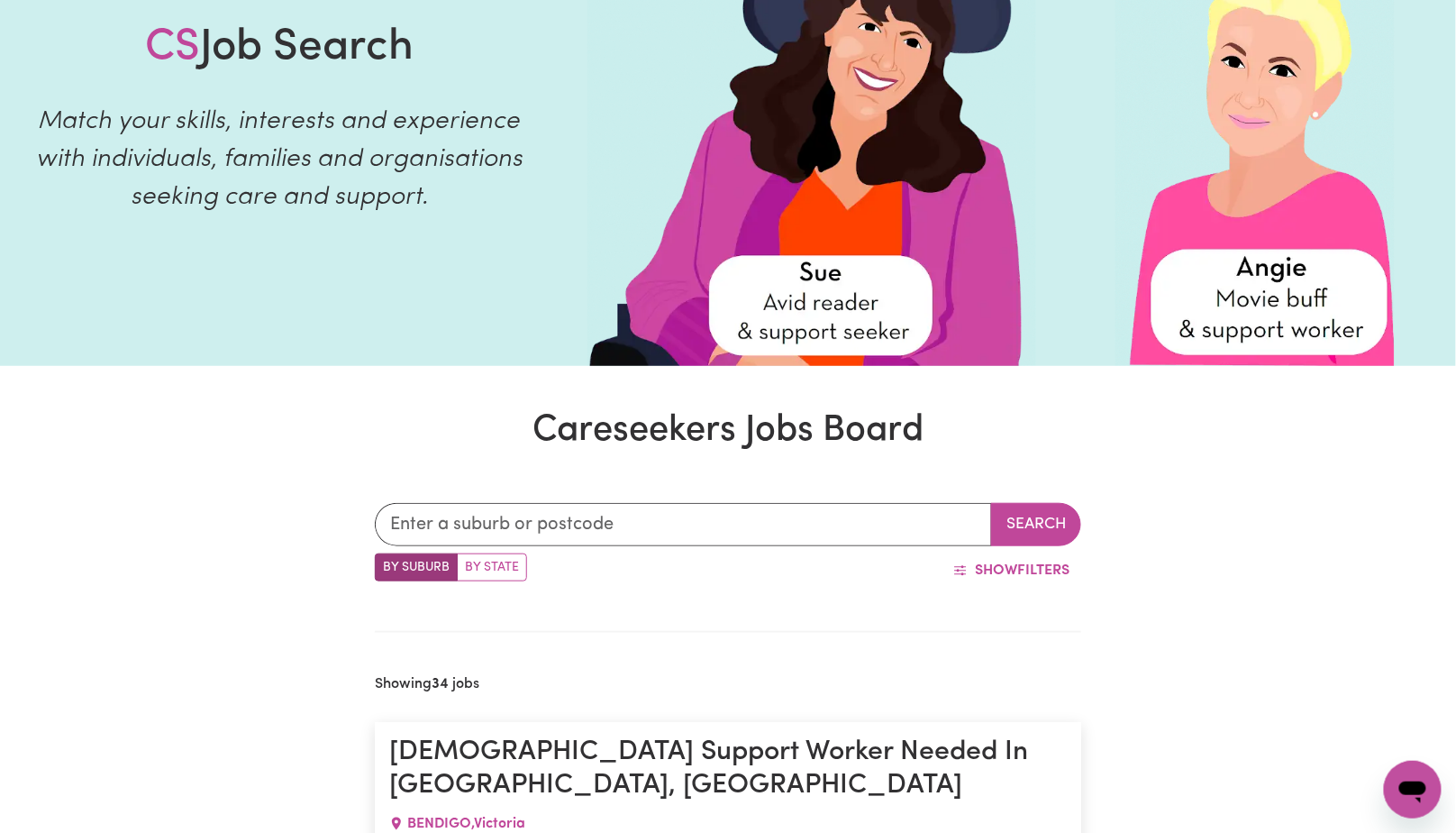 scroll, scrollTop: 0, scrollLeft: 0, axis: both 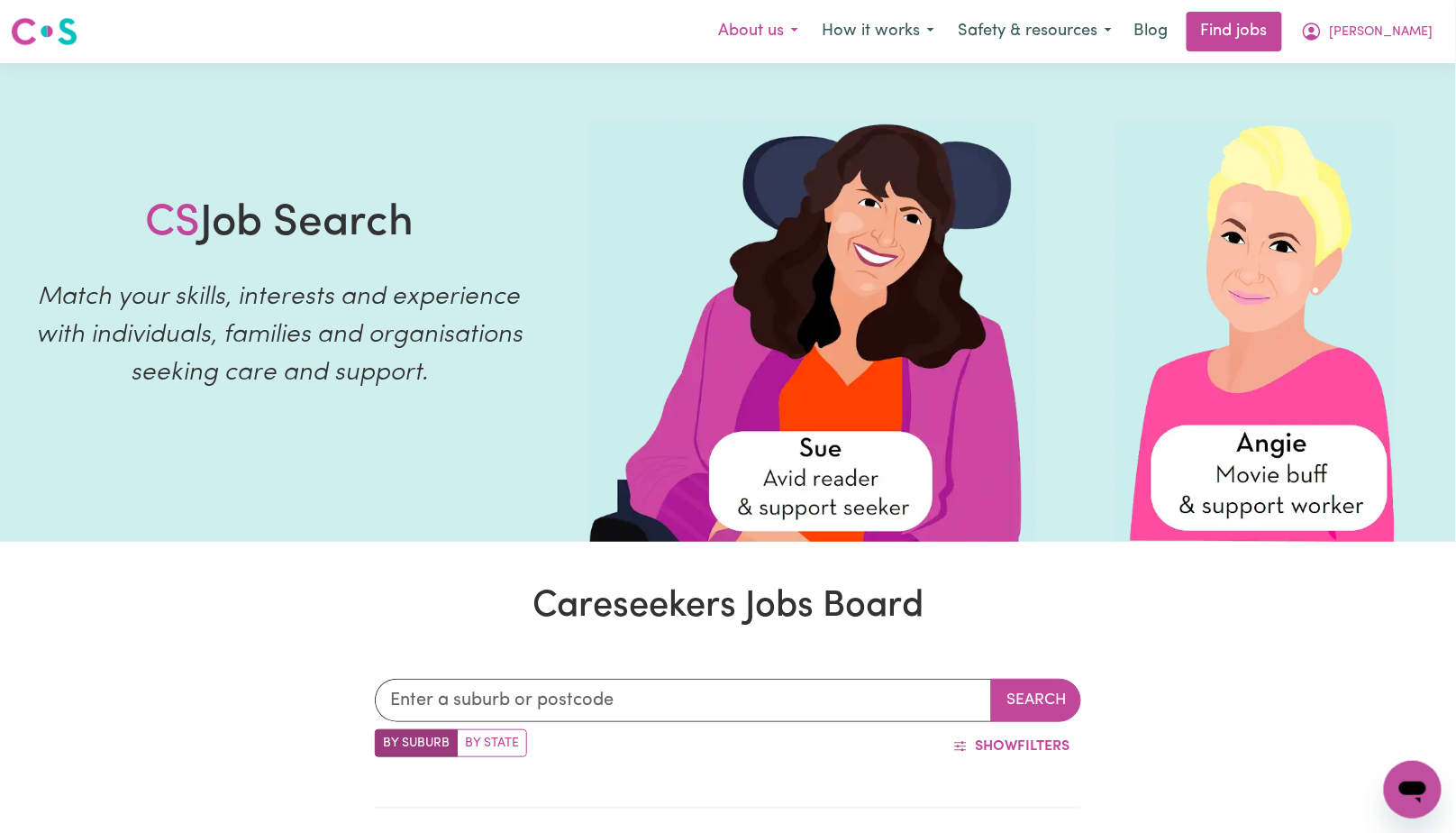 click on "About us" at bounding box center (758, 32) 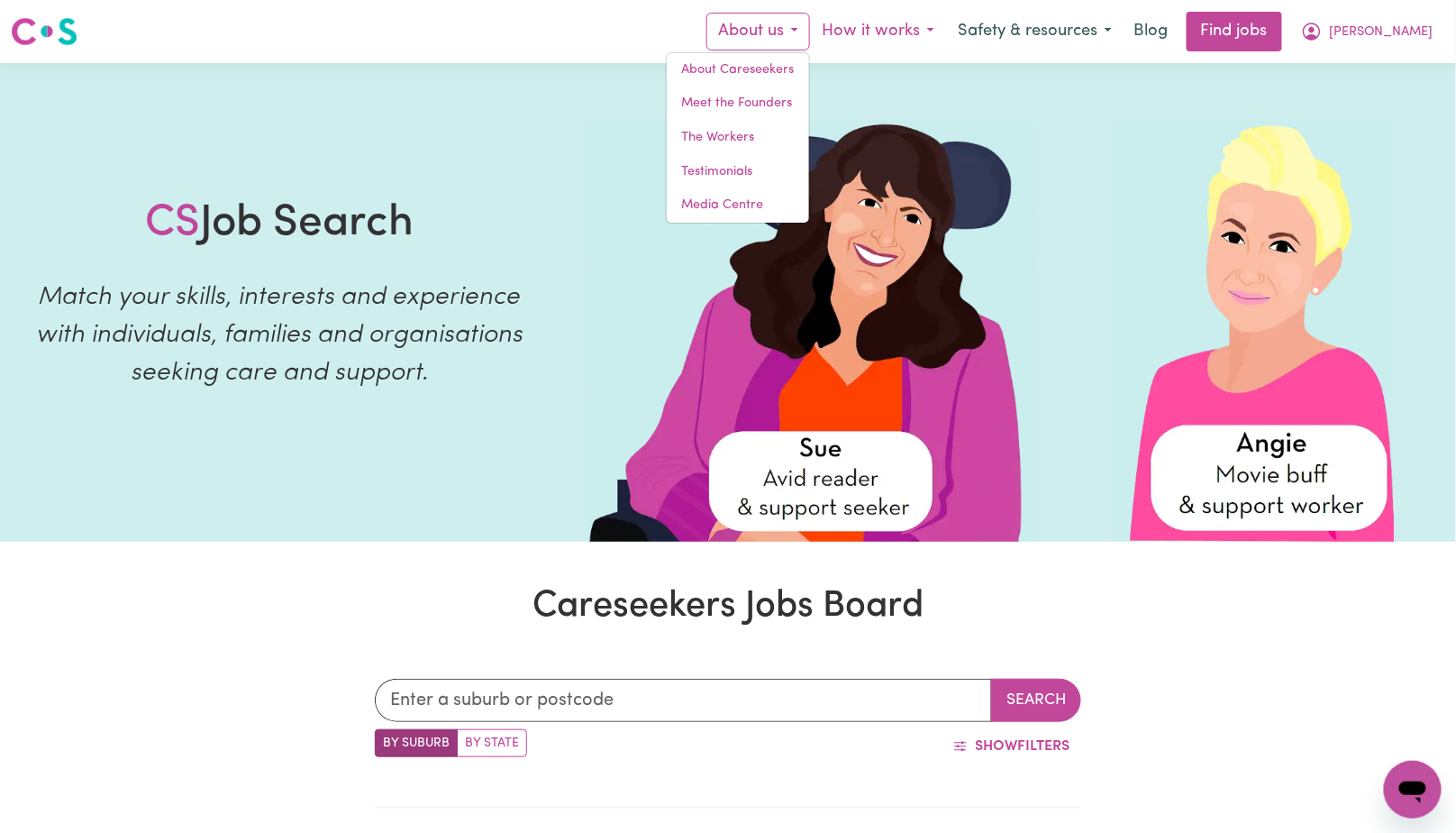 click on "How it works" at bounding box center [878, 32] 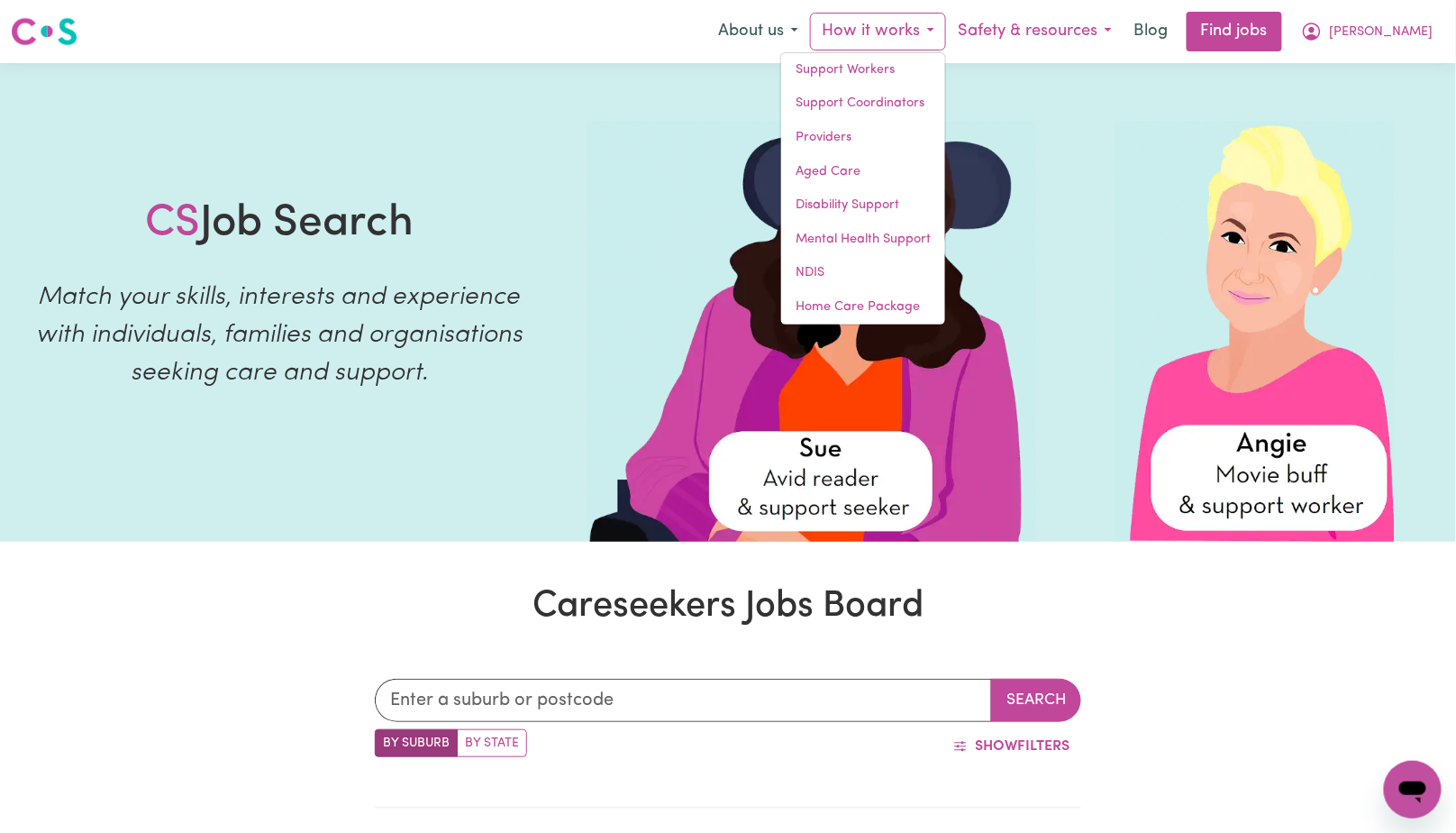 click on "Safety & resources" at bounding box center (1034, 32) 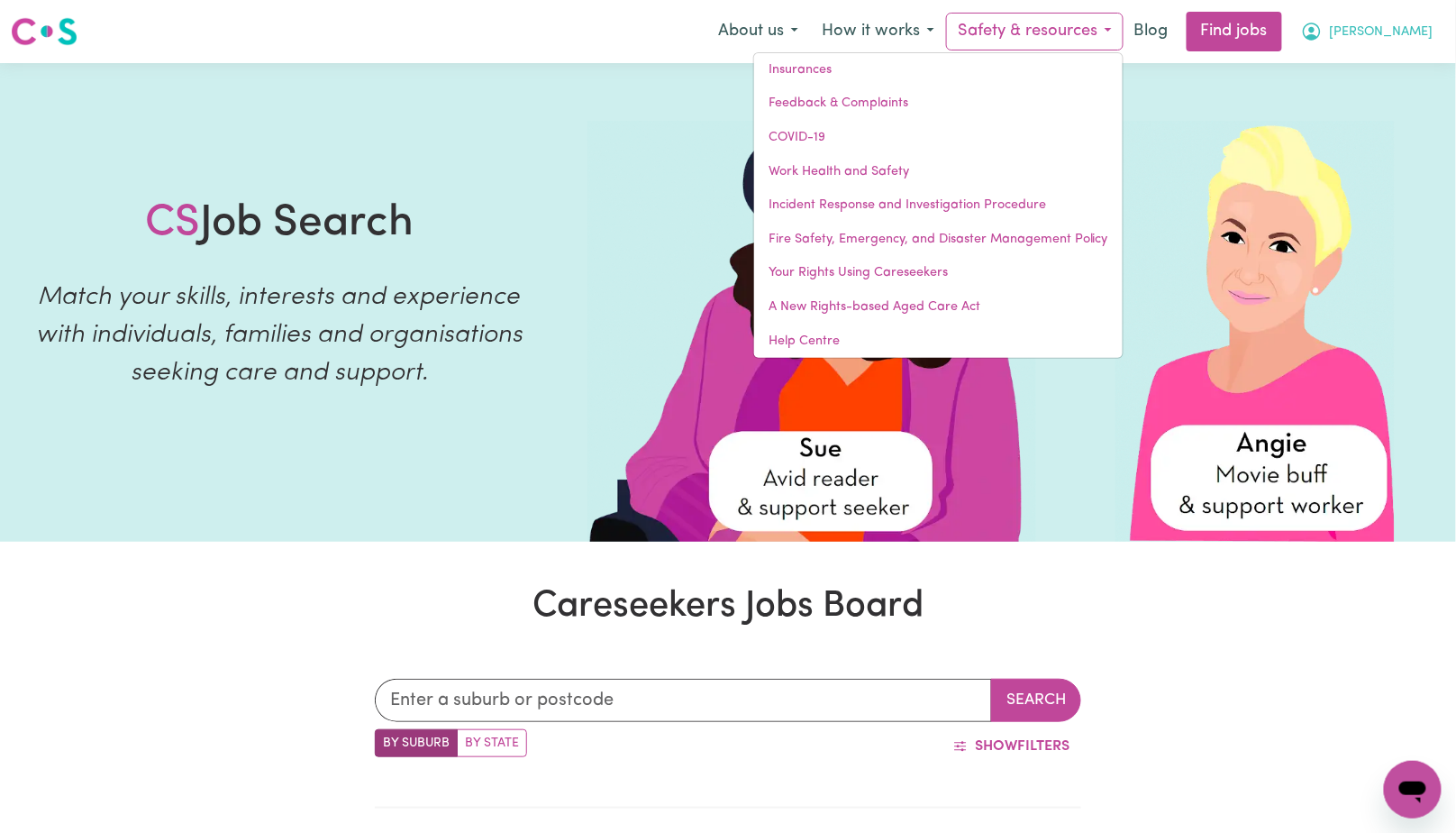 click on "[PERSON_NAME]" at bounding box center [1381, 32] 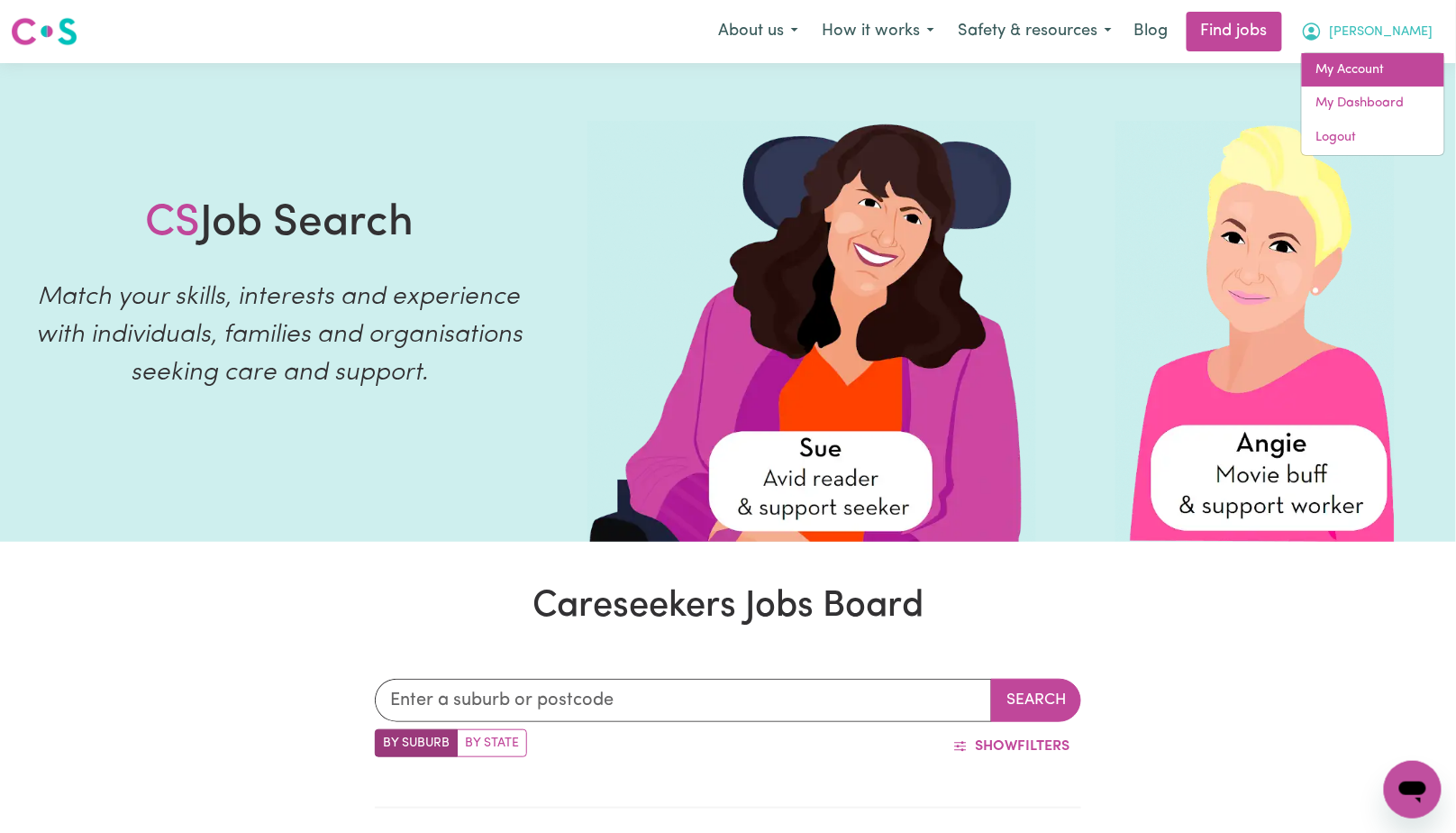 click on "My Account" at bounding box center [1373, 70] 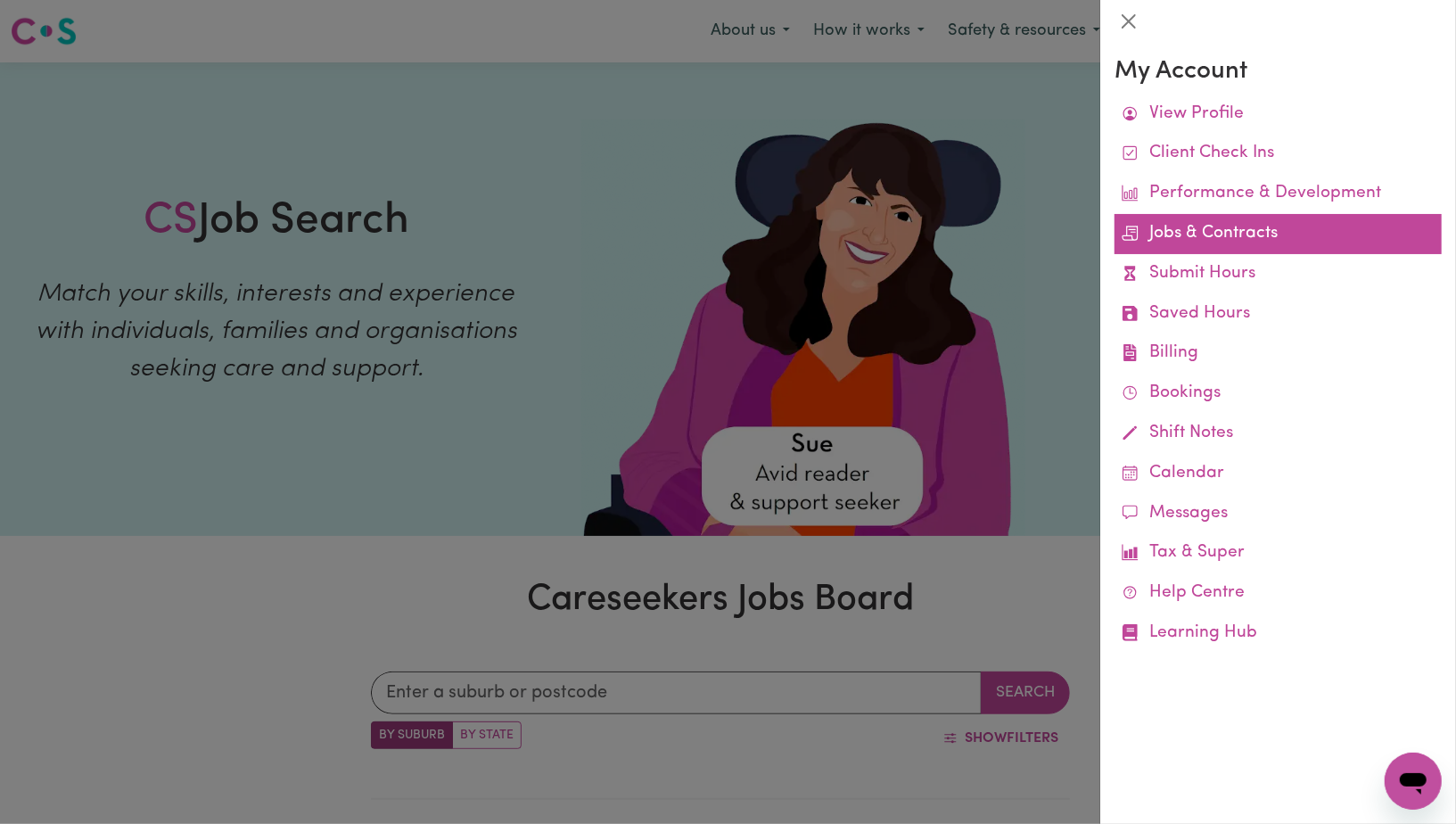click on "Jobs & Contracts" at bounding box center [1278, 234] 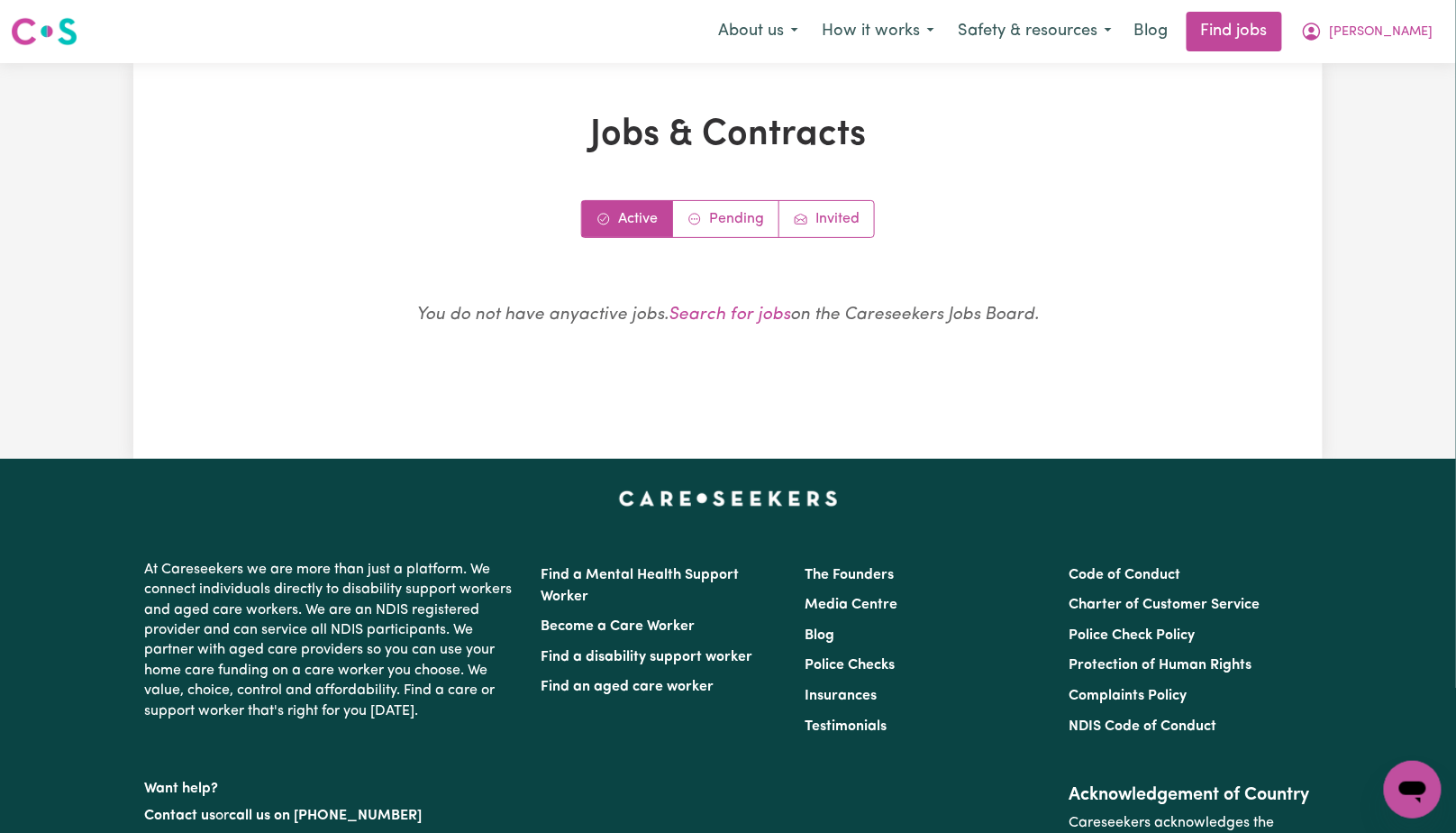 click on "Active" at bounding box center (627, 219) 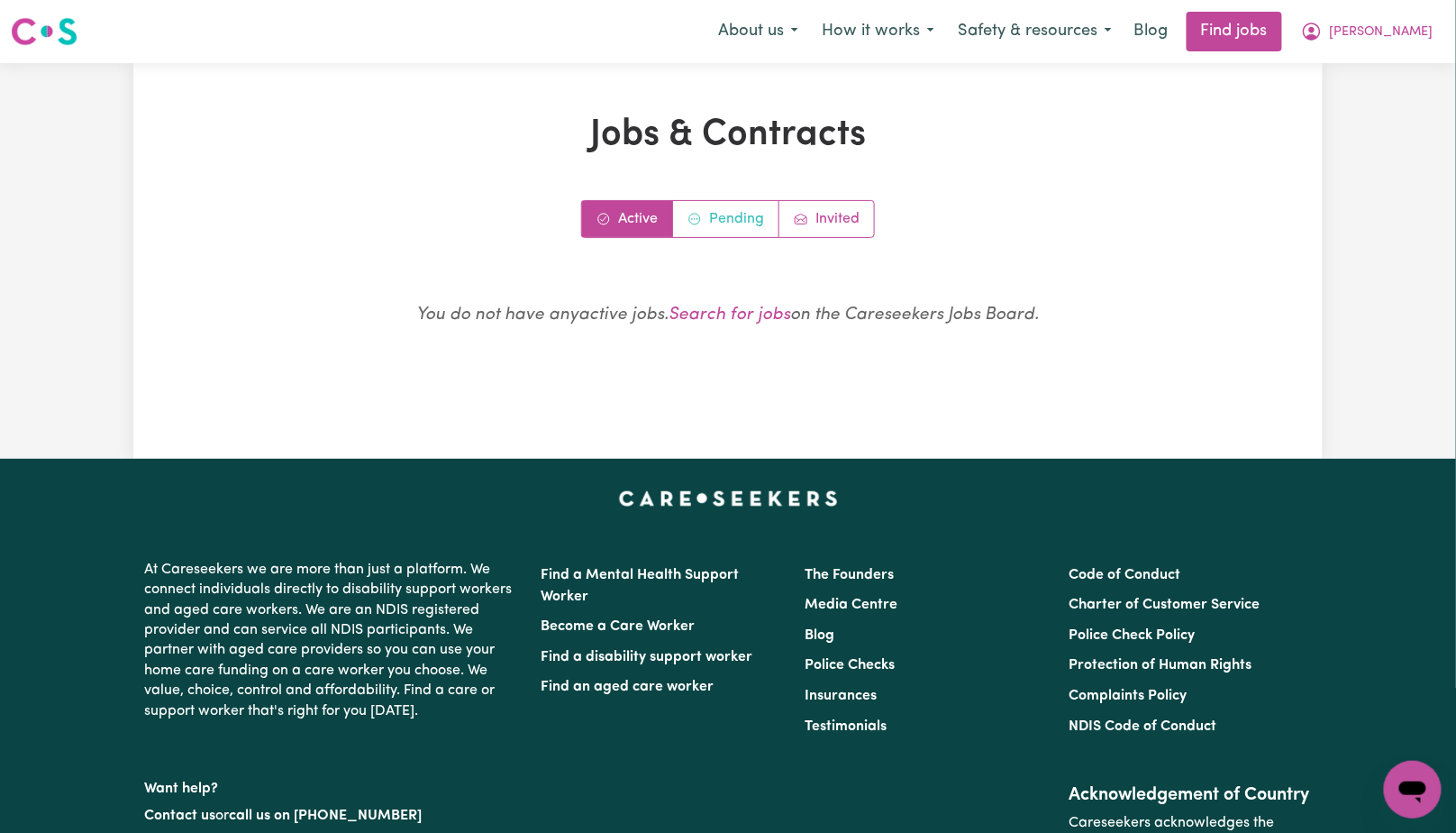 click on "Pending" at bounding box center (726, 219) 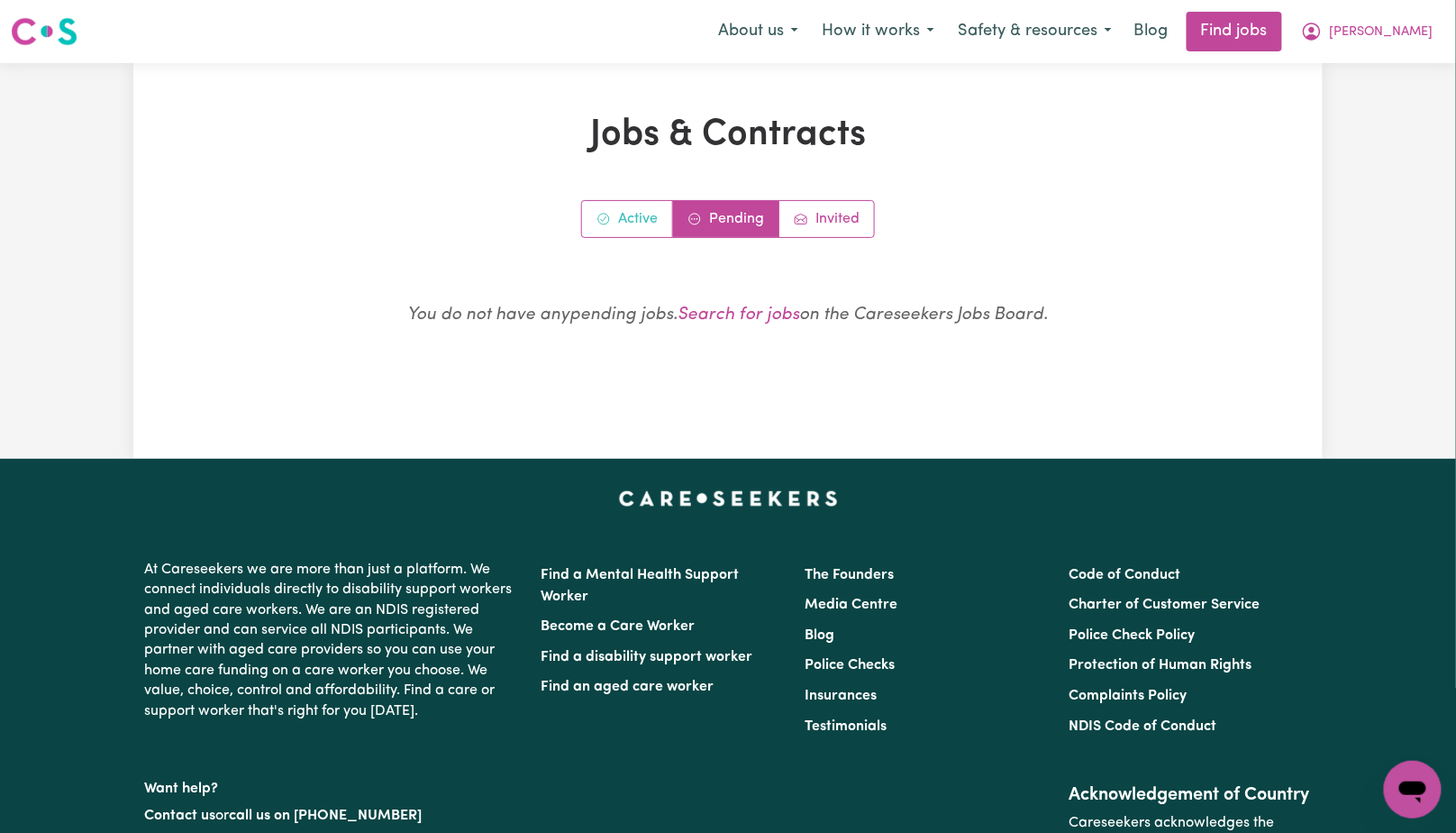 click on "Active" at bounding box center (627, 219) 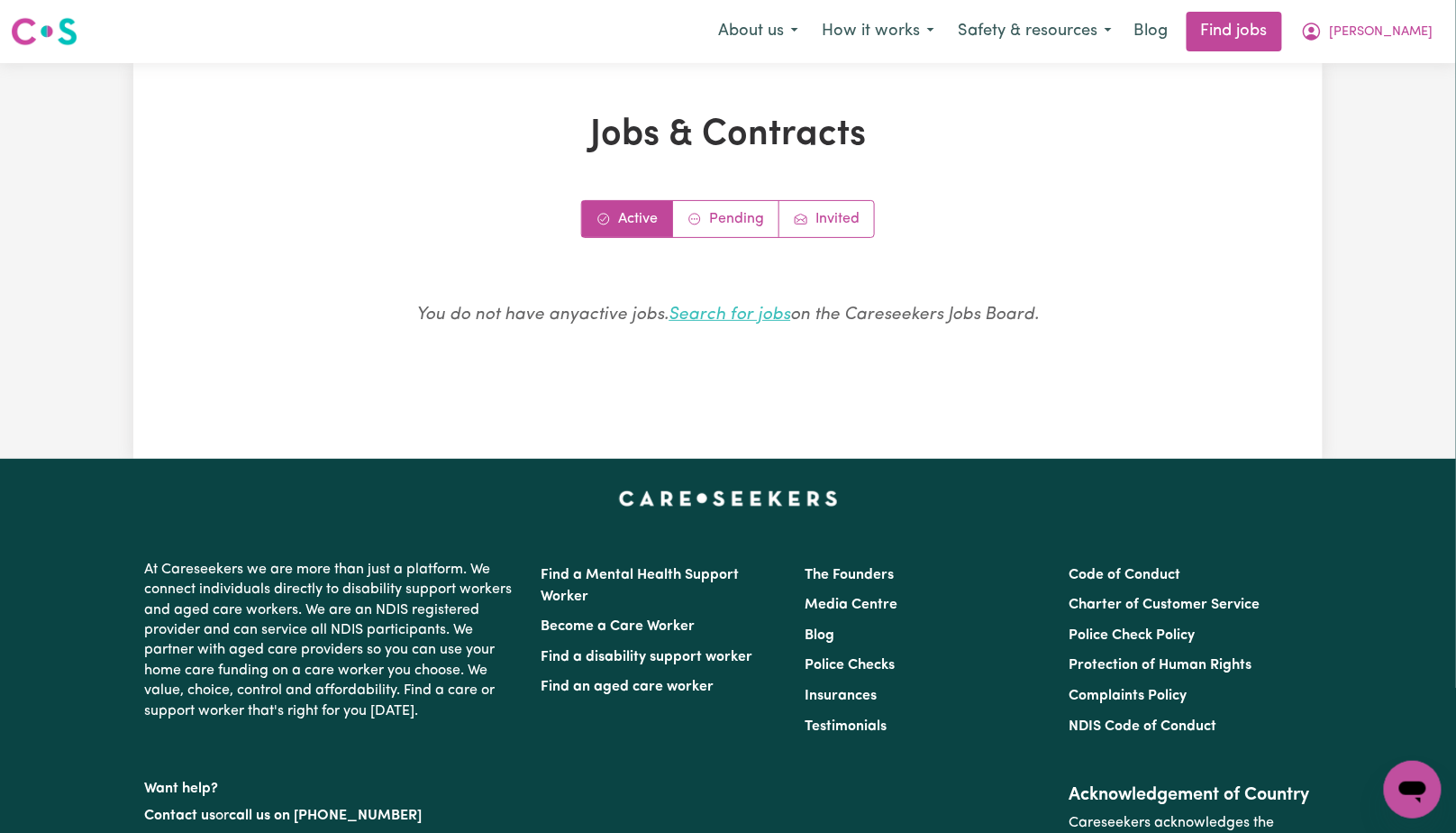 click on "Search for jobs" at bounding box center (730, 315) 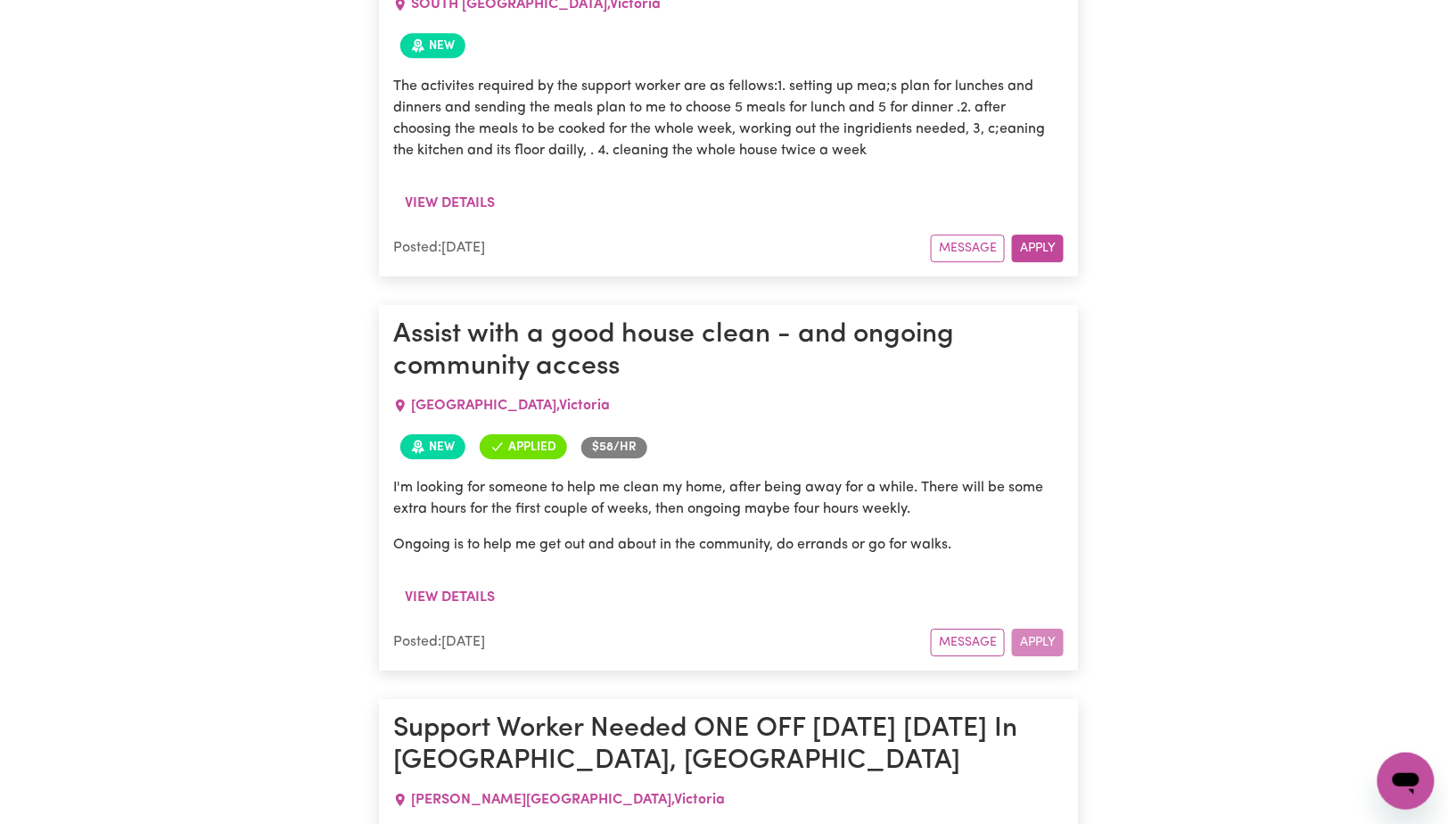 scroll, scrollTop: 1607, scrollLeft: 0, axis: vertical 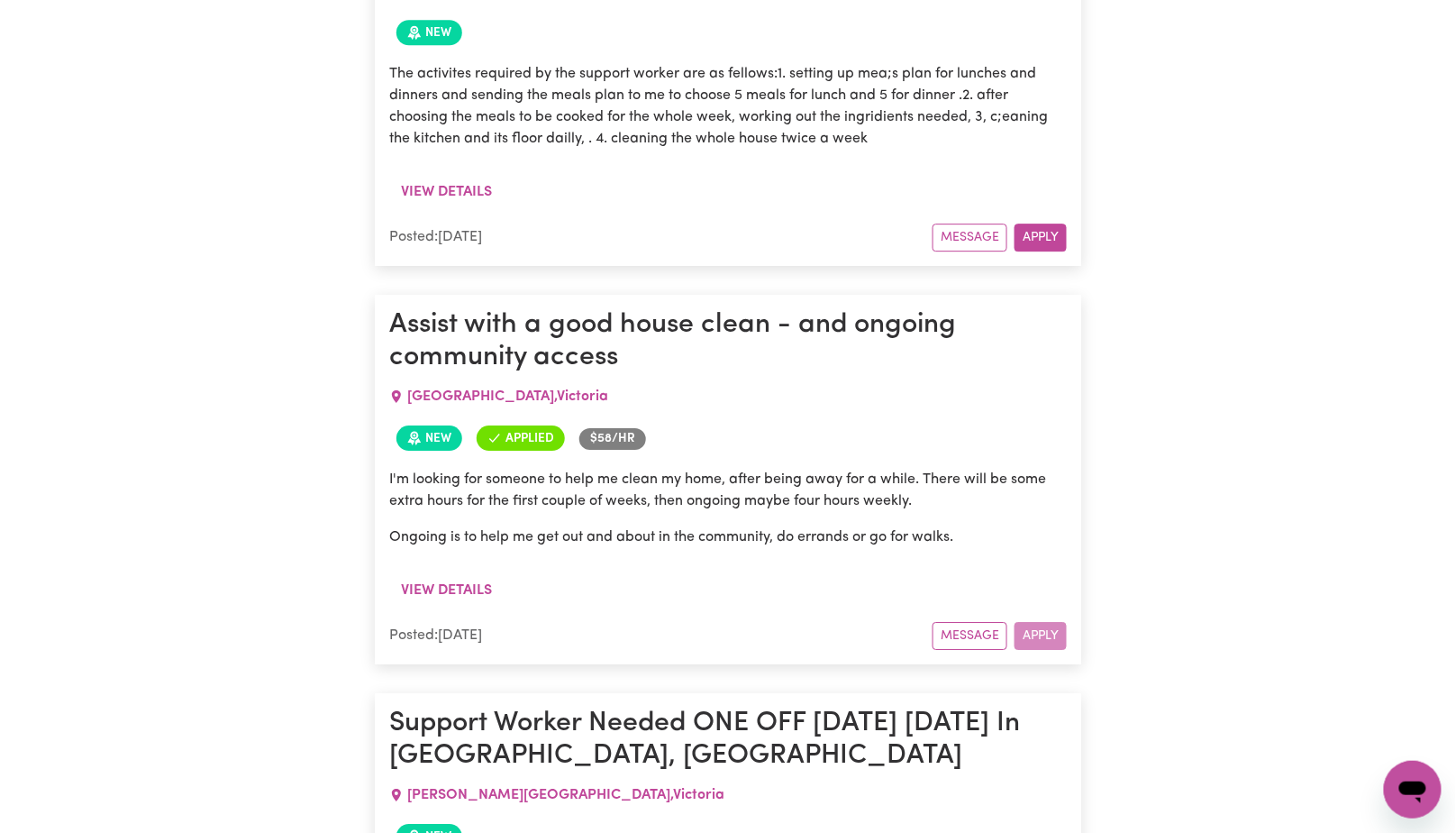 click on "Assist with a good house clean - and ongoing community access" at bounding box center (728, 342) 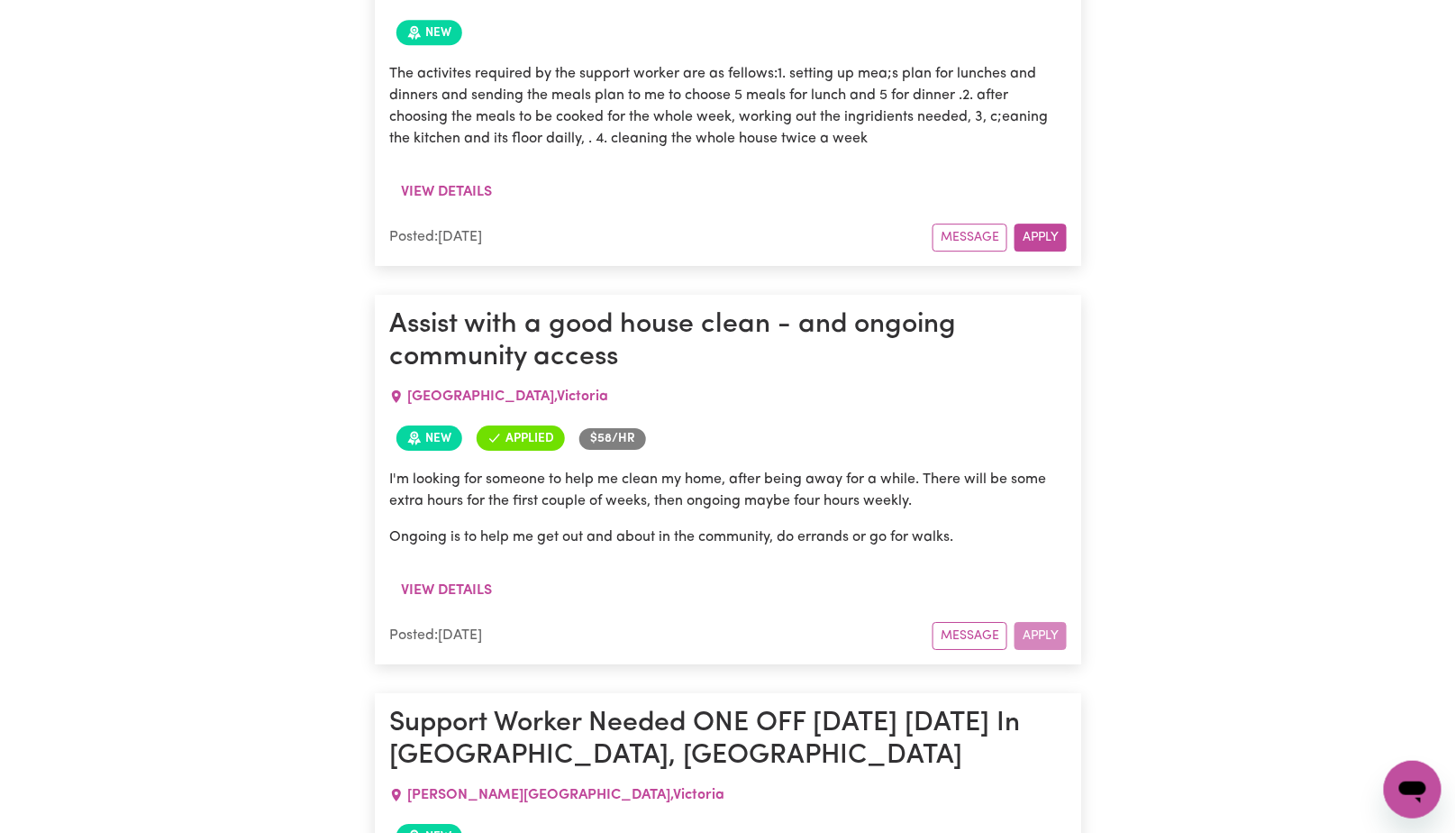 click on "Applied" at bounding box center (521, 438) 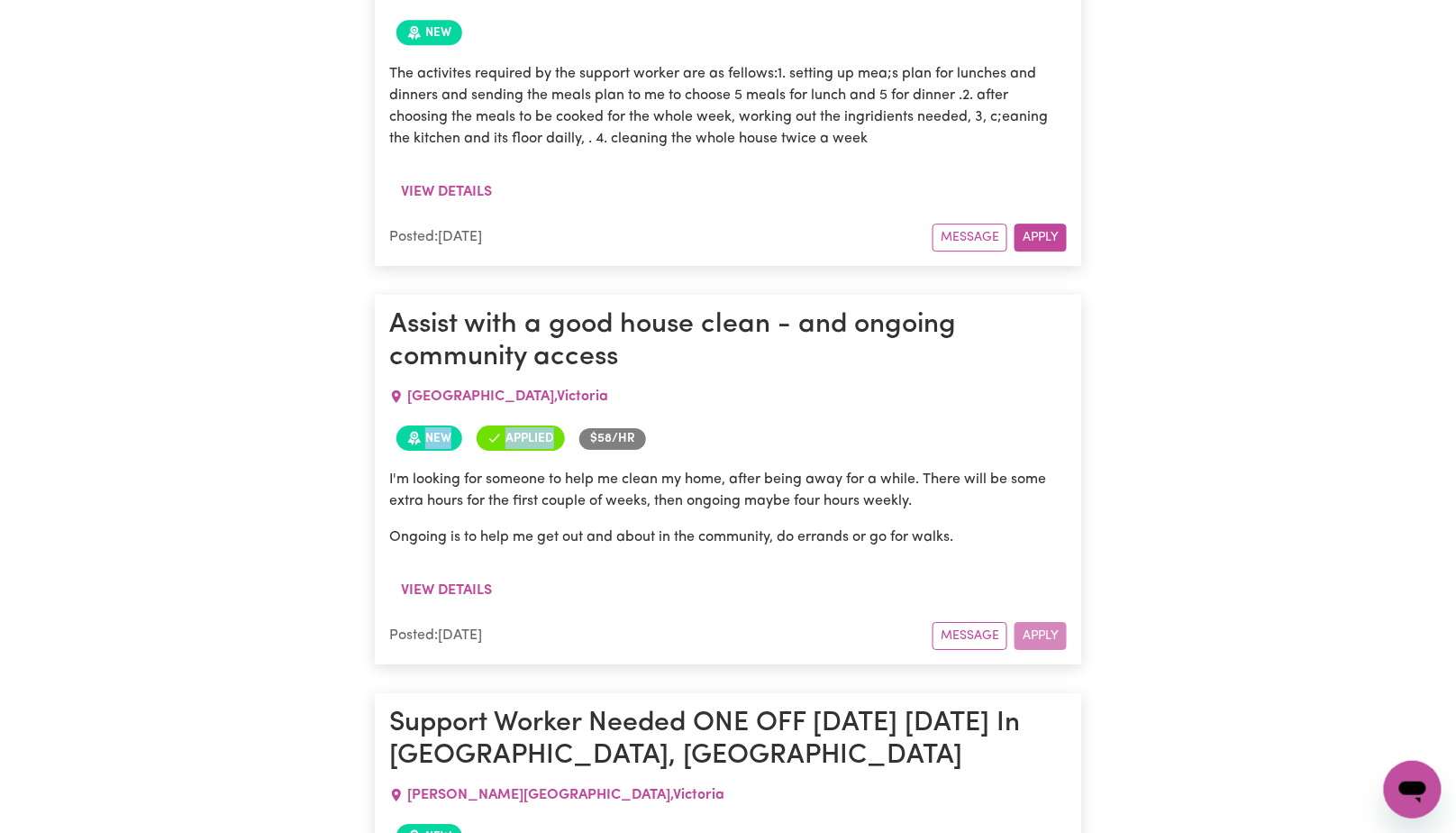 click on "Applied" at bounding box center (521, 438) 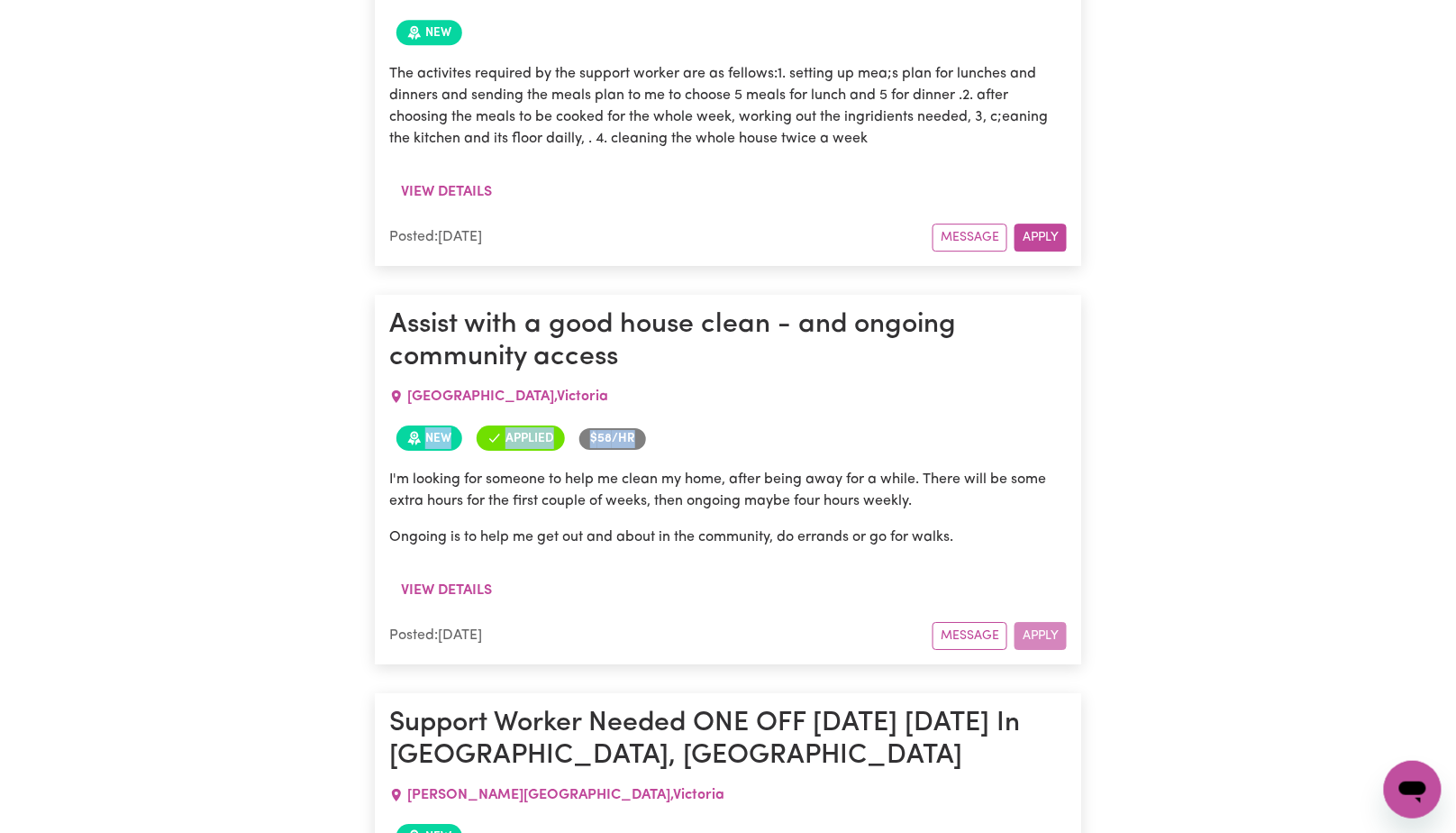 click on "Applied" at bounding box center (521, 438) 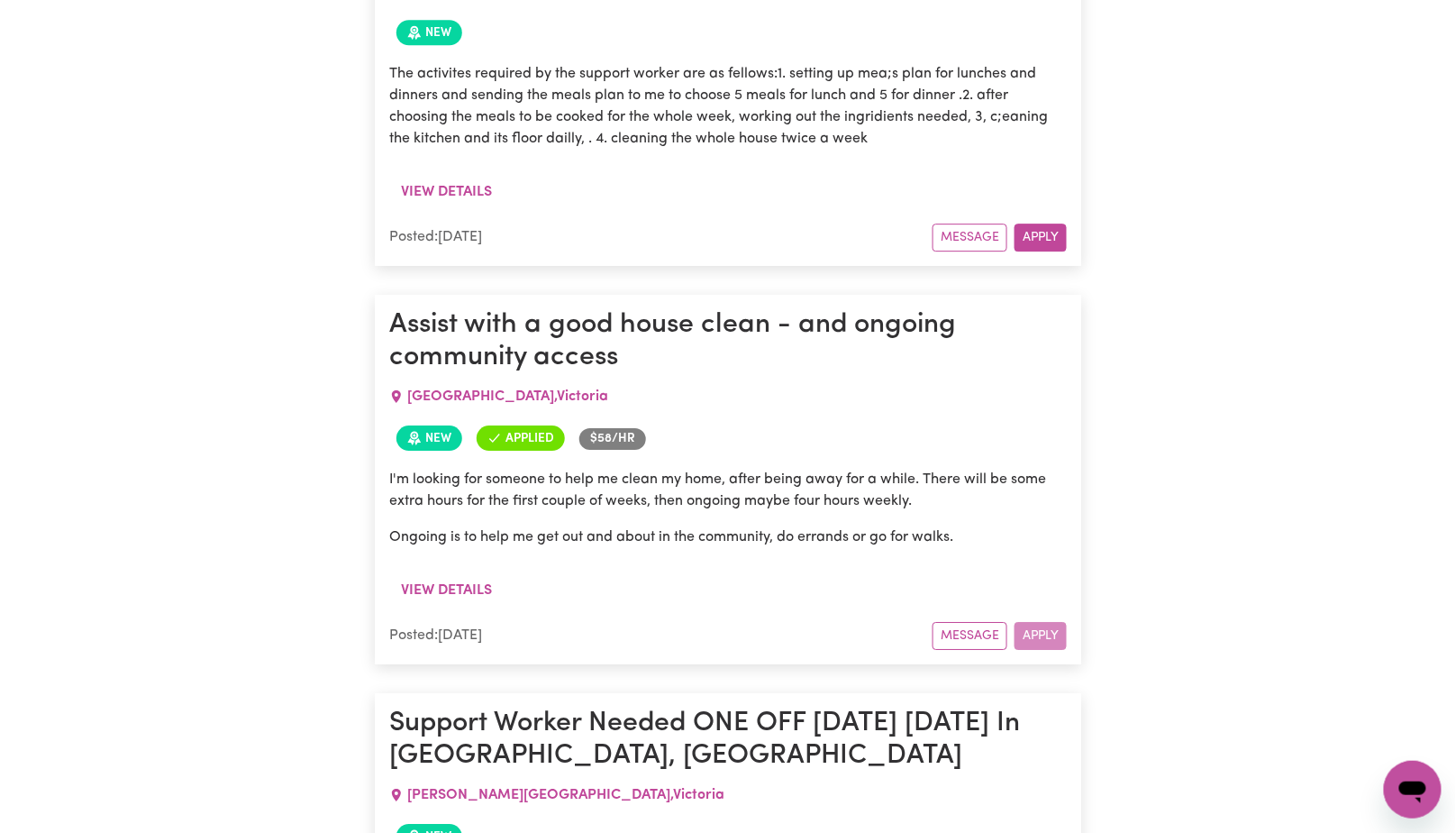 click on "Assist with a good house clean - and ongoing community access" at bounding box center [728, 342] 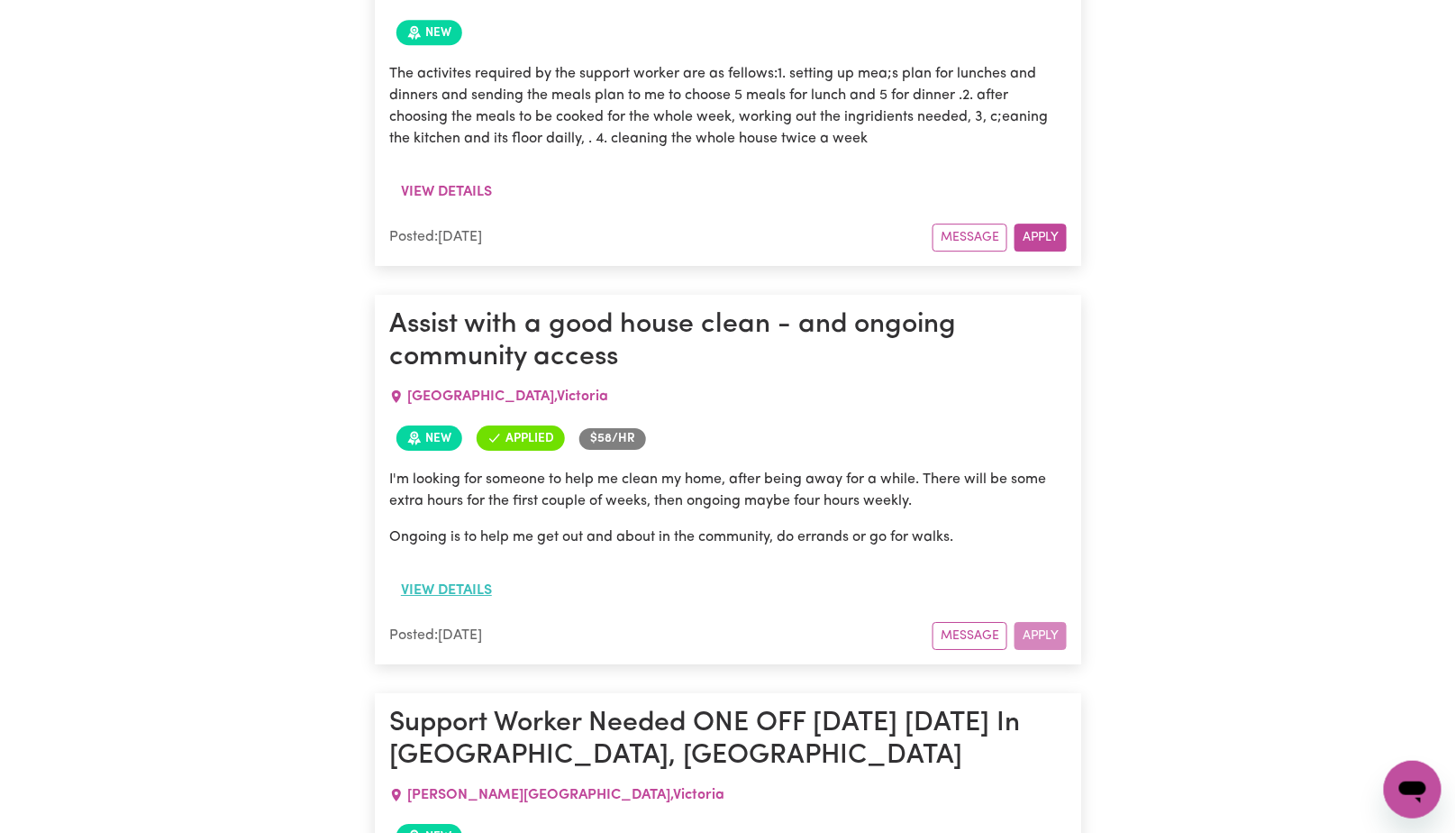 click on "View details" at bounding box center (446, 590) 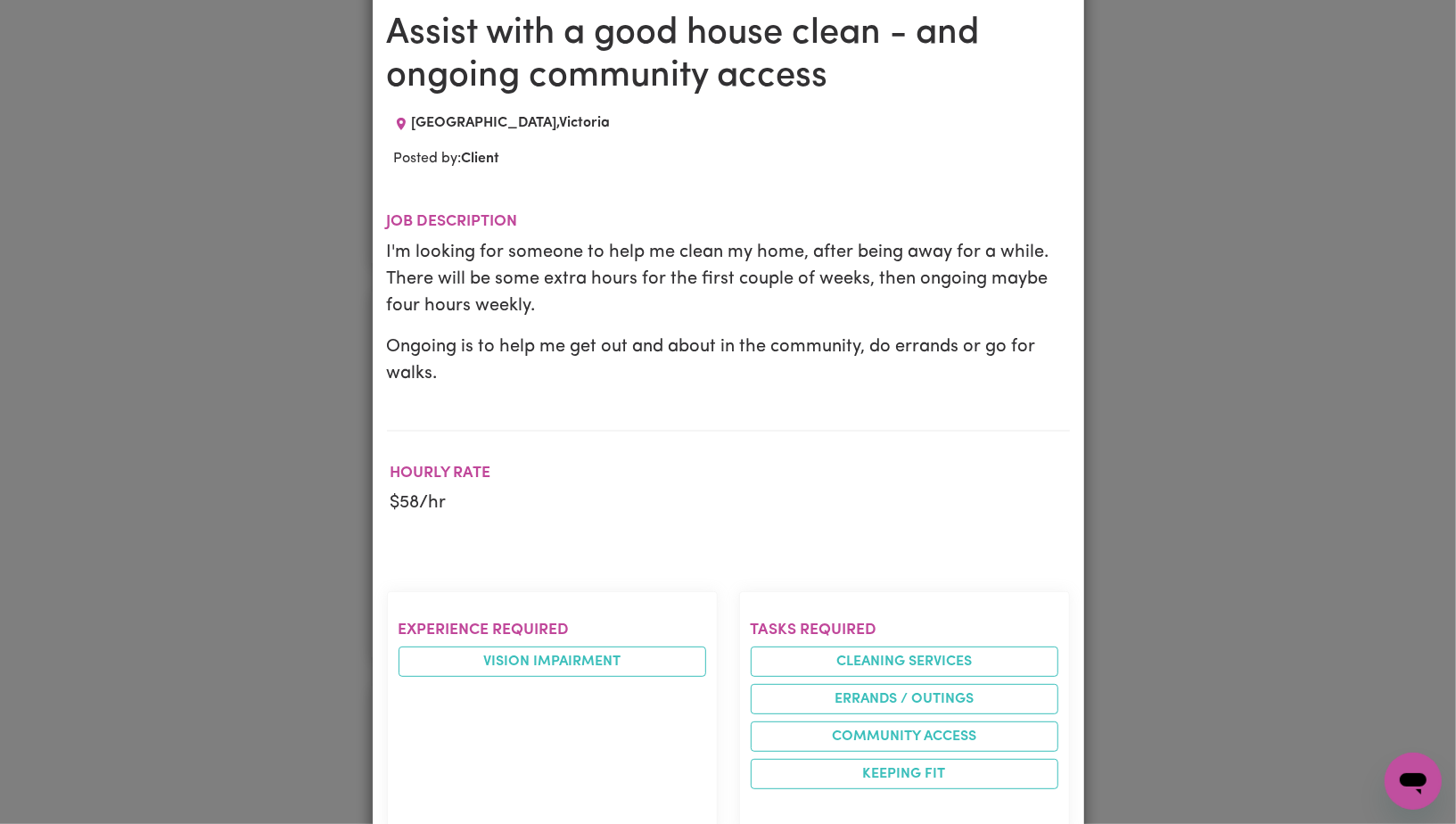 scroll, scrollTop: 94, scrollLeft: 0, axis: vertical 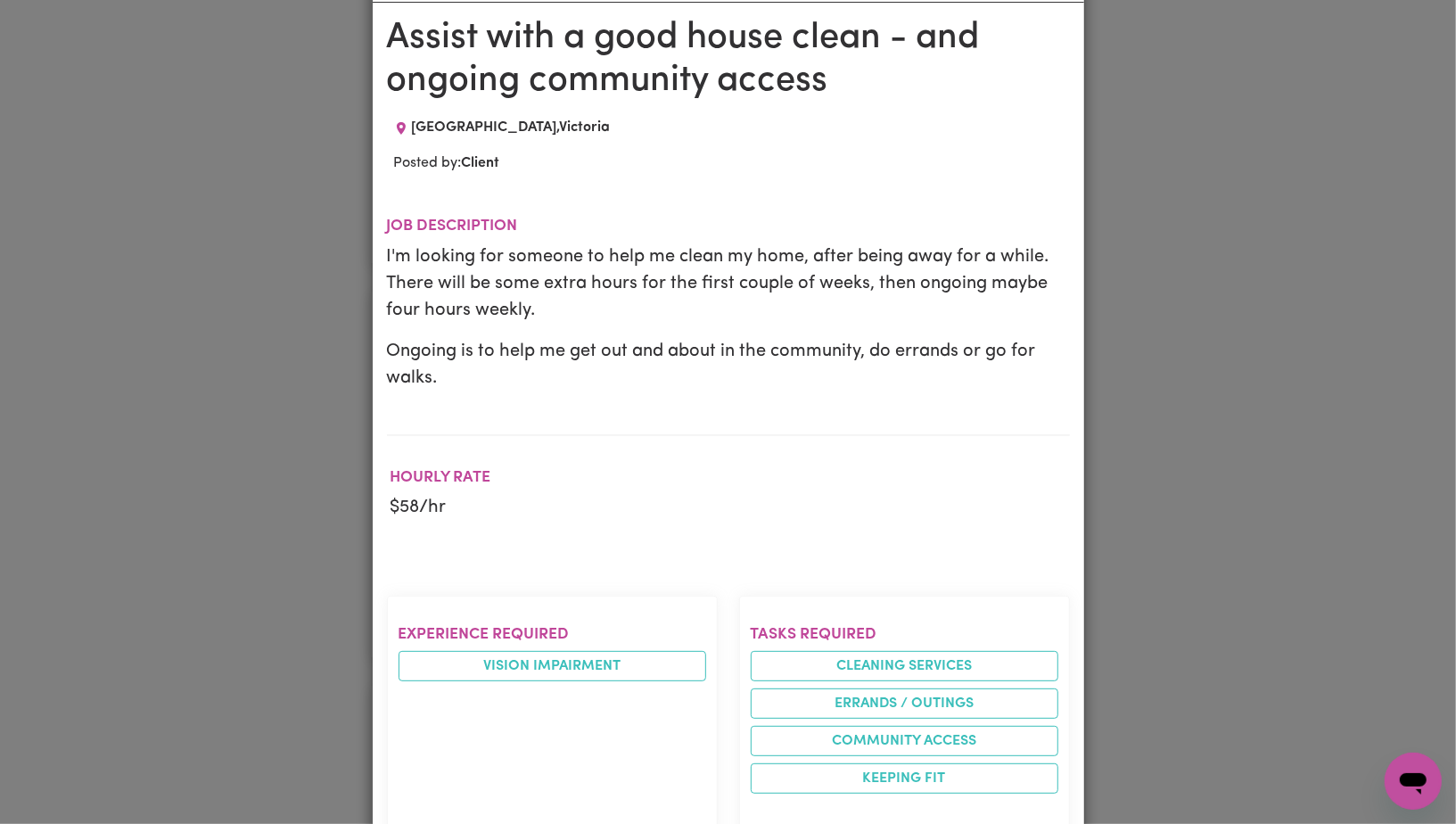 click on "Job Details Assist with a good house clean - and ongoing community access [GEOGRAPHIC_DATA] ,  [PERSON_NAME] Posted by:  Client Job description I'm looking for someone to help me clean my home, after being away for a while.  There will be some extra hours for the first couple of weeks, then ongoing maybe four hours weekly.  Ongoing is to help me get out and about in the community, do errands or go for walks.  Hourly Rate $ 58 /hr Experience required Vision impairment Tasks required Cleaning services Errands / Outings Community access Keeping fit Availability required [DATE] mornings [DATE] mornings [DATE] mornings Languages required N/A Carer gender requirements No preference Worker location requirements All workers willing to travel to my area can apply Qualification requirements N/A Other requirements Own Car Have driving license Willing to drive Goal Keep independent, and build self-esteem." at bounding box center (728, 412) 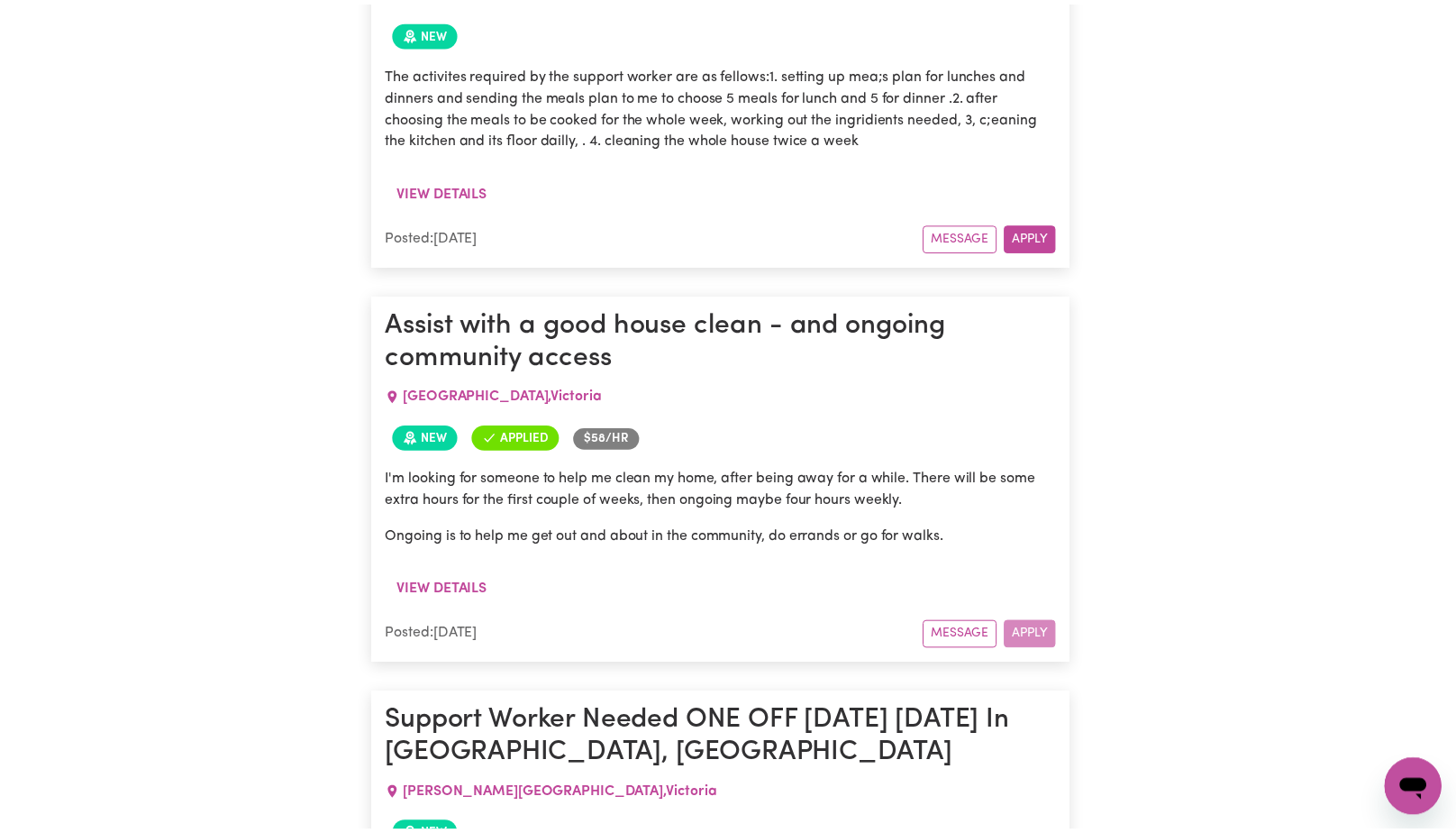 scroll, scrollTop: 0, scrollLeft: 0, axis: both 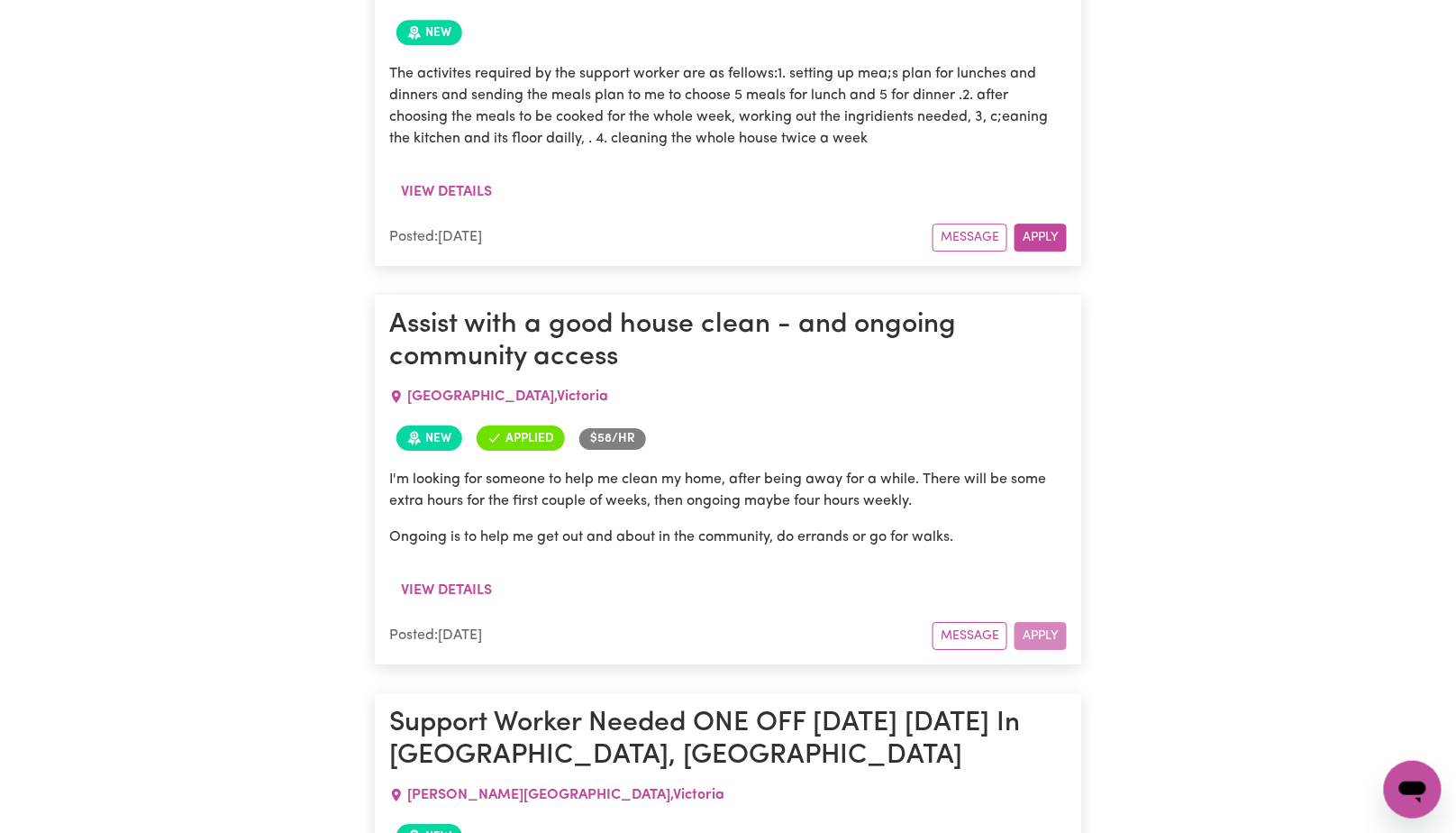 click 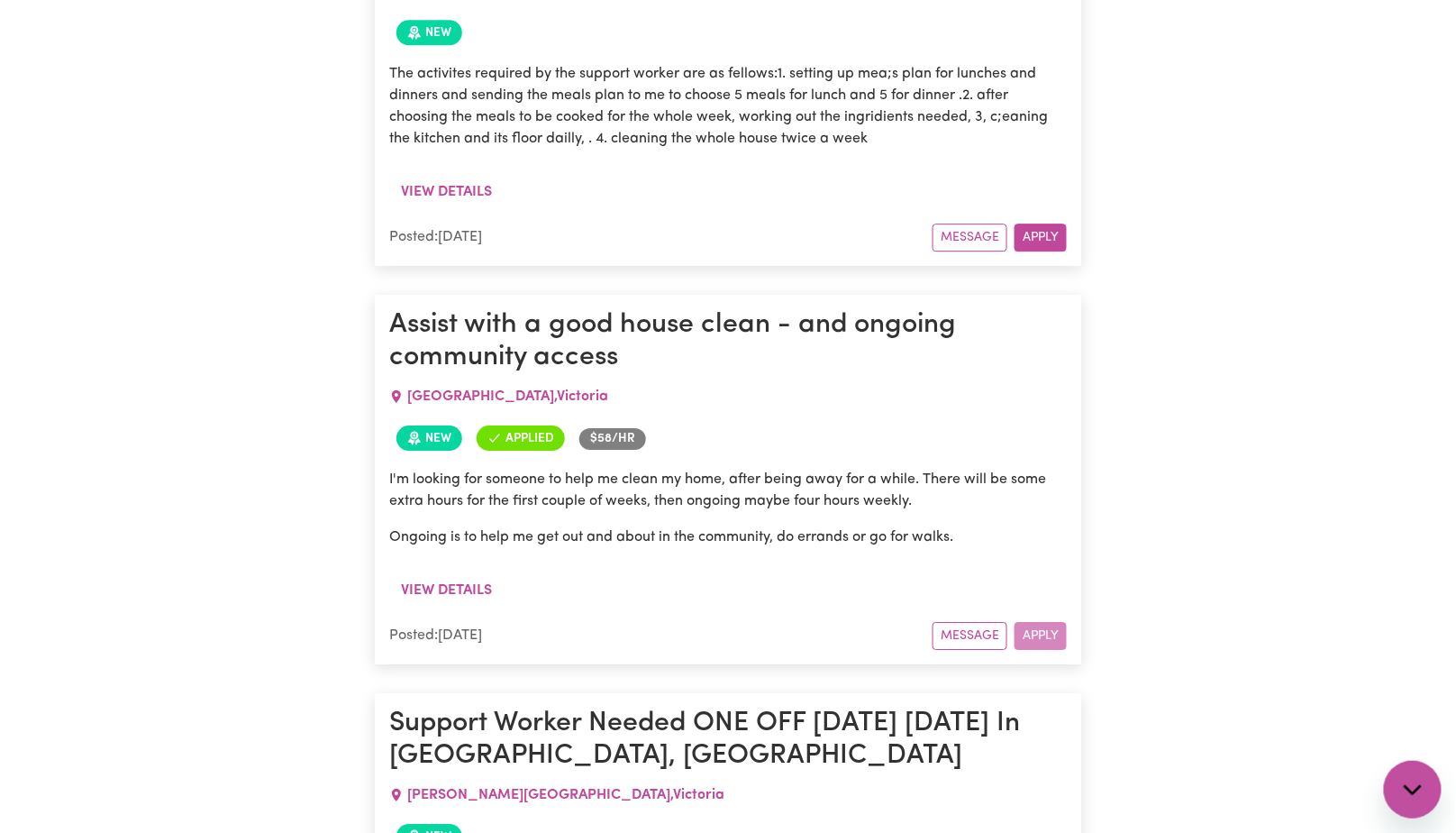 scroll, scrollTop: 0, scrollLeft: 0, axis: both 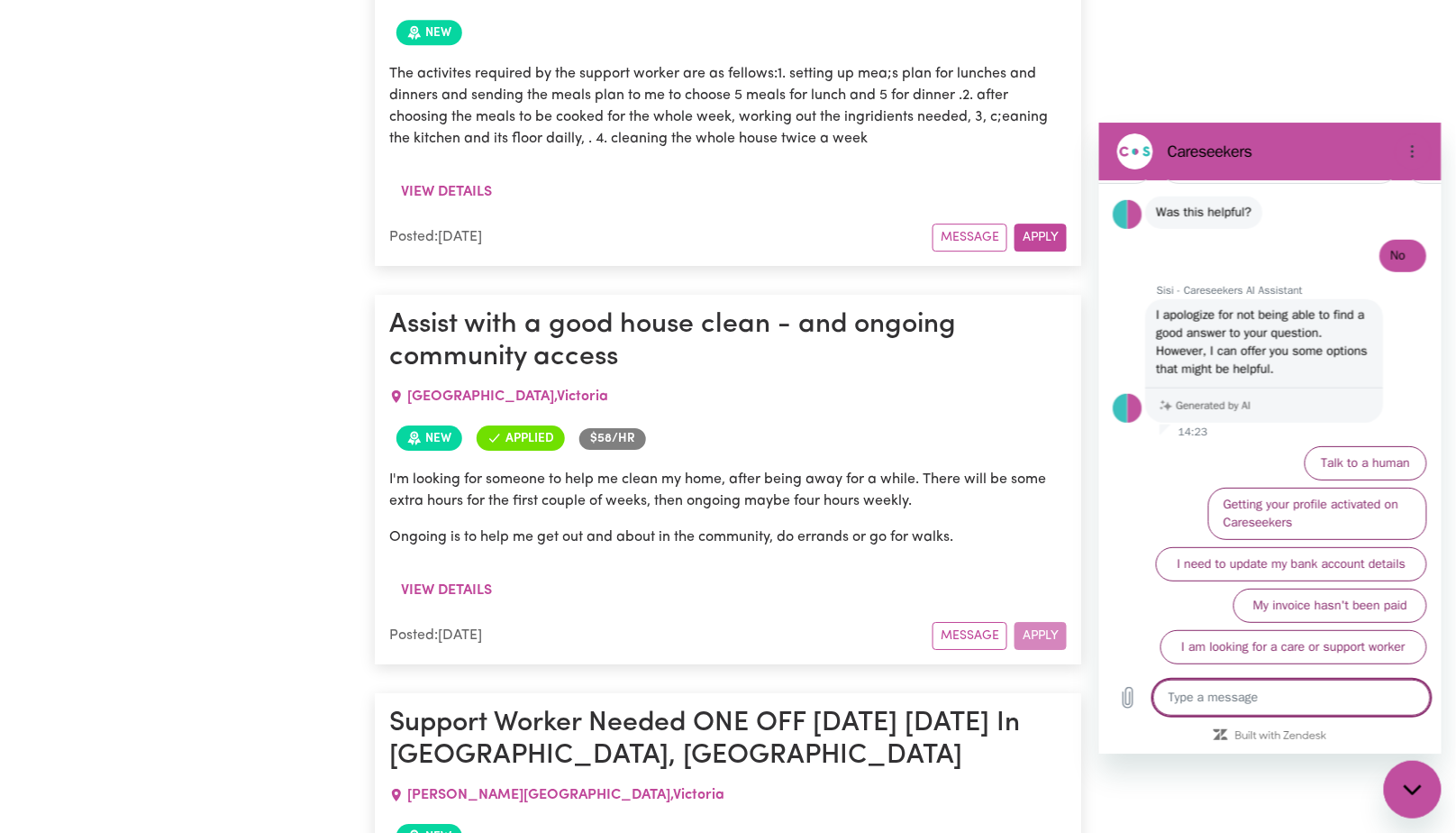 click at bounding box center [1291, 697] 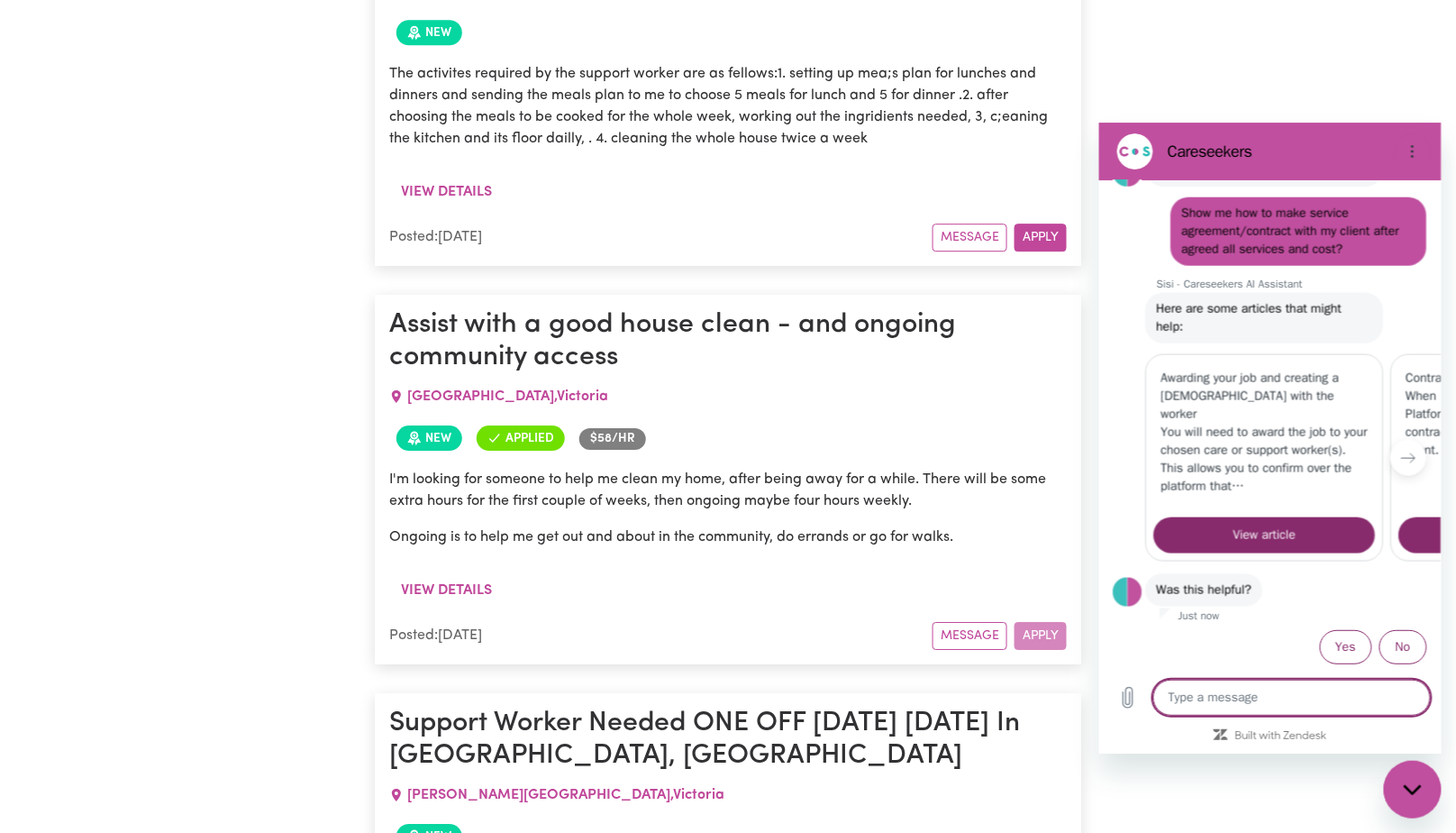 scroll, scrollTop: 804, scrollLeft: 0, axis: vertical 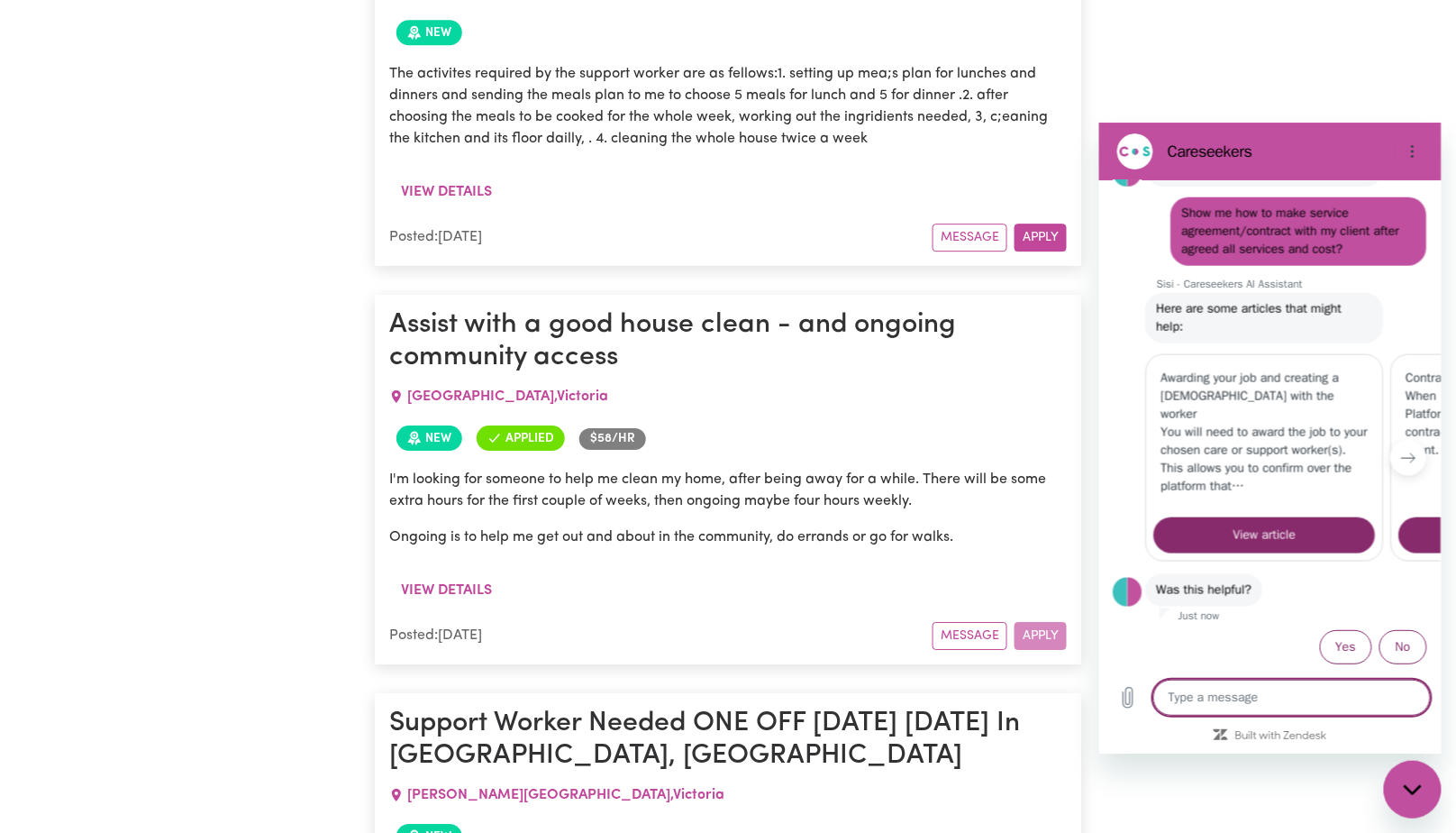 click 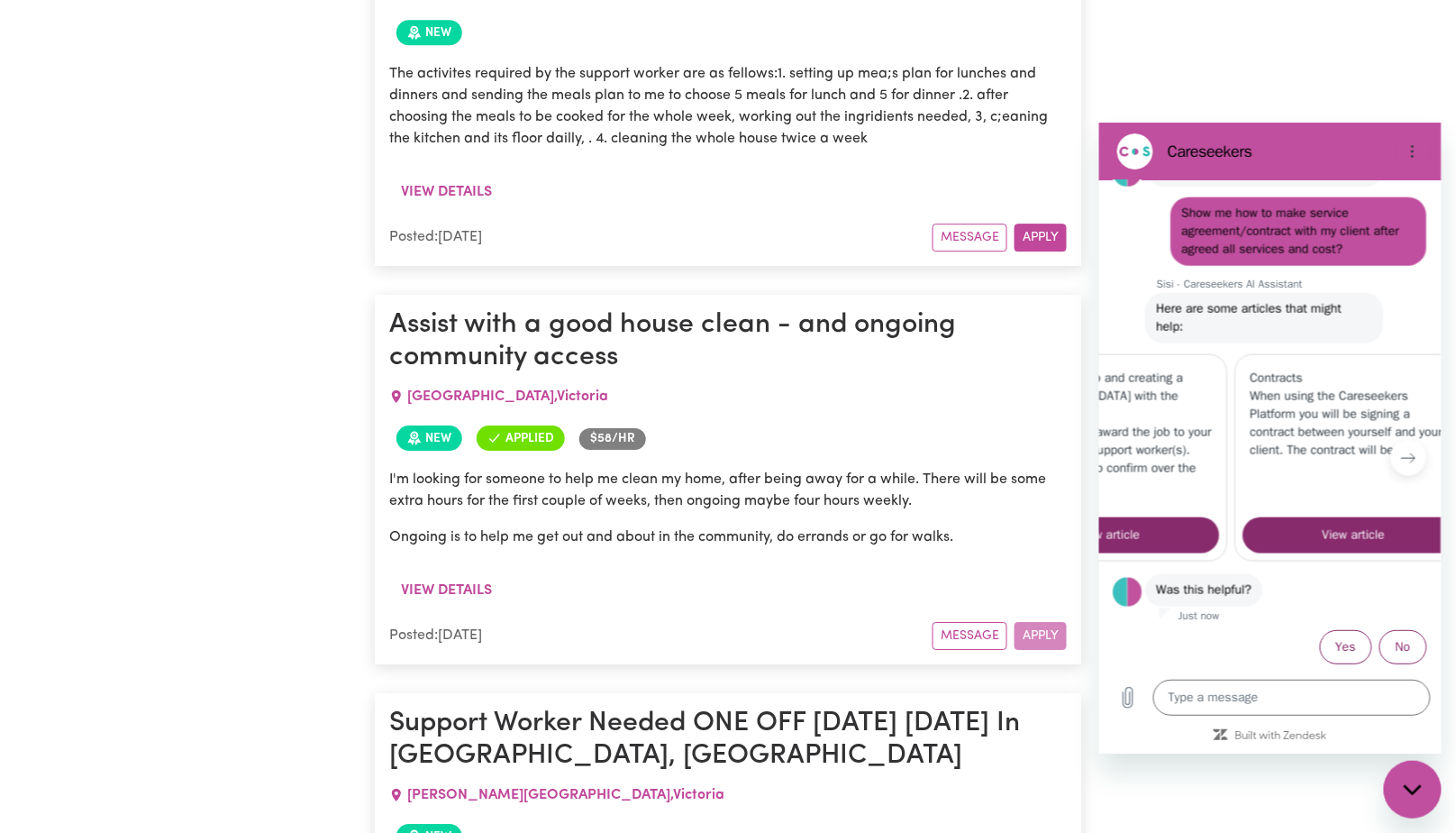 scroll, scrollTop: 0, scrollLeft: 230, axis: horizontal 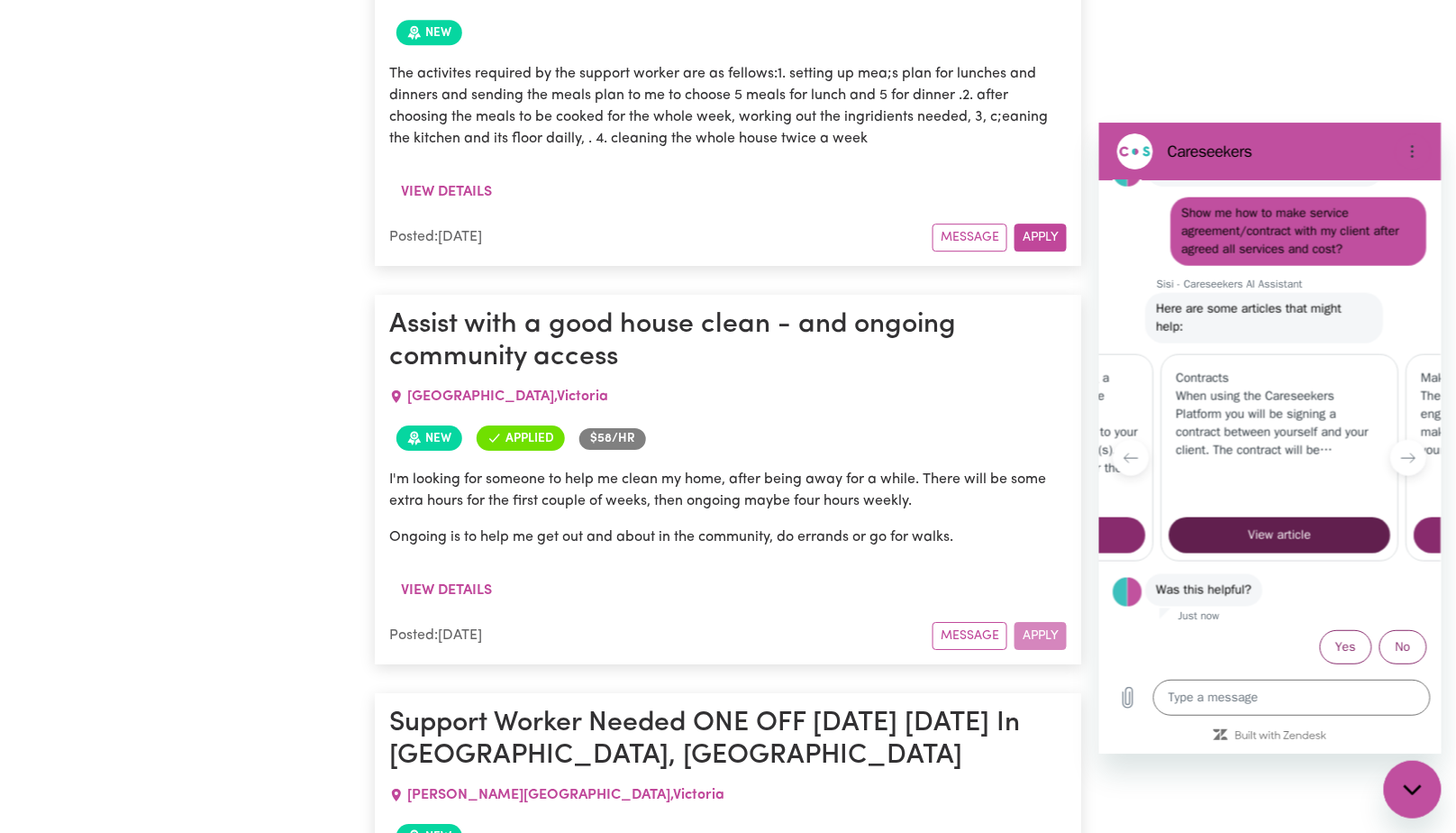 click on "View article" at bounding box center (1279, 535) 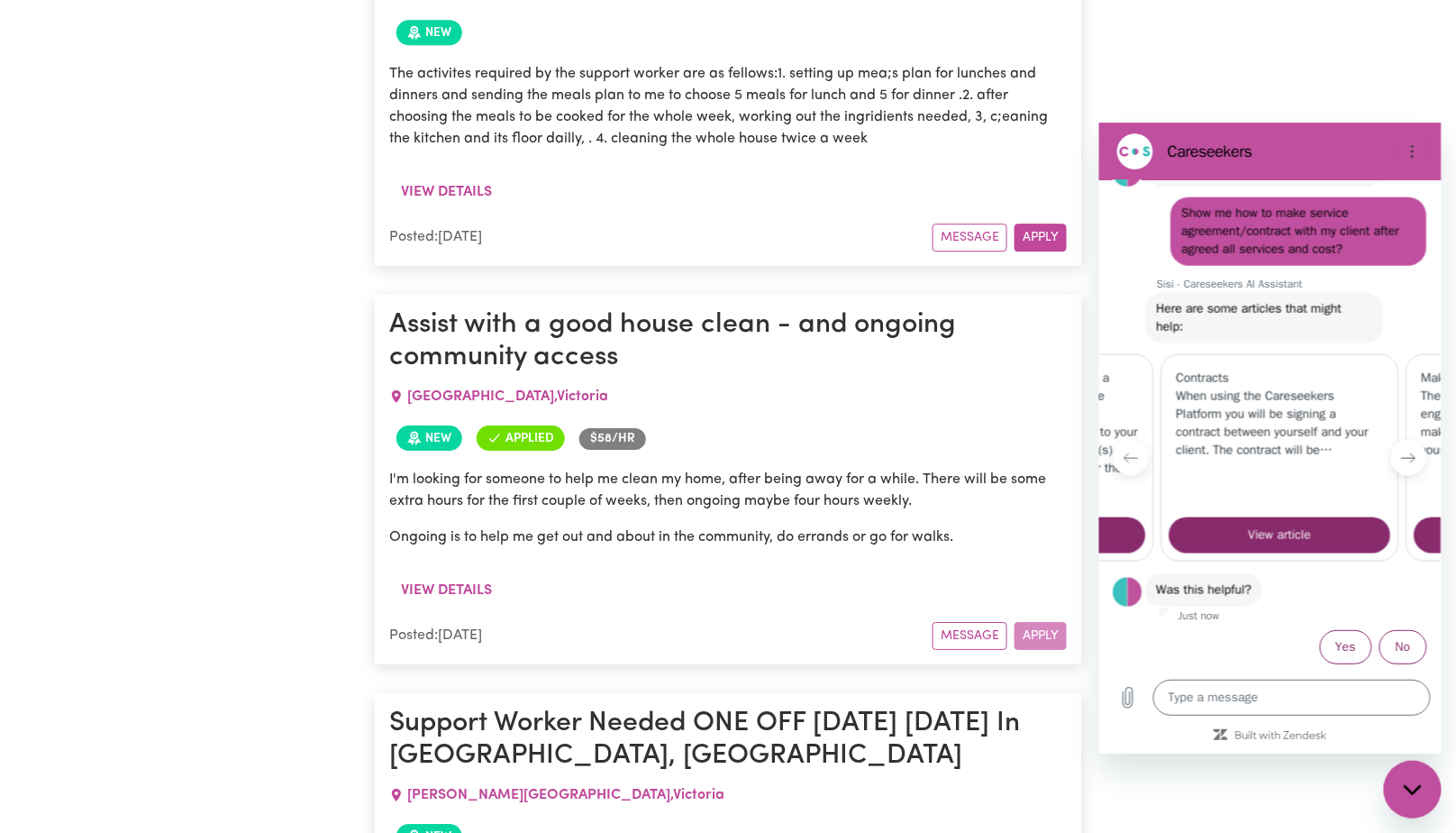 click 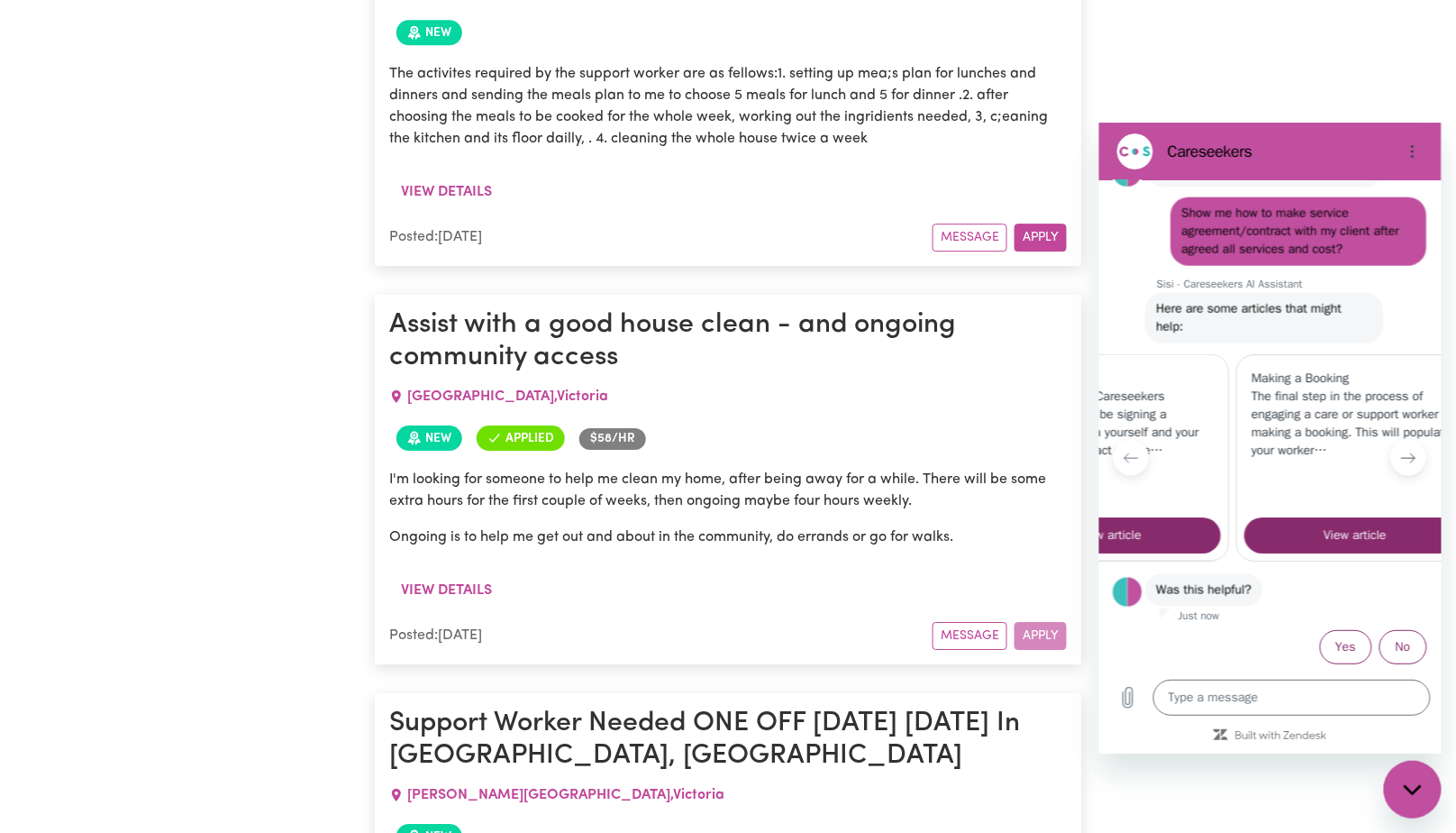 scroll, scrollTop: 0, scrollLeft: 450, axis: horizontal 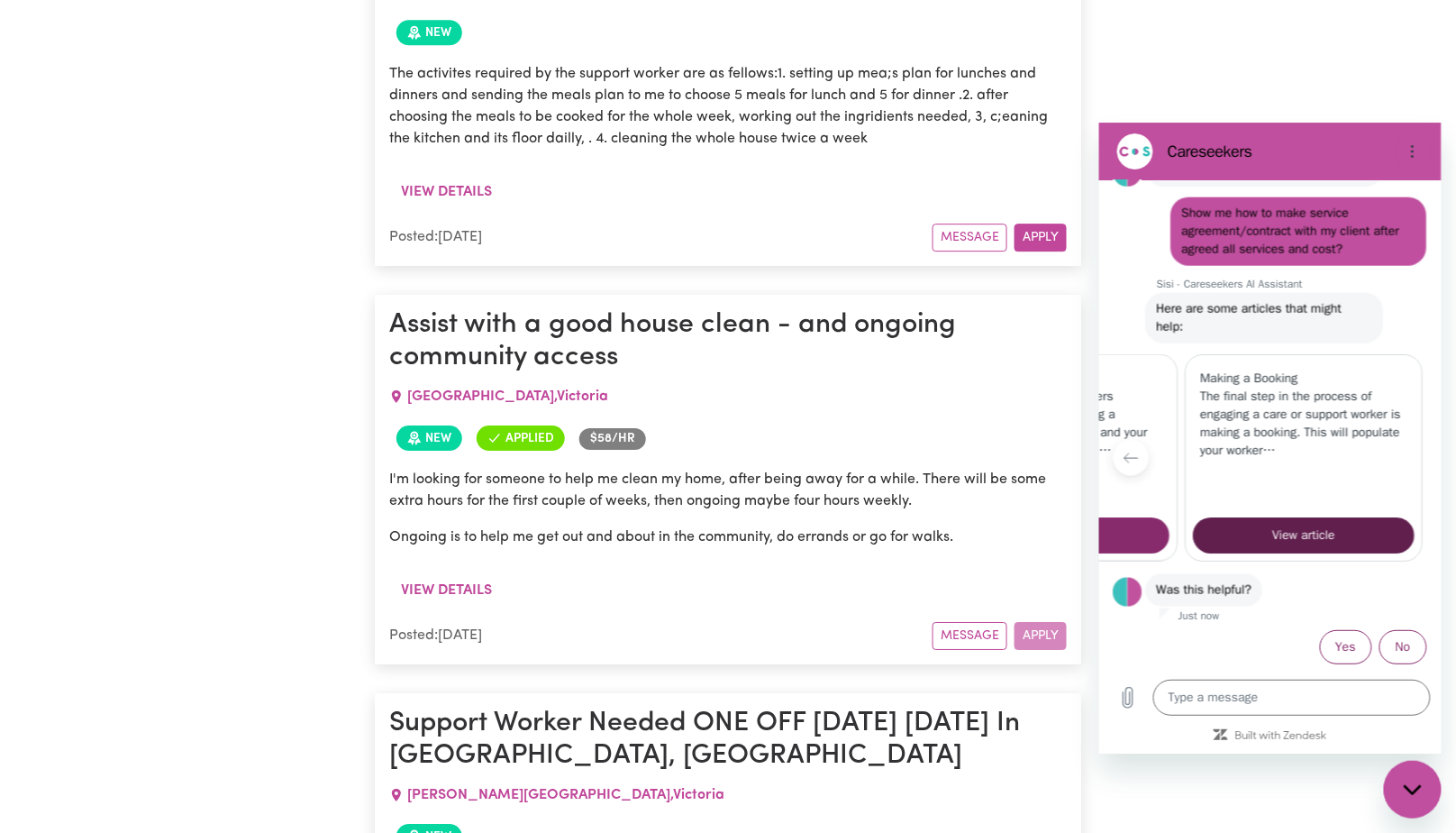 click on "View article" at bounding box center [1304, 535] 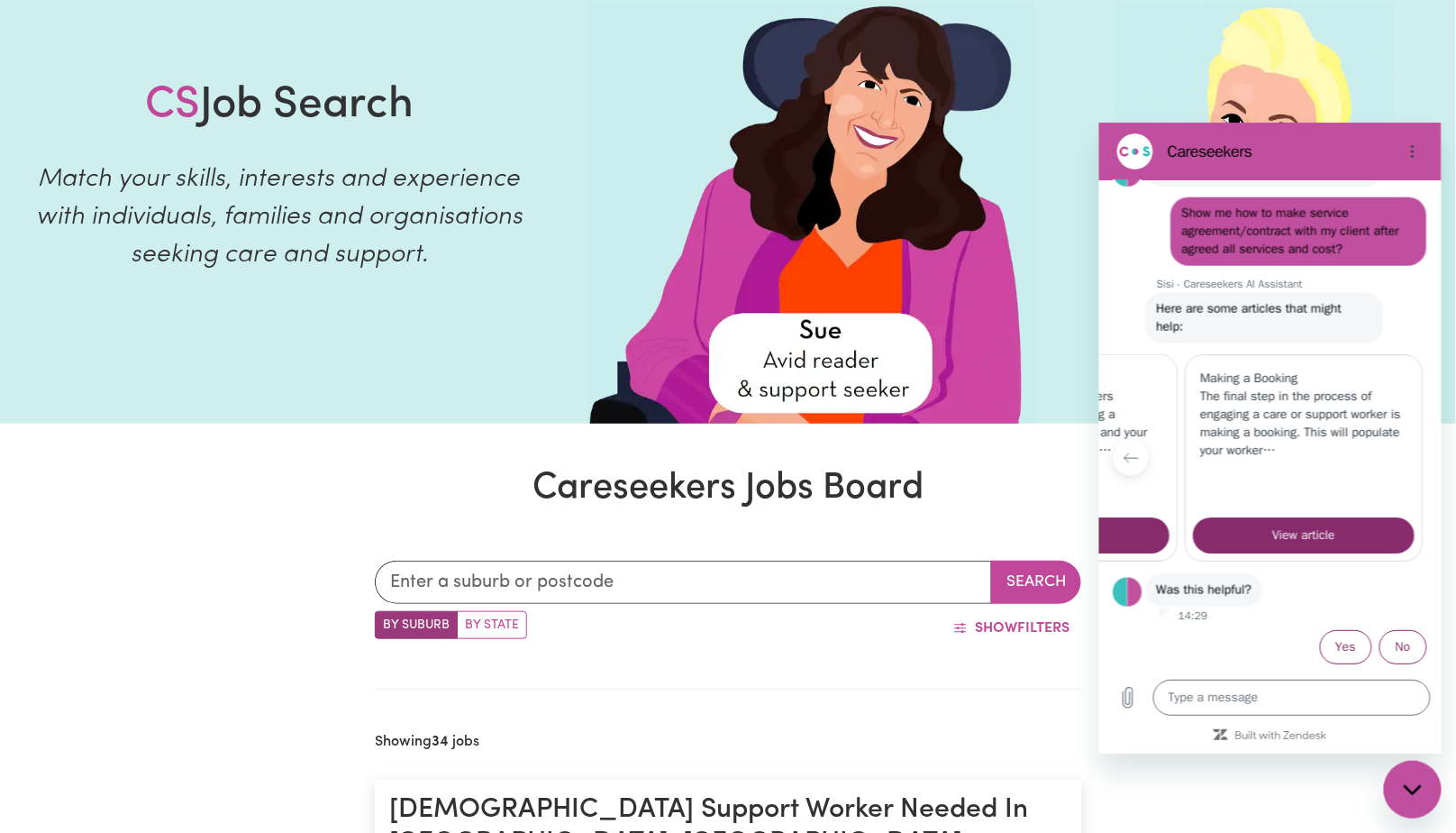 scroll, scrollTop: 17, scrollLeft: 0, axis: vertical 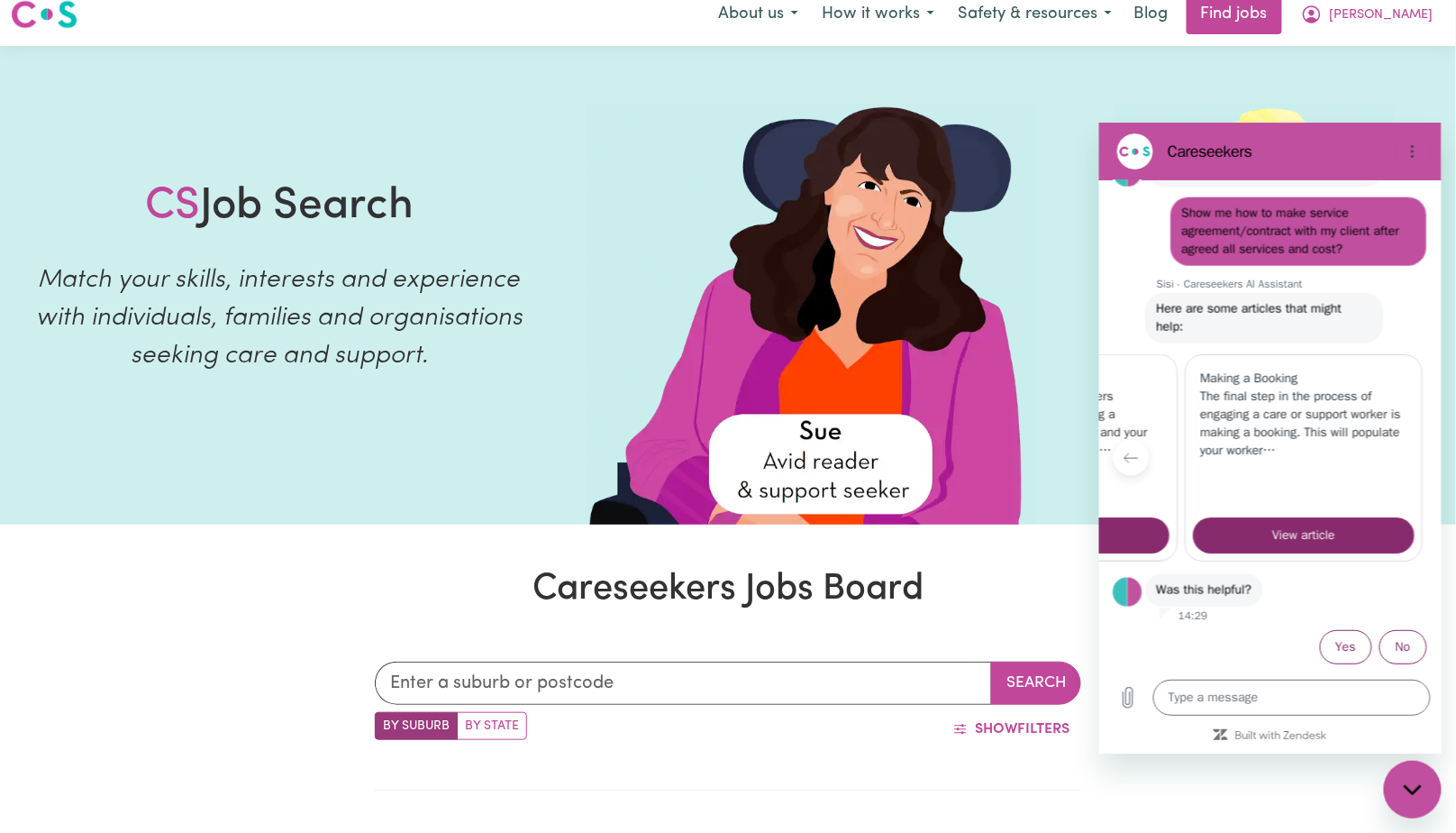 click 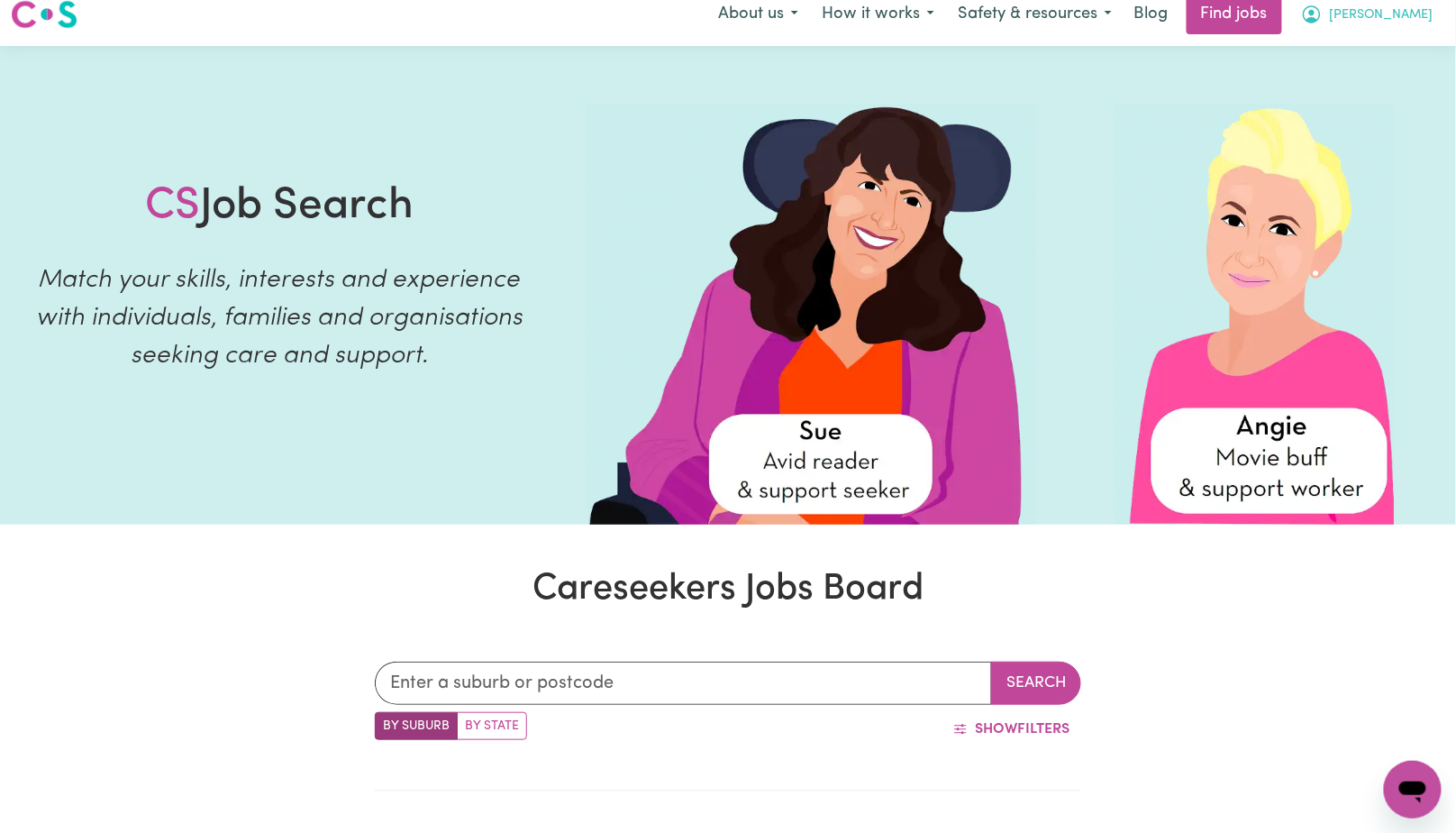 click on "[PERSON_NAME]" at bounding box center (1381, 15) 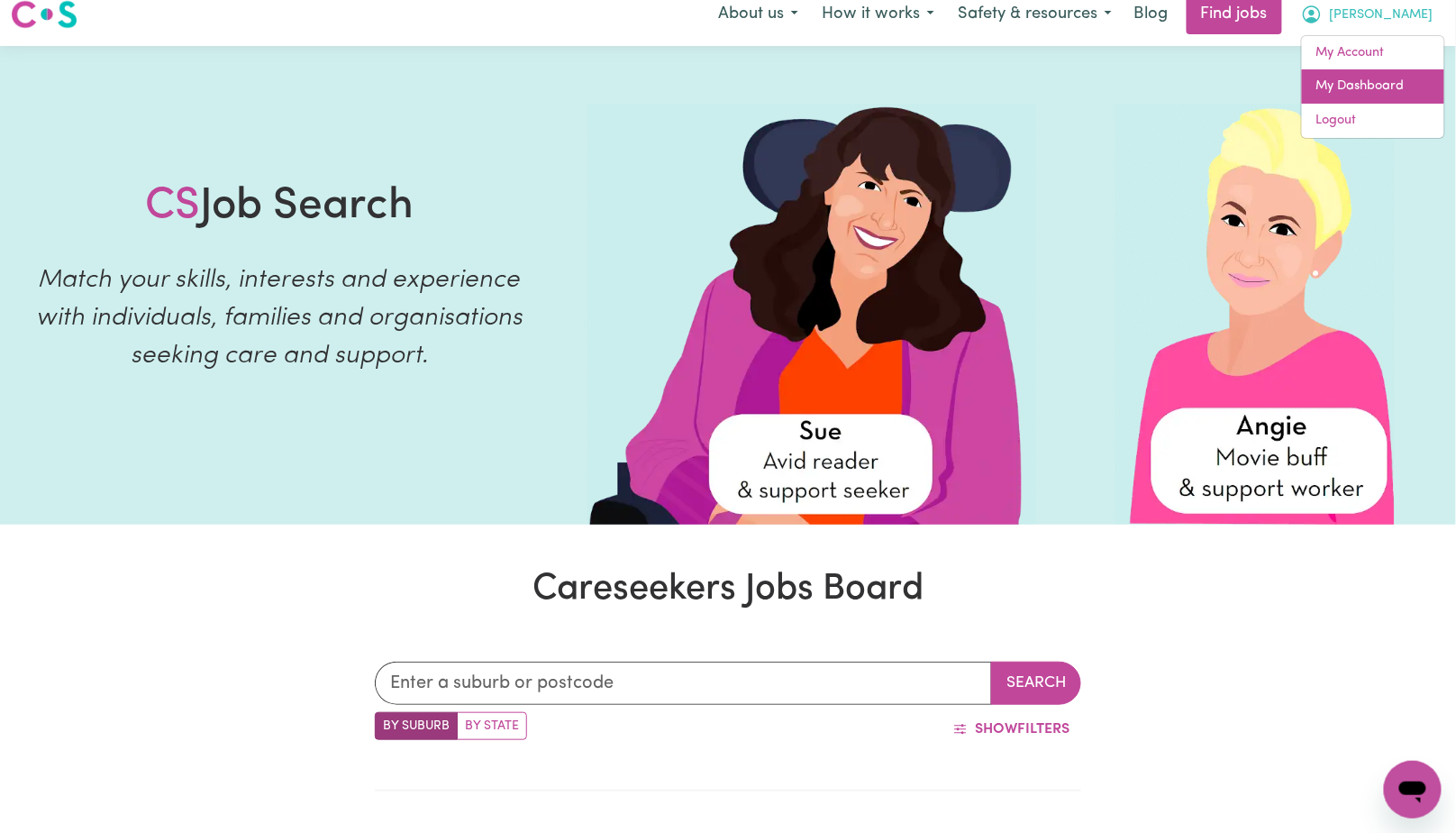 click on "My Dashboard" at bounding box center (1373, 87) 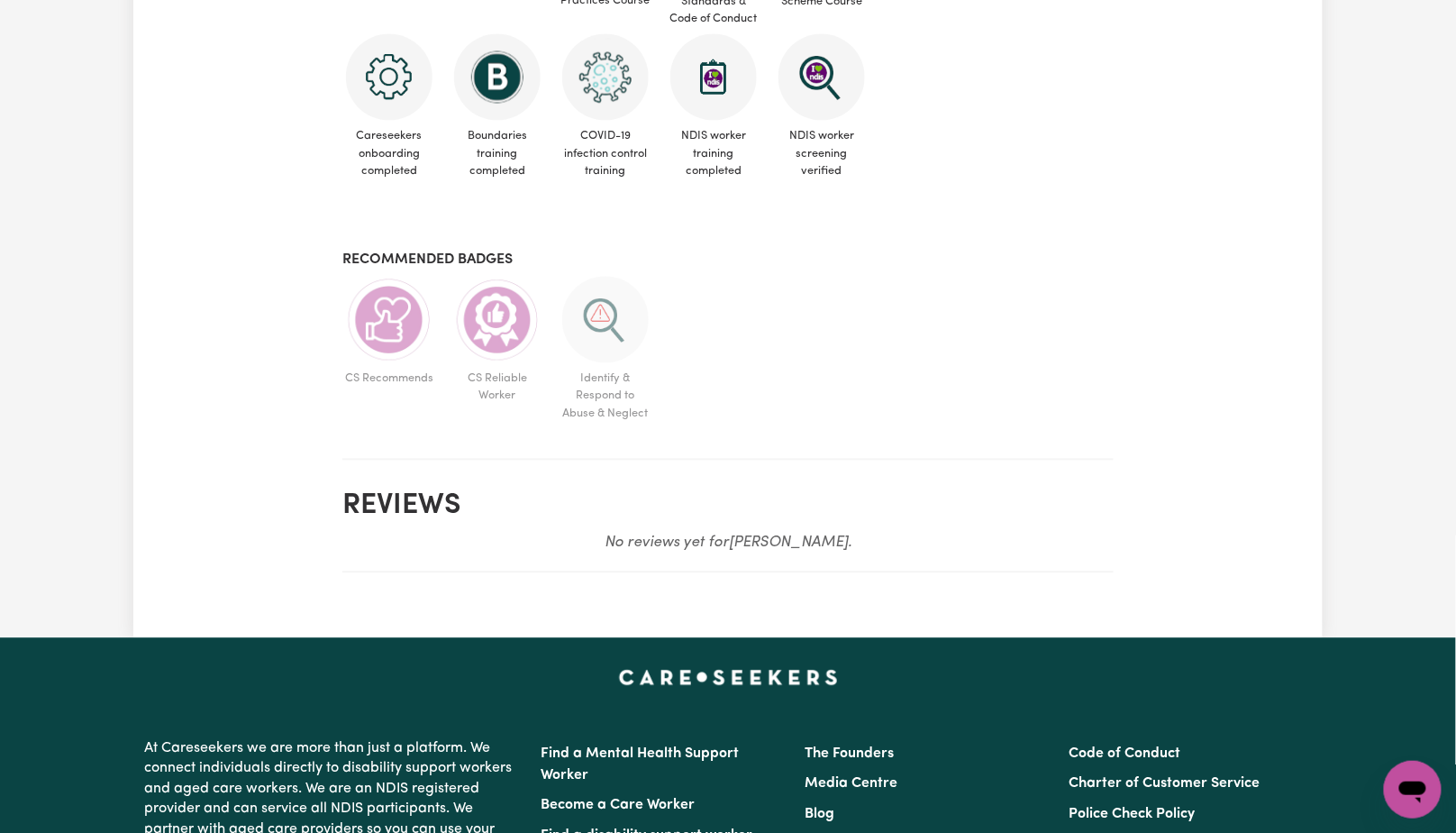 scroll, scrollTop: 1040, scrollLeft: 0, axis: vertical 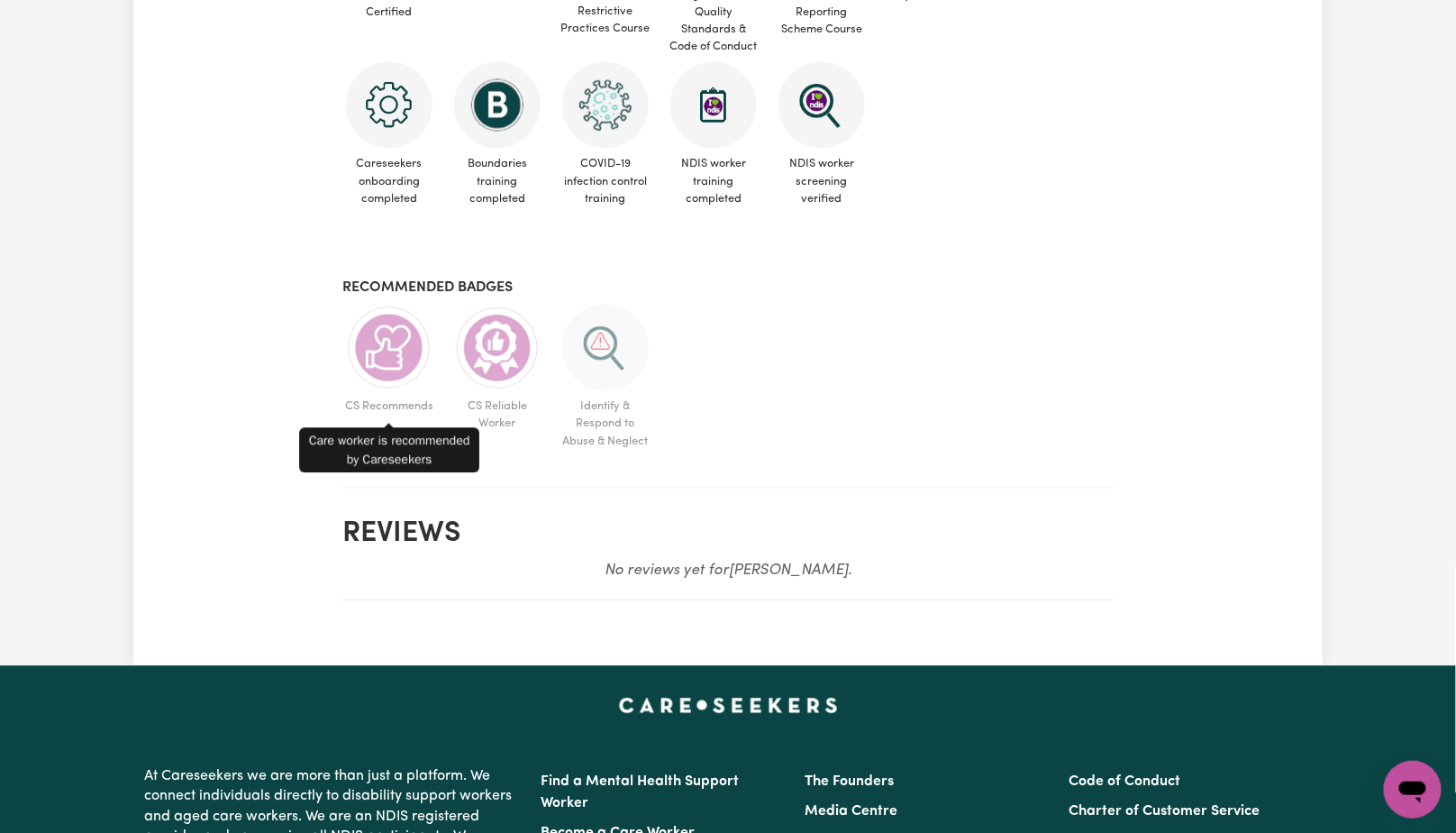 click at bounding box center (389, 348) 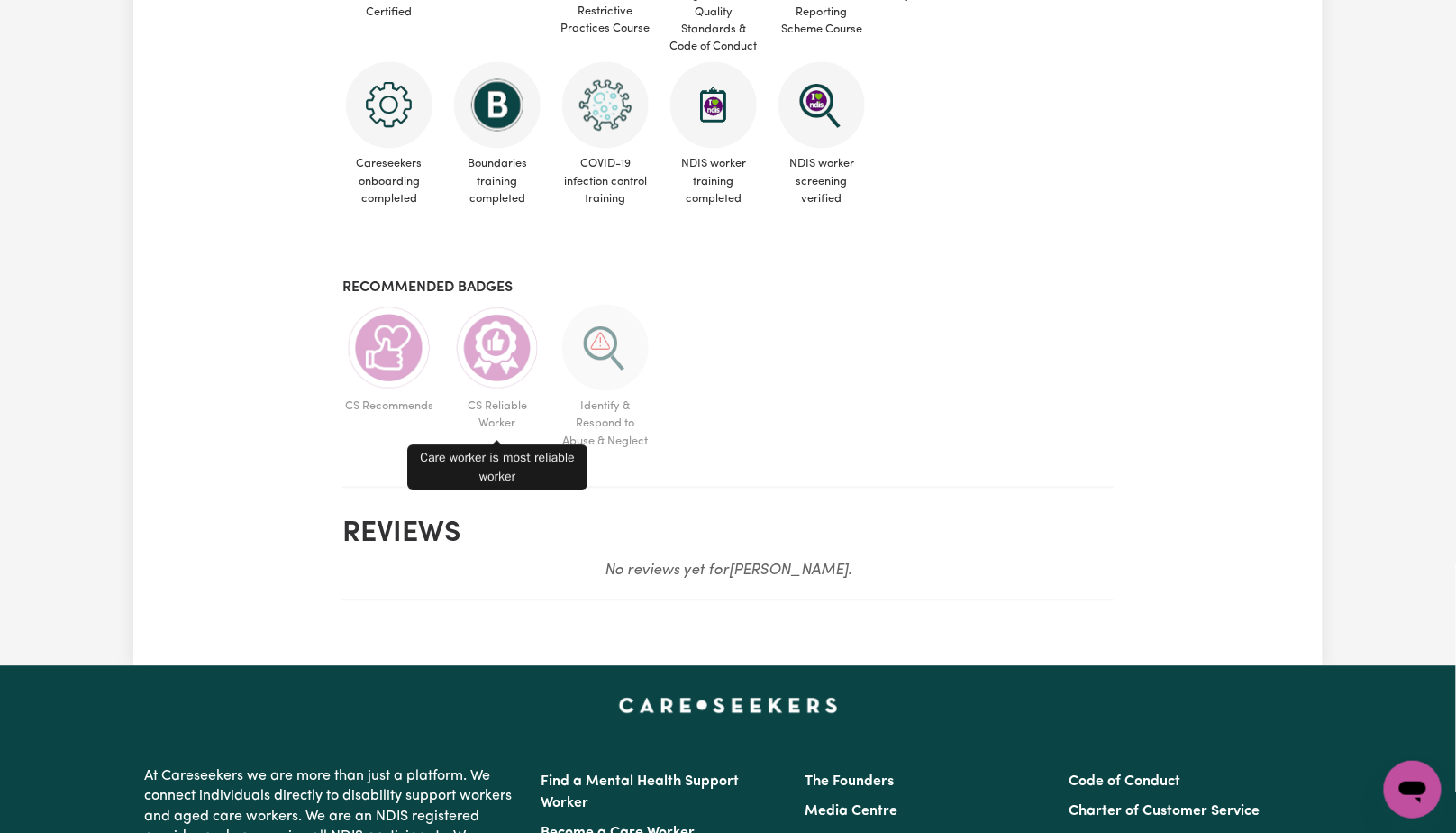 click at bounding box center (497, 348) 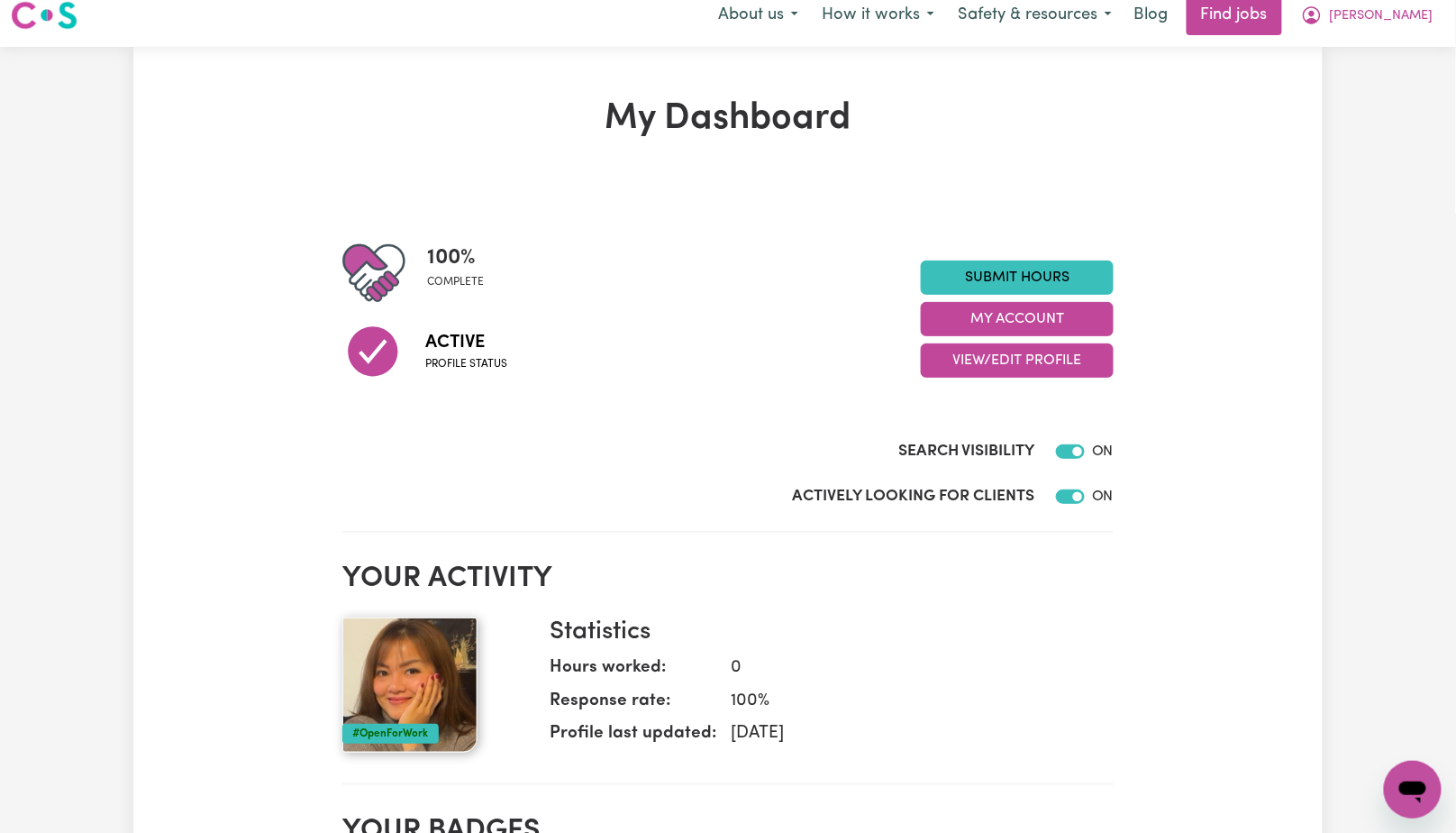 scroll, scrollTop: 0, scrollLeft: 0, axis: both 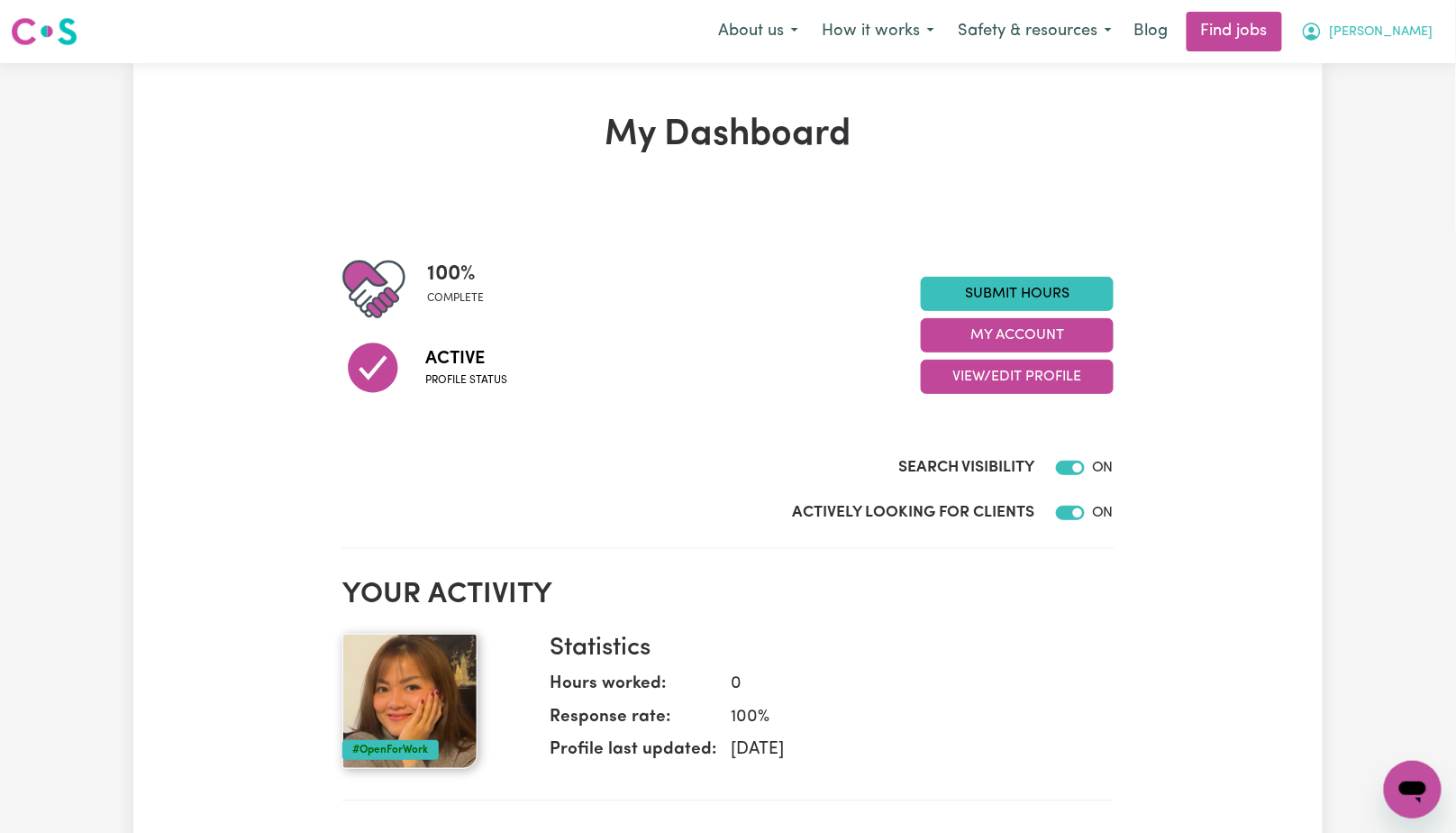 click on "[PERSON_NAME]" at bounding box center [1381, 32] 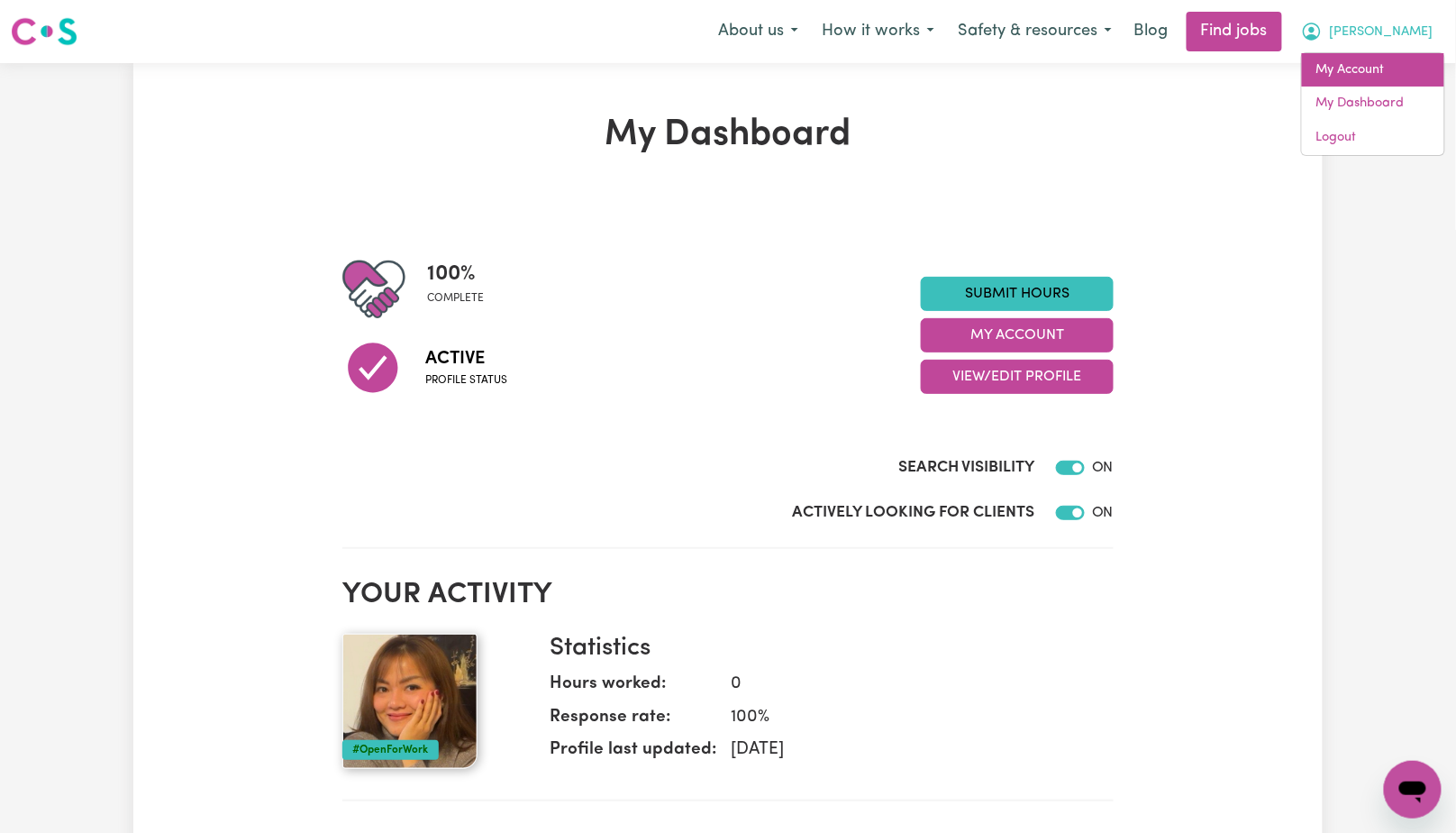 click on "My Account" at bounding box center [1373, 70] 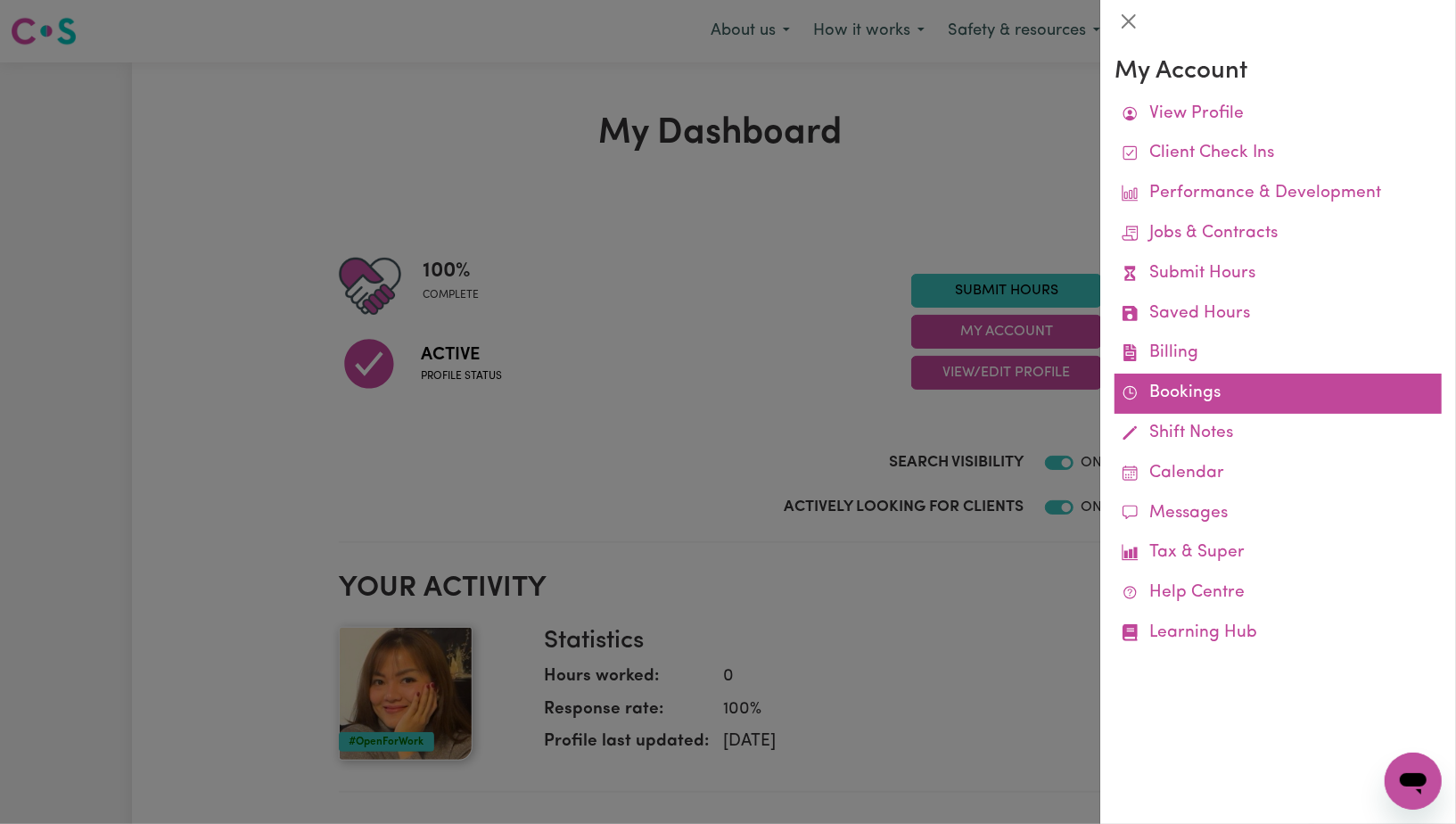 click on "Bookings" at bounding box center [1278, 393] 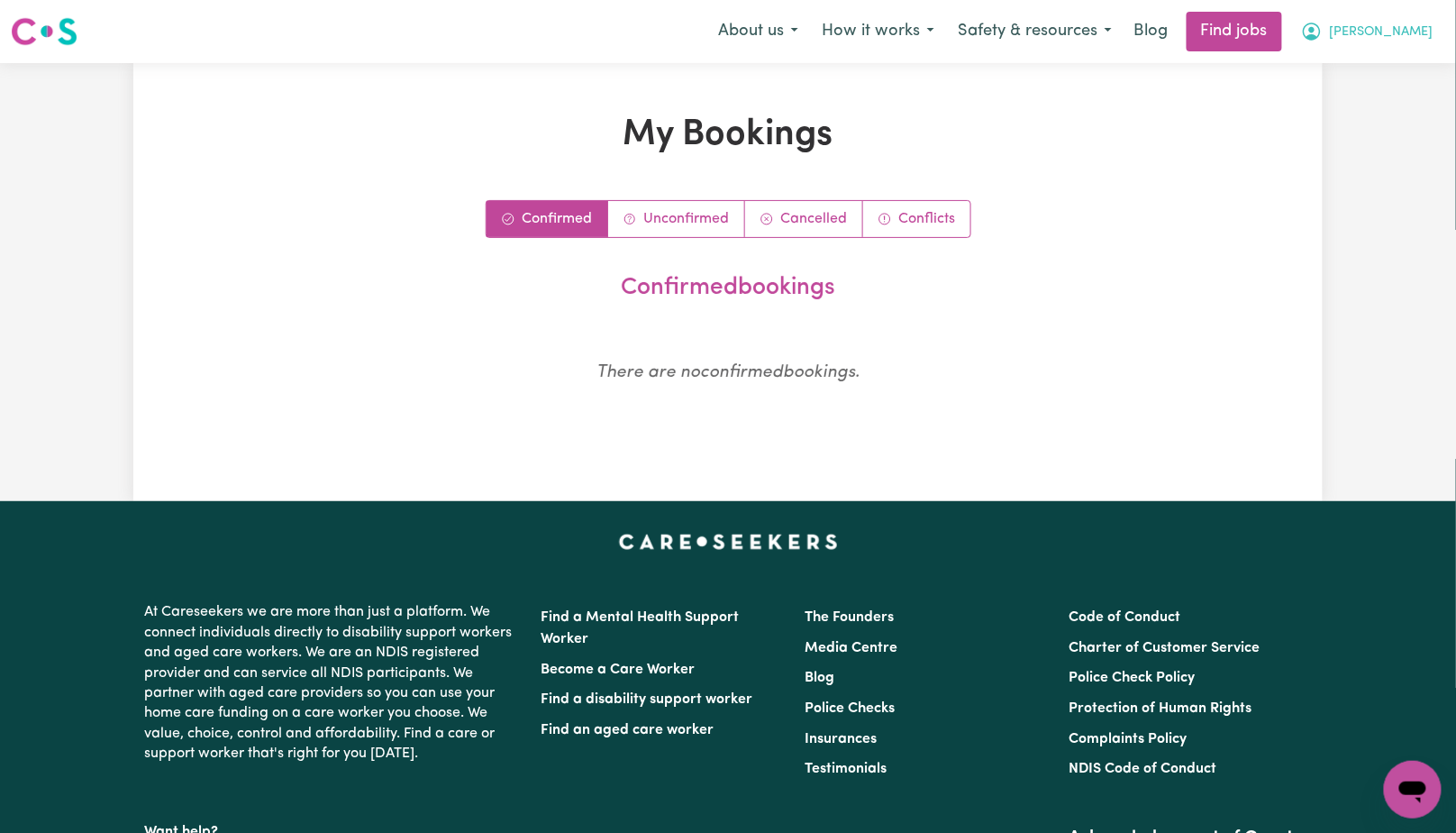 click on "[PERSON_NAME]" at bounding box center (1381, 32) 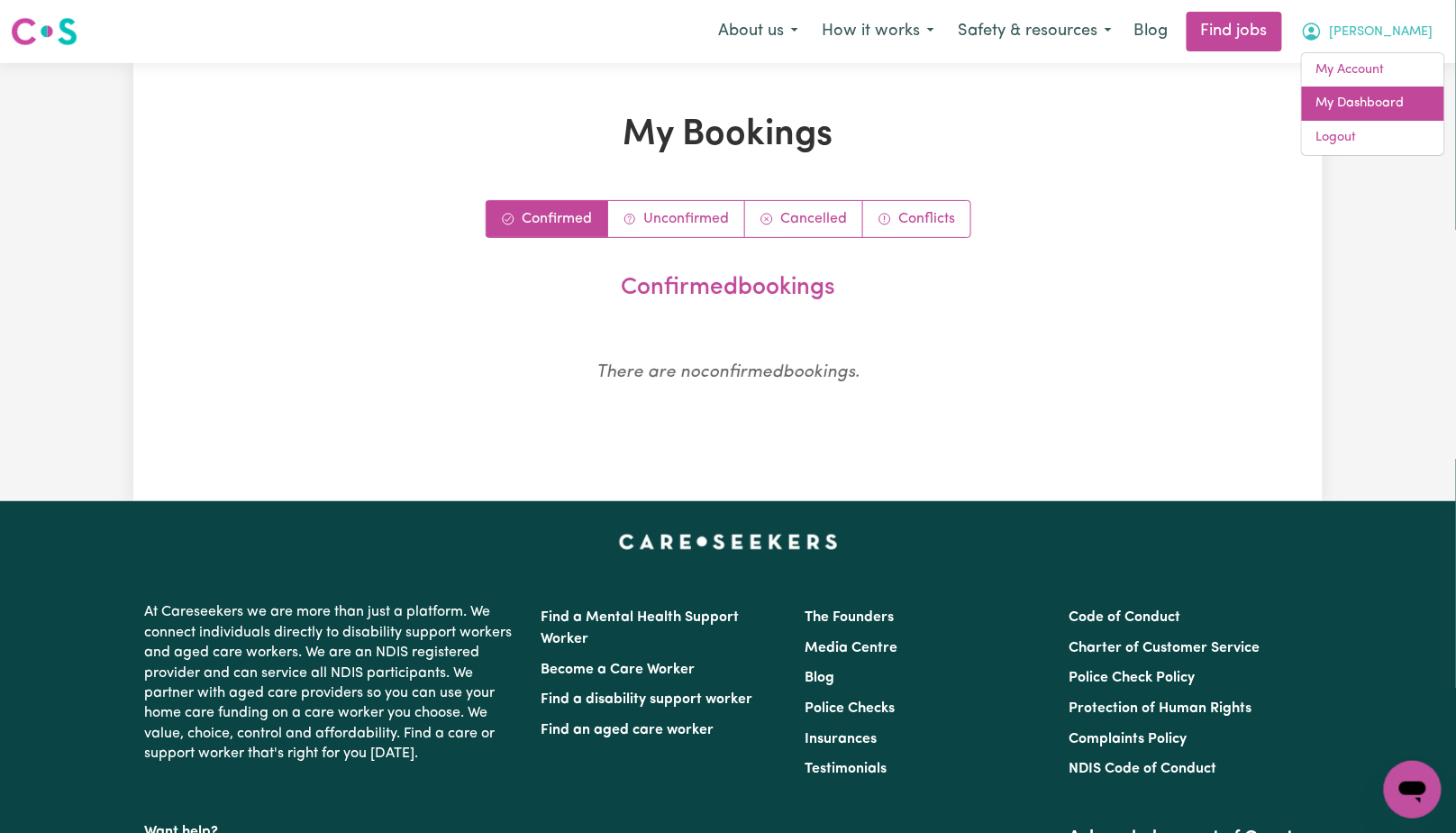 click on "My Dashboard" at bounding box center (1373, 104) 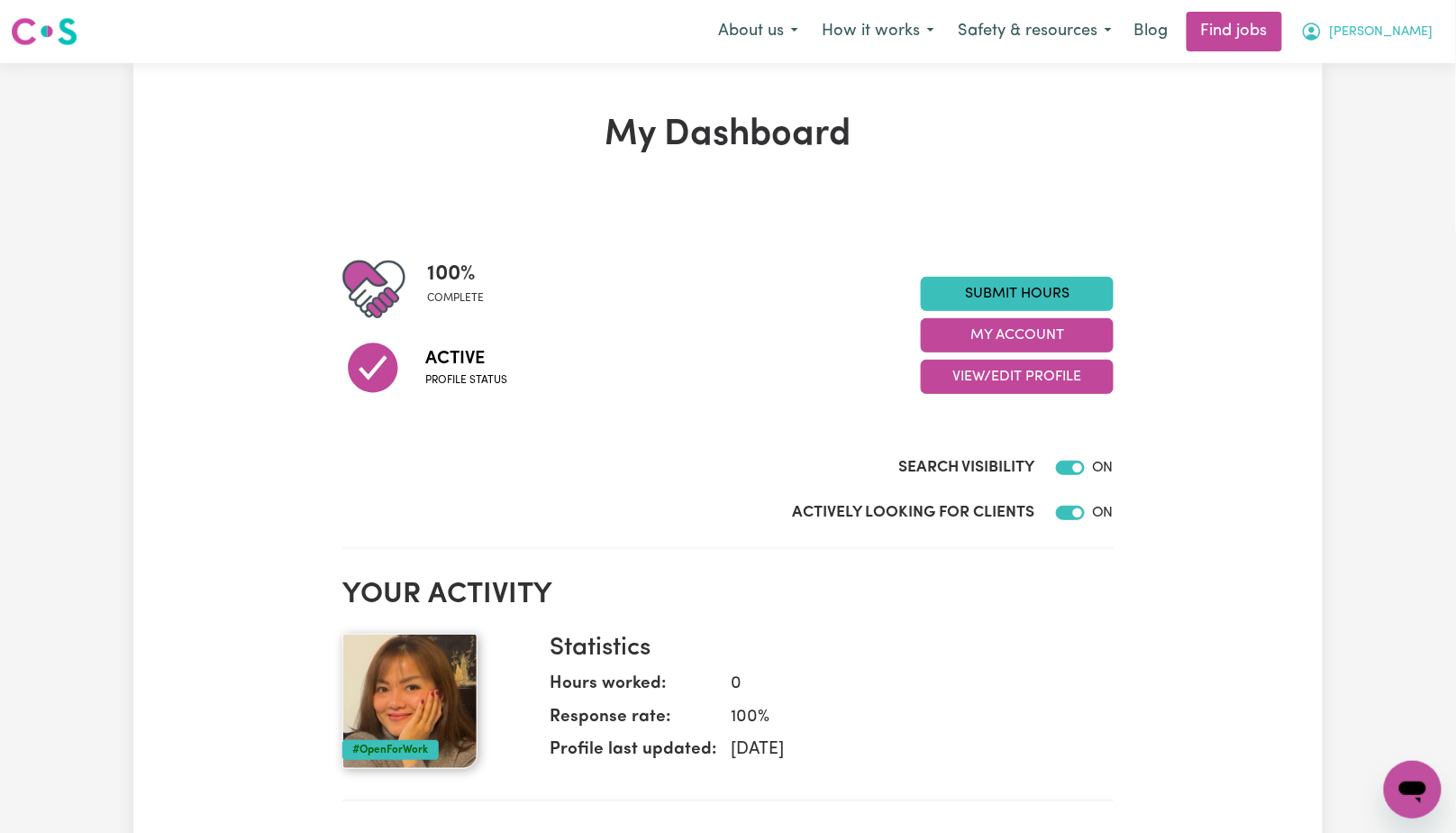 click on "[PERSON_NAME]" at bounding box center [1381, 32] 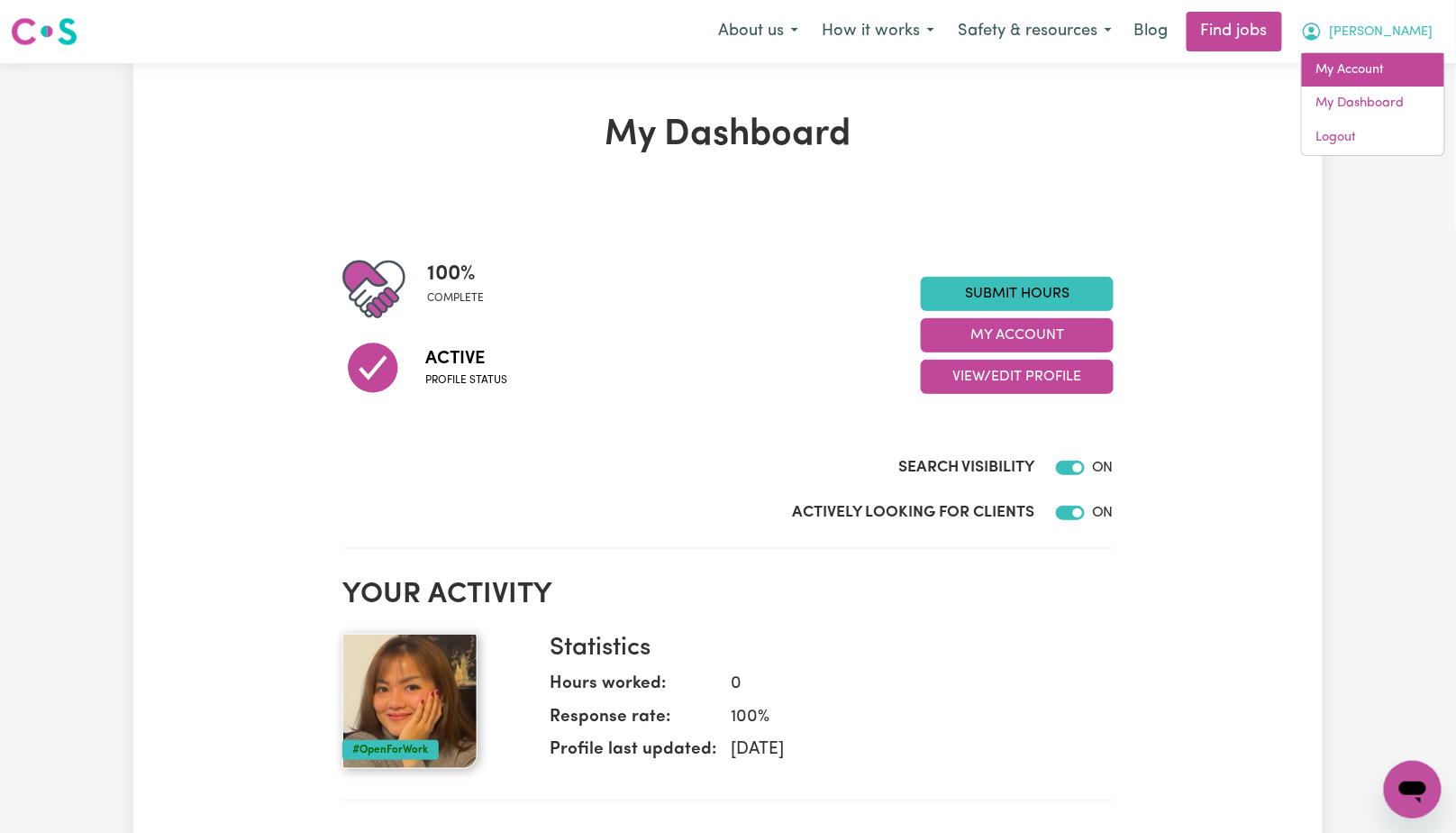 click on "My Account" at bounding box center (1373, 70) 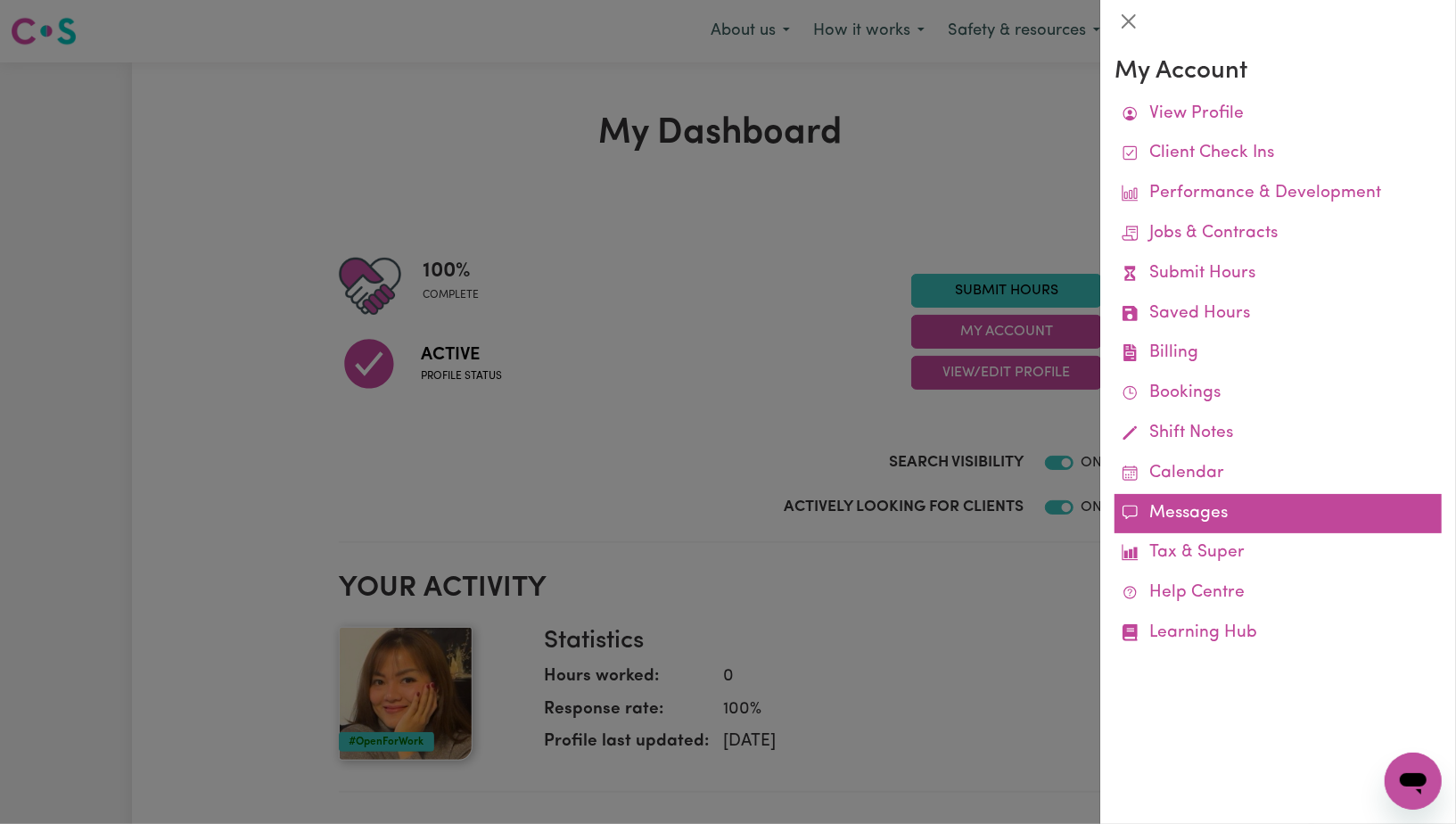 click on "Messages" at bounding box center [1278, 514] 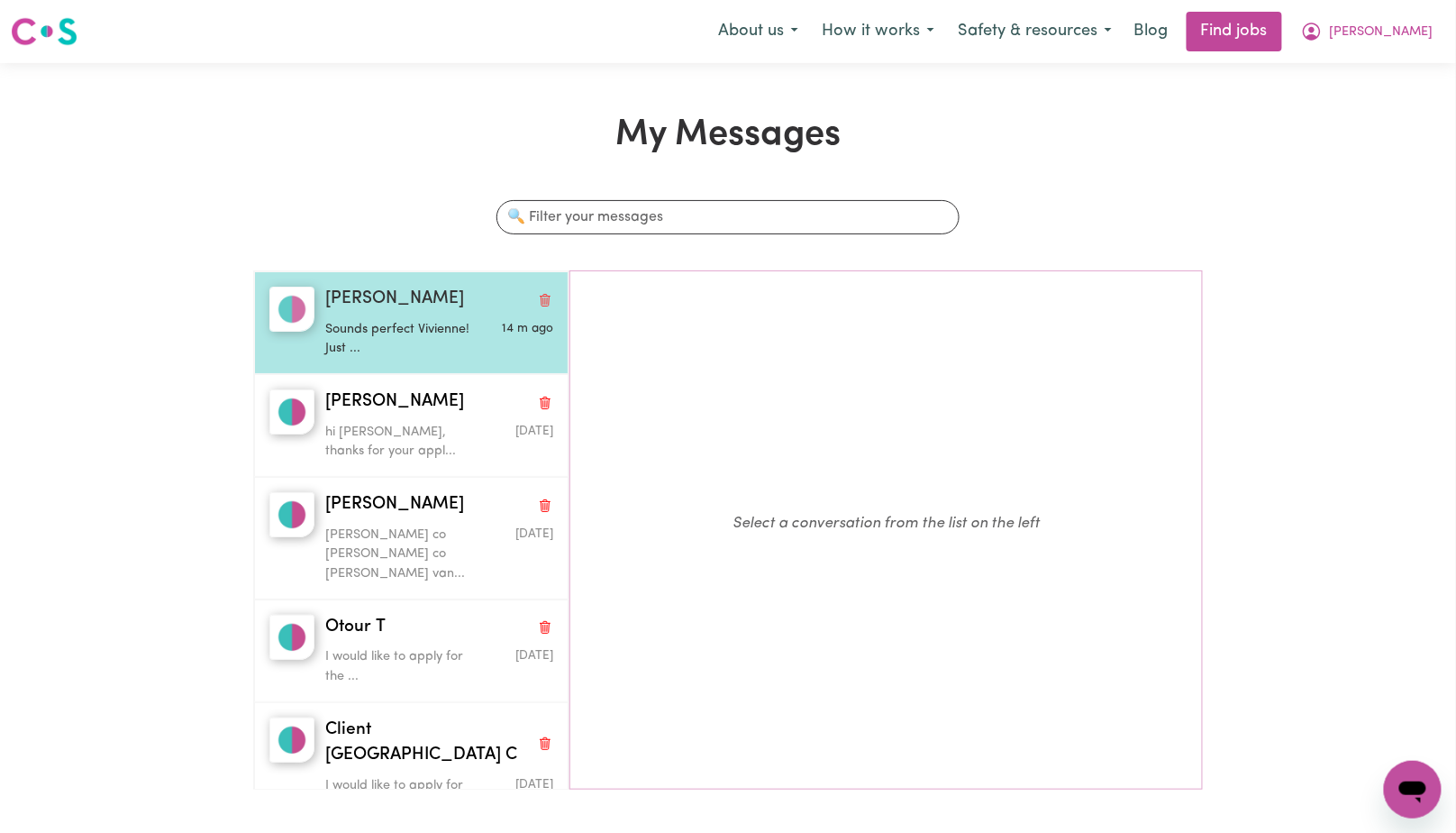 click on "Sounds perfect Vivienne! Just ..." at bounding box center [401, 339] 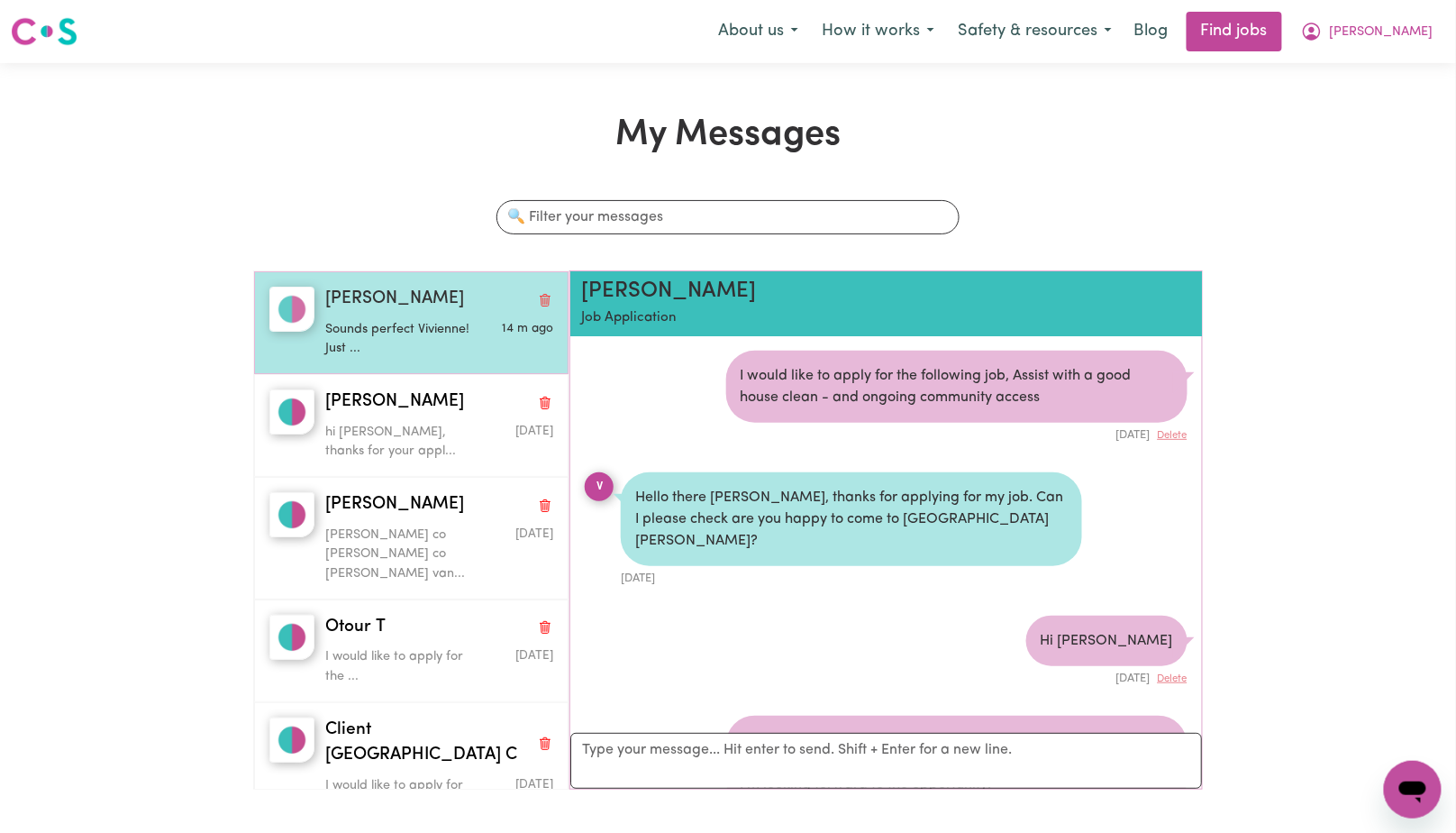scroll, scrollTop: 1310, scrollLeft: 0, axis: vertical 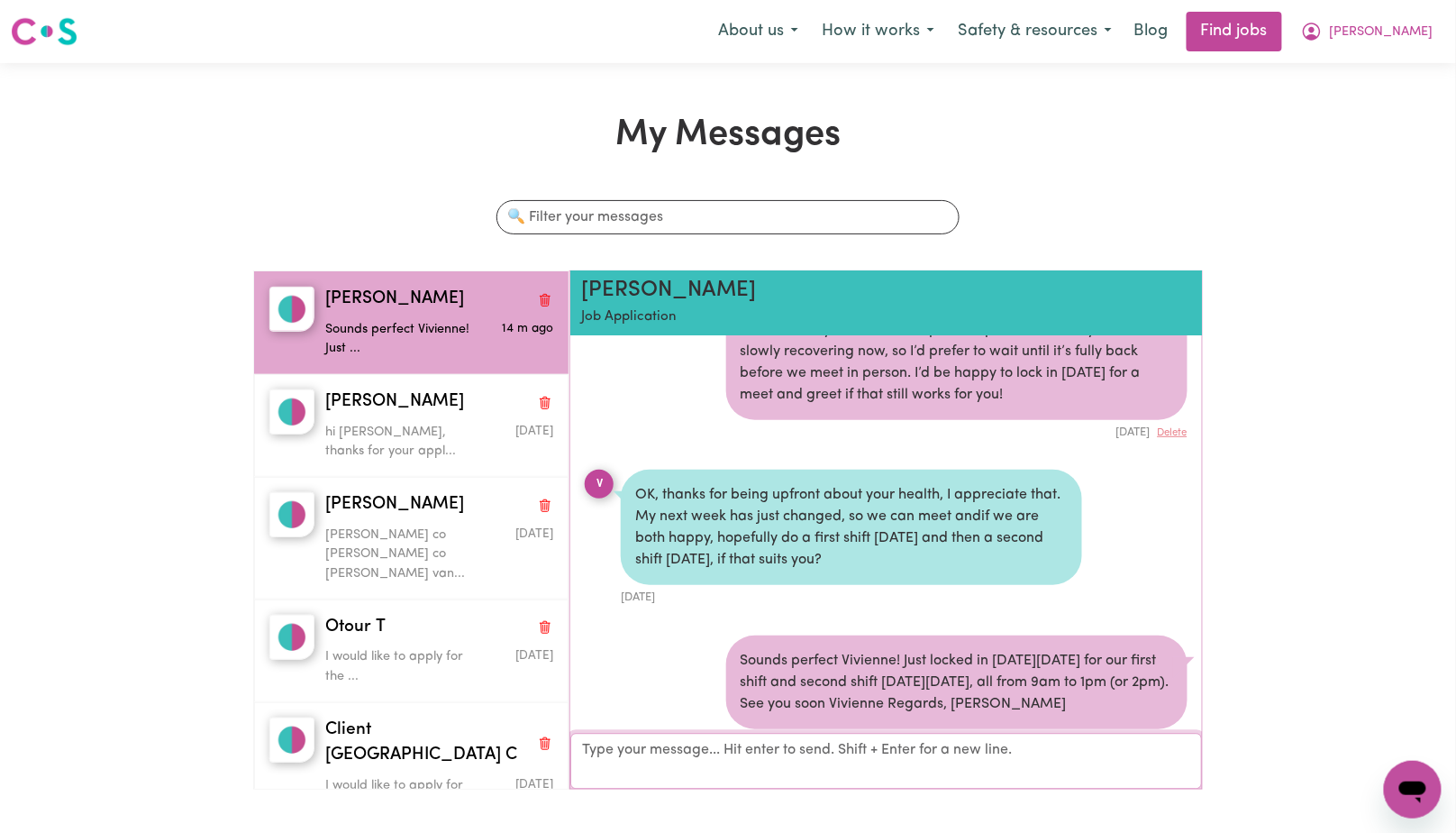 click on "Your reply" at bounding box center [886, 761] 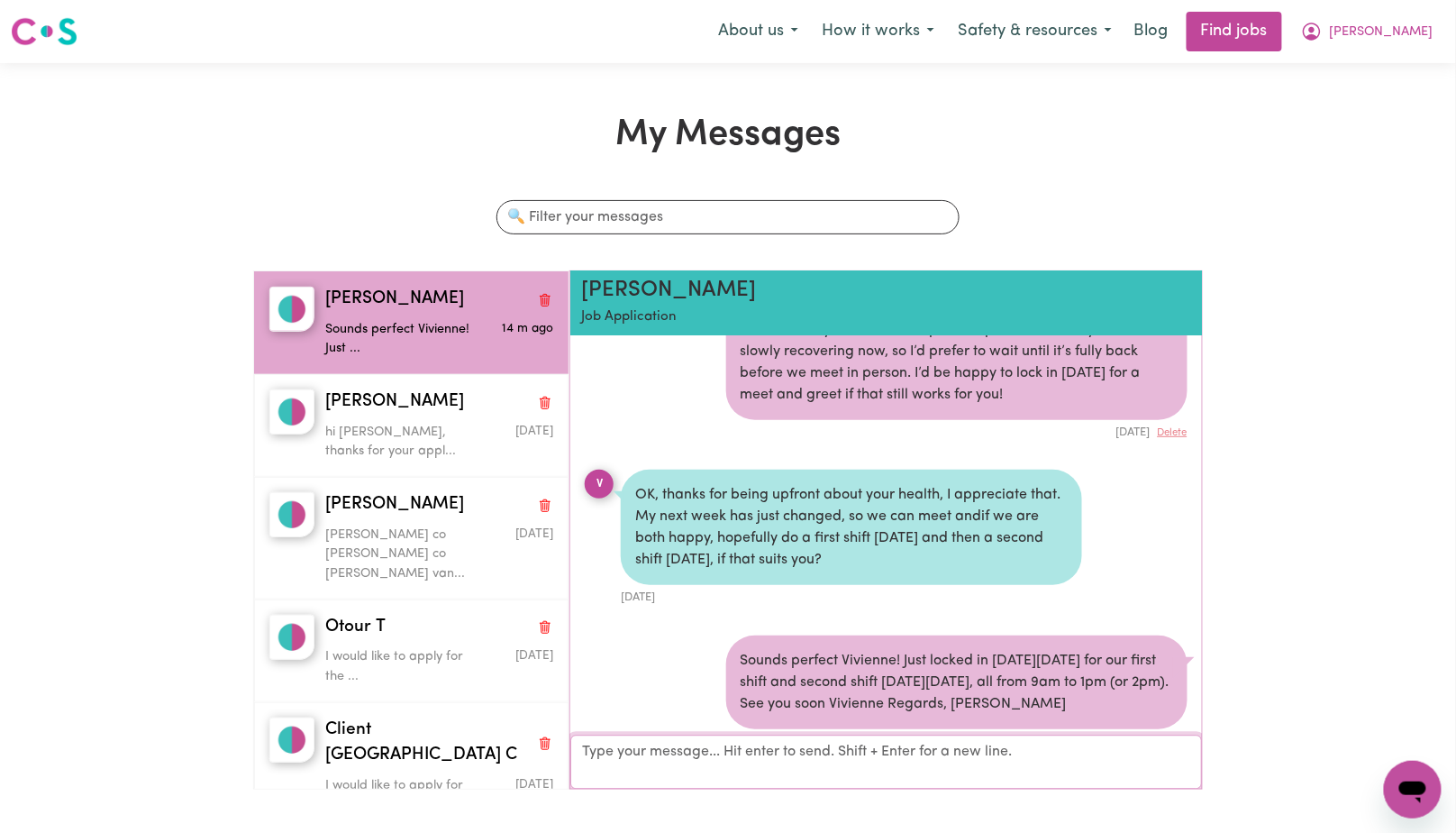 scroll, scrollTop: 1309, scrollLeft: 0, axis: vertical 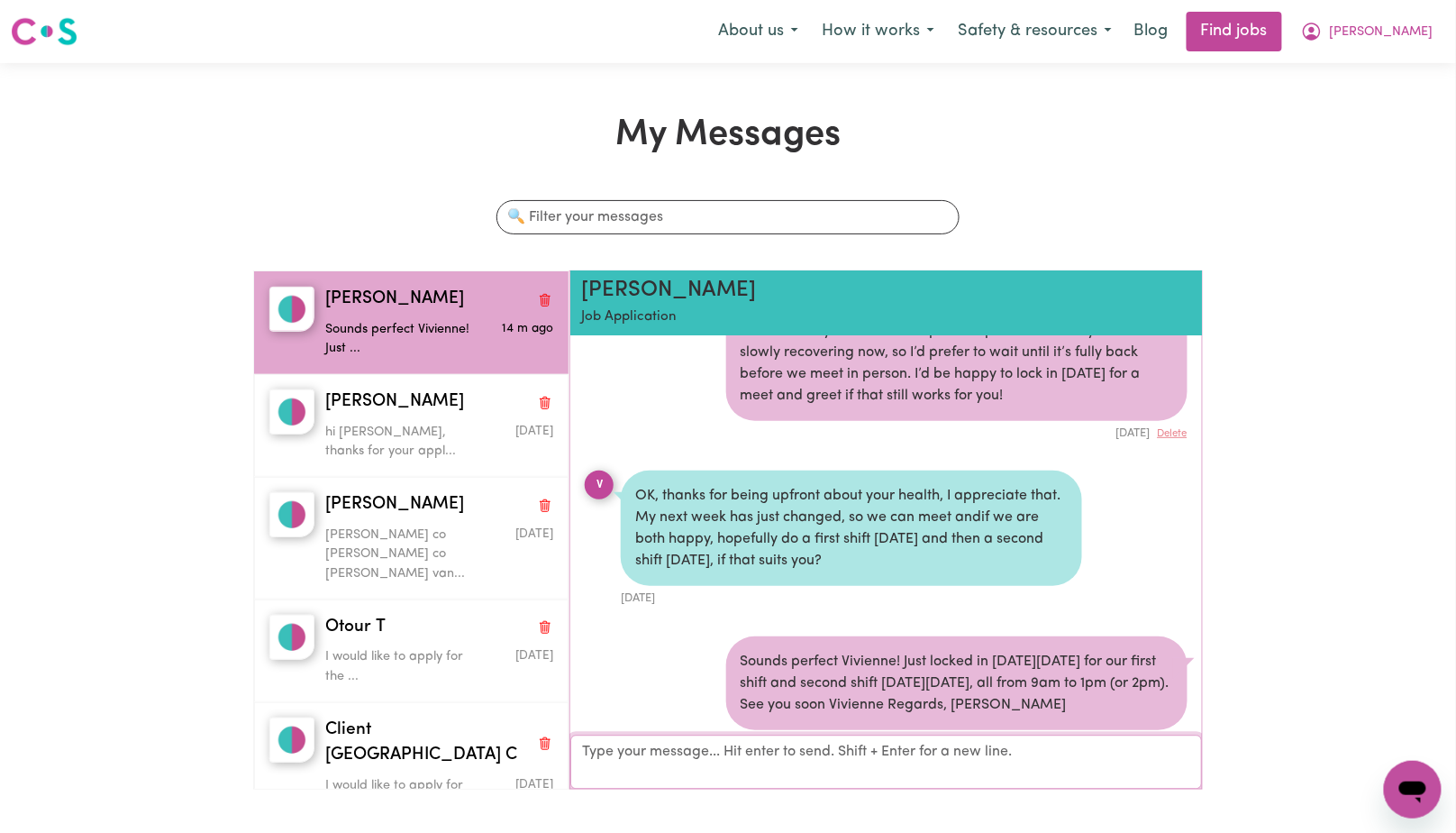 paste on "The final step in the process of engaging a care or support worker is making a booking." 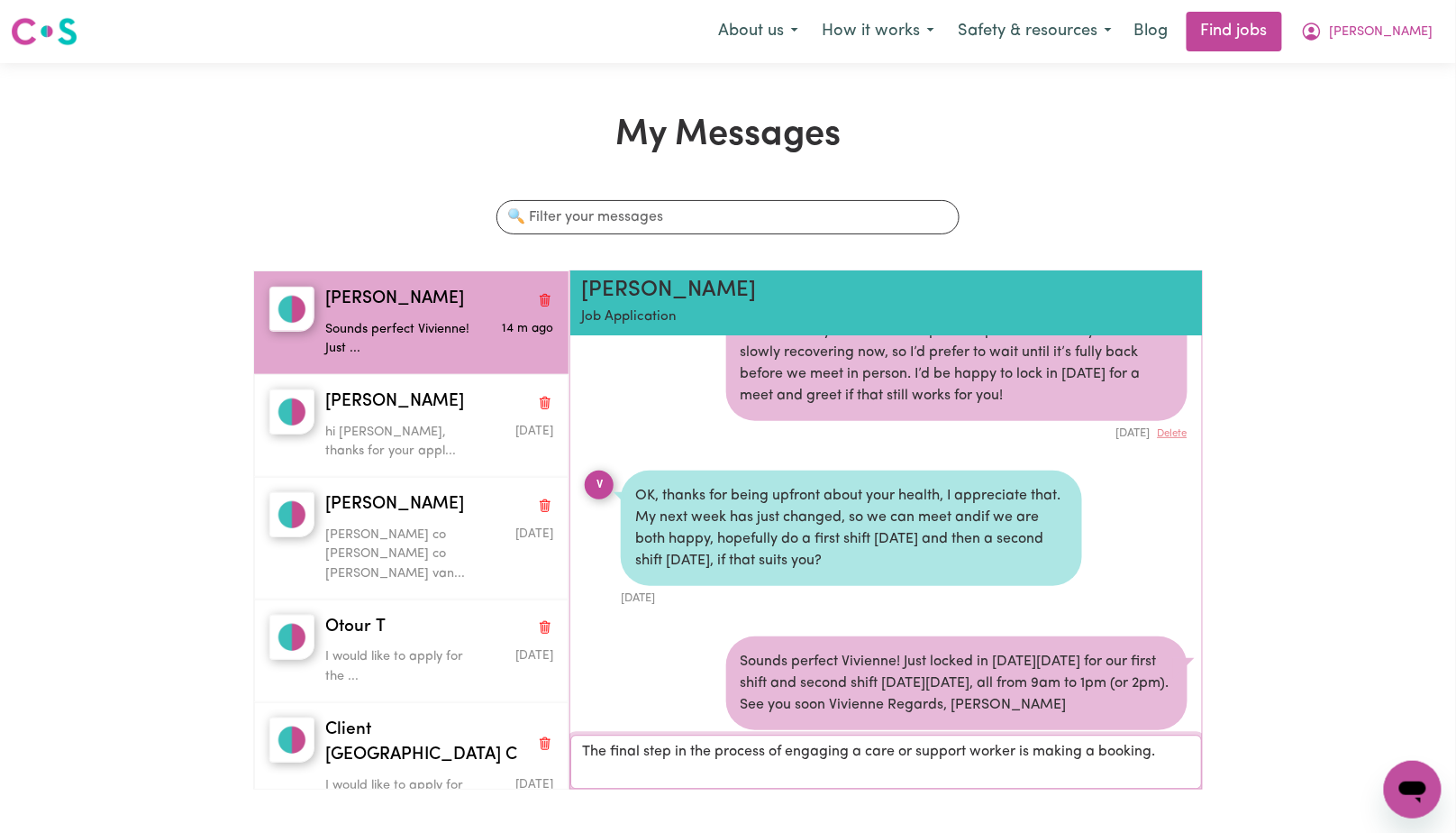 click on "The final step in the process of engaging a care or support worker is making a booking." at bounding box center [886, 762] 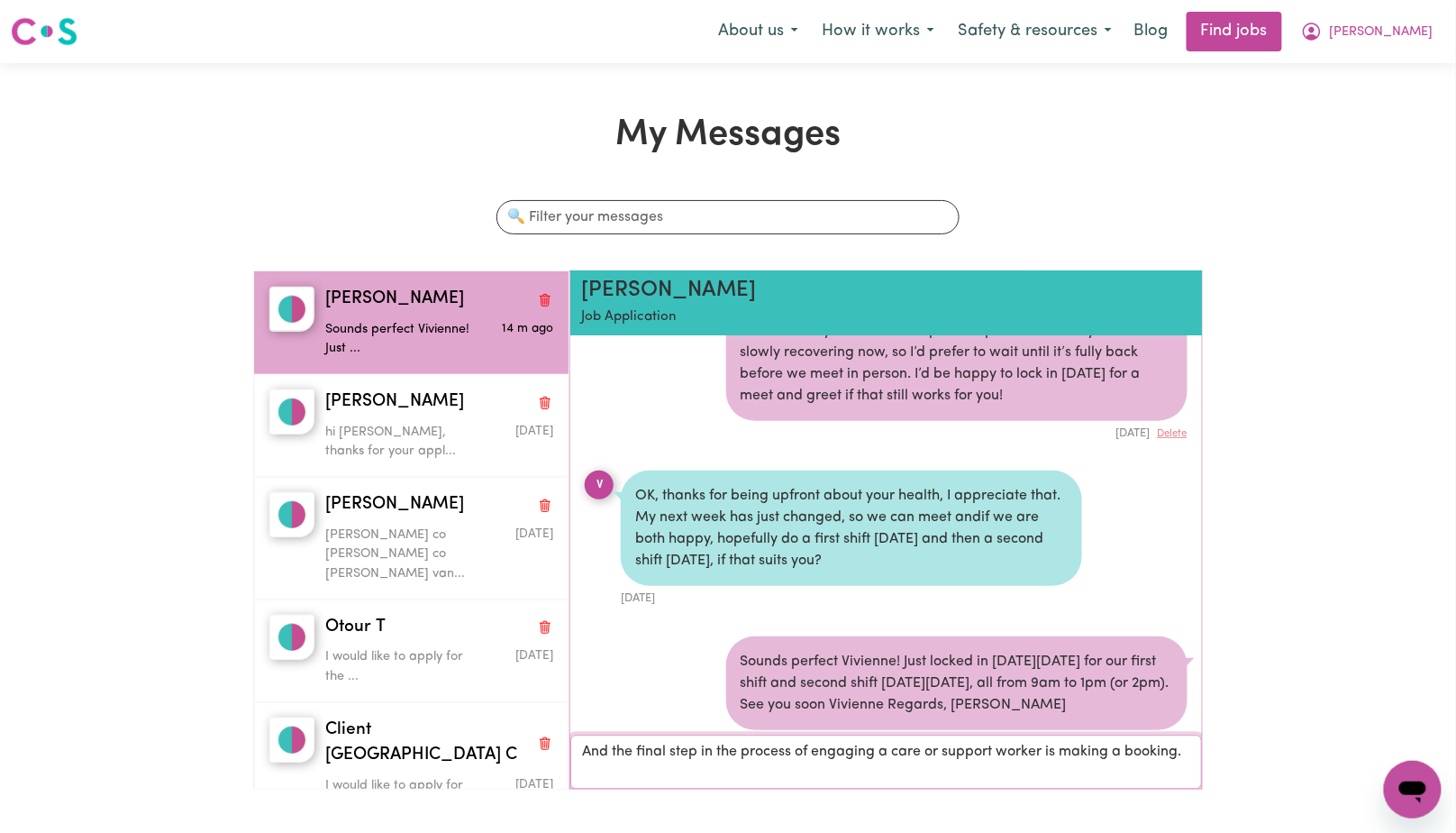 drag, startPoint x: 927, startPoint y: 752, endPoint x: 1042, endPoint y: 754, distance: 115.01739 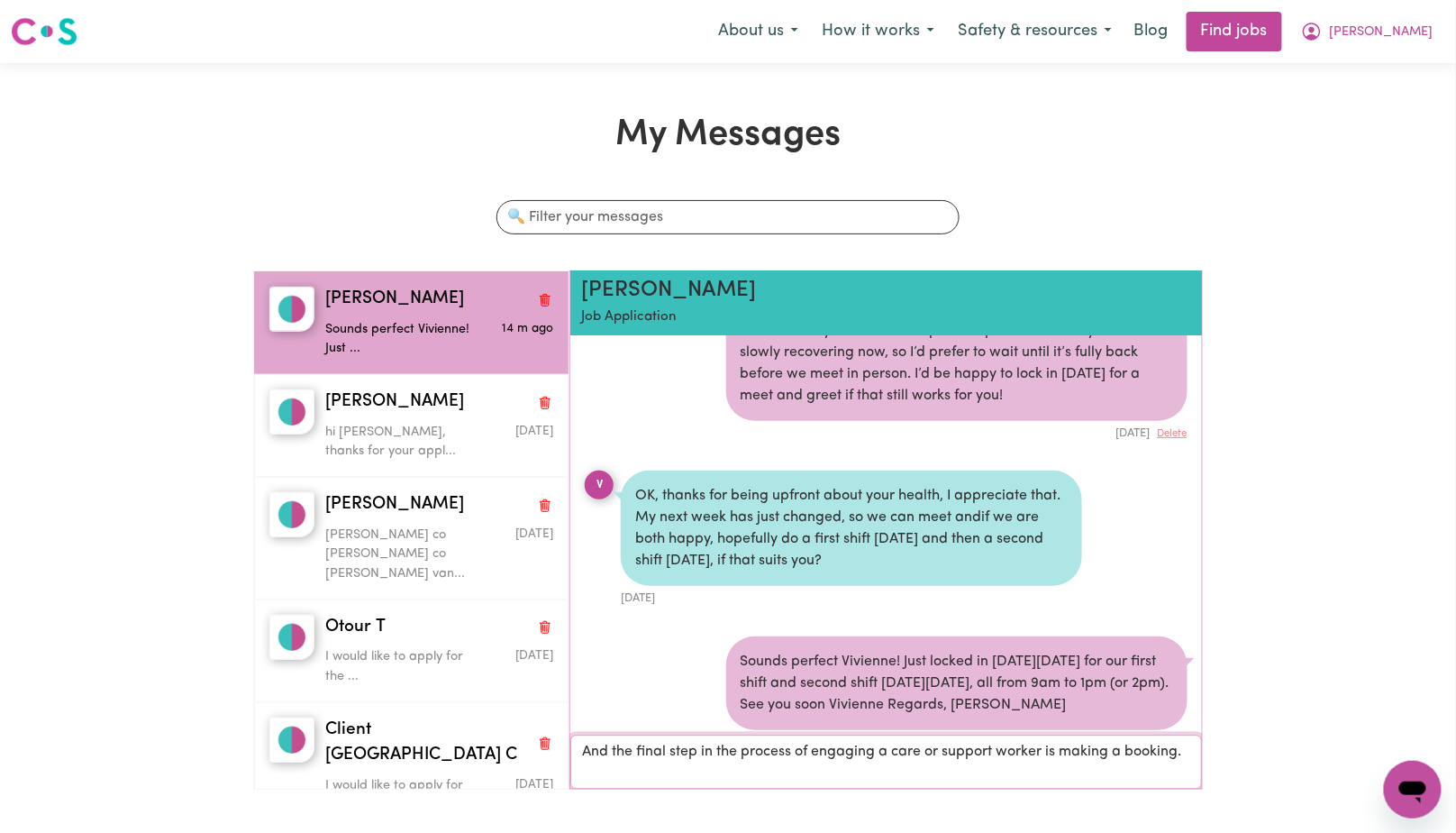 click on "And the final step in the process of engaging a care or support worker is making a booking." at bounding box center (886, 762) 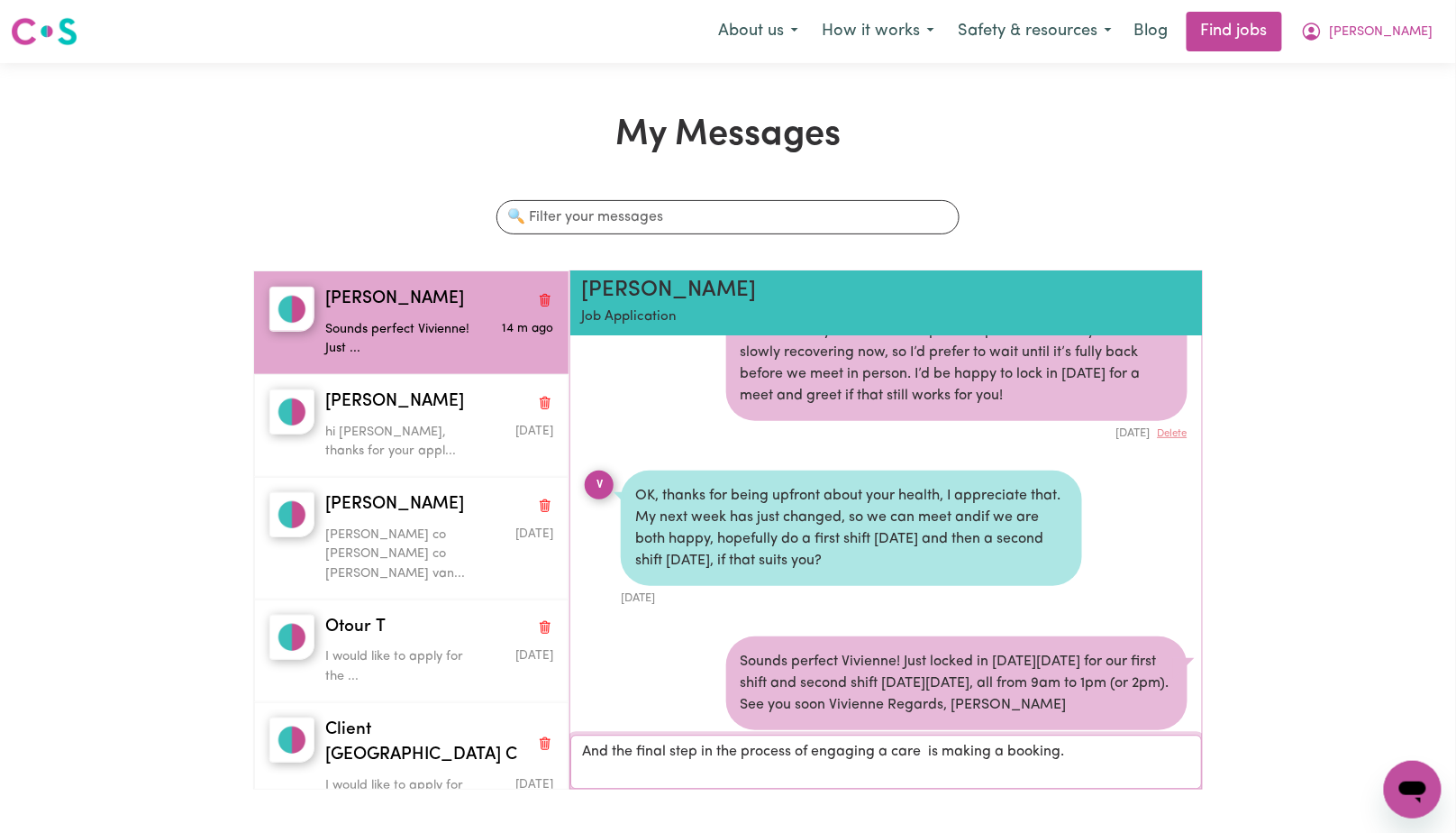 click on "And the final step in the process of engaging a care  is making a booking." at bounding box center [886, 762] 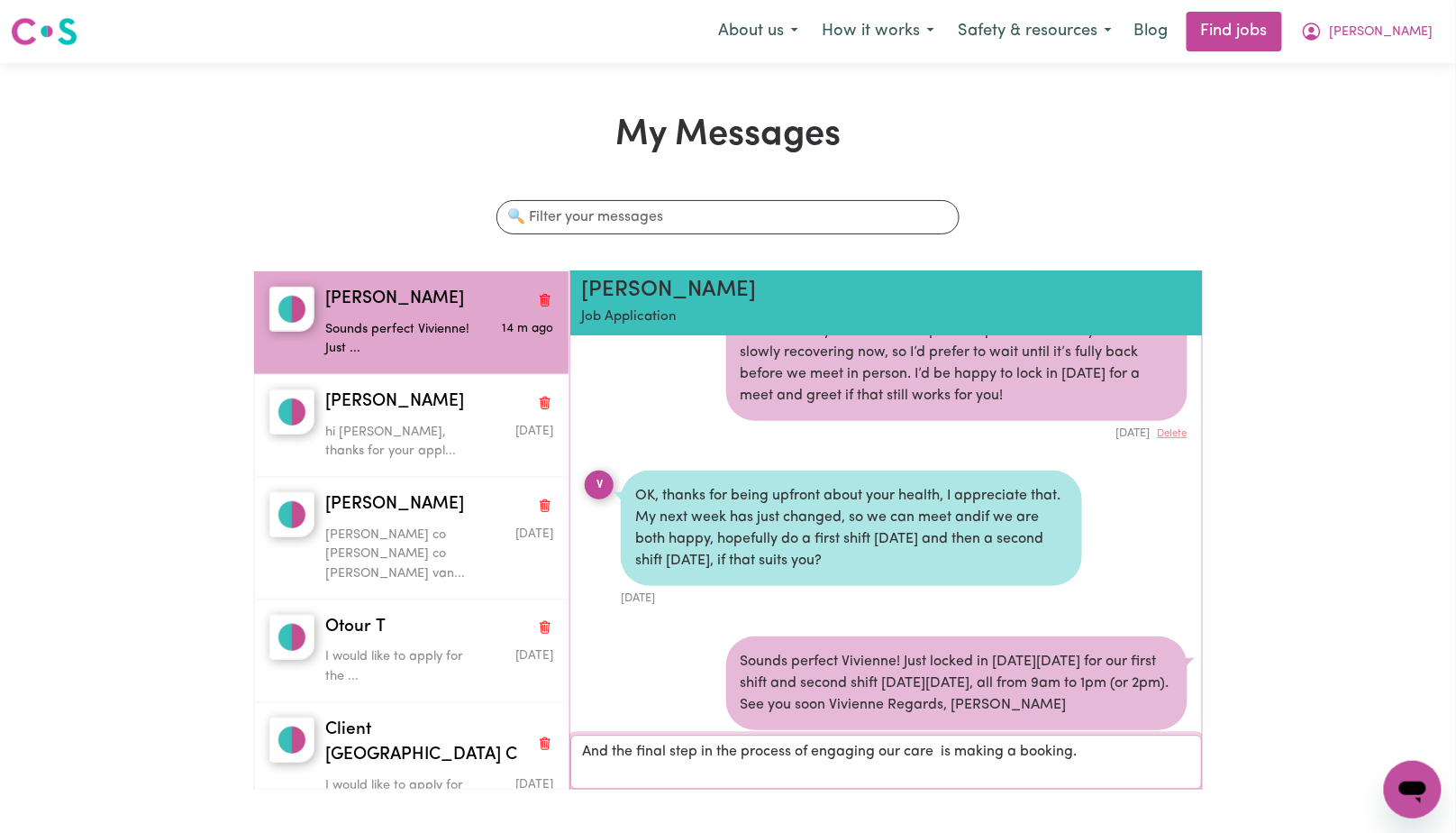 click on "And the final step in the process of engaging our care  is making a booking." at bounding box center [886, 762] 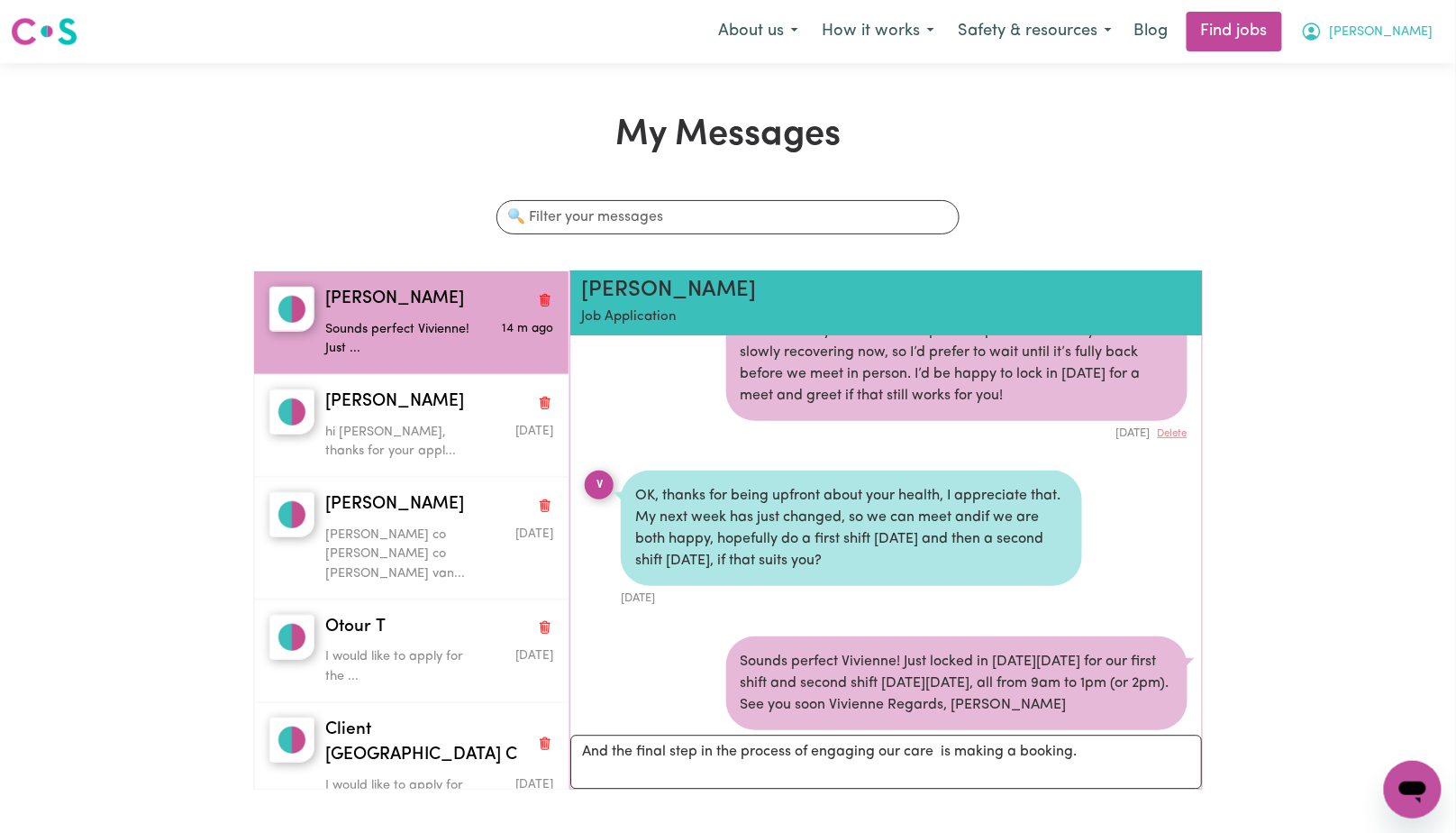 click on "[PERSON_NAME]" at bounding box center (1381, 32) 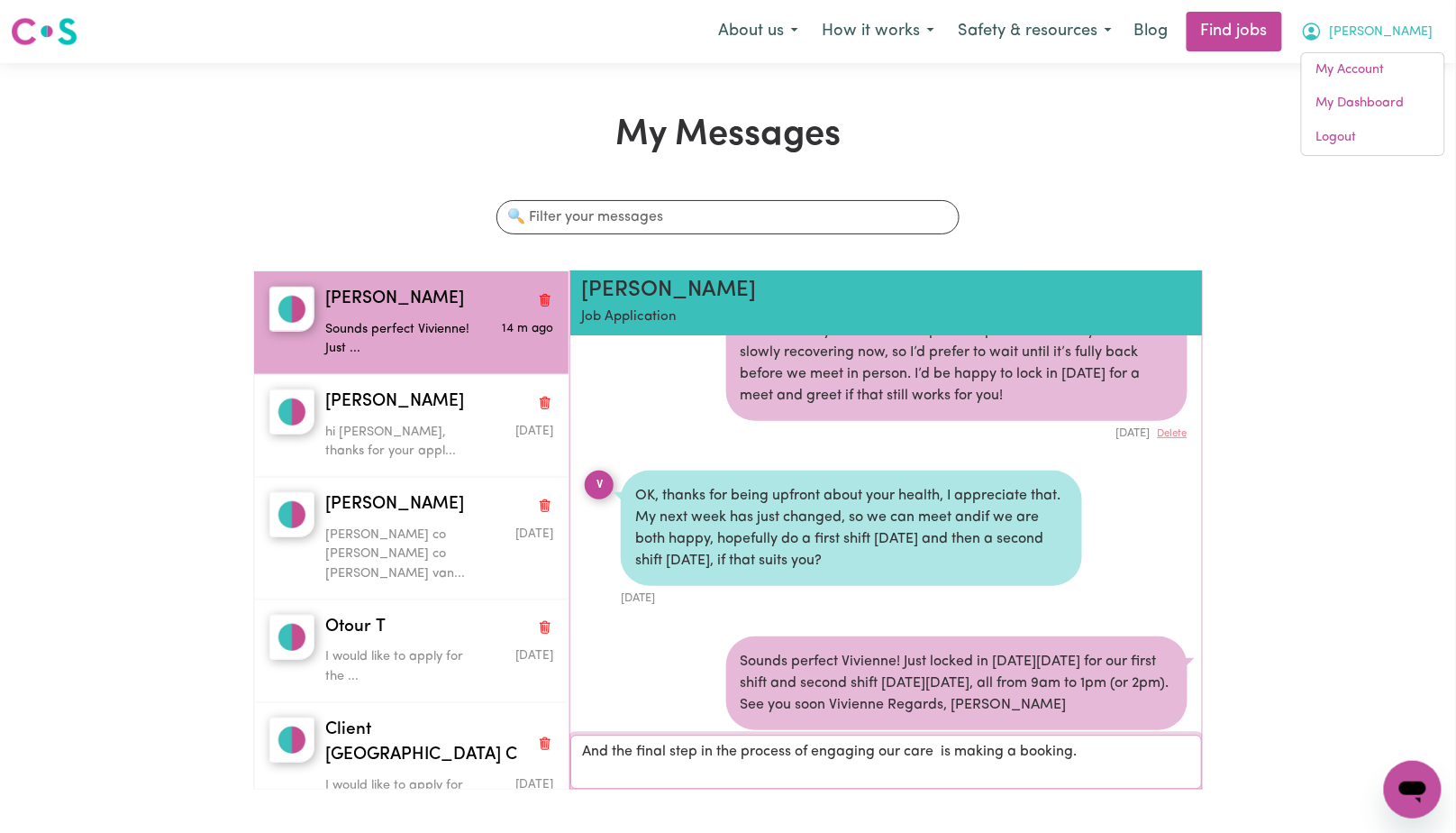 click on "And the final step in the process of engaging our care  is making a booking." at bounding box center (886, 762) 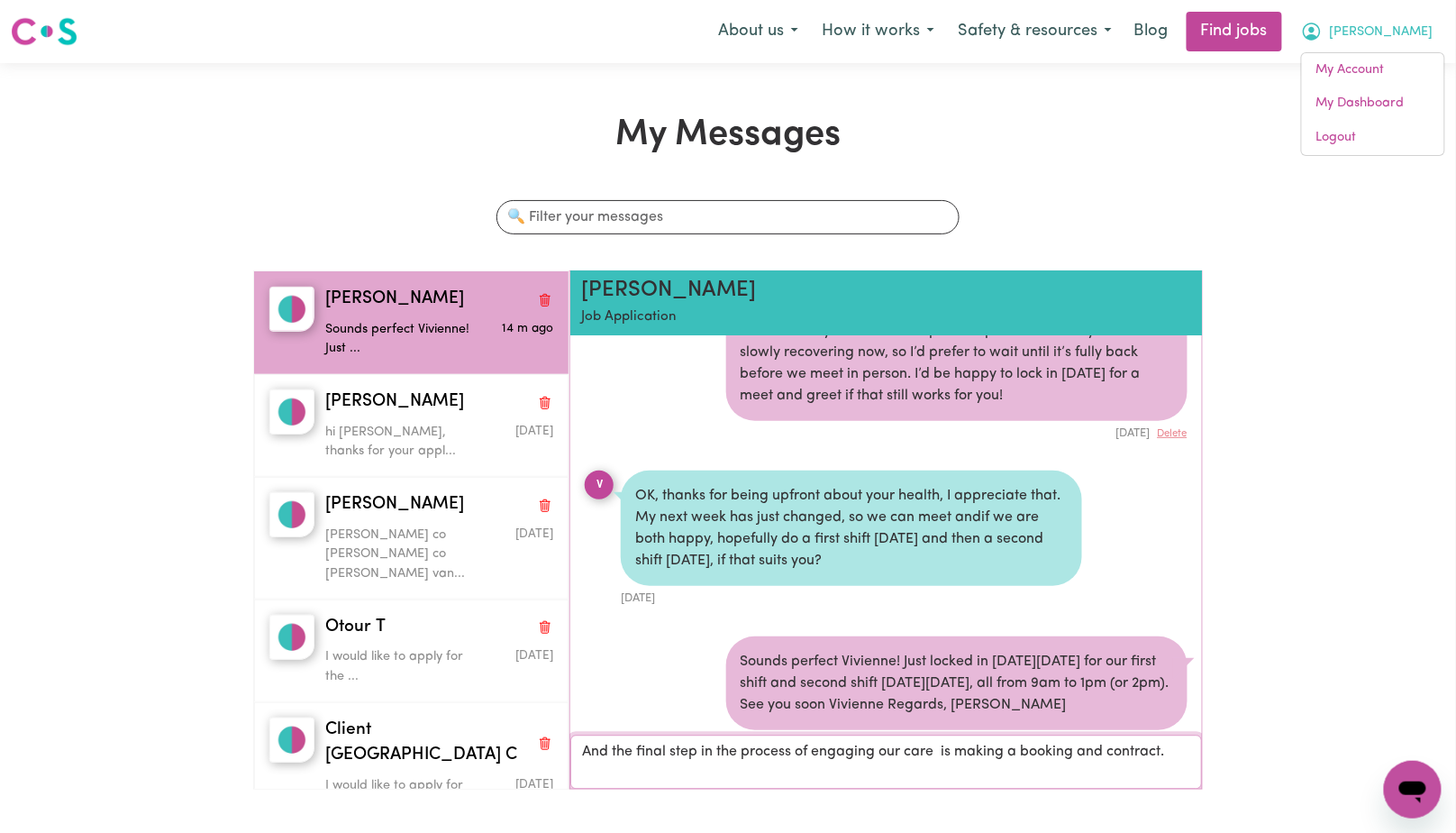 click on "And the final step in the process of engaging our care  is making a booking and contract." at bounding box center (886, 762) 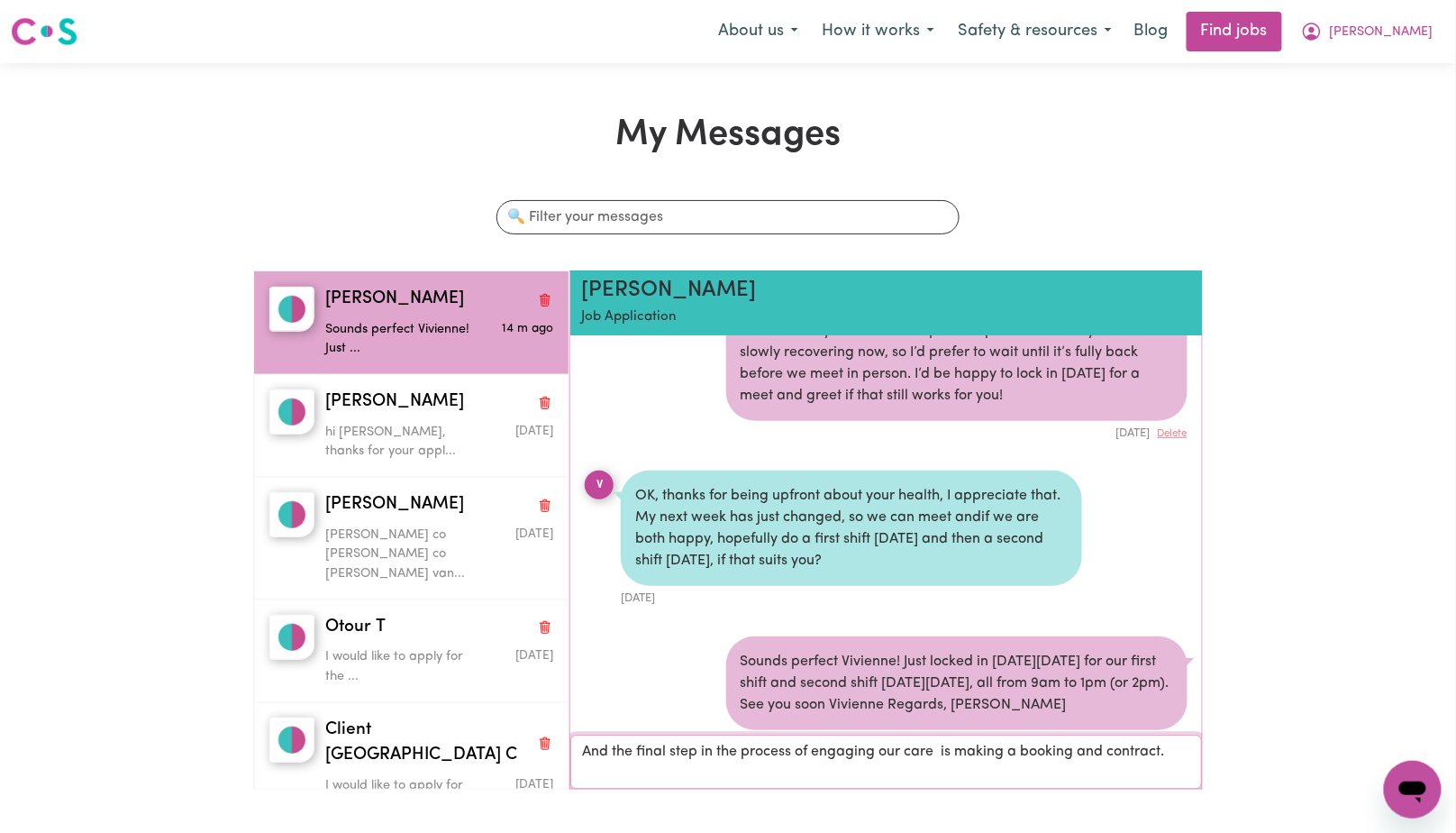 click on "And the final step in the process of engaging our care  is making a booking and contract." at bounding box center [886, 762] 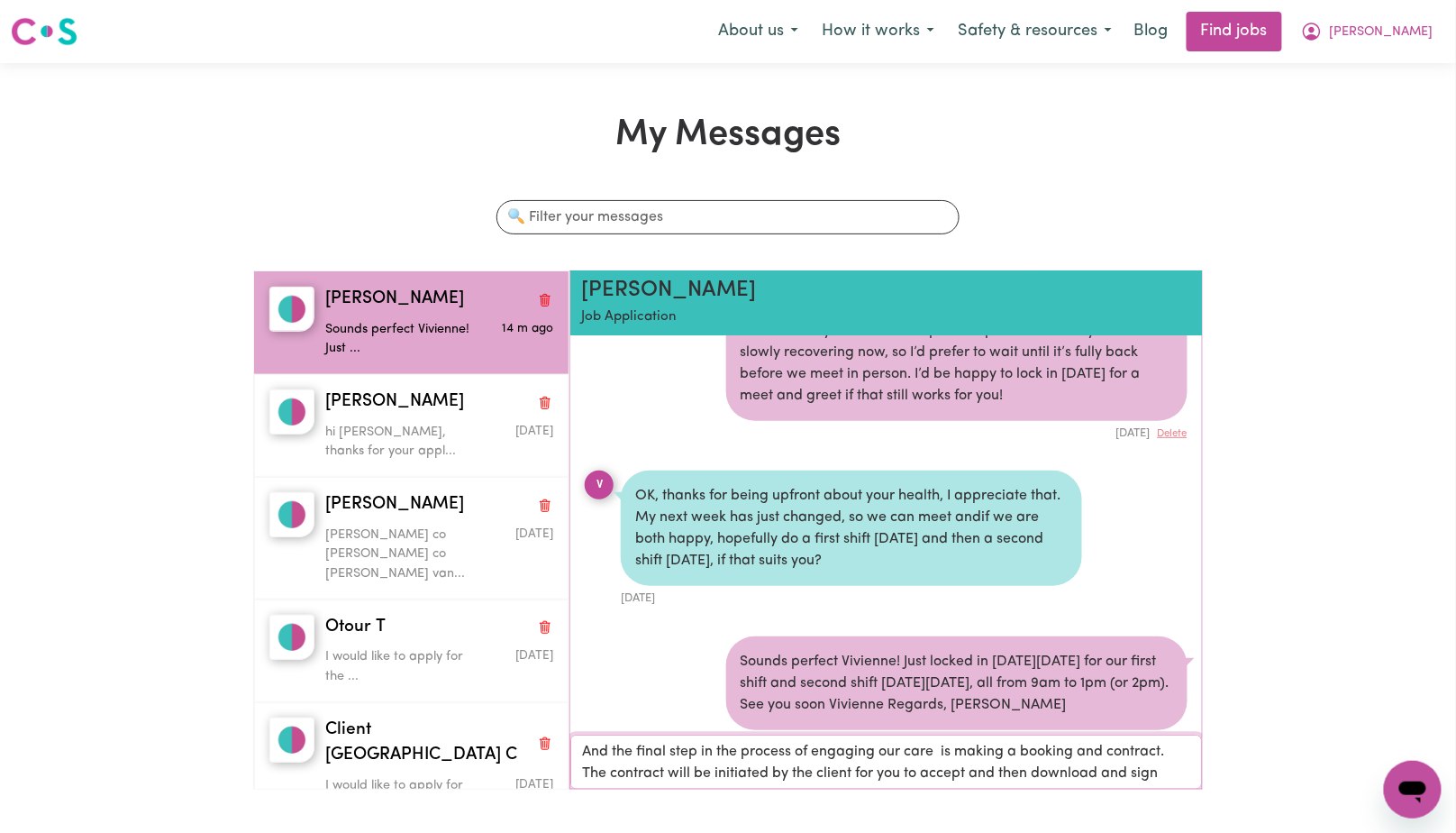 scroll, scrollTop: 14, scrollLeft: 0, axis: vertical 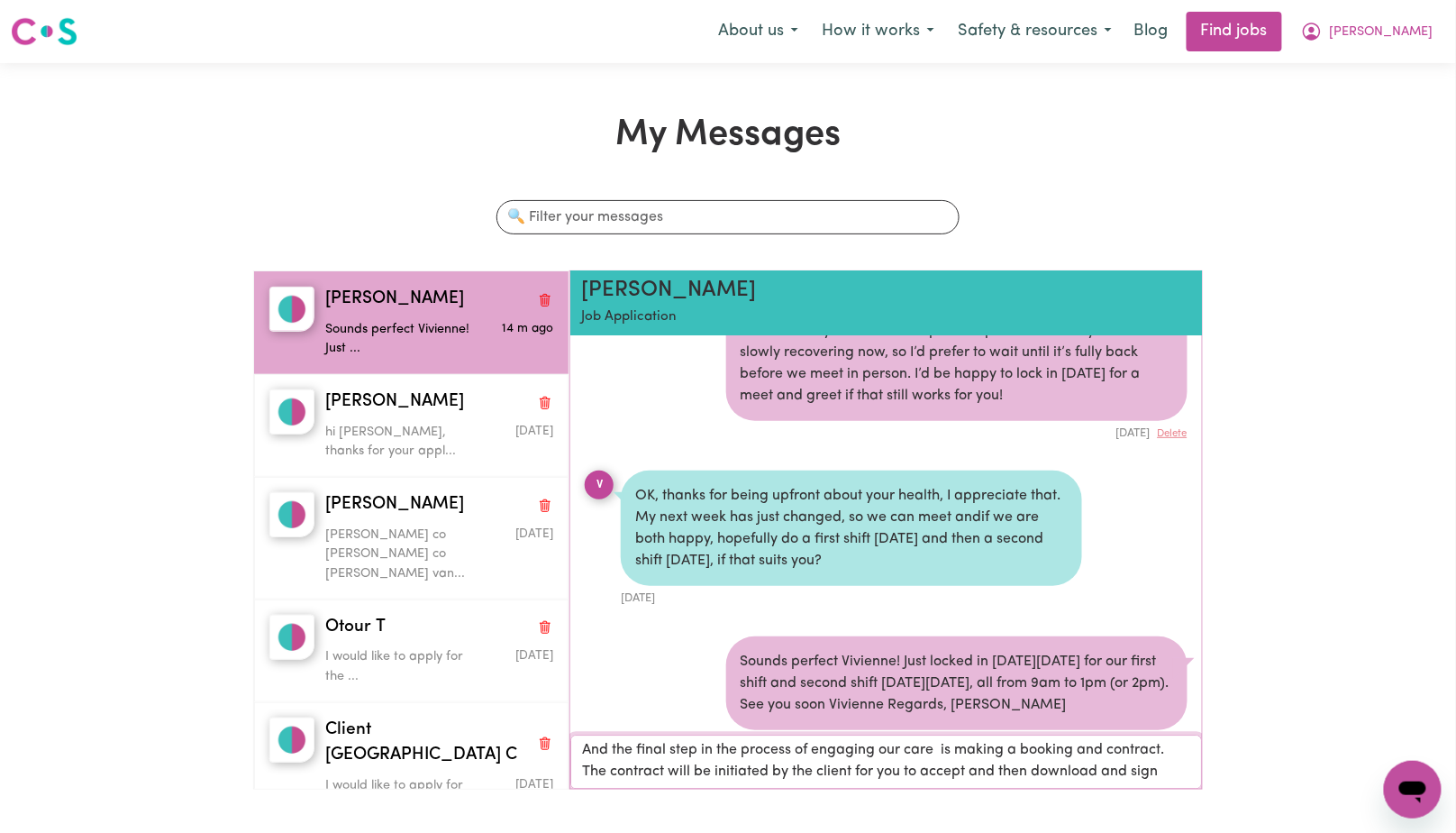 drag, startPoint x: 856, startPoint y: 762, endPoint x: 967, endPoint y: 766, distance: 111.072049 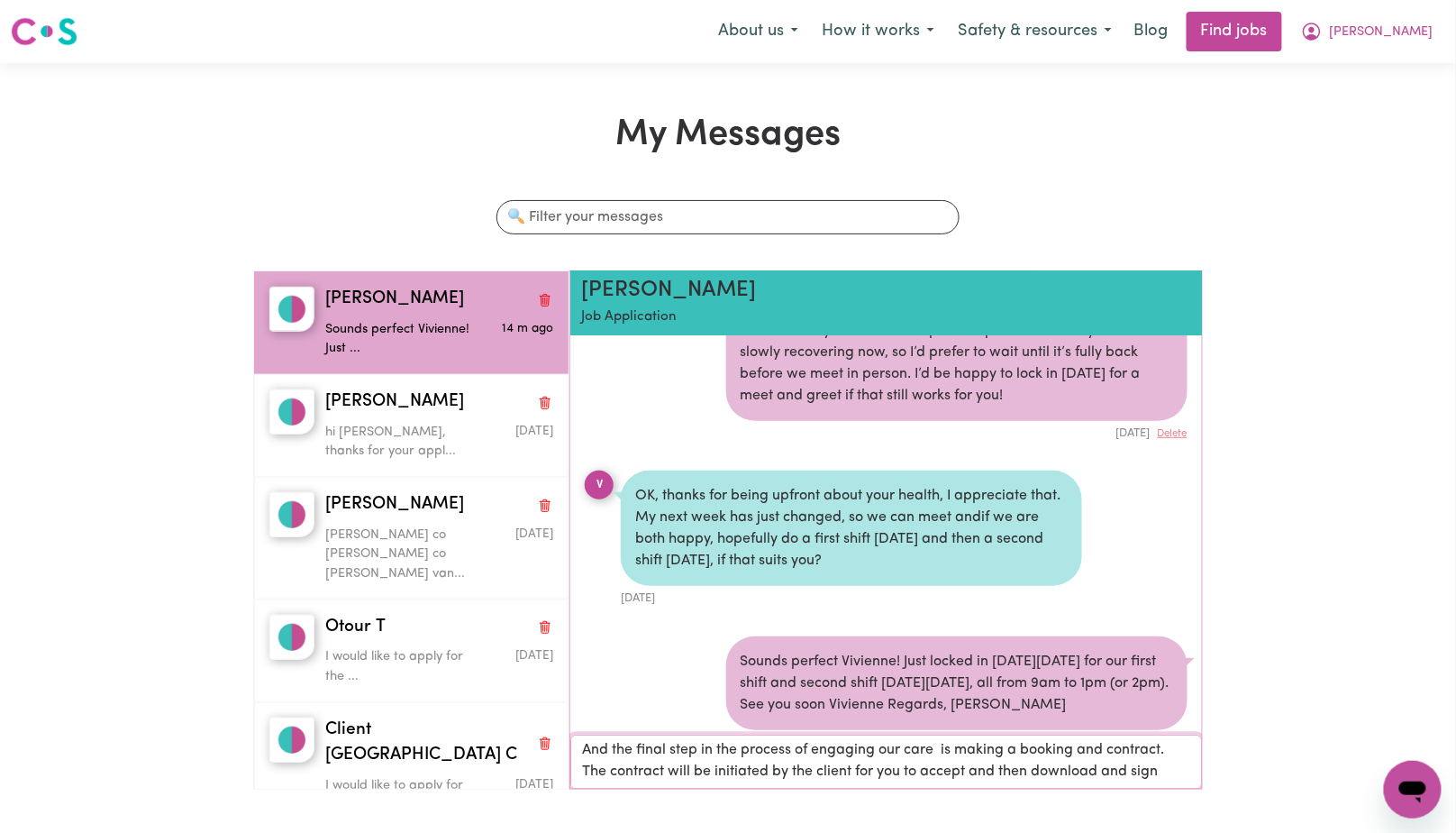 click on "And the final step in the process of engaging our care  is making a booking and contract. The contract will be initiated by the client for you to accept and then download and sign" at bounding box center (886, 762) 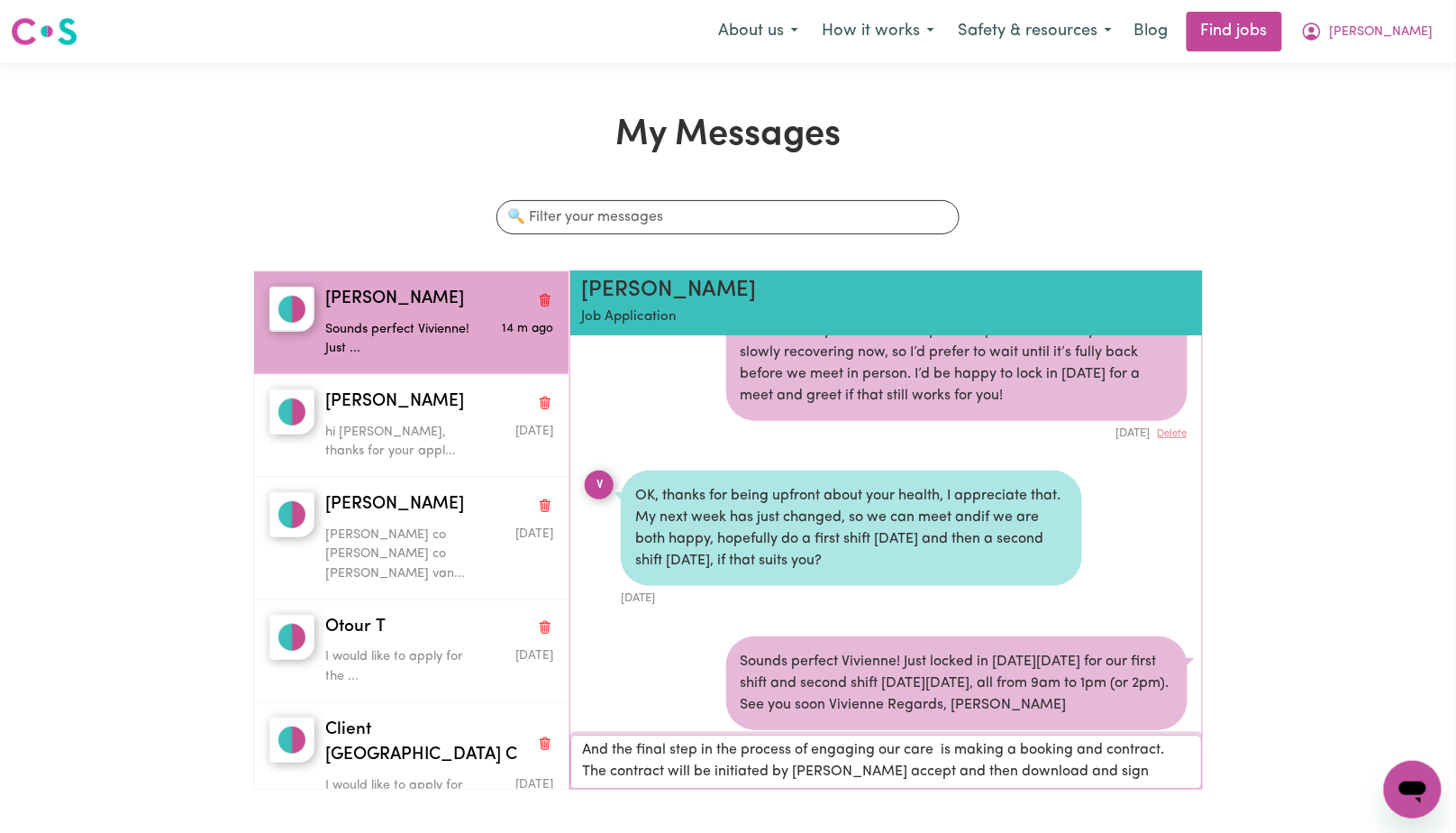 scroll, scrollTop: 0, scrollLeft: 0, axis: both 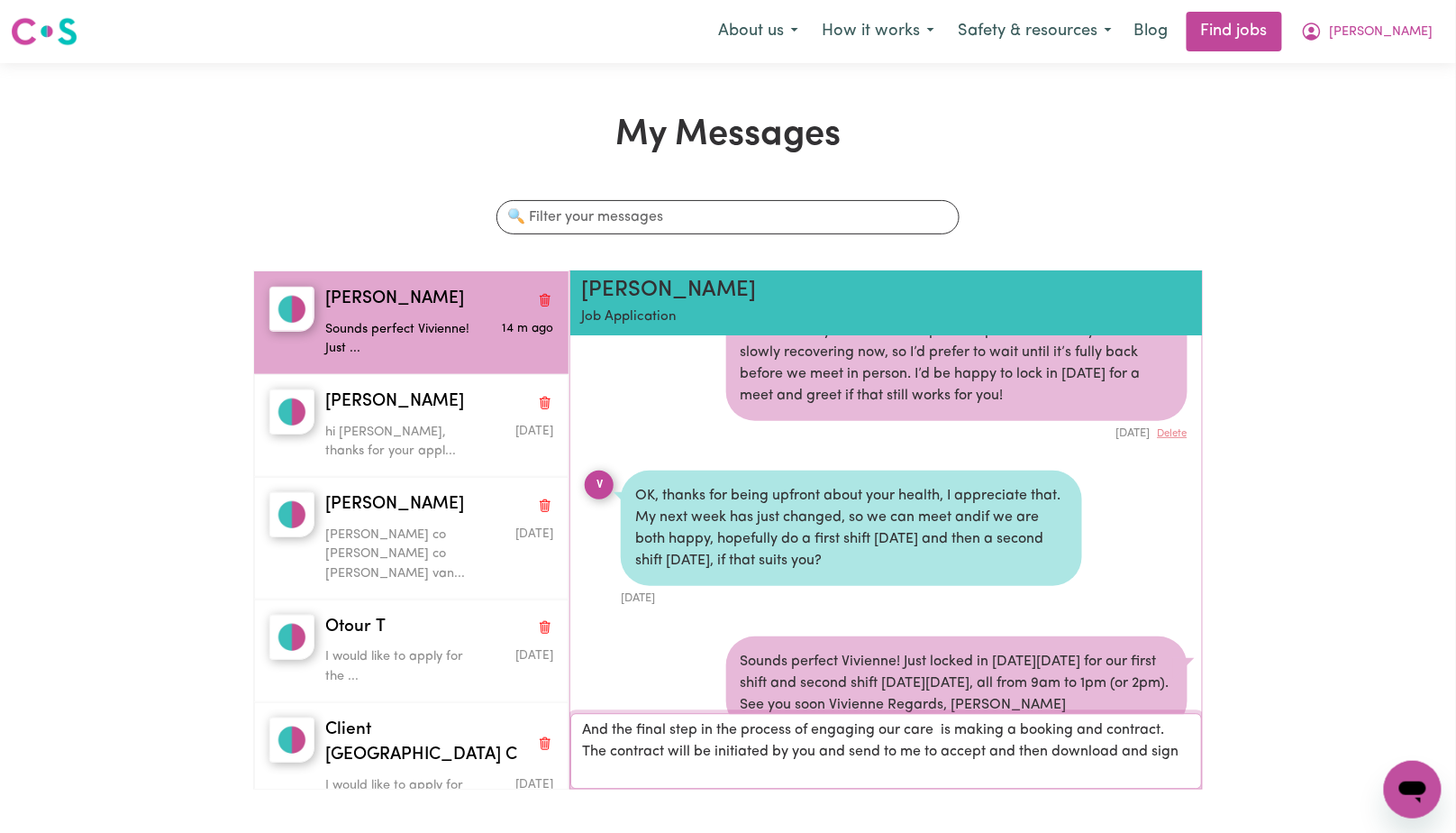 drag, startPoint x: 1055, startPoint y: 754, endPoint x: 1118, endPoint y: 754, distance: 63 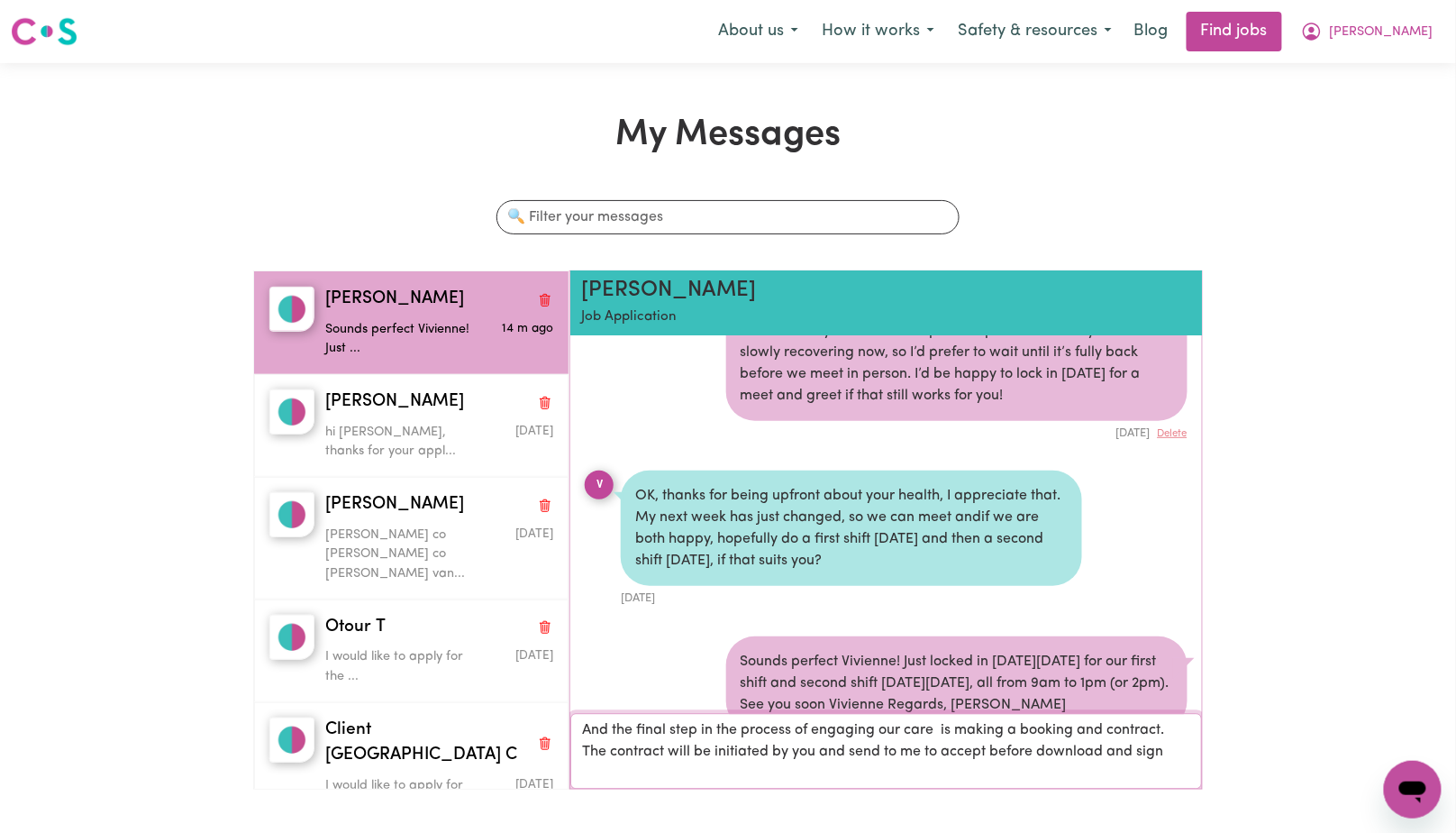 click on "And the final step in the process of engaging our care  is making a booking and contract. The contract will be initiated by you and send to me to accept before download and sign" at bounding box center [886, 751] 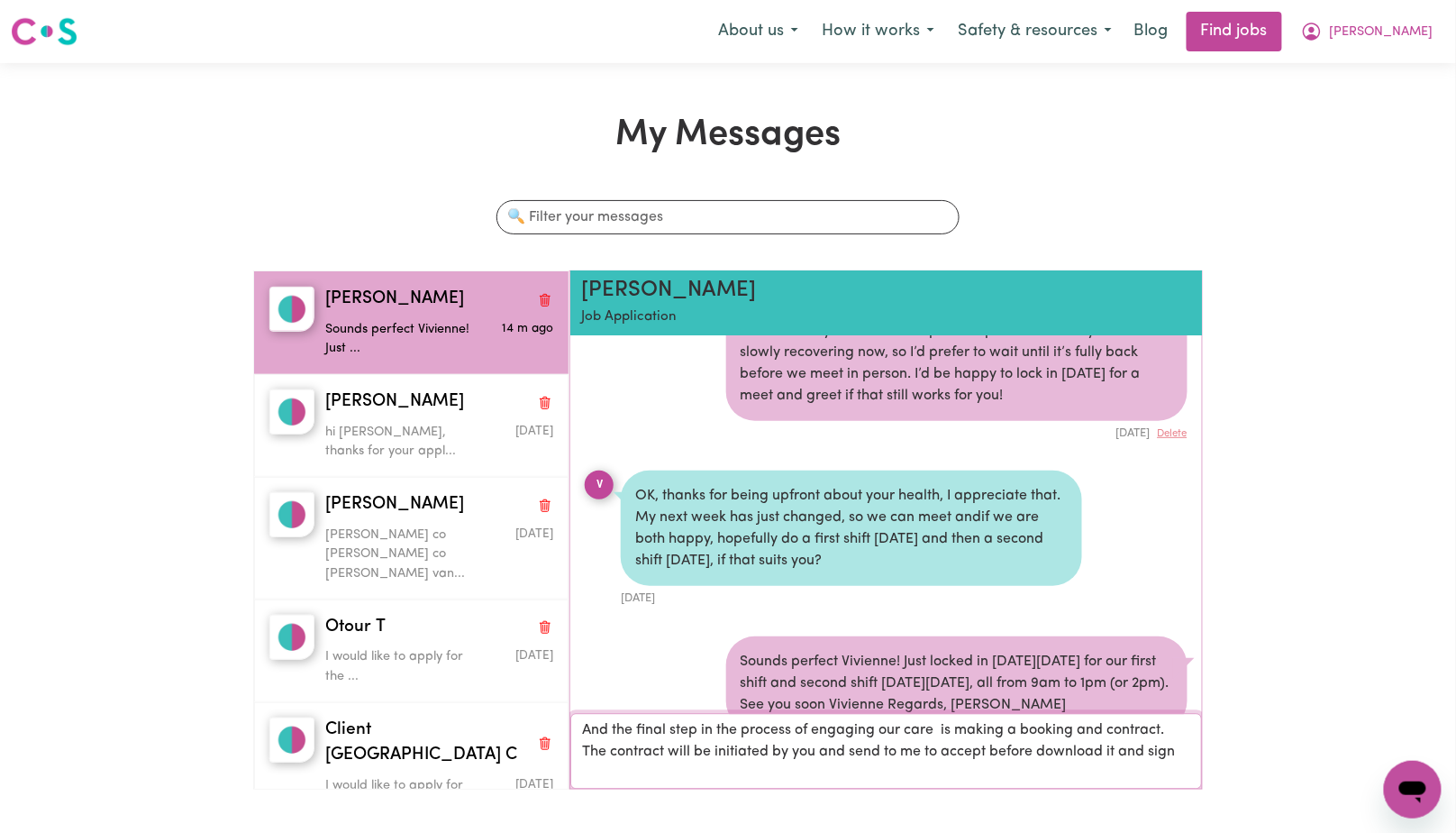 click on "And the final step in the process of engaging our care  is making a booking and contract. The contract will be initiated by you and send to me to accept before download it and sign" at bounding box center [886, 751] 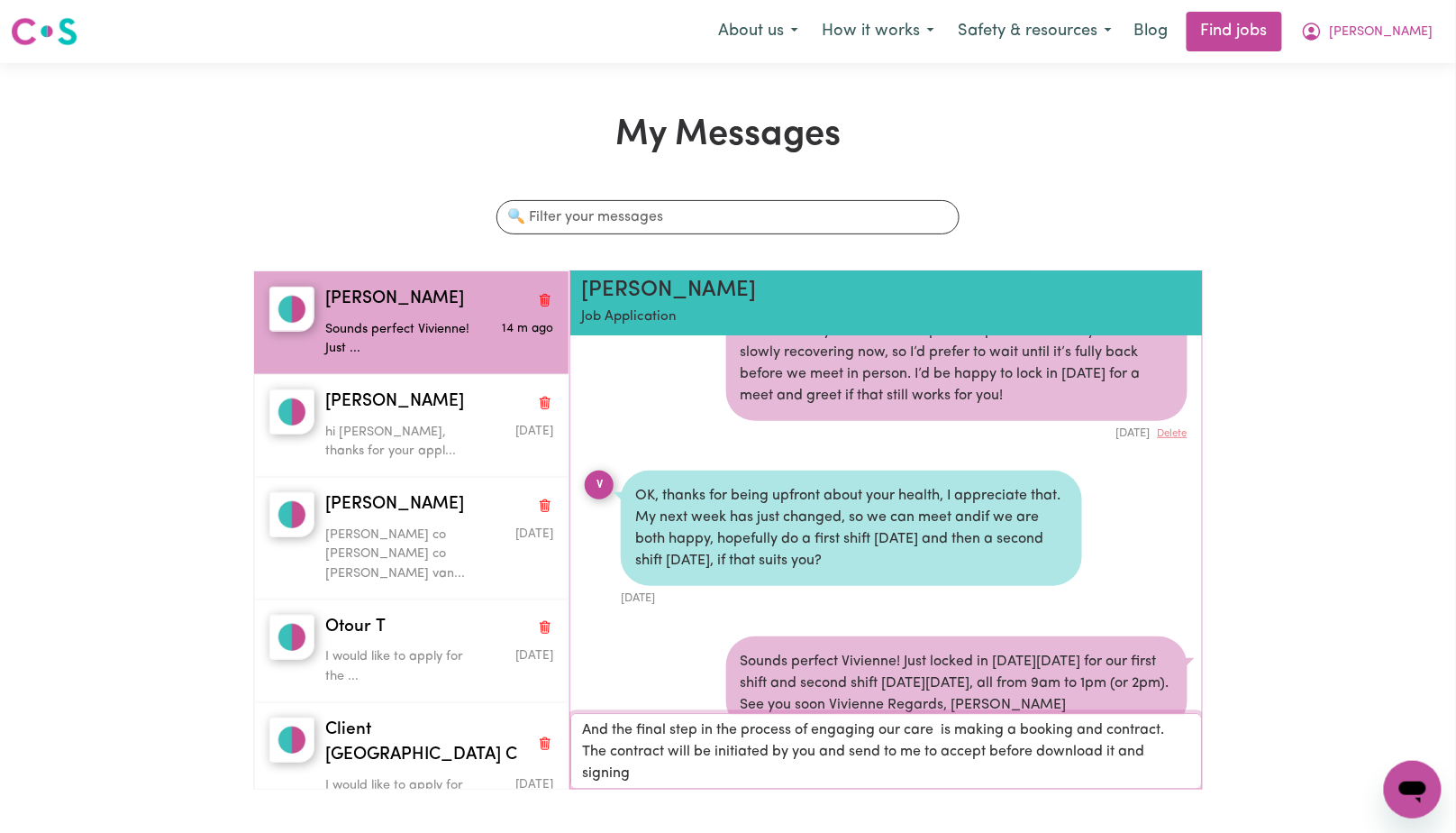 click on "And the final step in the process of engaging our care  is making a booking and contract. The contract will be initiated by you and send to me to accept before download it and signing" at bounding box center (886, 751) 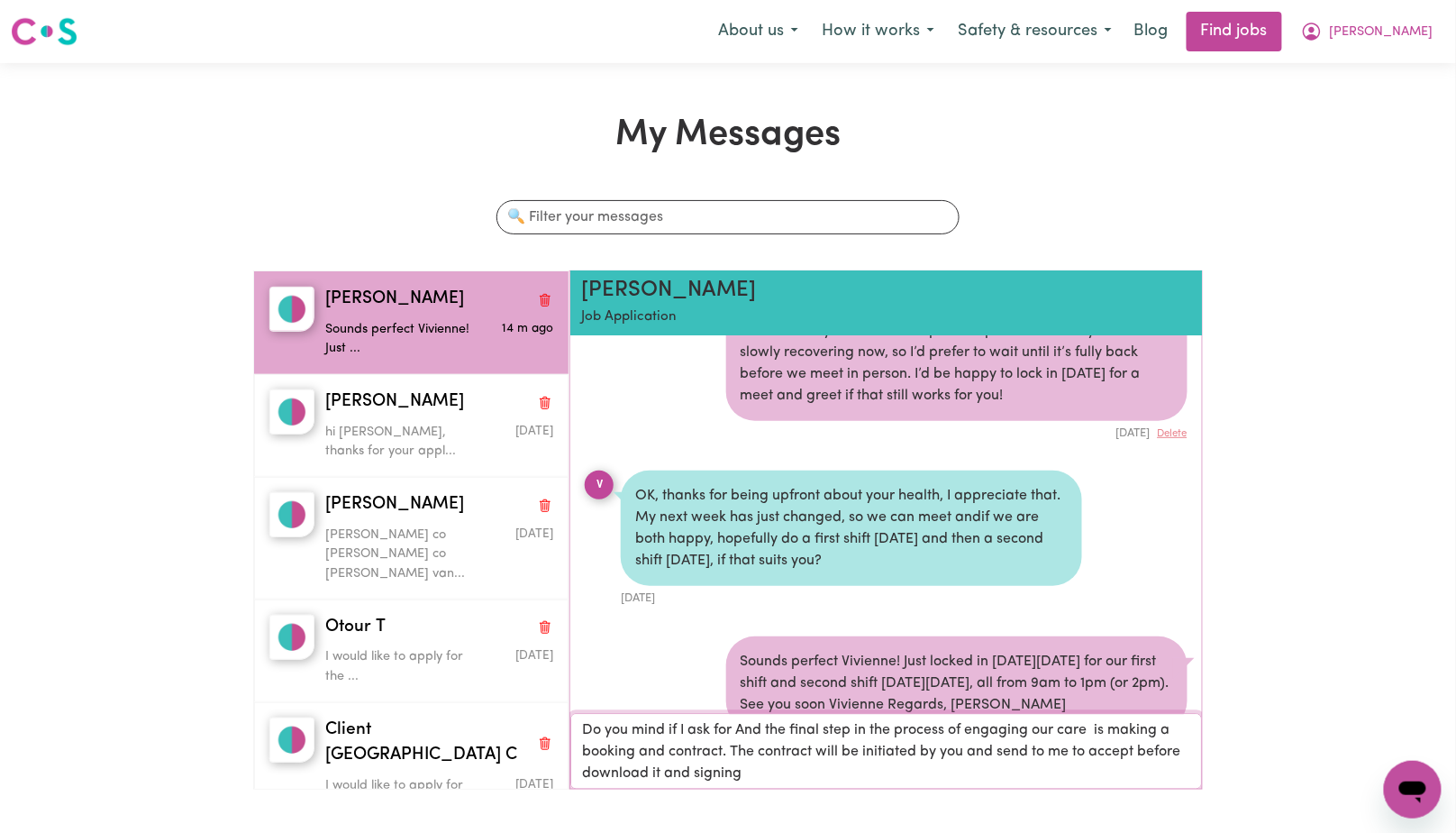 drag, startPoint x: 736, startPoint y: 725, endPoint x: 766, endPoint y: 725, distance: 30 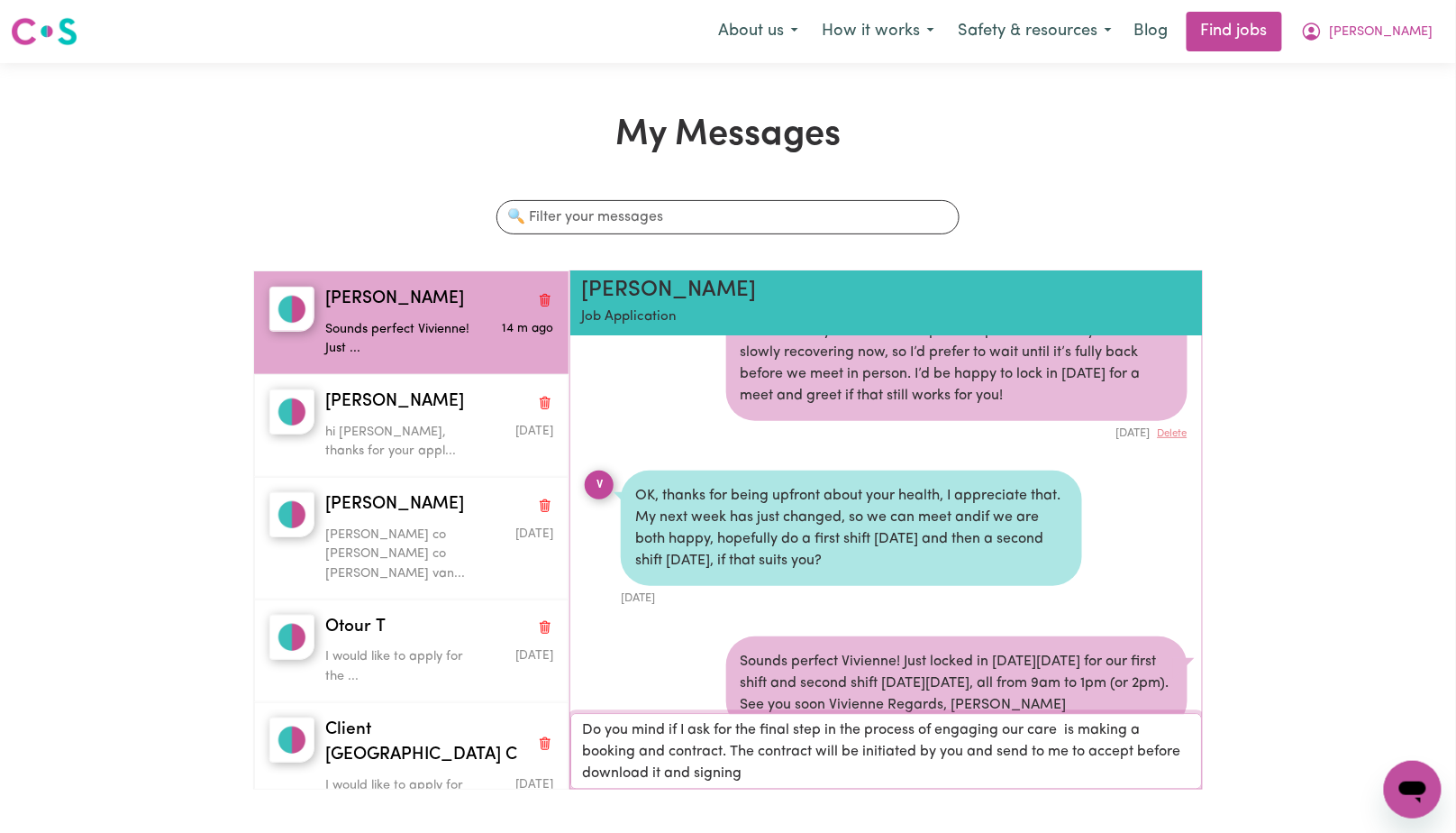 click on "Do you mind if I ask for the final step in the process of engaging our care  is making a booking and contract. The contract will be initiated by you and send to me to accept before download it and signing" at bounding box center (886, 751) 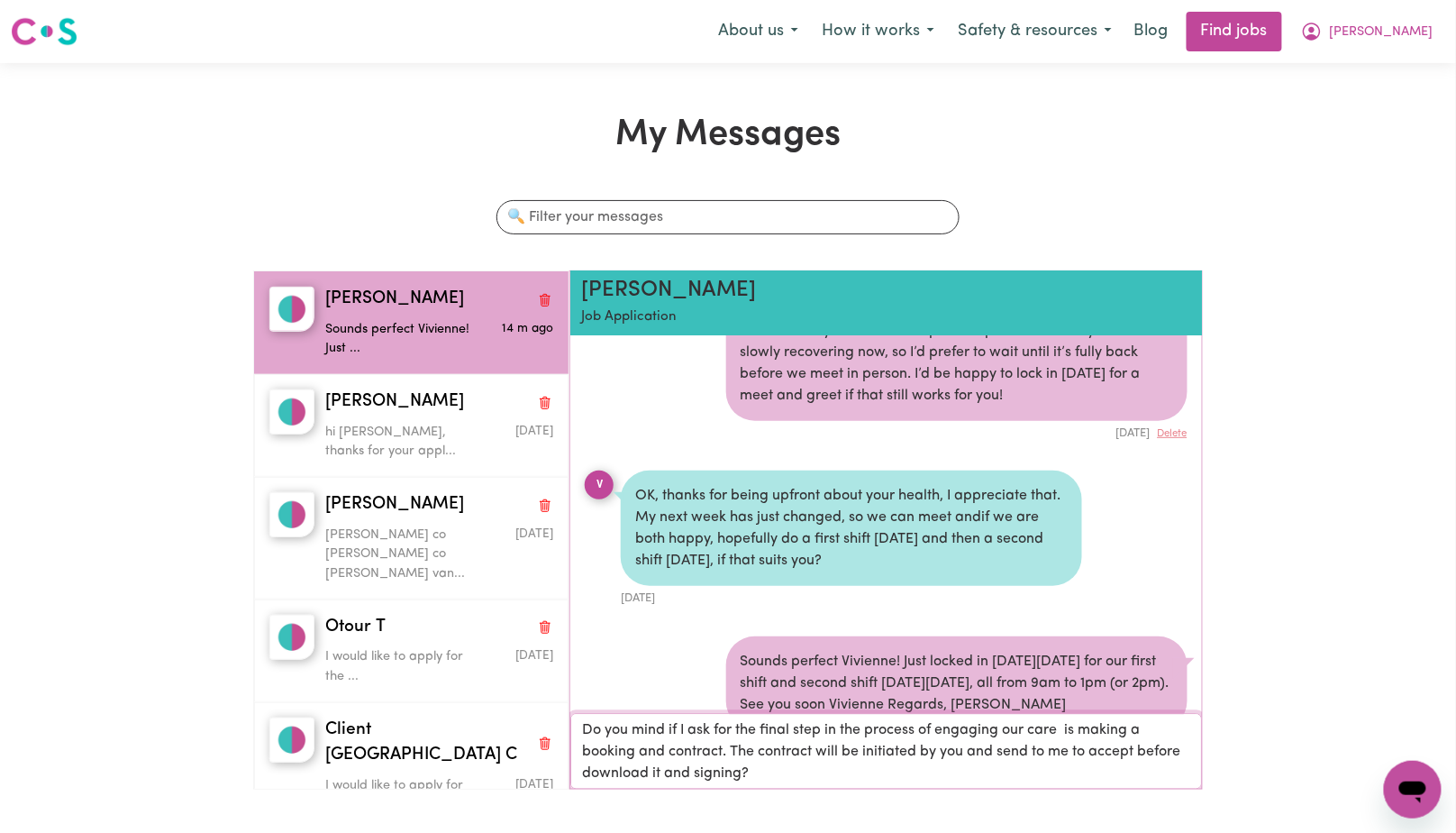 drag, startPoint x: 582, startPoint y: 729, endPoint x: 838, endPoint y: 773, distance: 259.75373 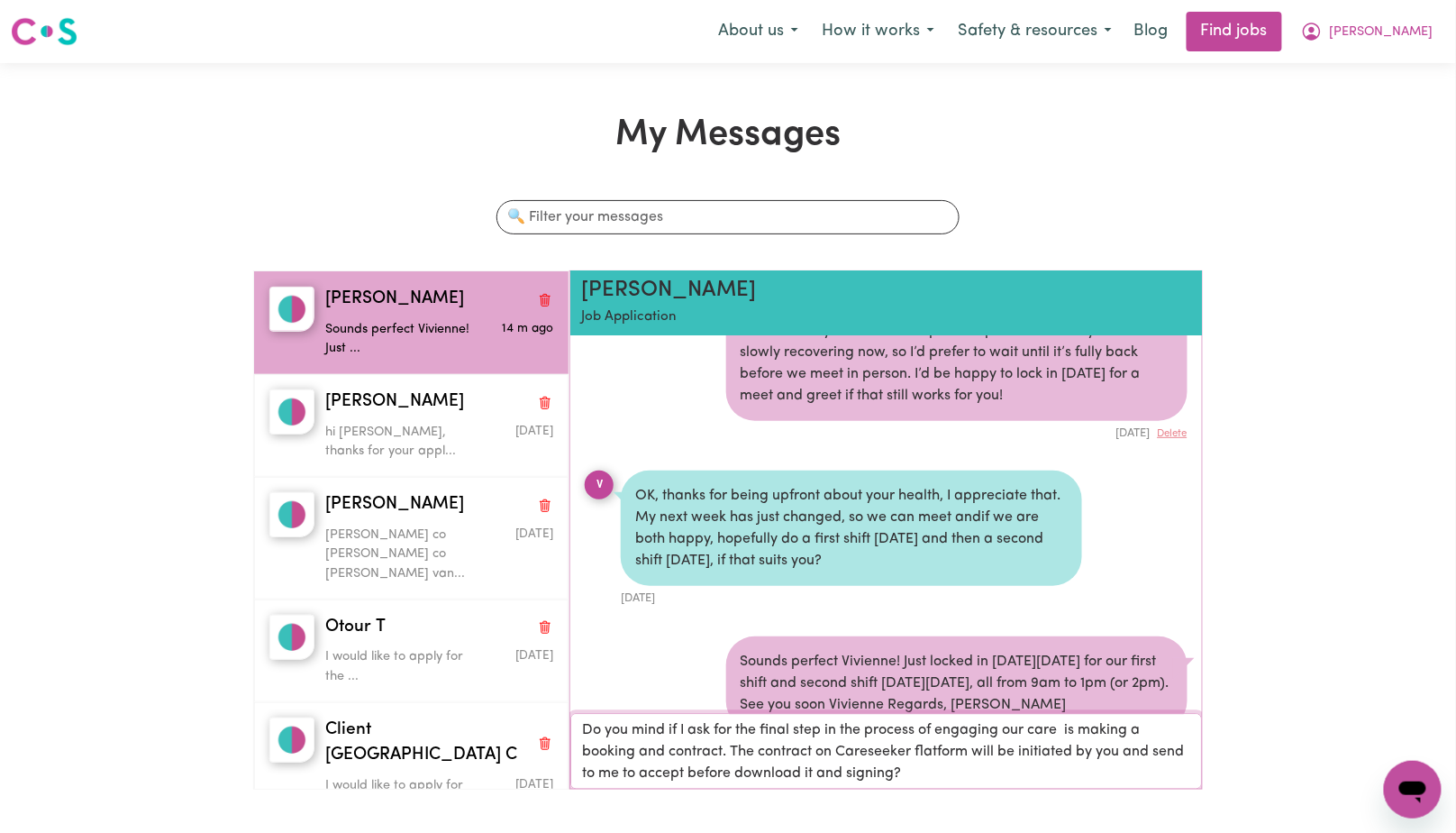 click on "Do you mind if I ask for the final step in the process of engaging our care  is making a booking and contract. The contract on Careseeker flatform will be initiated by you and send to me to accept before download it and signing?" at bounding box center (886, 751) 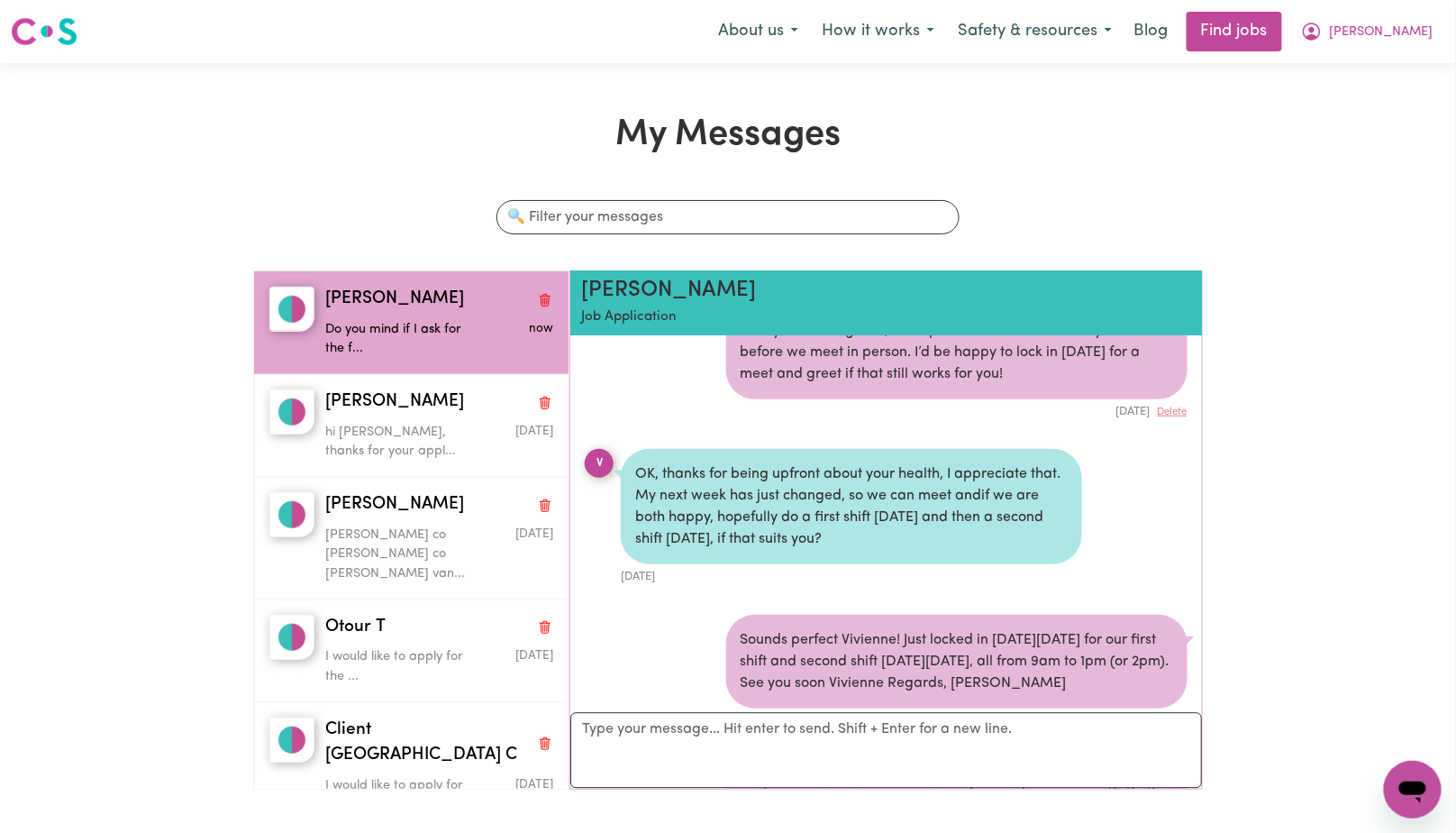 scroll, scrollTop: 1496, scrollLeft: 0, axis: vertical 